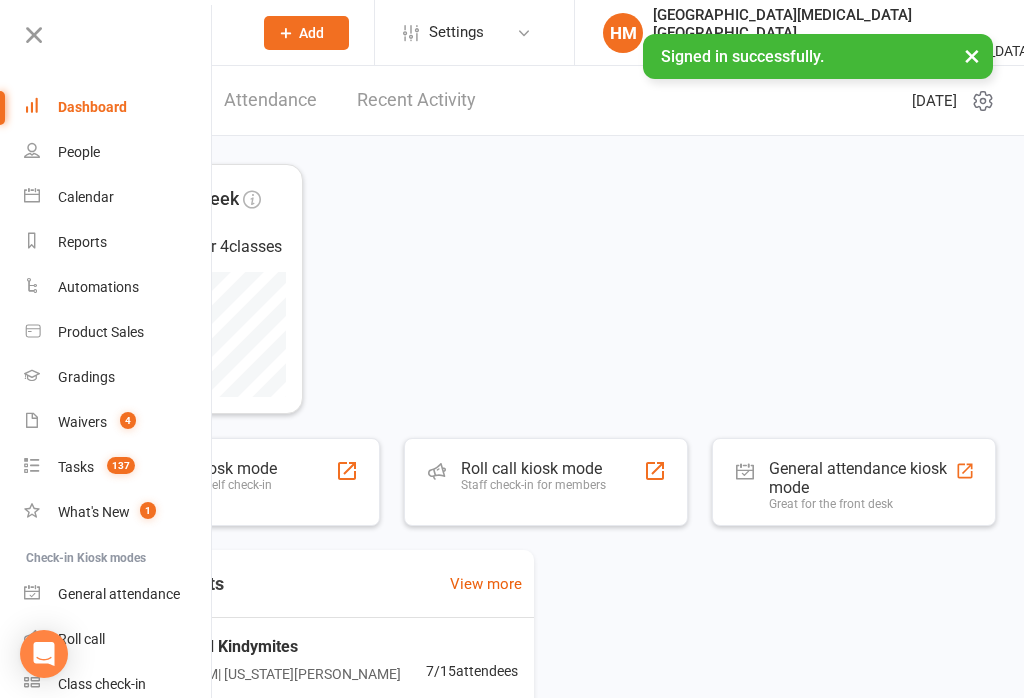 scroll, scrollTop: 0, scrollLeft: 0, axis: both 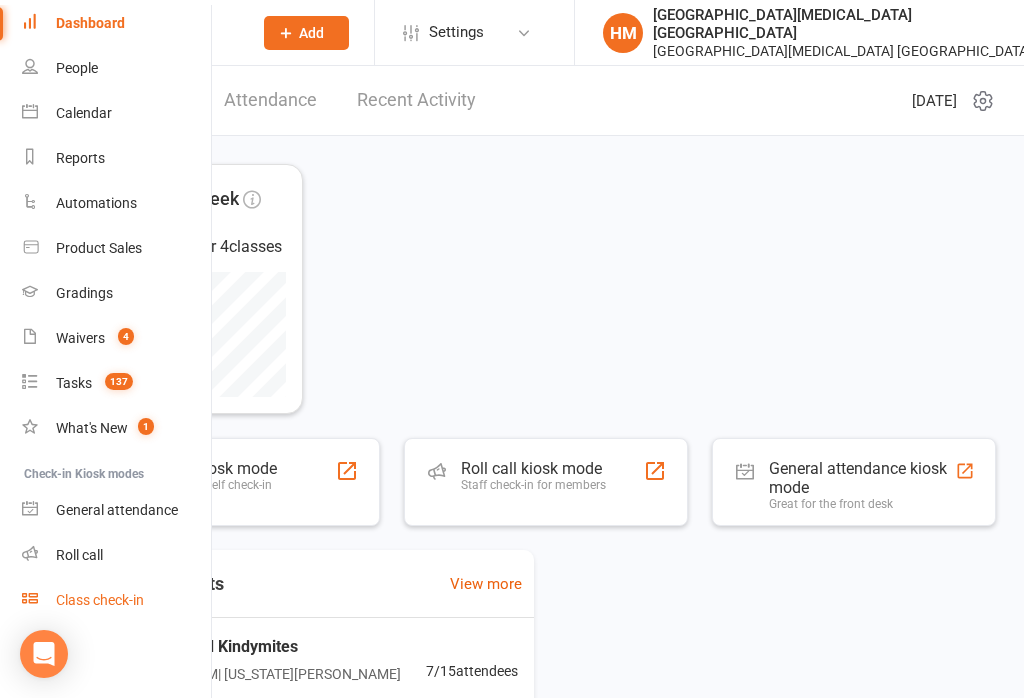 click on "Class check-in" at bounding box center (100, 600) 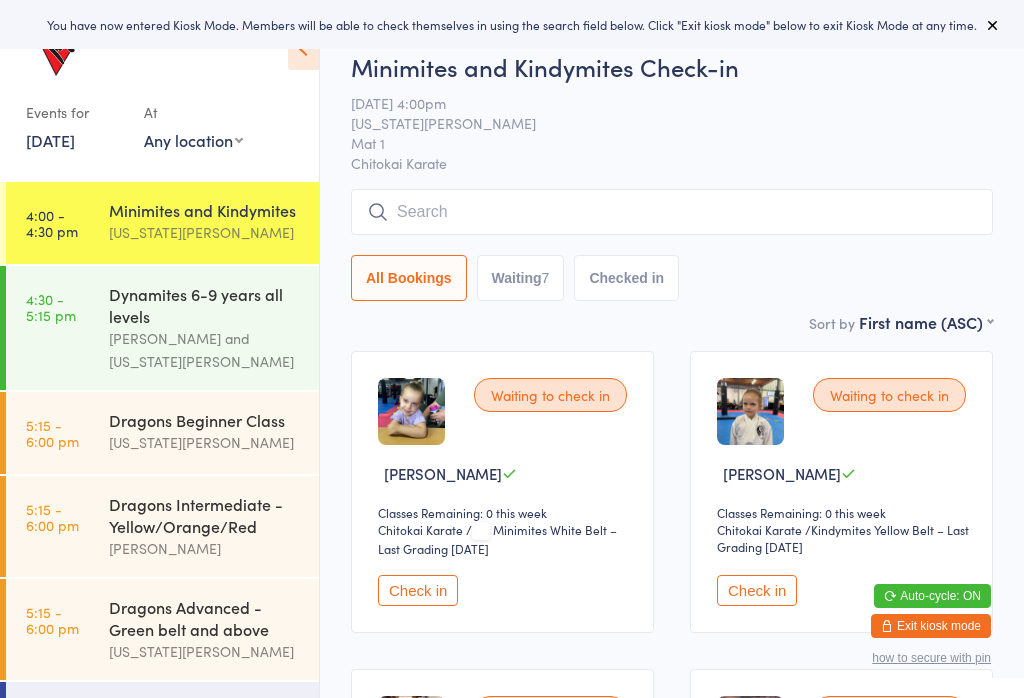 scroll, scrollTop: 0, scrollLeft: 0, axis: both 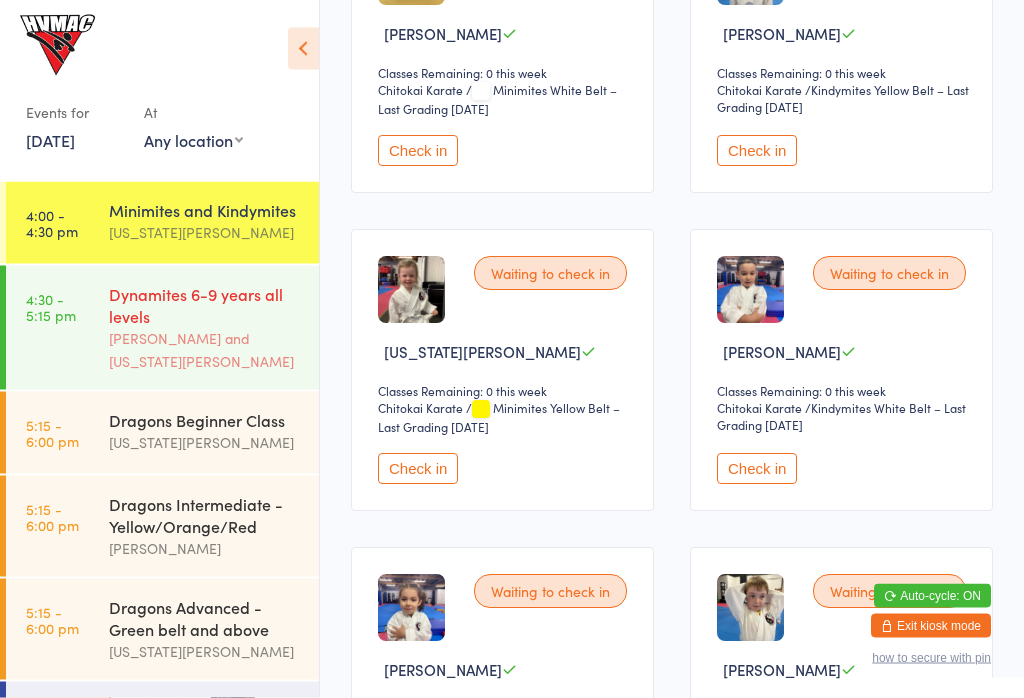 click on "4:30 - 5:15 pm Dynamites 6-9 years all levels [PERSON_NAME] and [US_STATE][PERSON_NAME]" at bounding box center [162, 328] 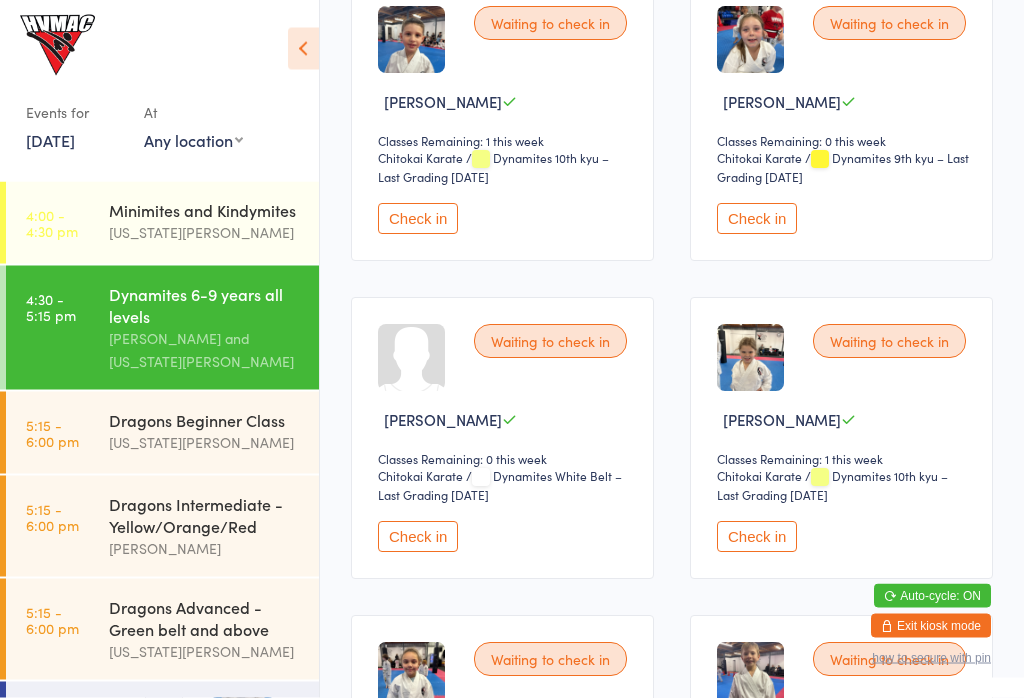 scroll, scrollTop: 373, scrollLeft: 0, axis: vertical 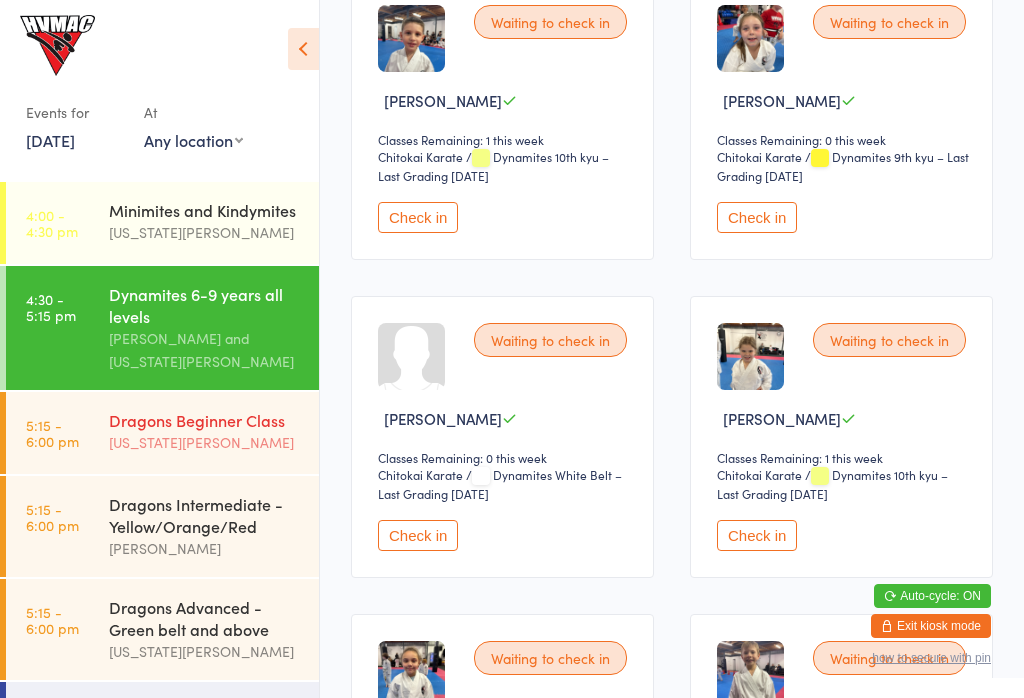click on "Dragons Beginner Class" at bounding box center (205, 420) 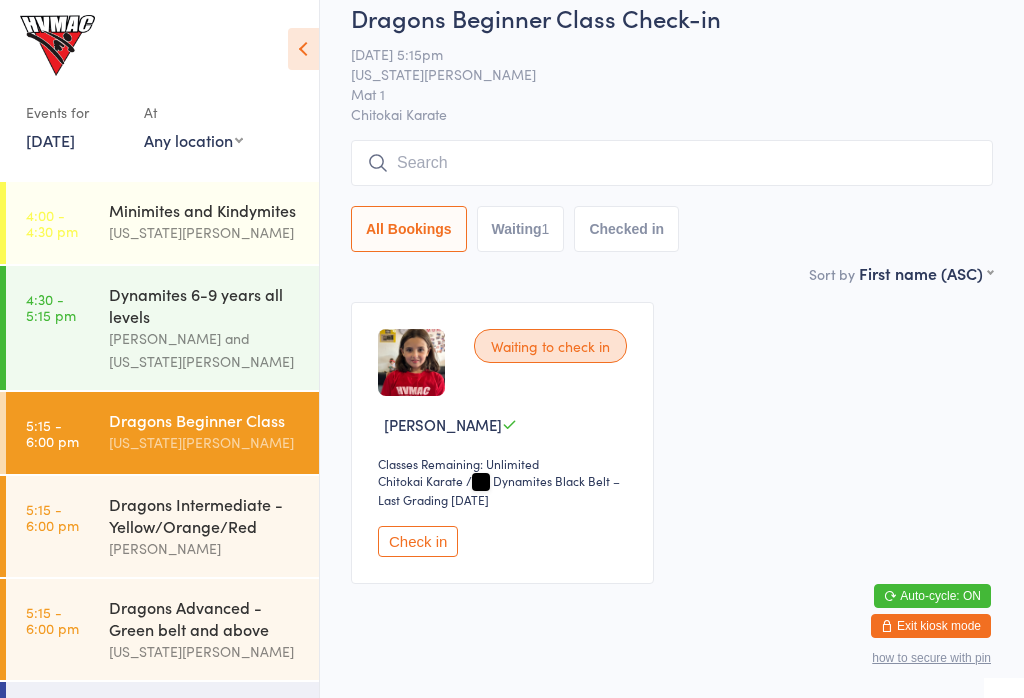 scroll, scrollTop: 68, scrollLeft: 0, axis: vertical 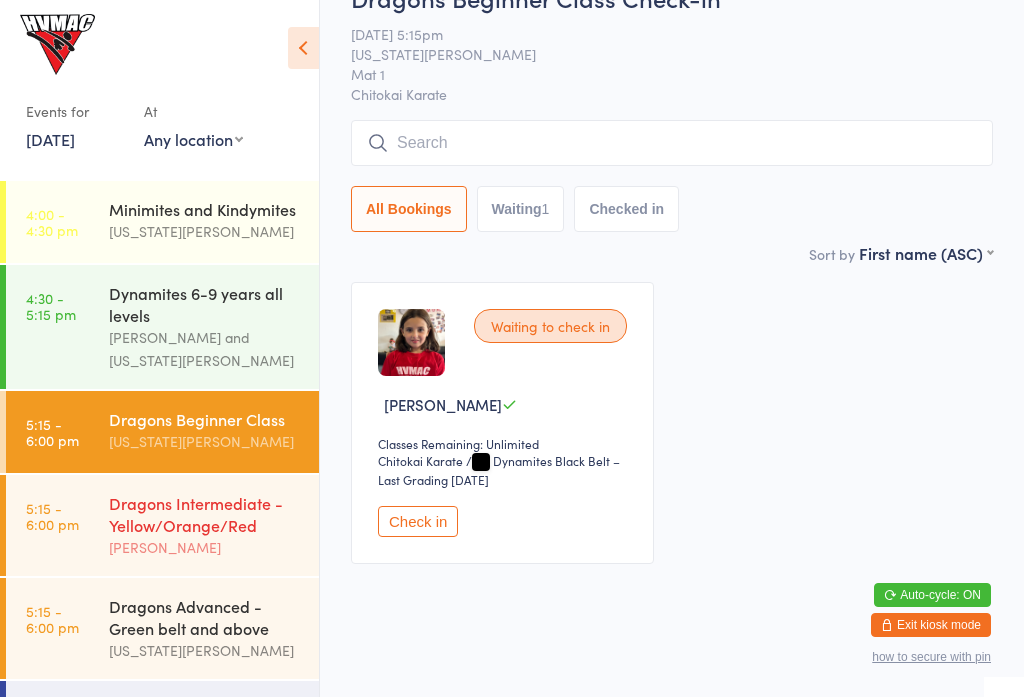 click on "Dragons Intermediate - Yellow/Orange/Red" at bounding box center (205, 515) 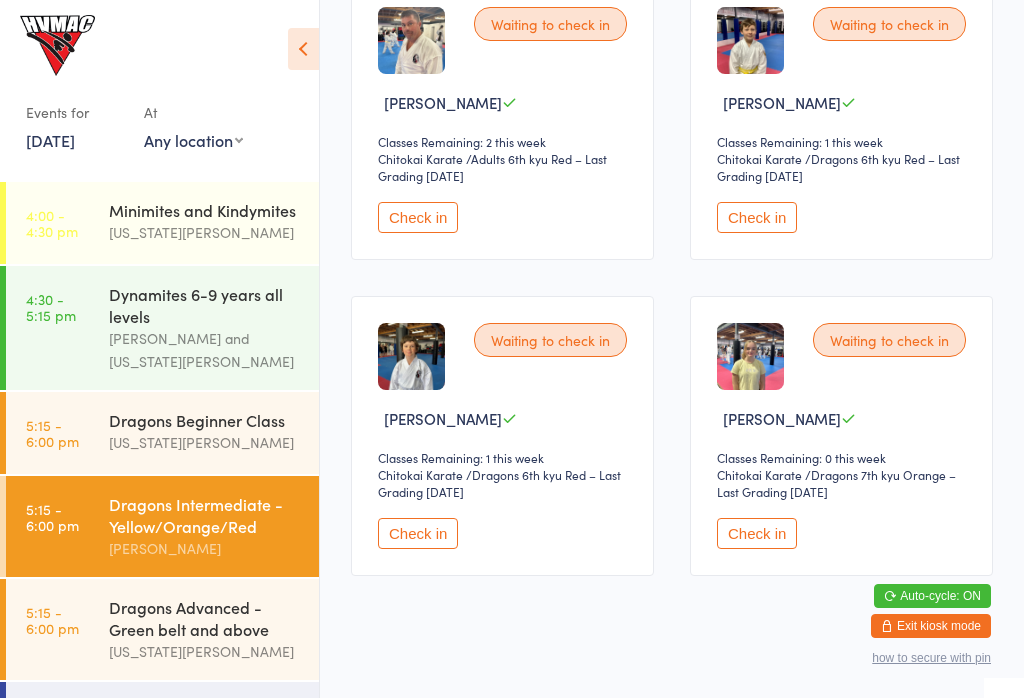 scroll, scrollTop: 390, scrollLeft: 0, axis: vertical 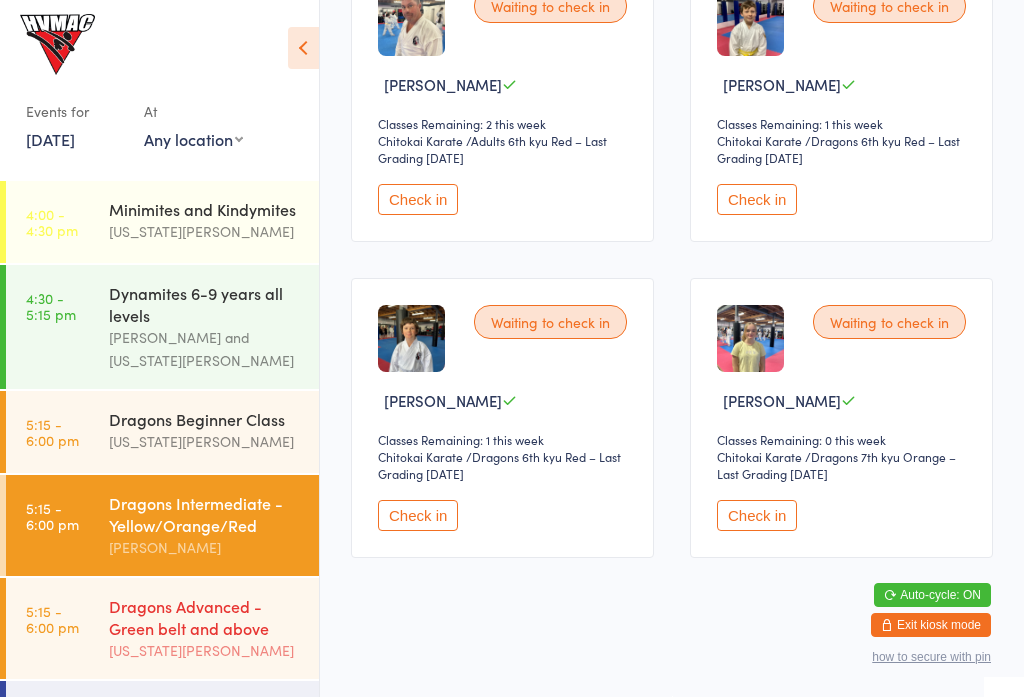 click on "Dragons Advanced - Green belt and above" at bounding box center [205, 618] 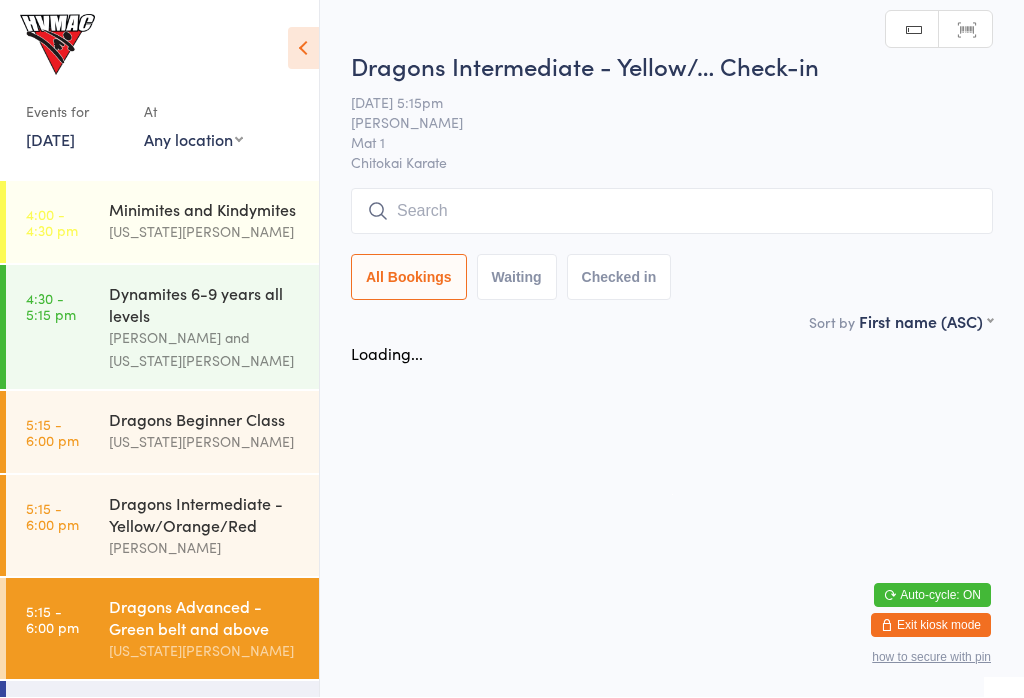 scroll, scrollTop: 0, scrollLeft: 0, axis: both 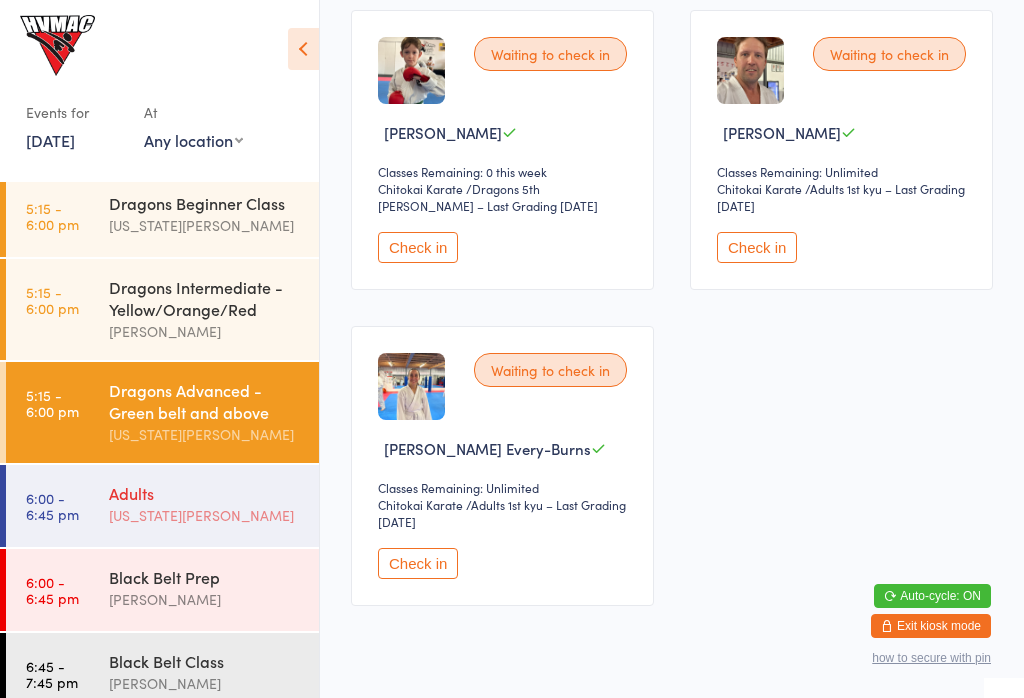 click on "Adults" at bounding box center (205, 493) 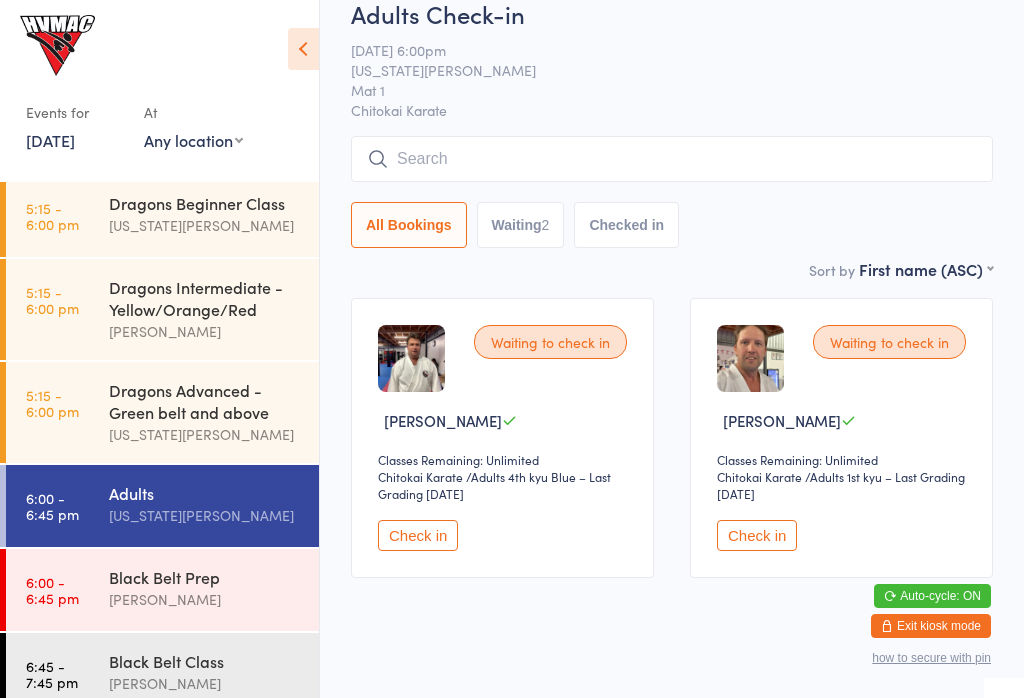 scroll, scrollTop: 67, scrollLeft: 0, axis: vertical 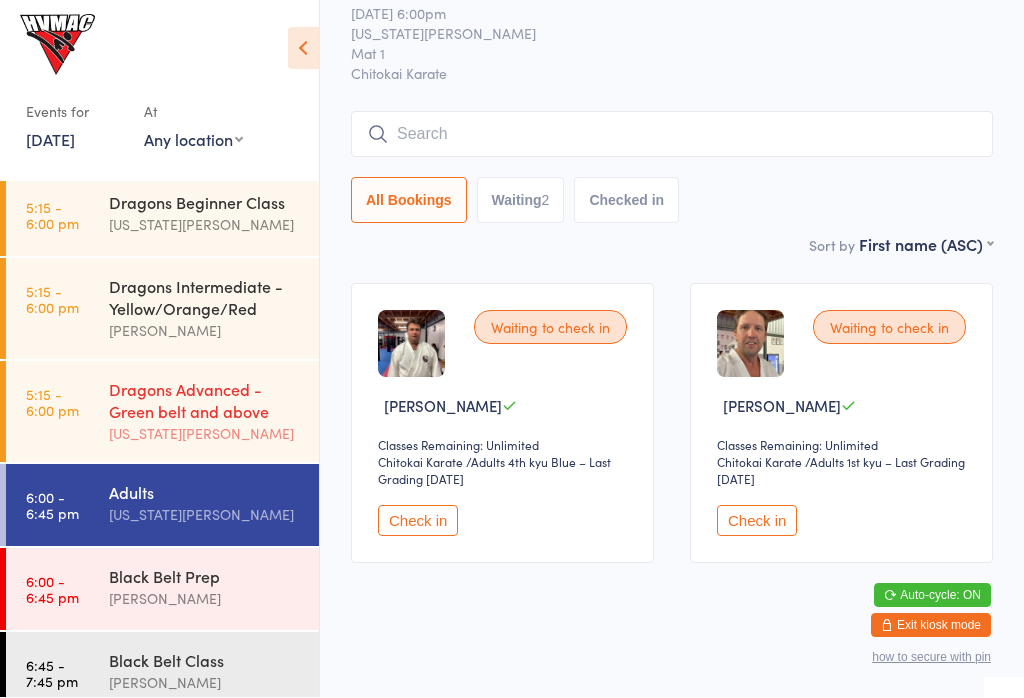 click on "Dragons Advanced - Green belt and above" at bounding box center (205, 401) 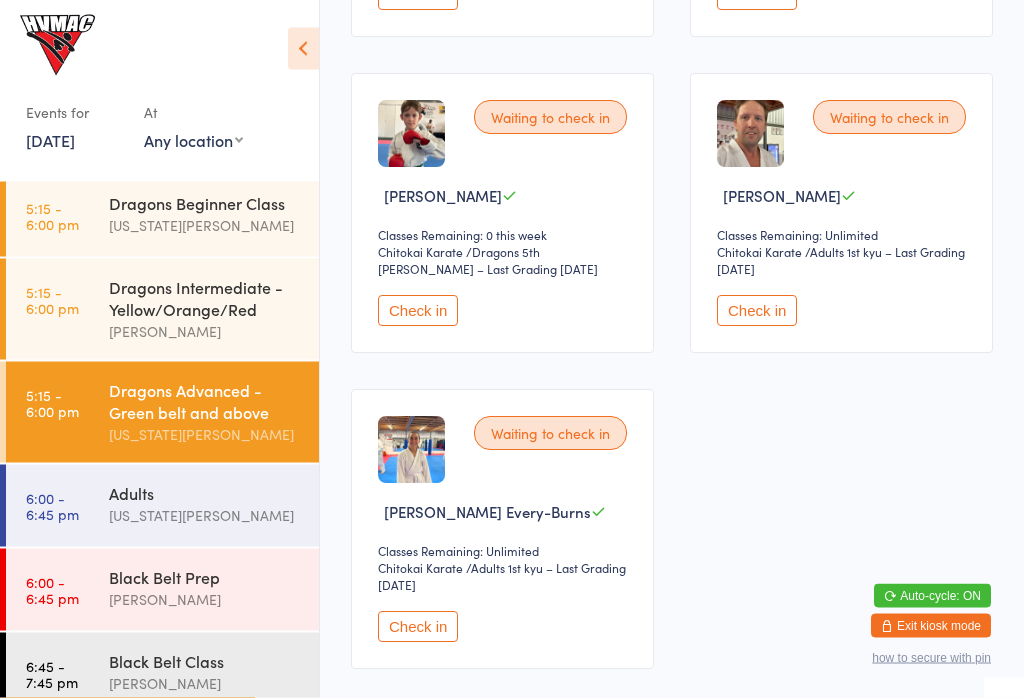 scroll, scrollTop: 1228, scrollLeft: 0, axis: vertical 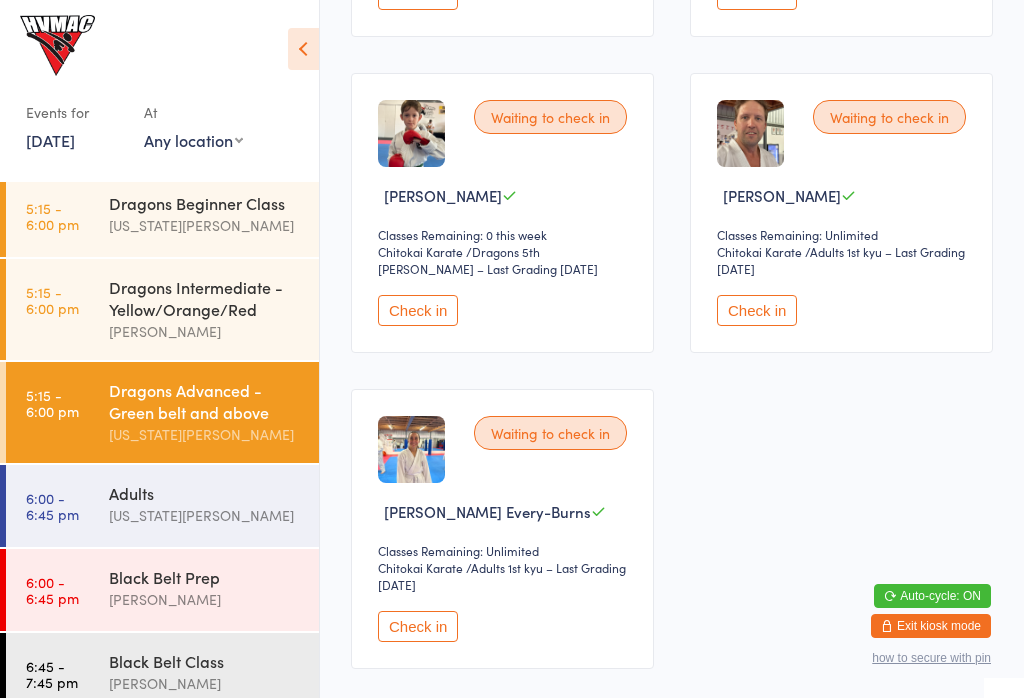 click at bounding box center (411, 449) 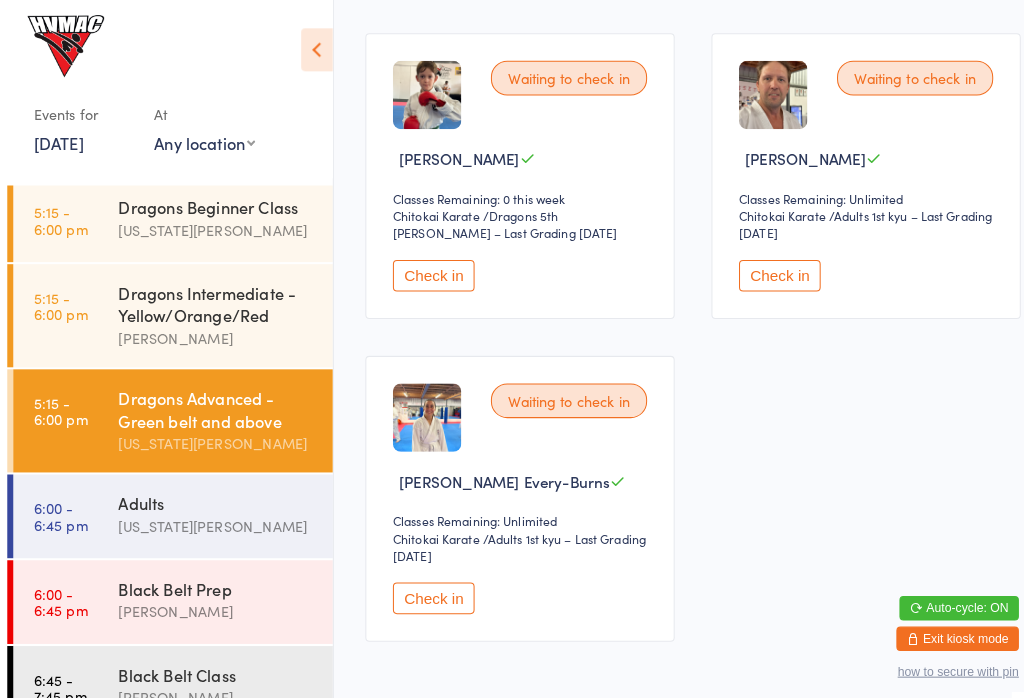 scroll, scrollTop: 1260, scrollLeft: 0, axis: vertical 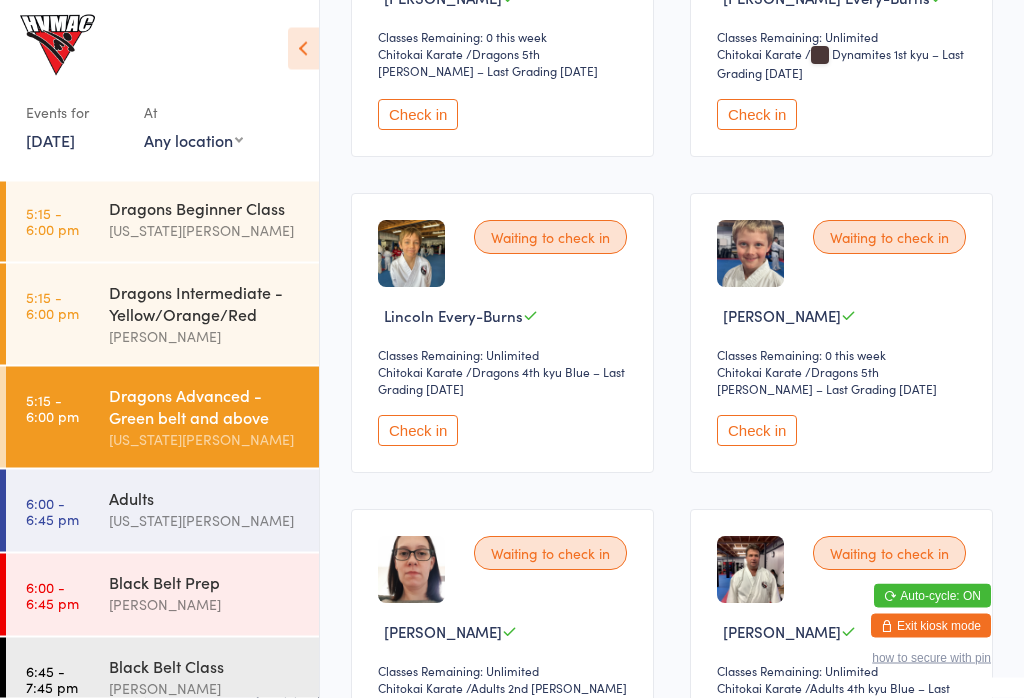click at bounding box center [303, 49] 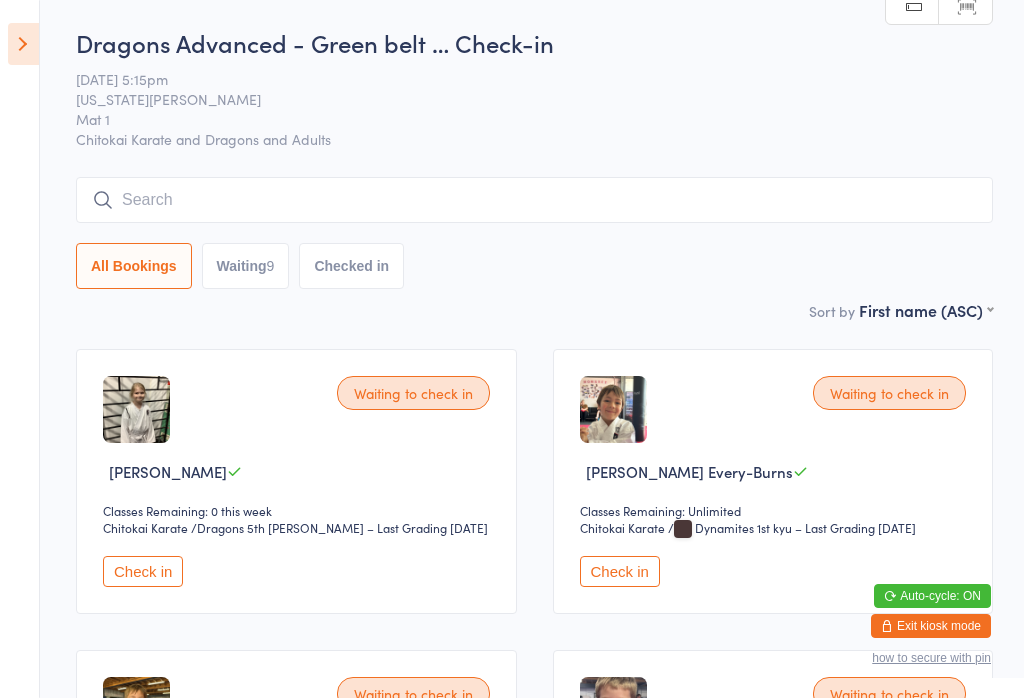 scroll, scrollTop: 0, scrollLeft: 0, axis: both 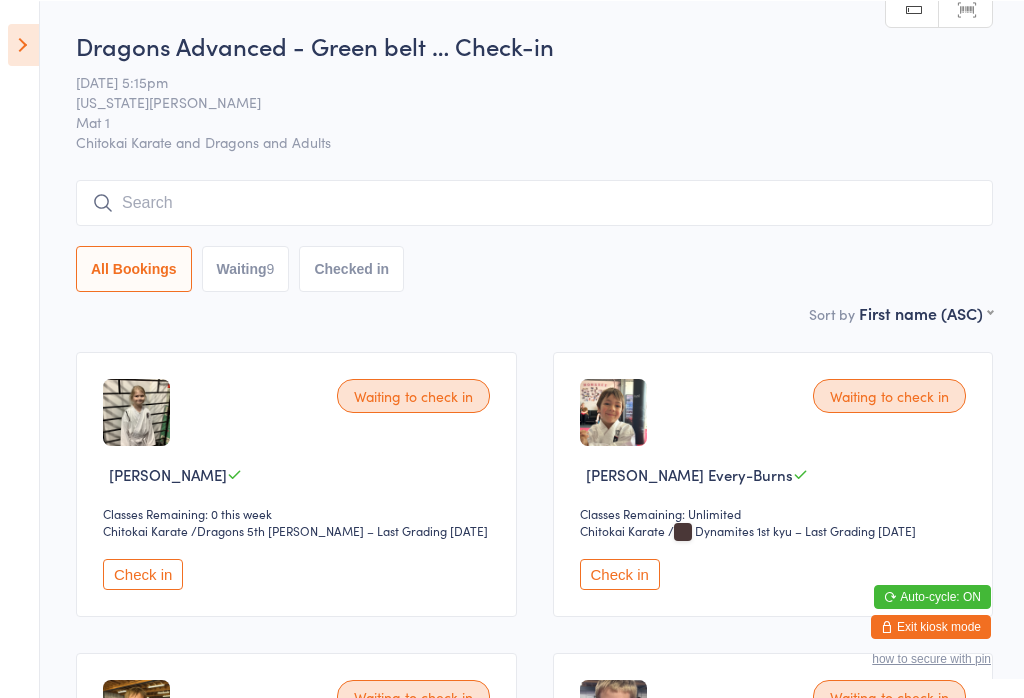 click at bounding box center (23, 44) 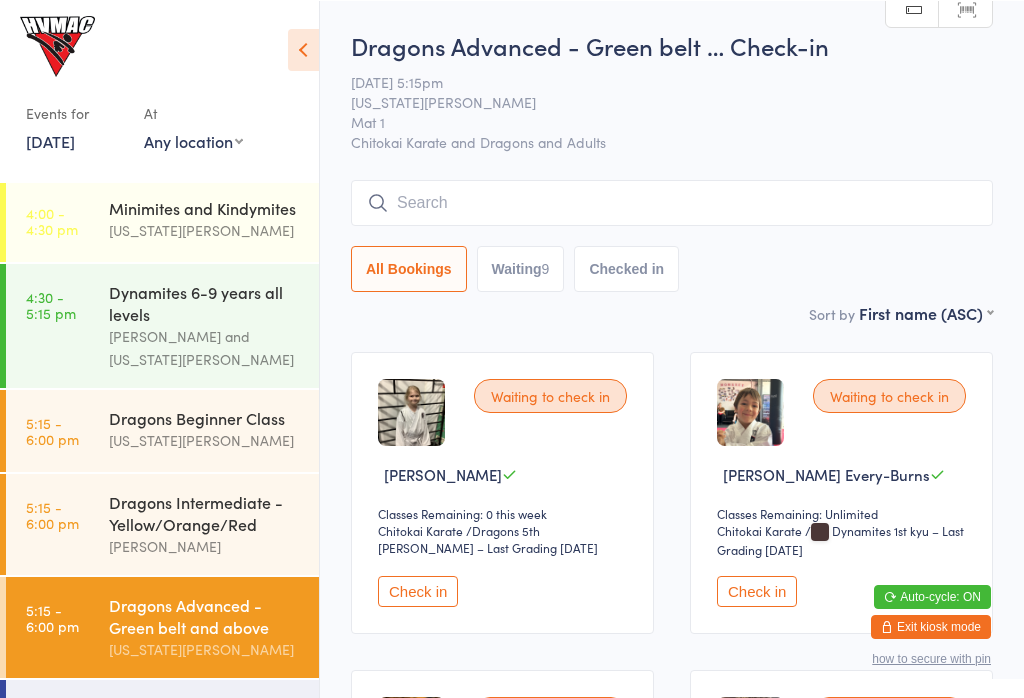 scroll, scrollTop: 0, scrollLeft: 0, axis: both 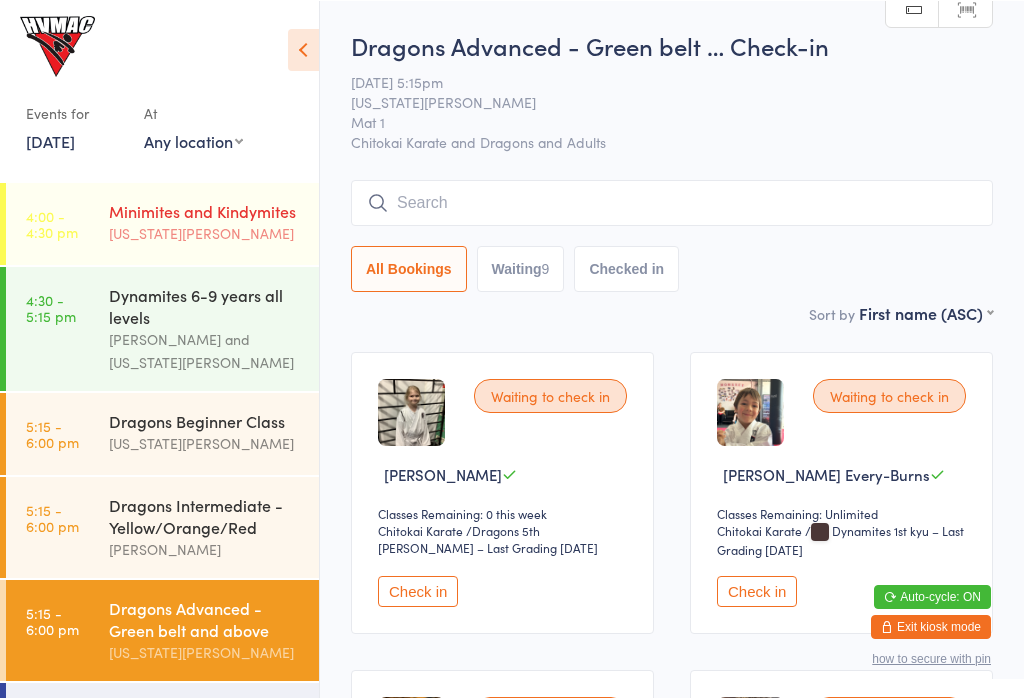 click on "Minimites and Kindymites [US_STATE][PERSON_NAME]" at bounding box center [214, 221] 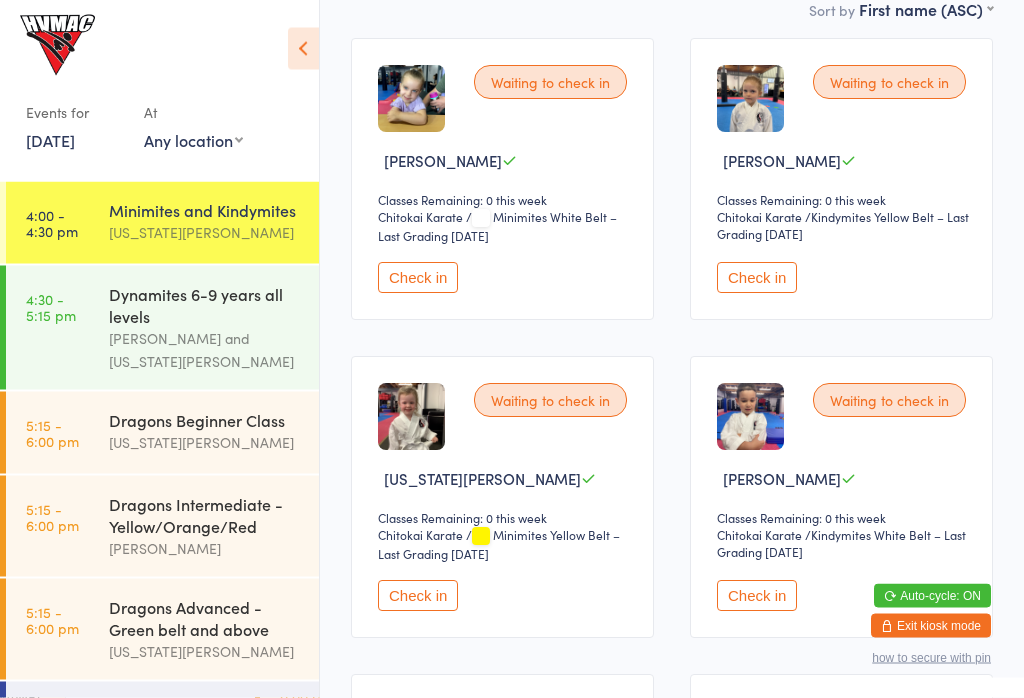 scroll, scrollTop: 313, scrollLeft: 0, axis: vertical 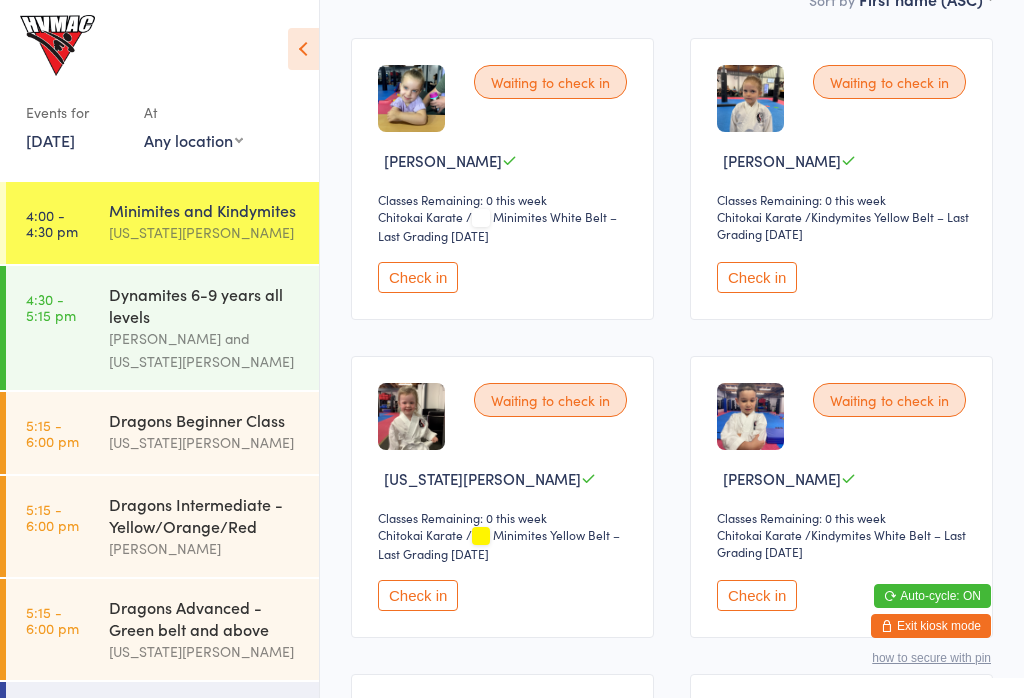 click on "Check in" at bounding box center [418, 595] 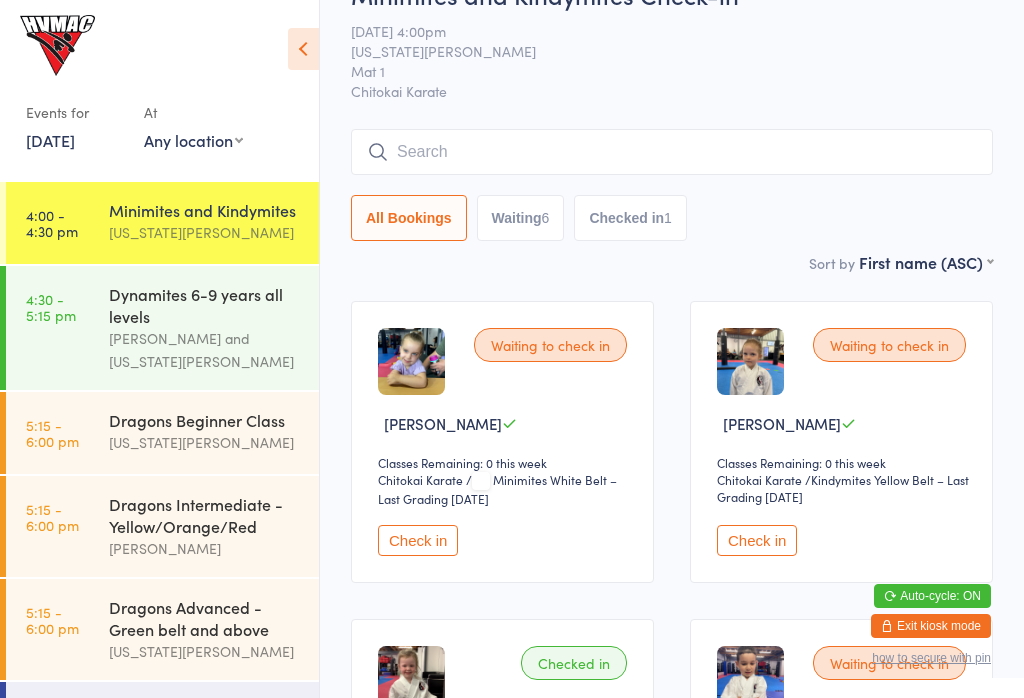 scroll, scrollTop: 0, scrollLeft: 0, axis: both 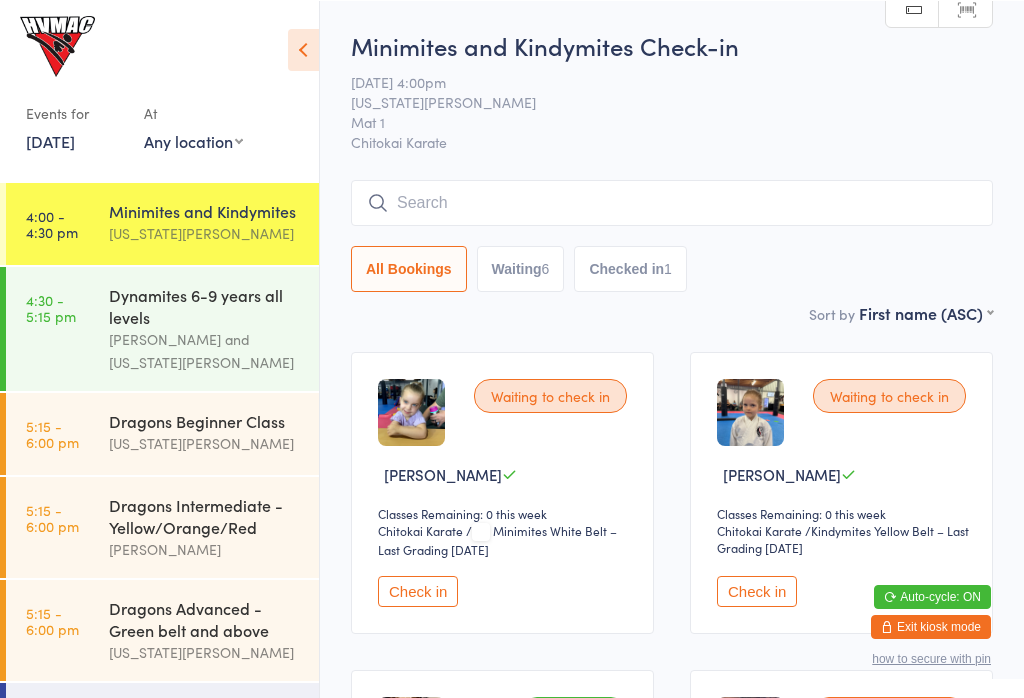 click on "Waiting  6" at bounding box center [521, 268] 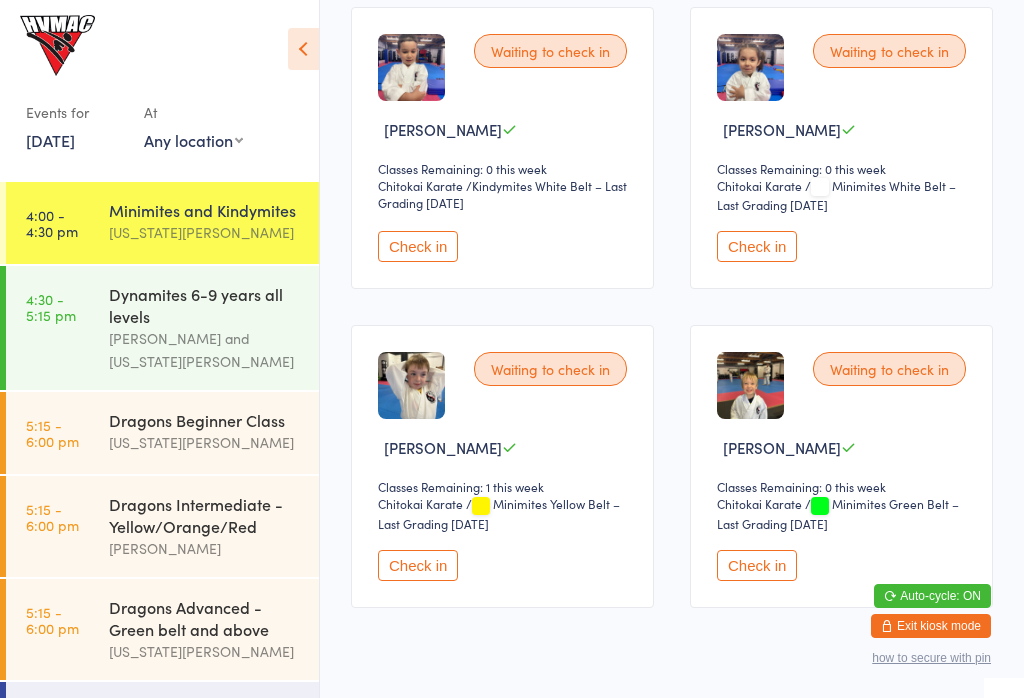 scroll, scrollTop: 717, scrollLeft: 0, axis: vertical 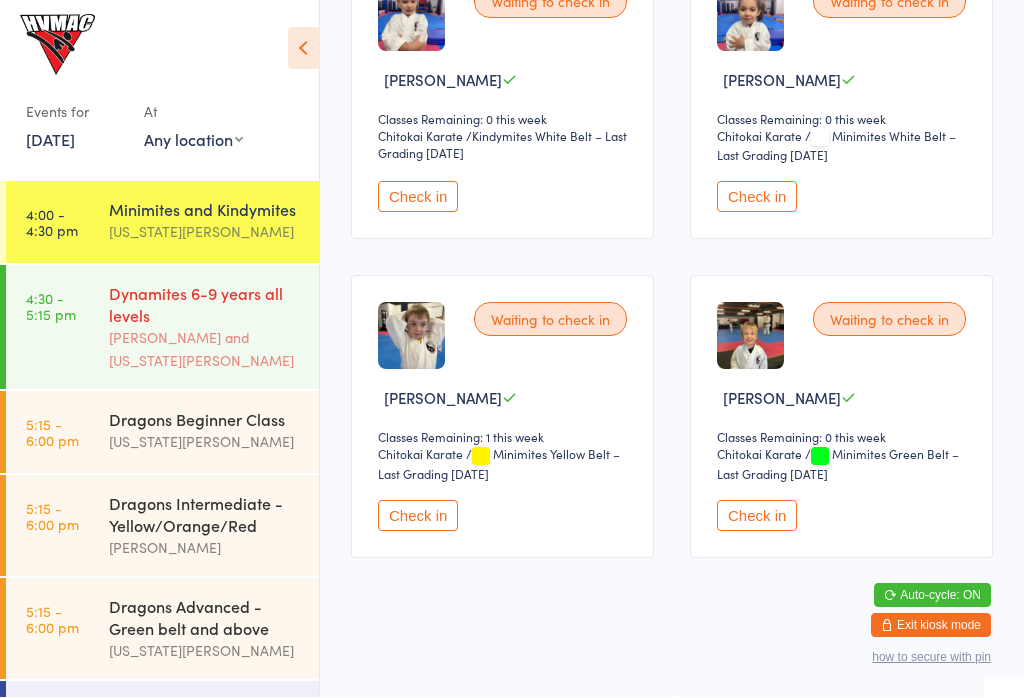 click on "Dynamites 6-9 years all levels" at bounding box center (205, 305) 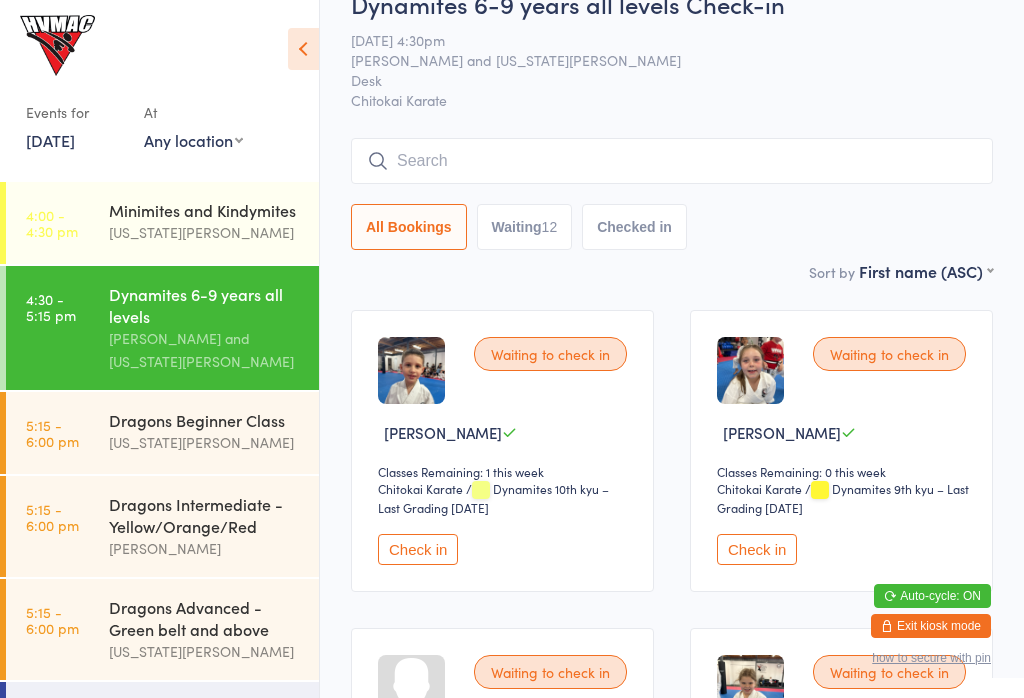 scroll, scrollTop: 0, scrollLeft: 0, axis: both 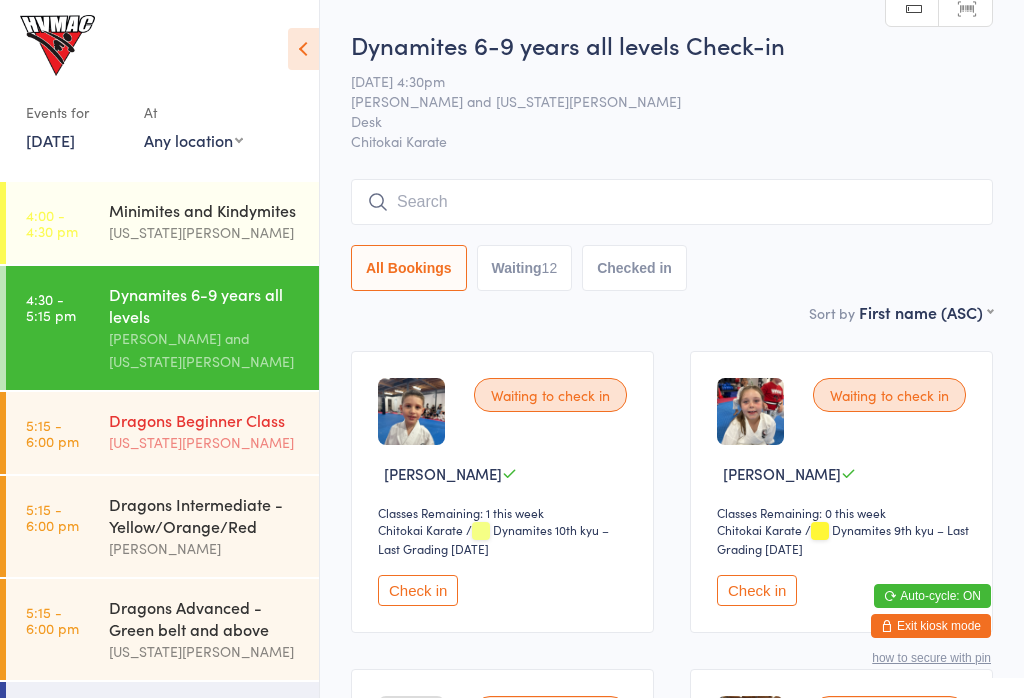 click on "Dragons Beginner Class [US_STATE][PERSON_NAME]" at bounding box center [214, 431] 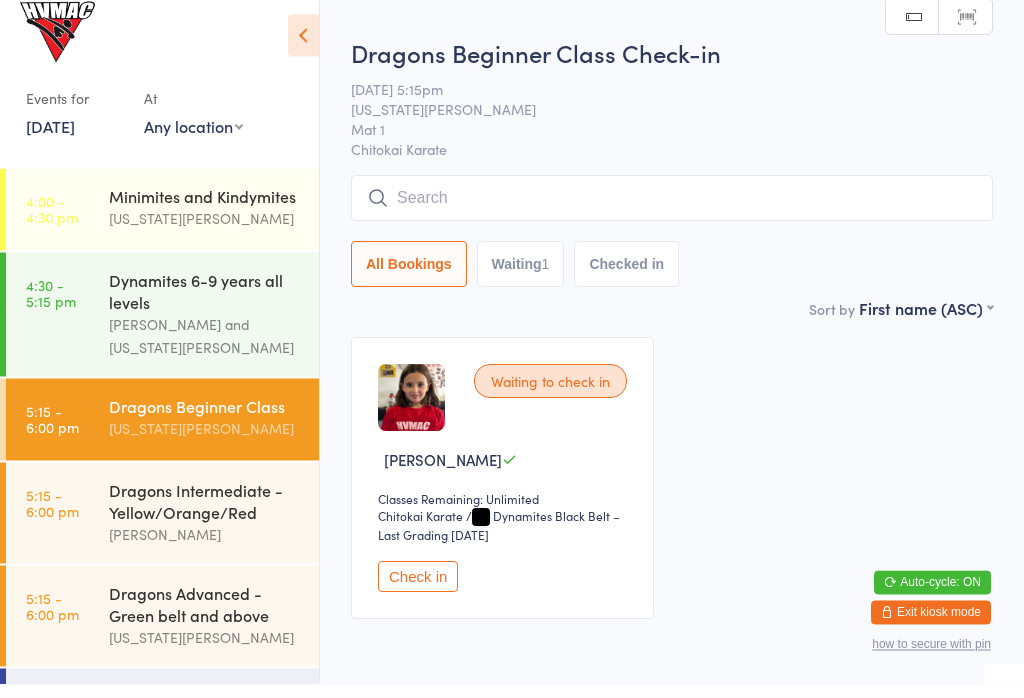 scroll, scrollTop: 68, scrollLeft: 0, axis: vertical 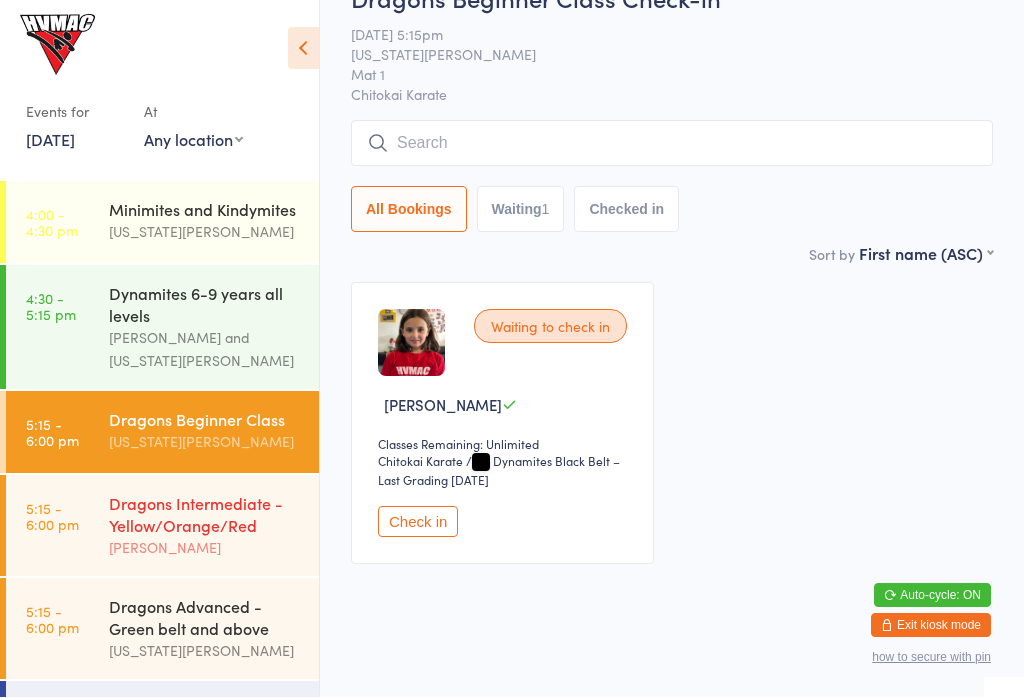click on "Dragons Intermediate - Yellow/Orange/Red" at bounding box center [205, 515] 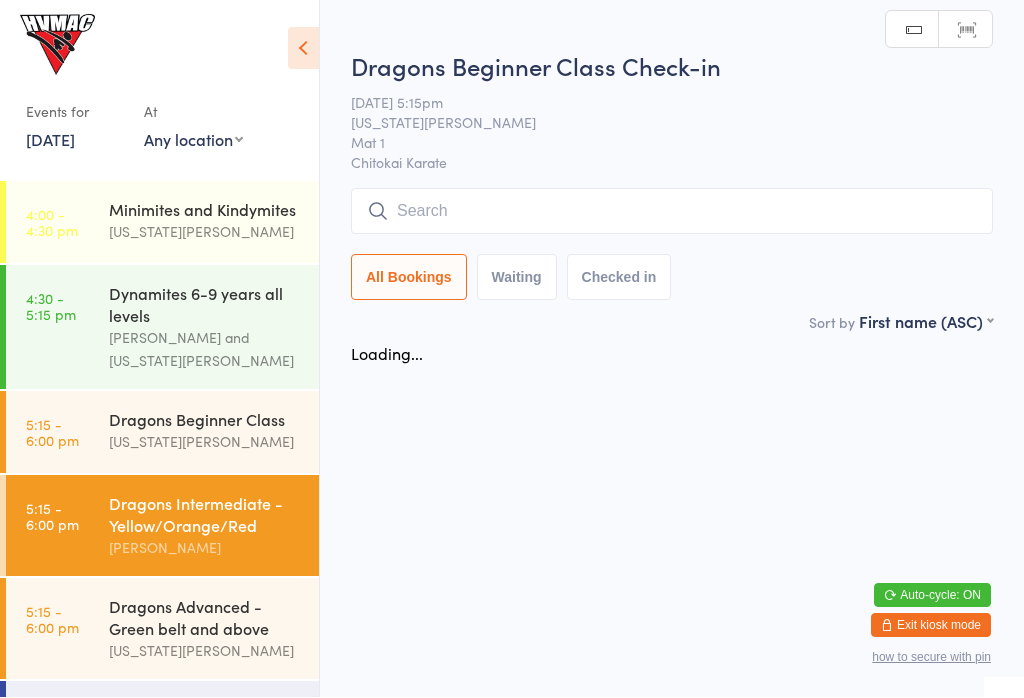 scroll, scrollTop: 0, scrollLeft: 0, axis: both 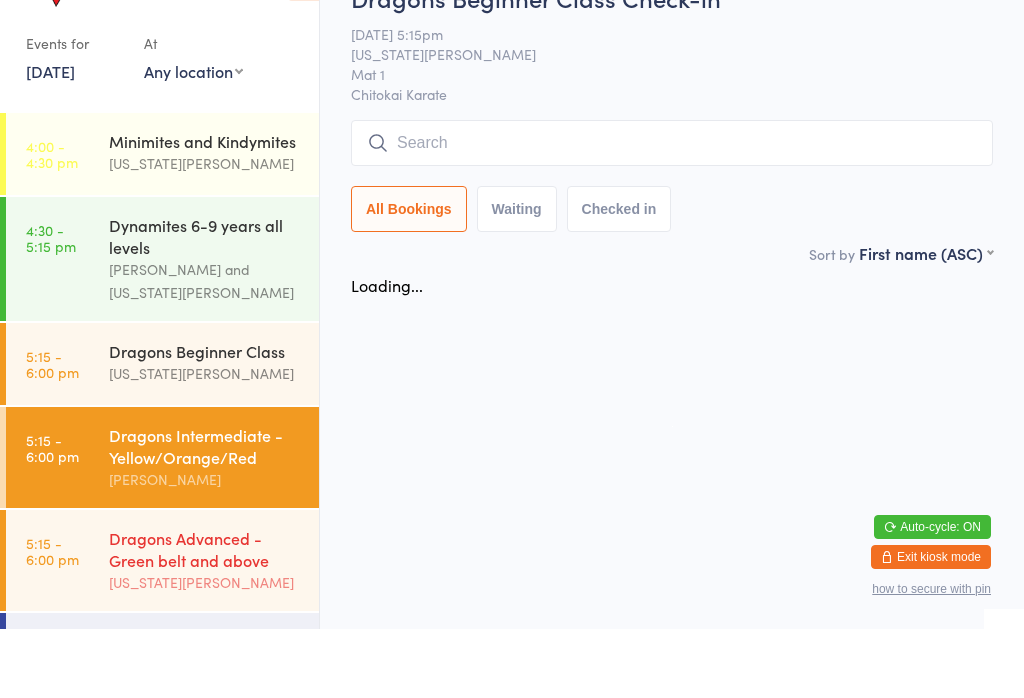 click on "Dragons Advanced - Green belt and above" at bounding box center (205, 618) 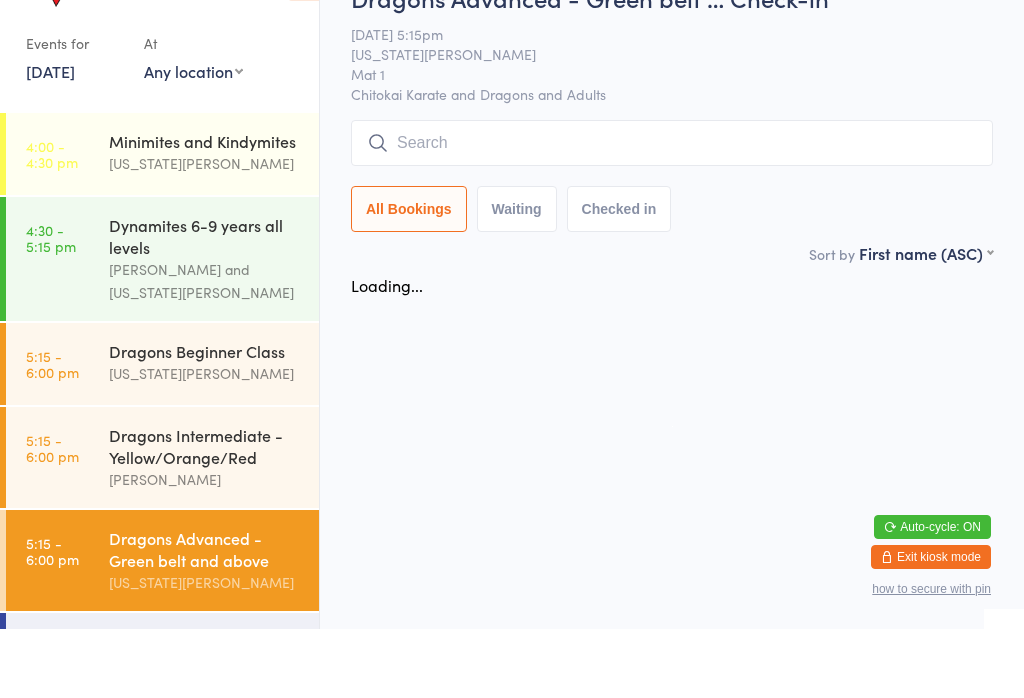 scroll, scrollTop: 69, scrollLeft: 0, axis: vertical 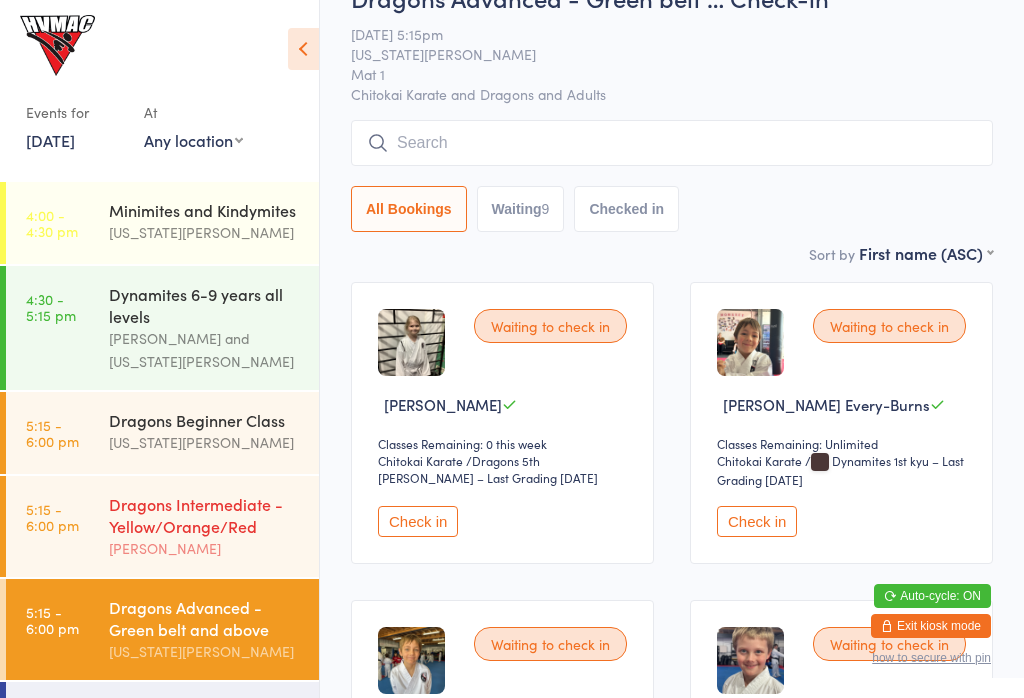 click on "Dragons Intermediate - Yellow/Orange/Red" at bounding box center [205, 515] 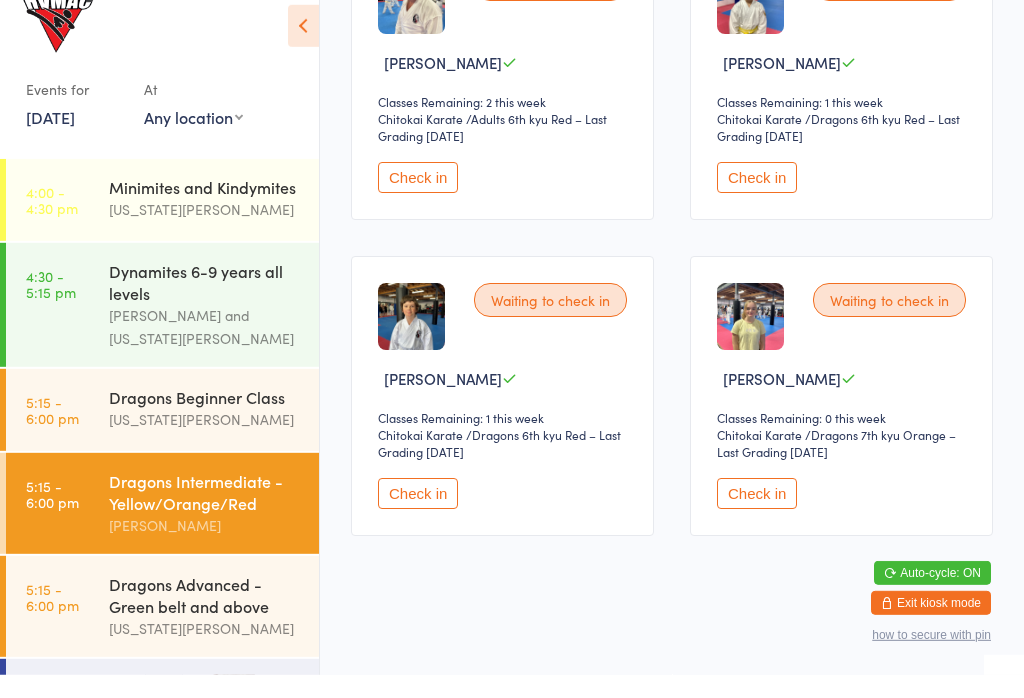 scroll, scrollTop: 390, scrollLeft: 0, axis: vertical 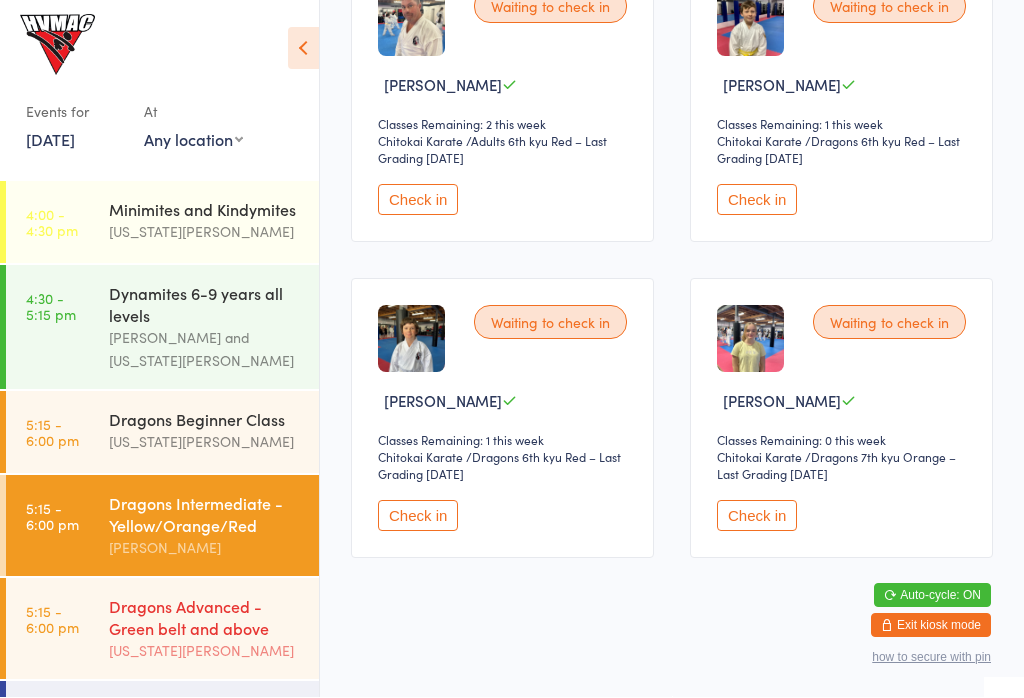 click on "Dragons Advanced - Green belt and above" at bounding box center [205, 618] 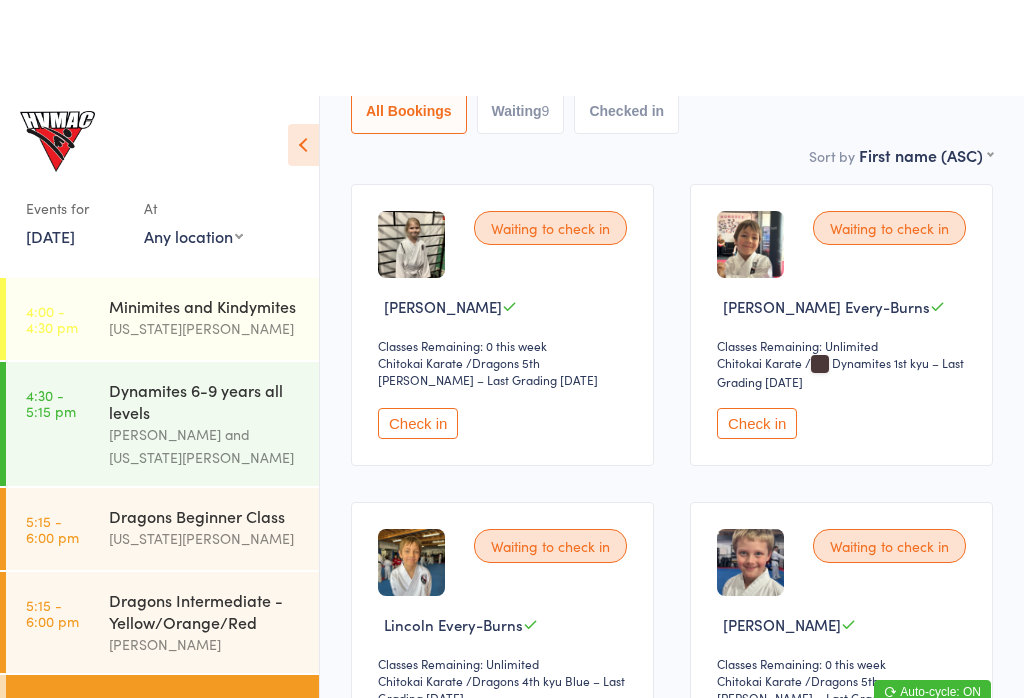 scroll, scrollTop: 0, scrollLeft: 0, axis: both 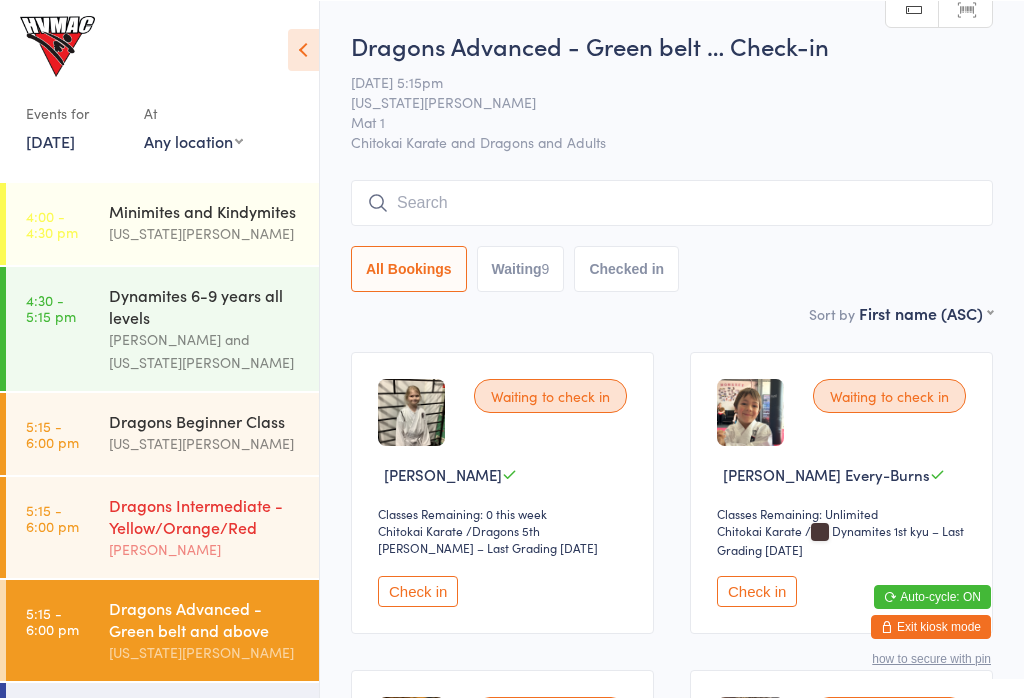 click on "Dragons Intermediate - Yellow/Orange/Red" at bounding box center (205, 515) 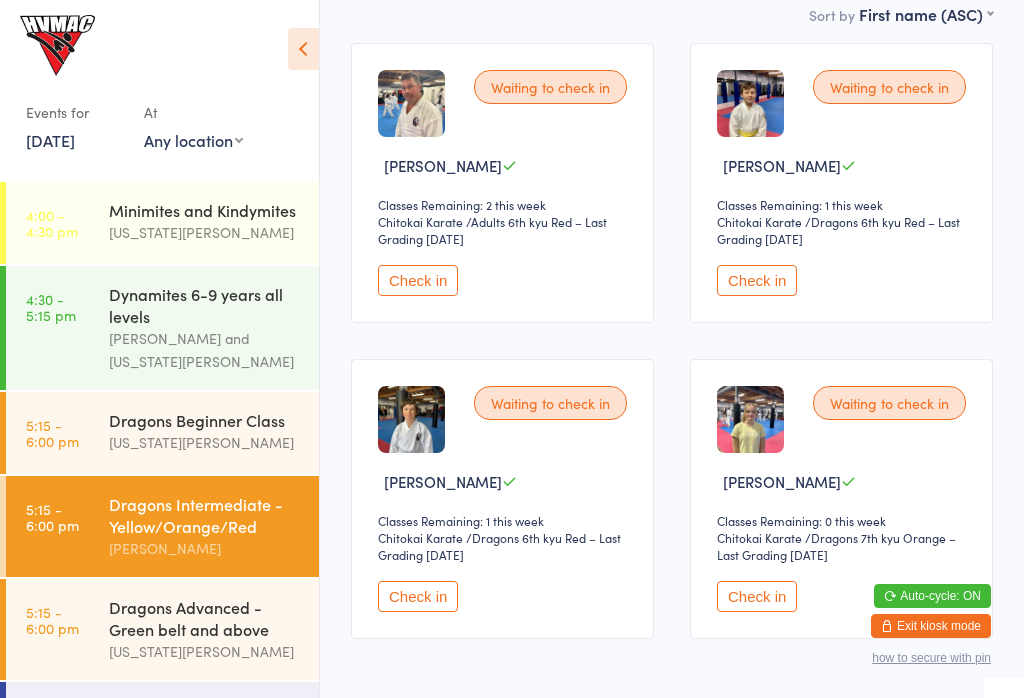 scroll, scrollTop: 0, scrollLeft: 0, axis: both 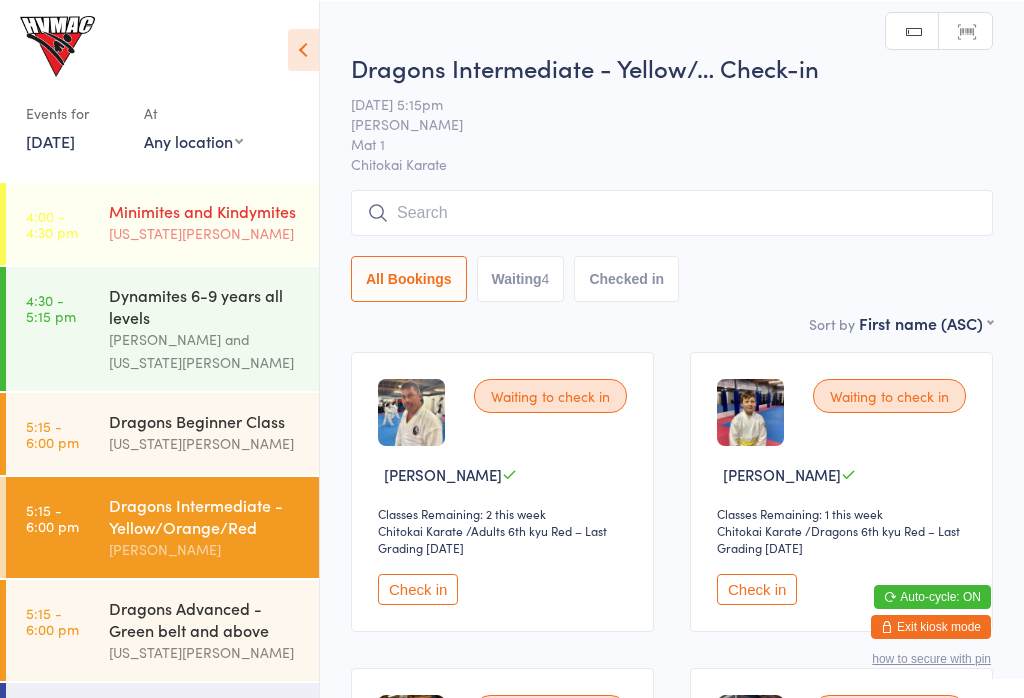 click on "[US_STATE][PERSON_NAME]" at bounding box center (205, 232) 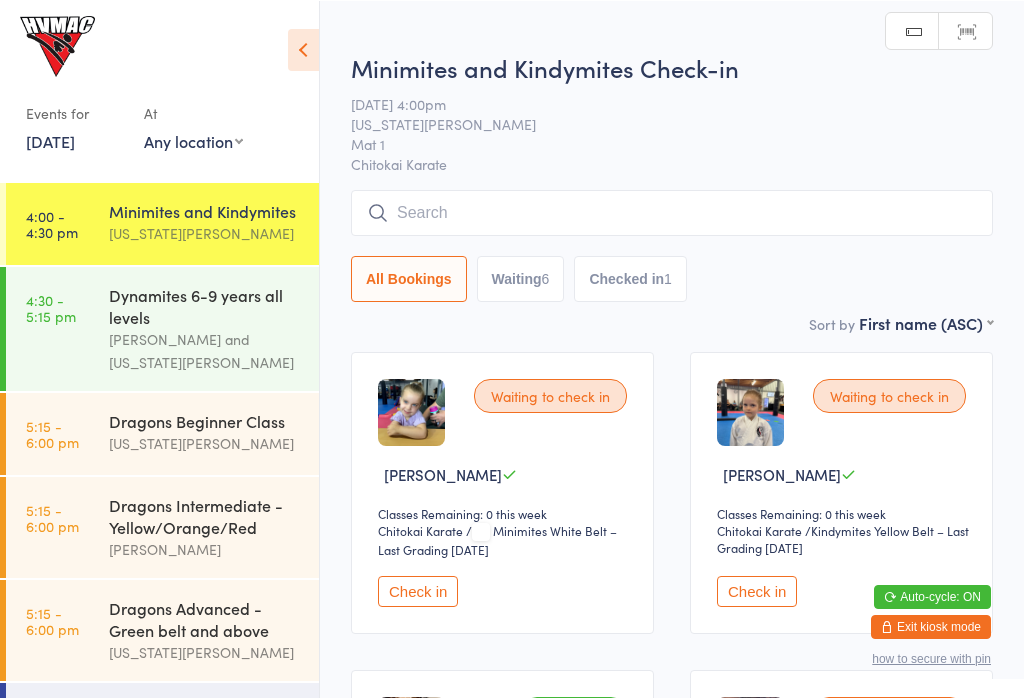 click at bounding box center [303, 49] 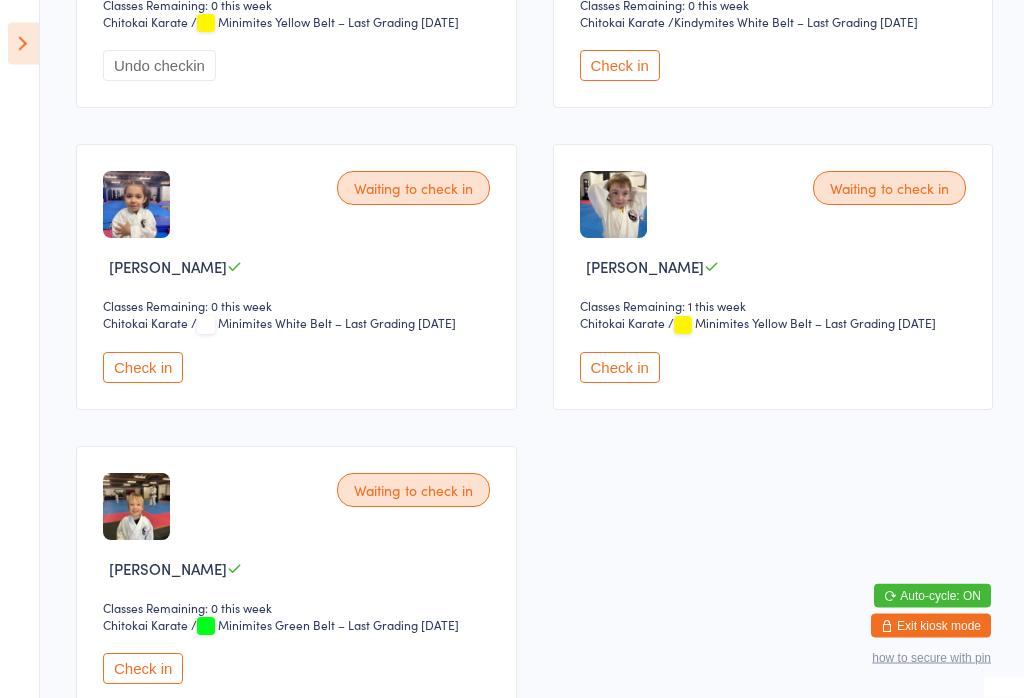 scroll, scrollTop: 811, scrollLeft: 0, axis: vertical 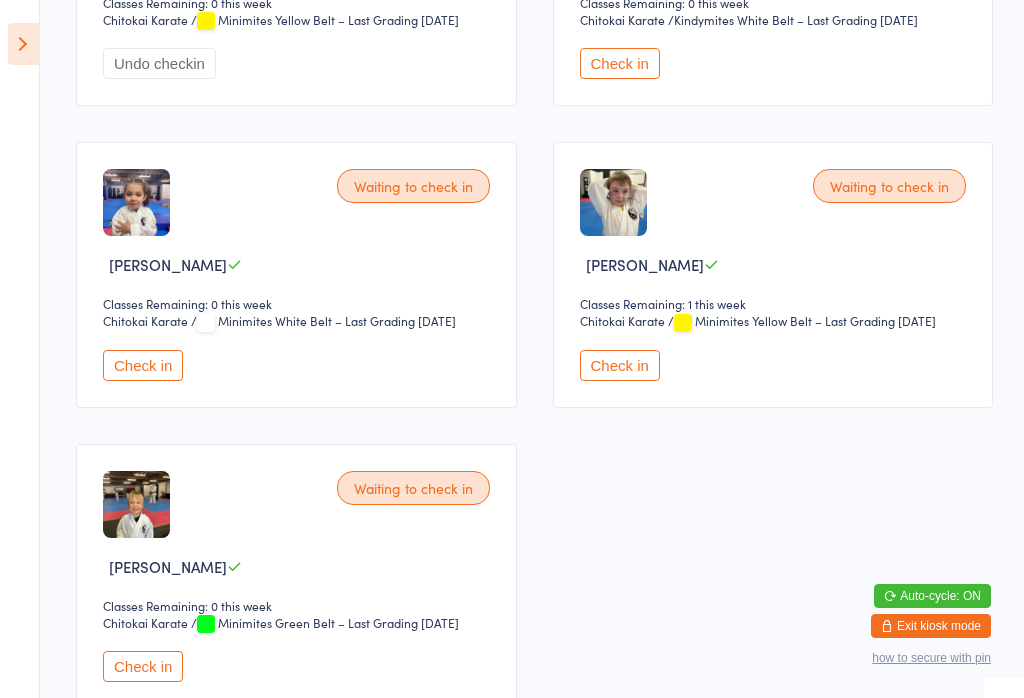 click on "Check in" at bounding box center (620, 365) 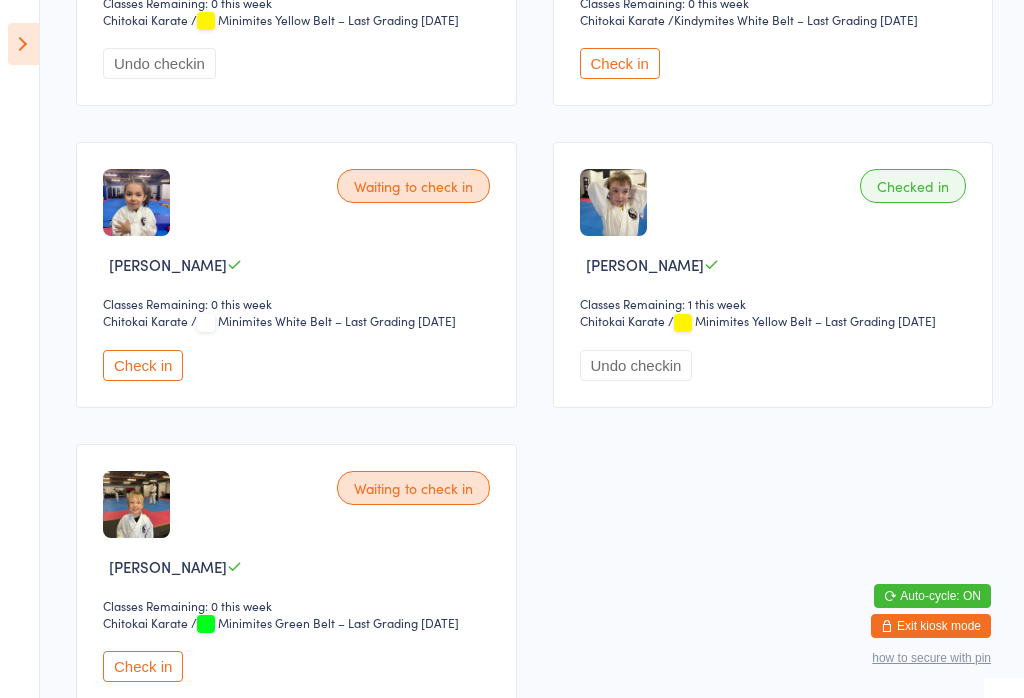 click at bounding box center (23, 44) 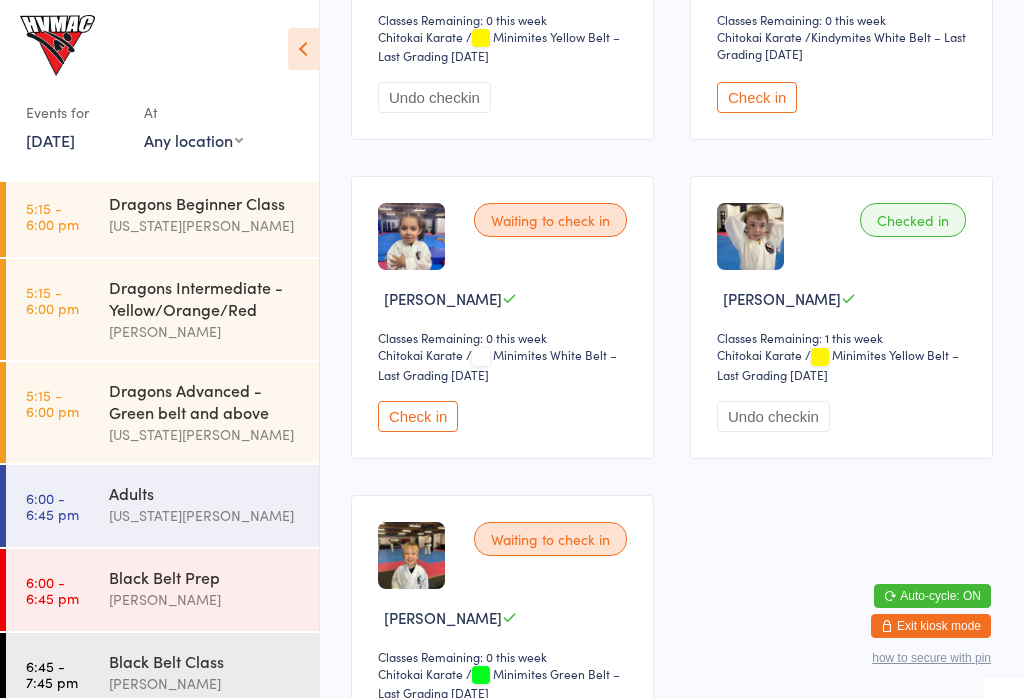 scroll, scrollTop: 217, scrollLeft: 0, axis: vertical 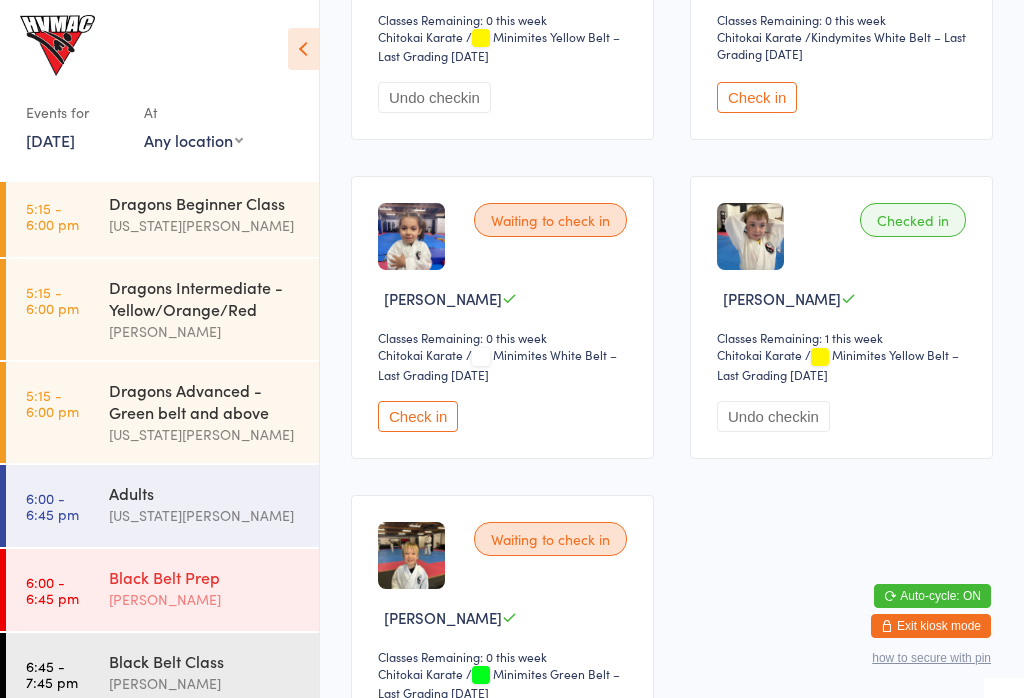 click on "6:00 - 6:45 pm Black Belt Prep [PERSON_NAME]" at bounding box center [162, 590] 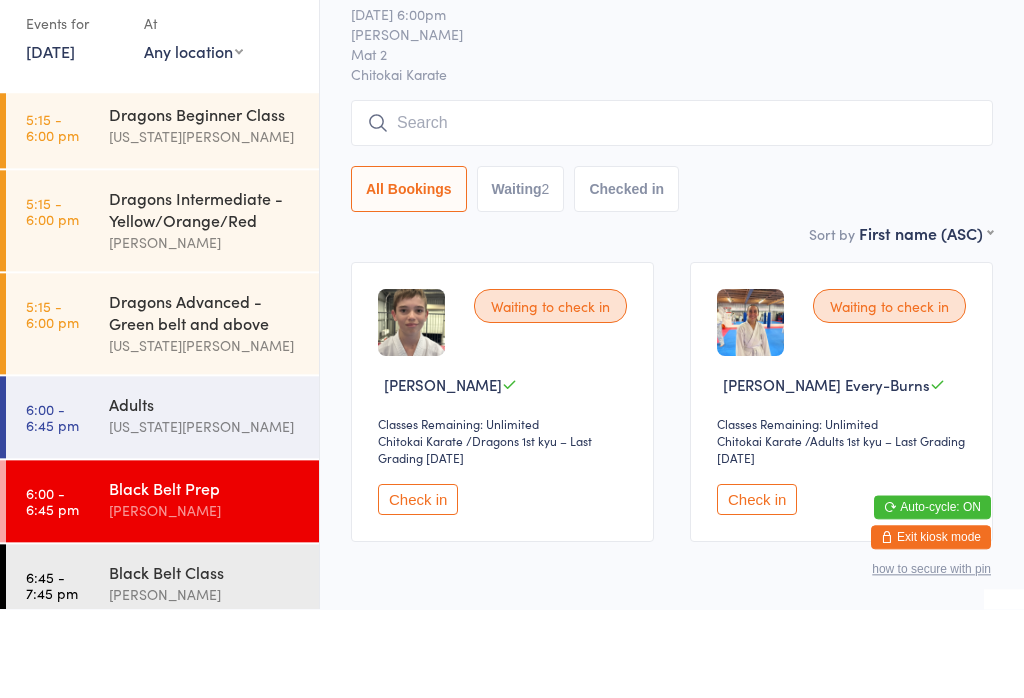 scroll, scrollTop: 67, scrollLeft: 0, axis: vertical 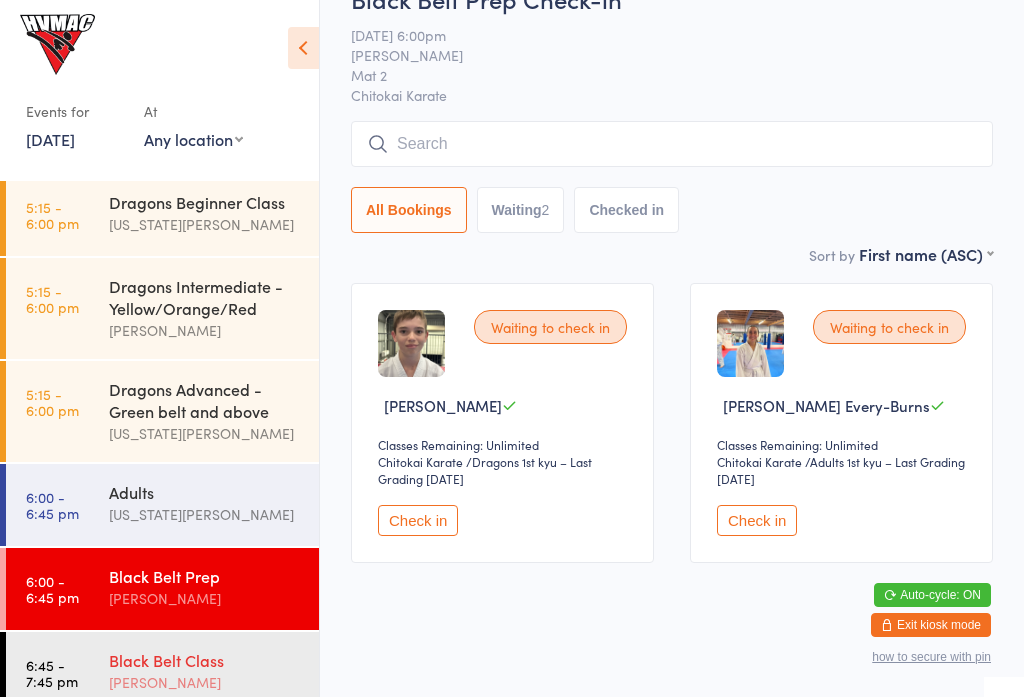 click on "[PERSON_NAME]" at bounding box center [205, 683] 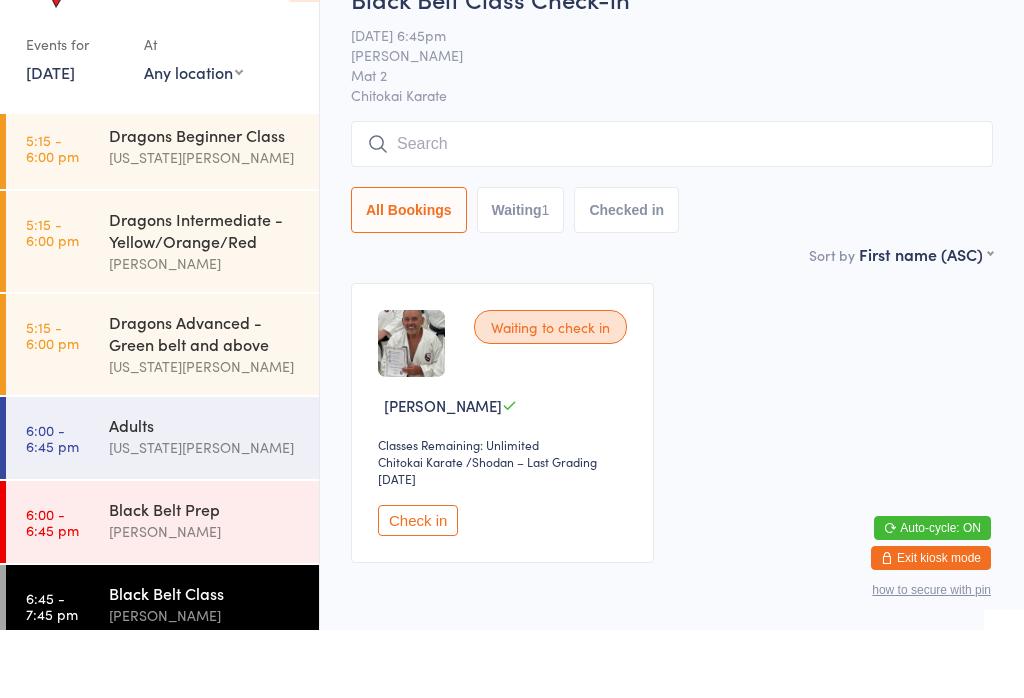 scroll, scrollTop: 67, scrollLeft: 0, axis: vertical 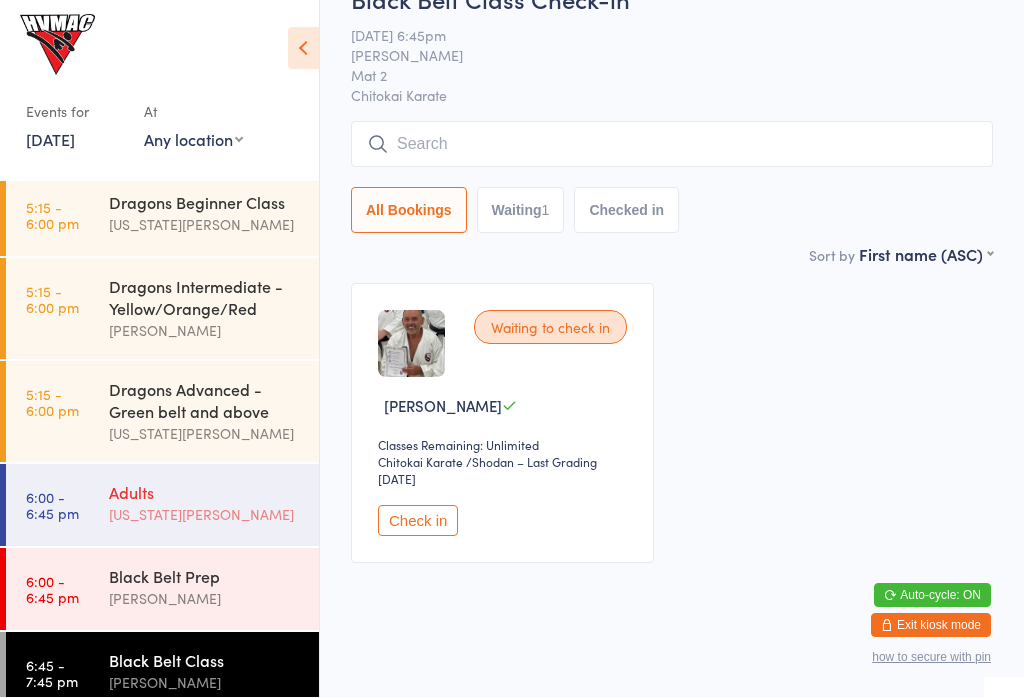 click on "6:00 - 6:45 pm Adults [US_STATE][PERSON_NAME]" at bounding box center [162, 506] 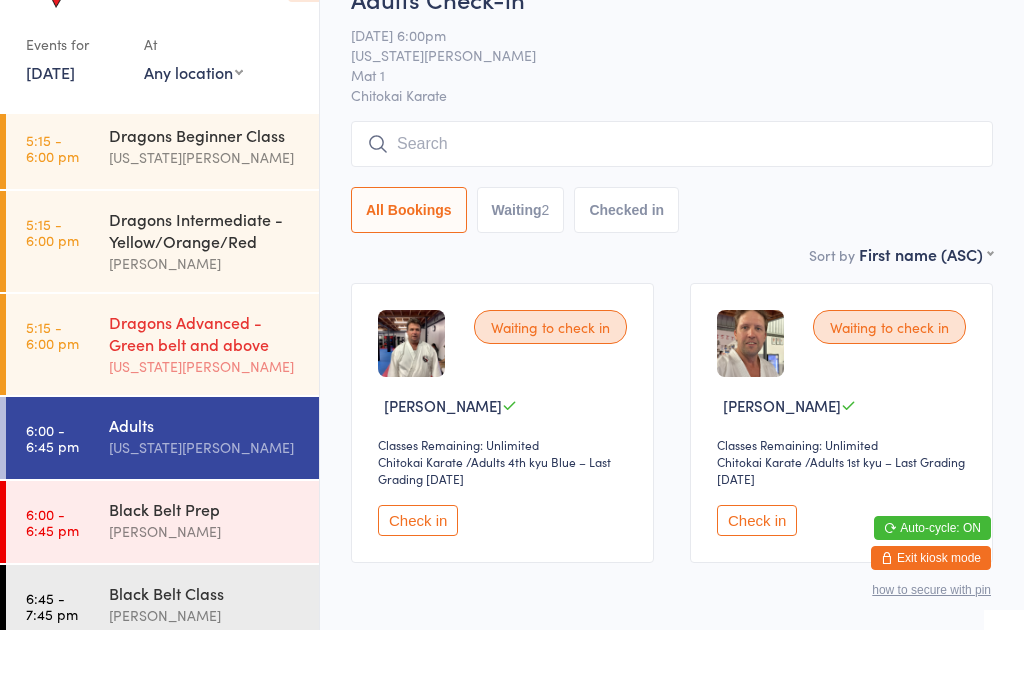 scroll, scrollTop: 67, scrollLeft: 0, axis: vertical 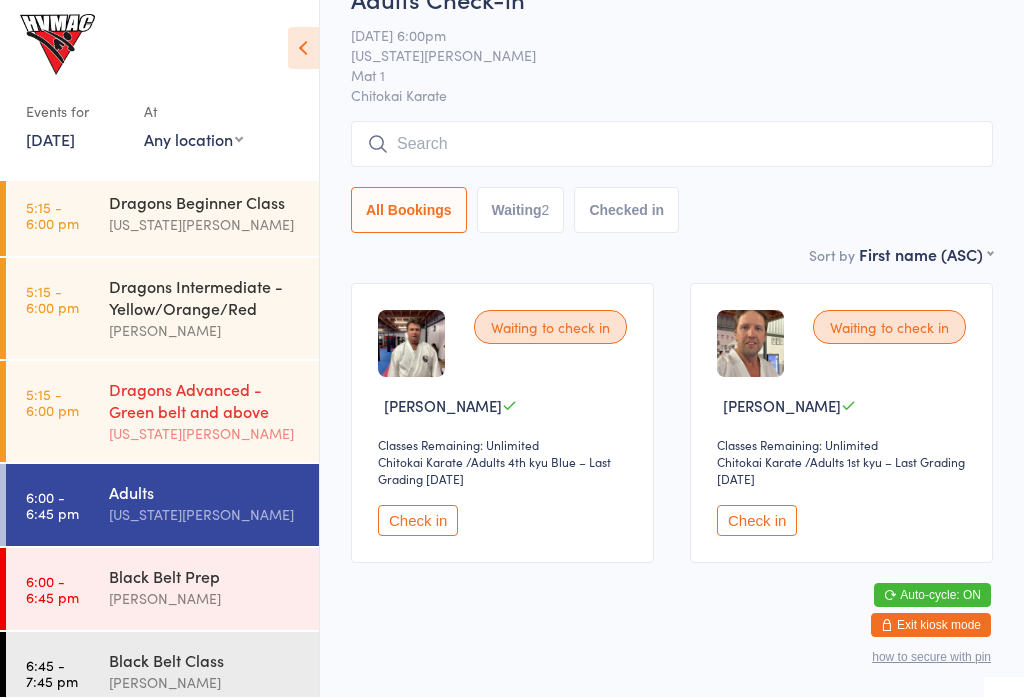 click on "5:15 - 6:00 pm Dragons Advanced - Green belt and above [US_STATE][PERSON_NAME]" at bounding box center (162, 412) 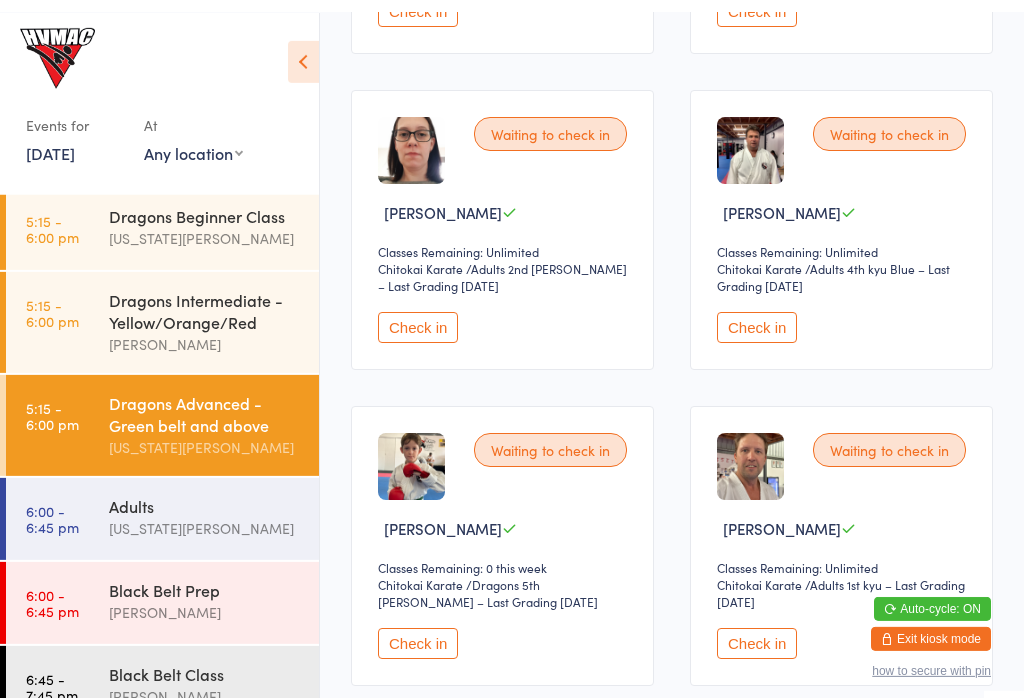 scroll, scrollTop: 0, scrollLeft: 0, axis: both 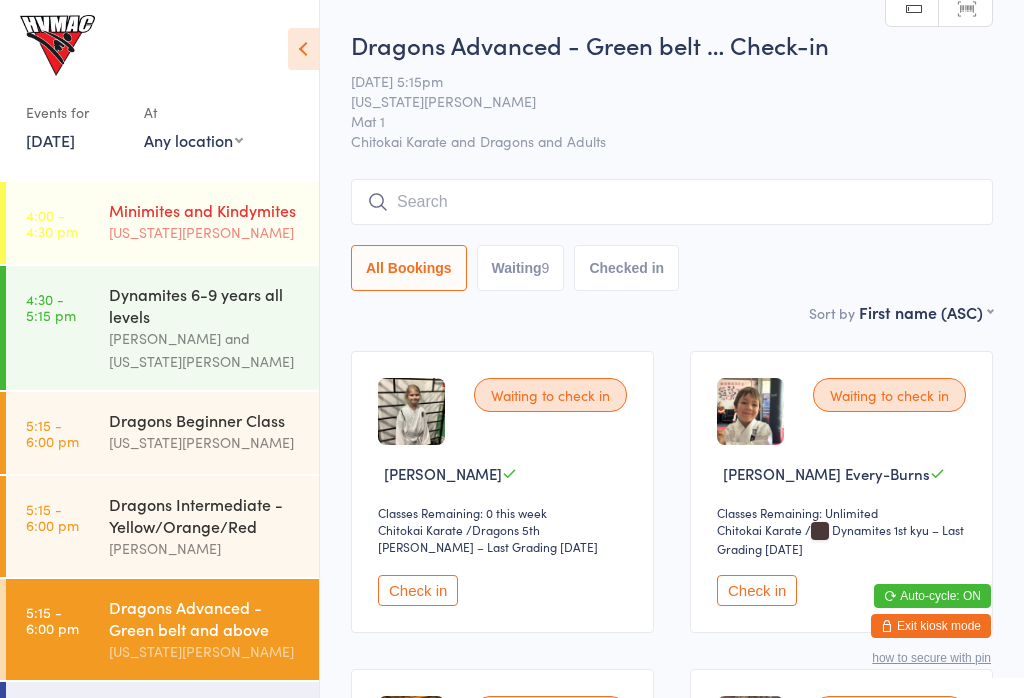 click on "4:00 - 4:30 pm" at bounding box center (52, 223) 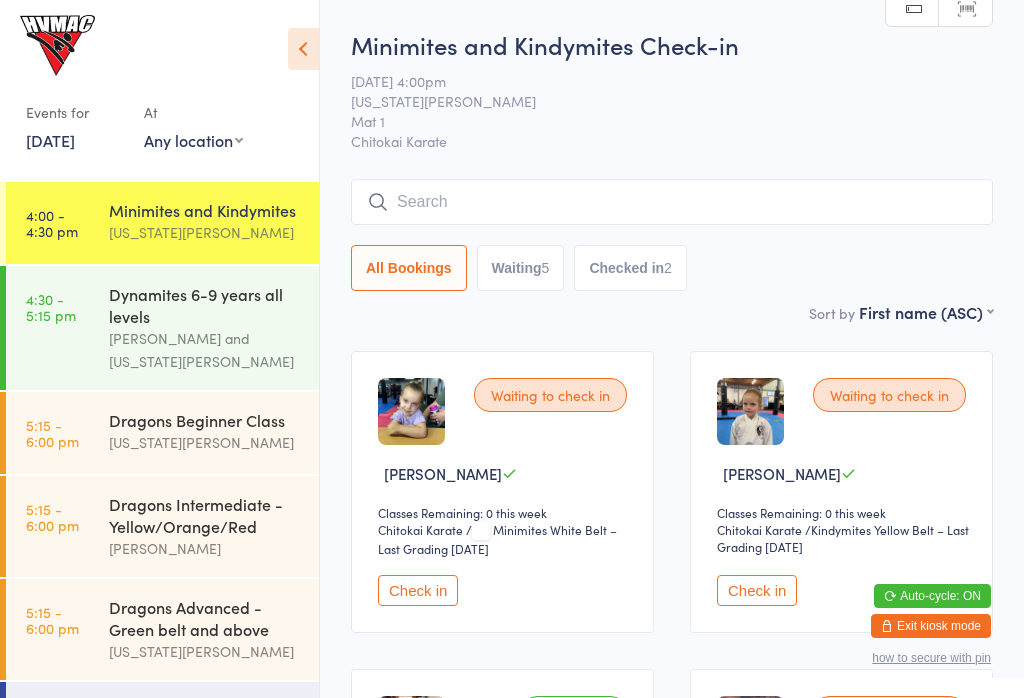 click on "Waiting to check in [PERSON_NAME]  Classes Remaining: 0 this week Chitokai Karate  Chitokai Karate   /  Kindymites White Belt – Last Grading [DATE]   Check in" at bounding box center [841, 810] 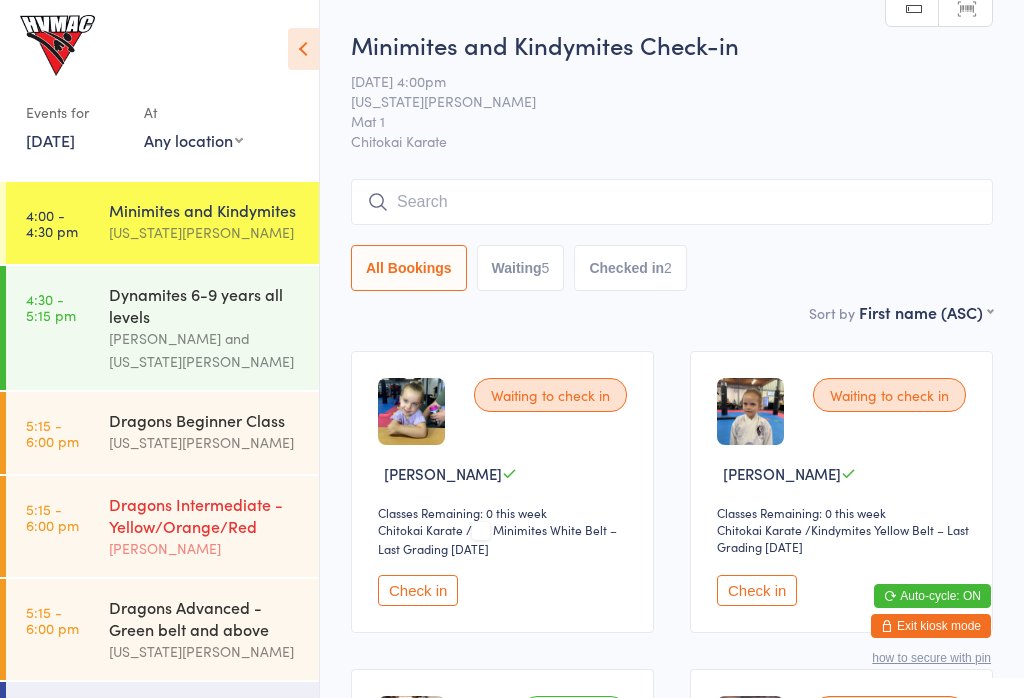 click on "Dragons Intermediate - Yellow/Orange/Red [PERSON_NAME]" at bounding box center (214, 526) 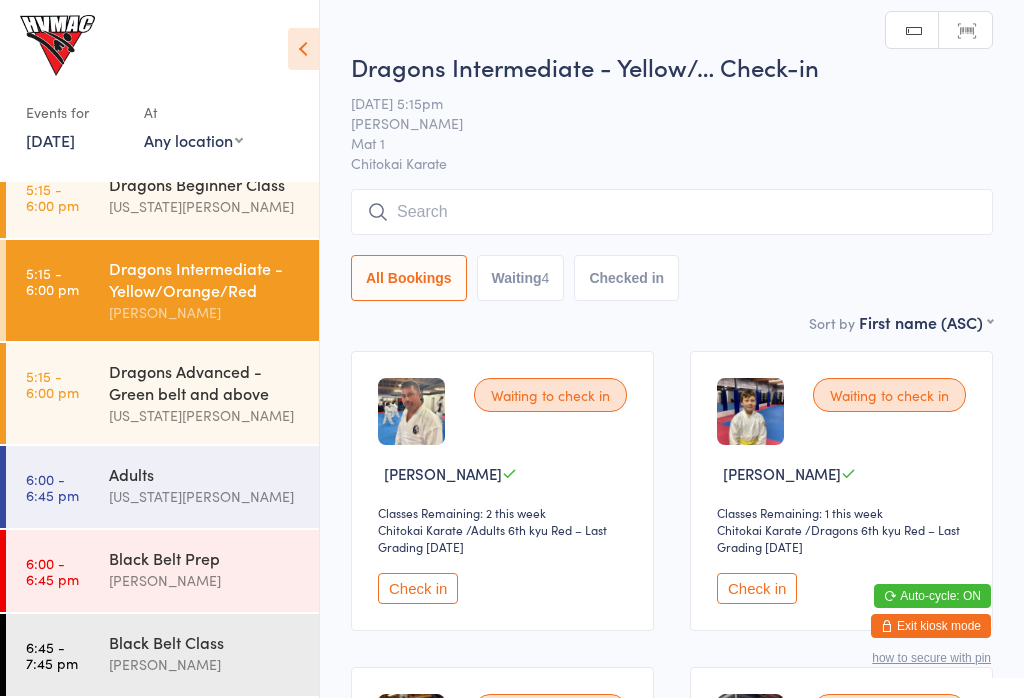 scroll, scrollTop: 248, scrollLeft: 0, axis: vertical 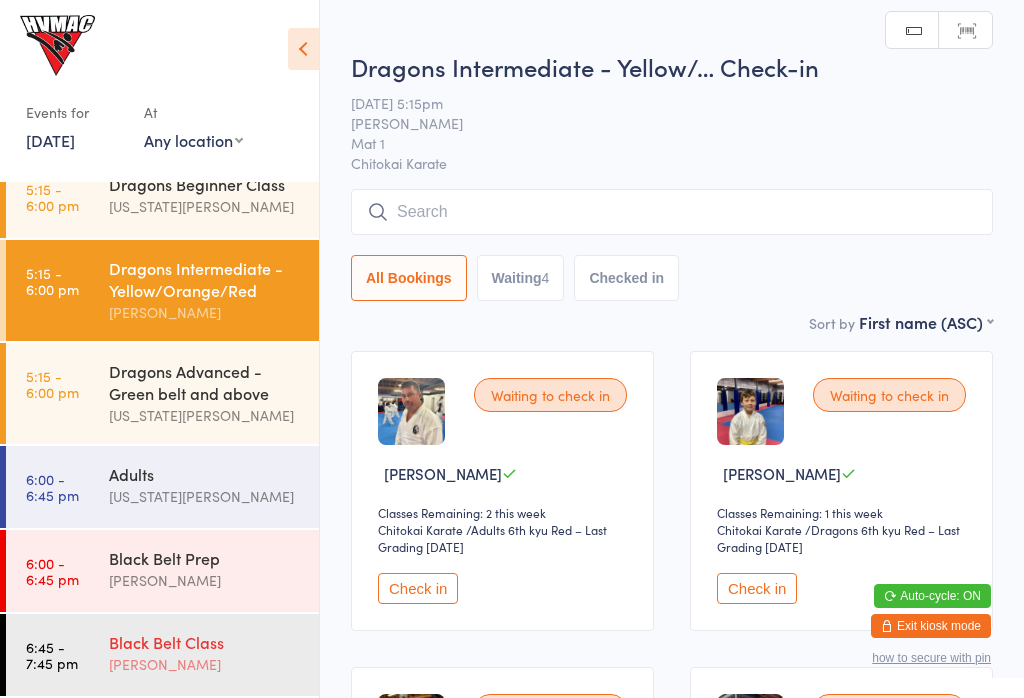 click on "Black Belt Class [PERSON_NAME]" at bounding box center (214, 653) 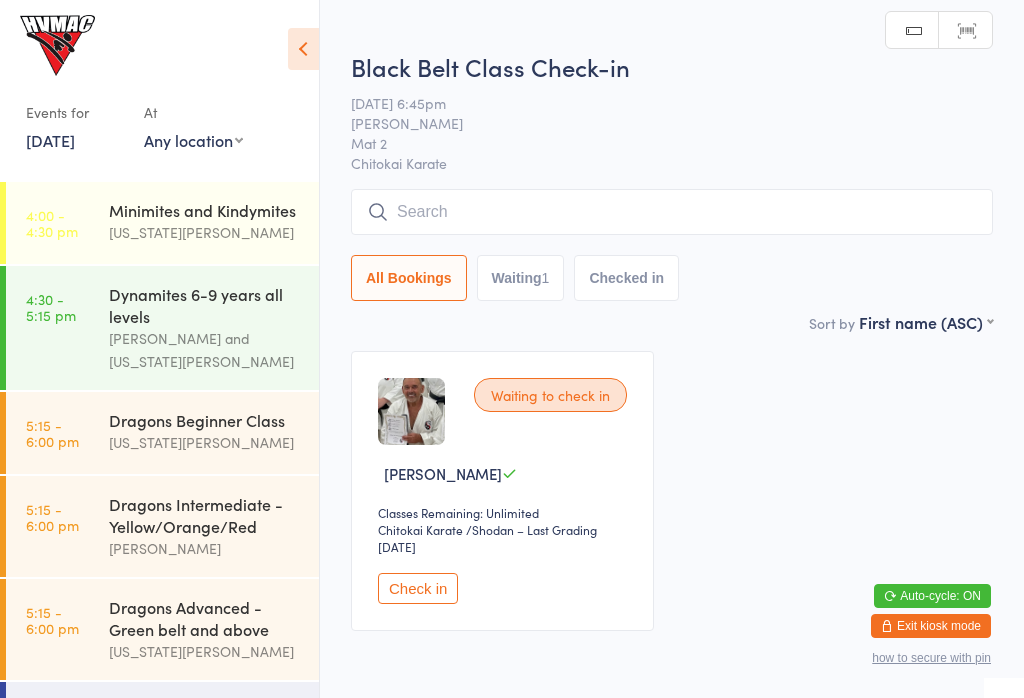 scroll, scrollTop: 0, scrollLeft: 0, axis: both 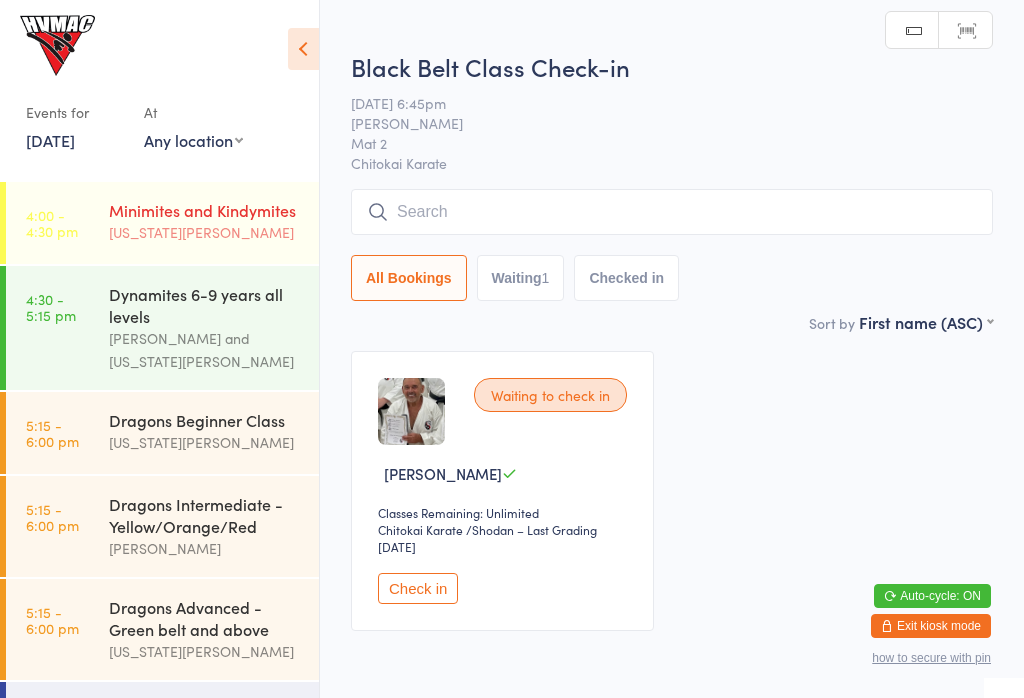 click on "Minimites and Kindymites [US_STATE][PERSON_NAME]" at bounding box center [214, 221] 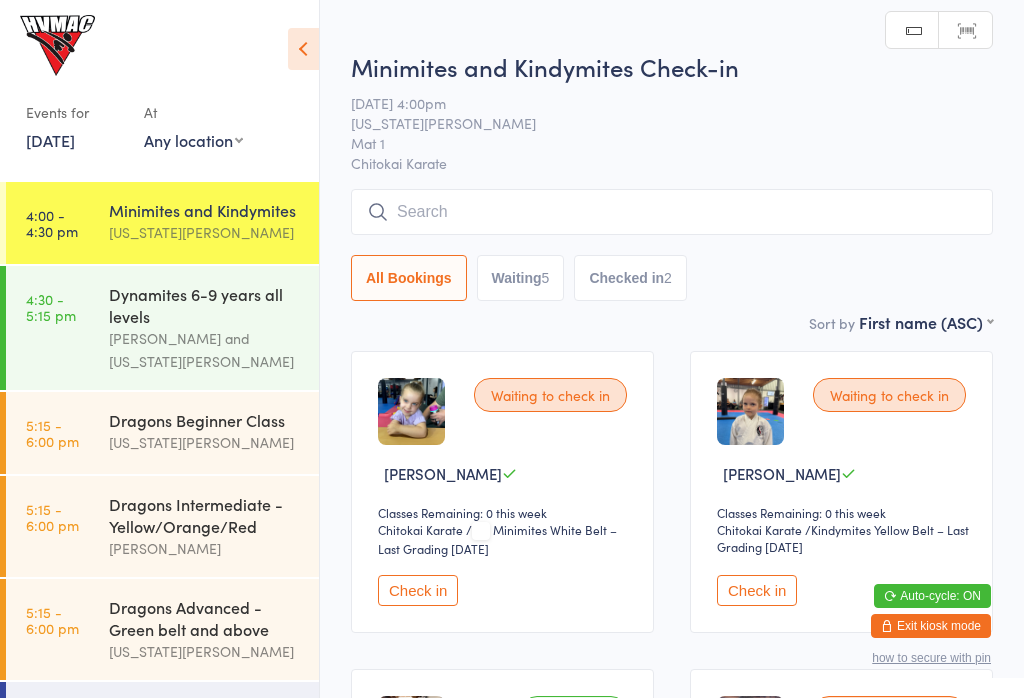click at bounding box center [303, 49] 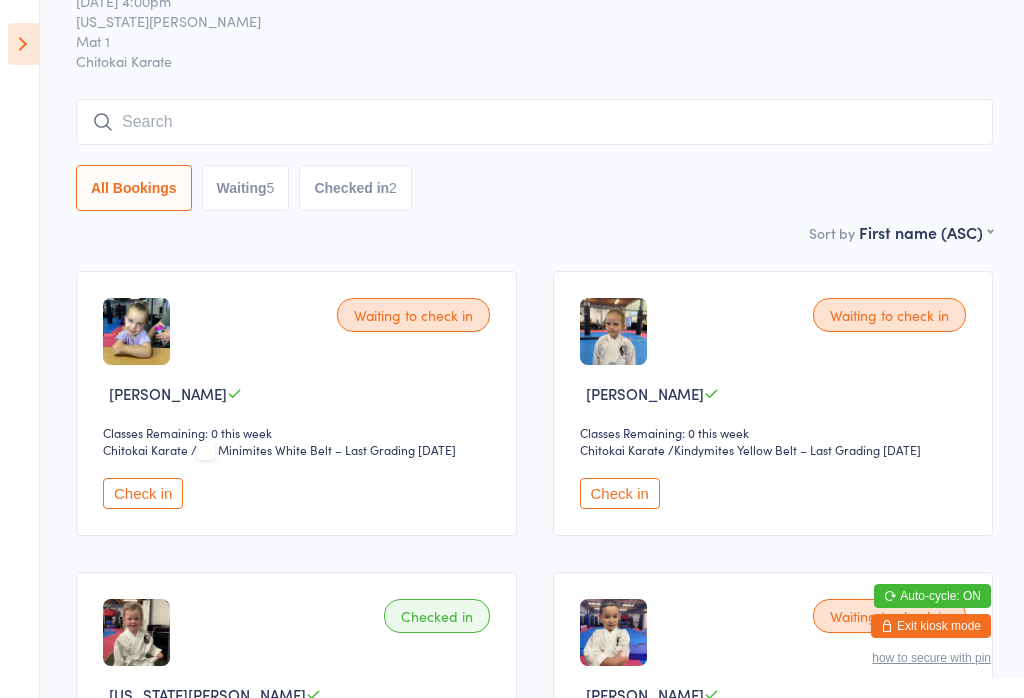 scroll, scrollTop: 78, scrollLeft: 0, axis: vertical 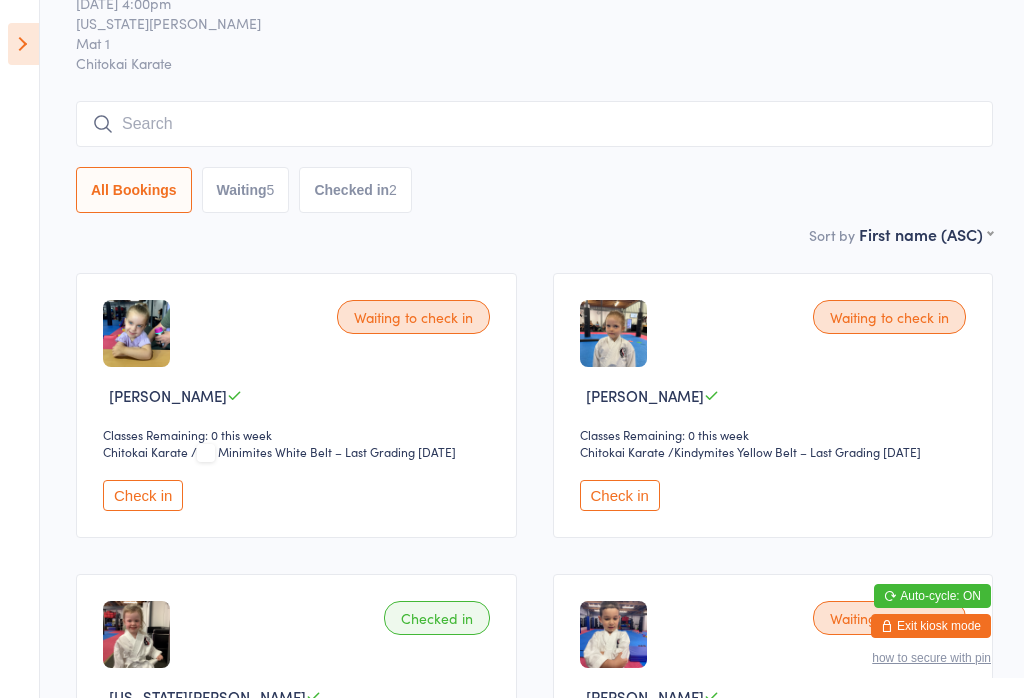 click on "Checked in  2" at bounding box center (355, 190) 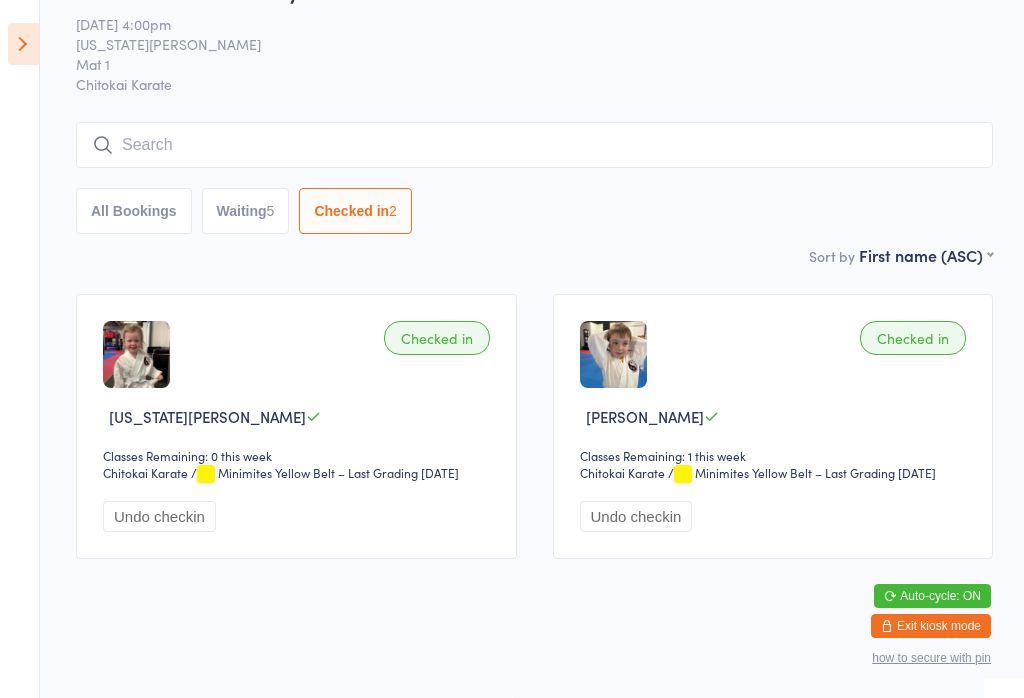 click on "Waiting  5" at bounding box center [246, 211] 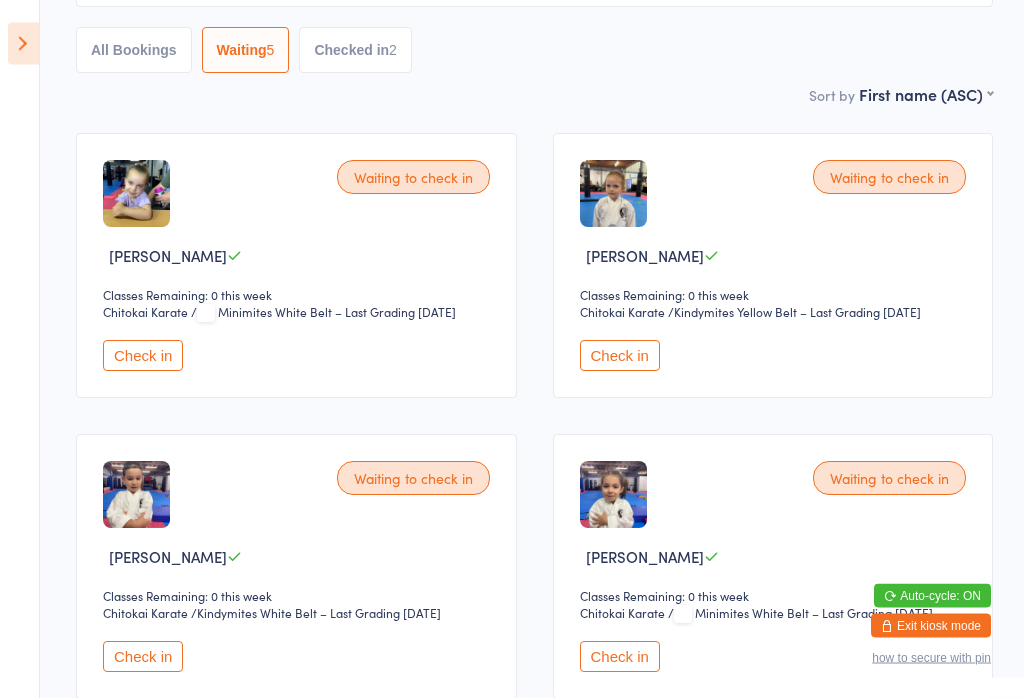 scroll, scrollTop: 216, scrollLeft: 0, axis: vertical 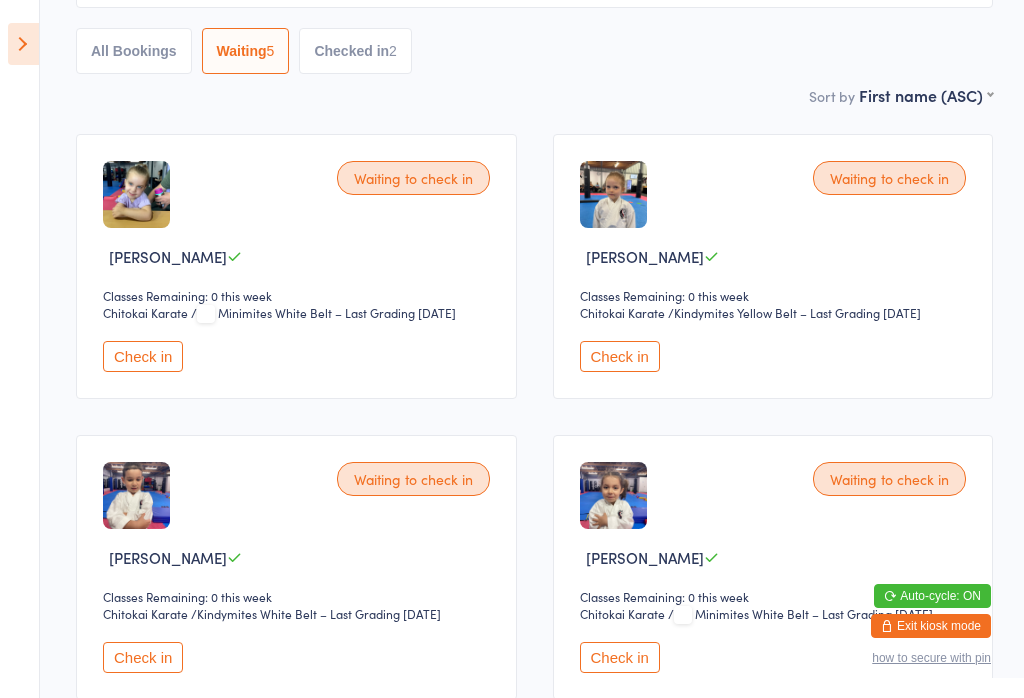 click on "Check in" at bounding box center (143, 657) 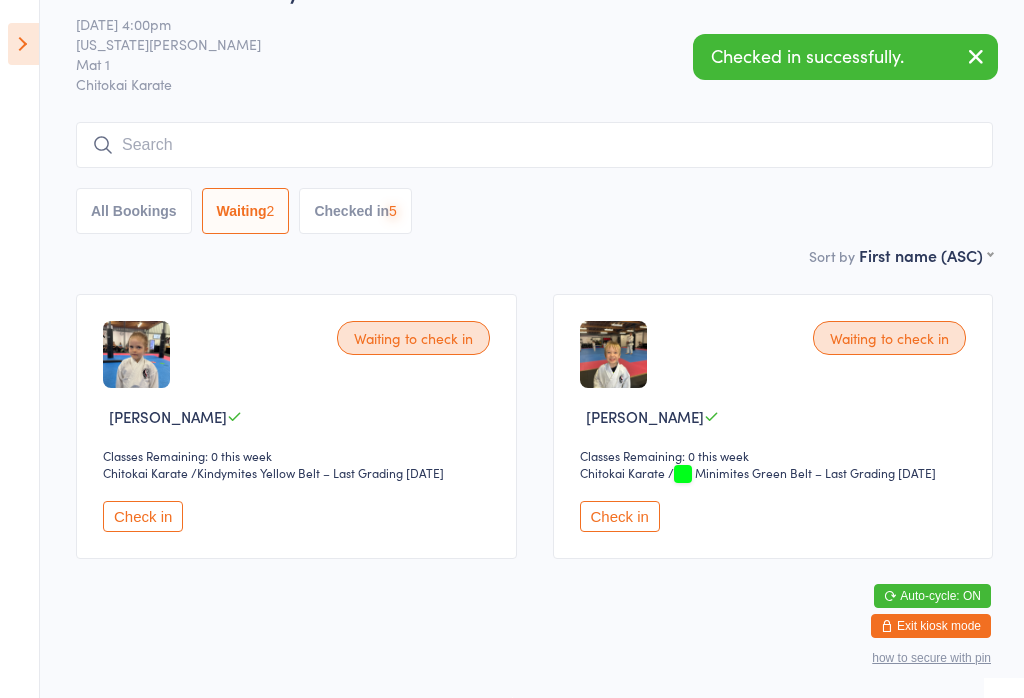 scroll, scrollTop: 50, scrollLeft: 0, axis: vertical 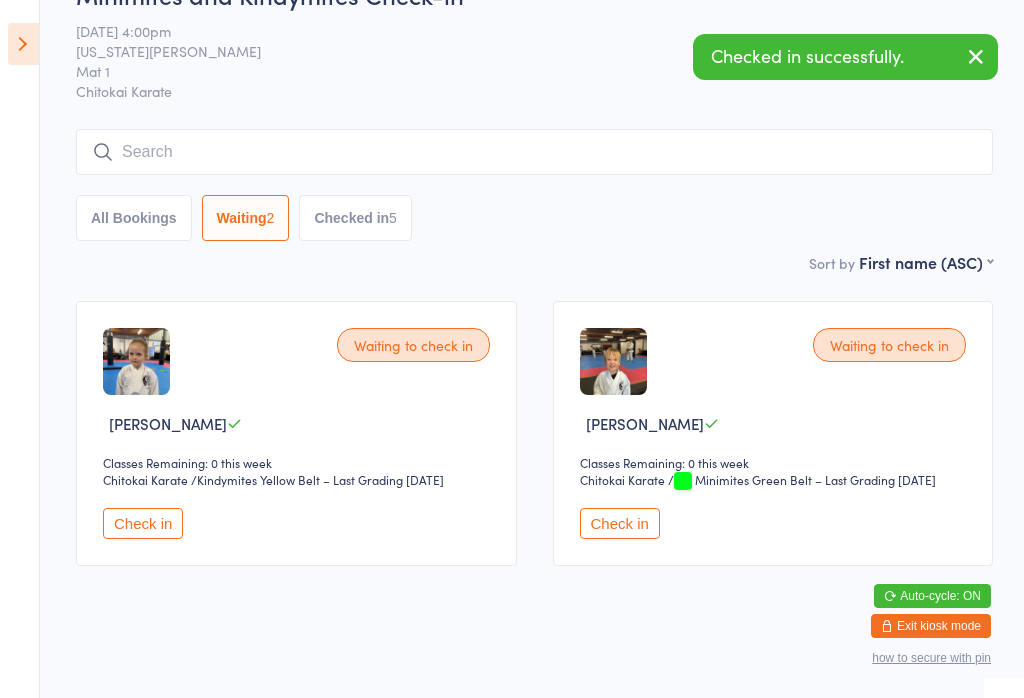 click on "Checked in  5" at bounding box center [355, 218] 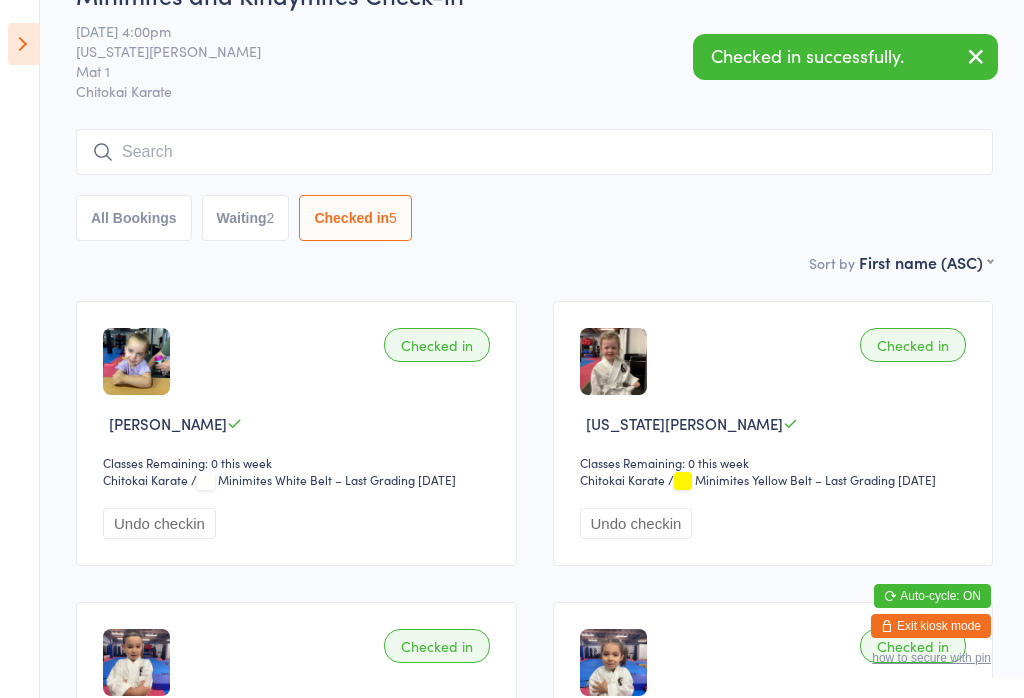 click on "Waiting  2" at bounding box center [246, 218] 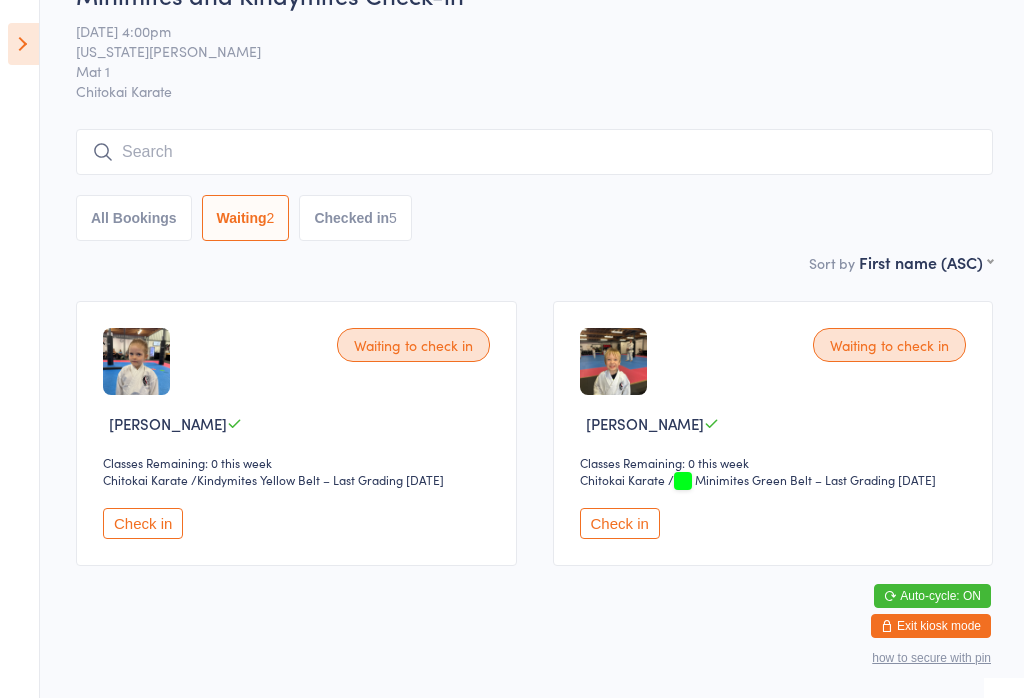 click on "Chitokai Karate" at bounding box center [160, 480] 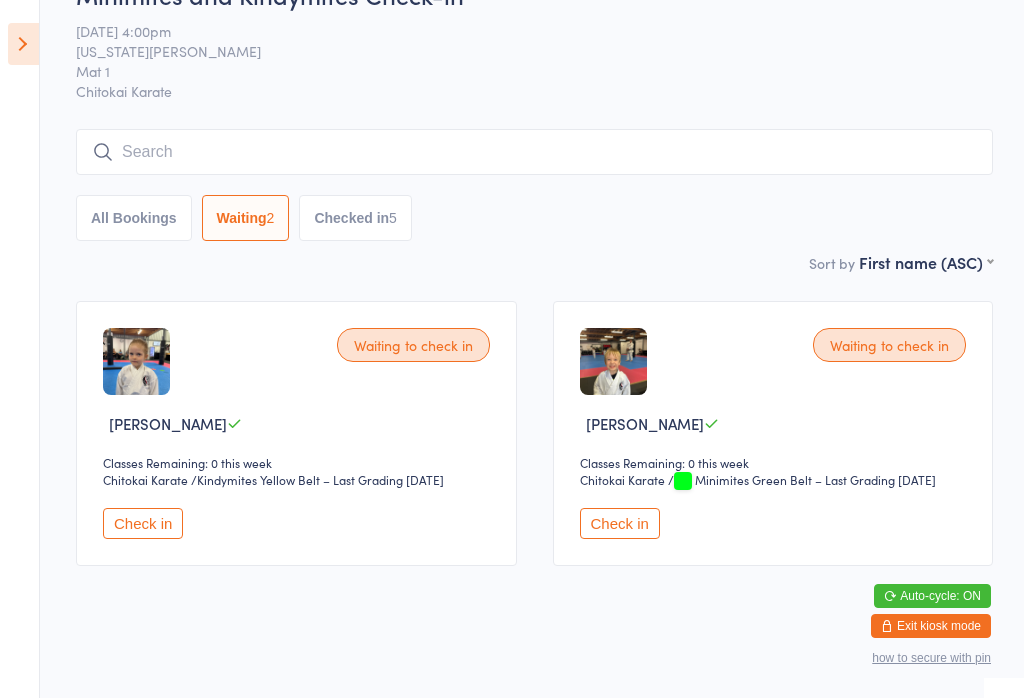 click on "Check in" at bounding box center (143, 523) 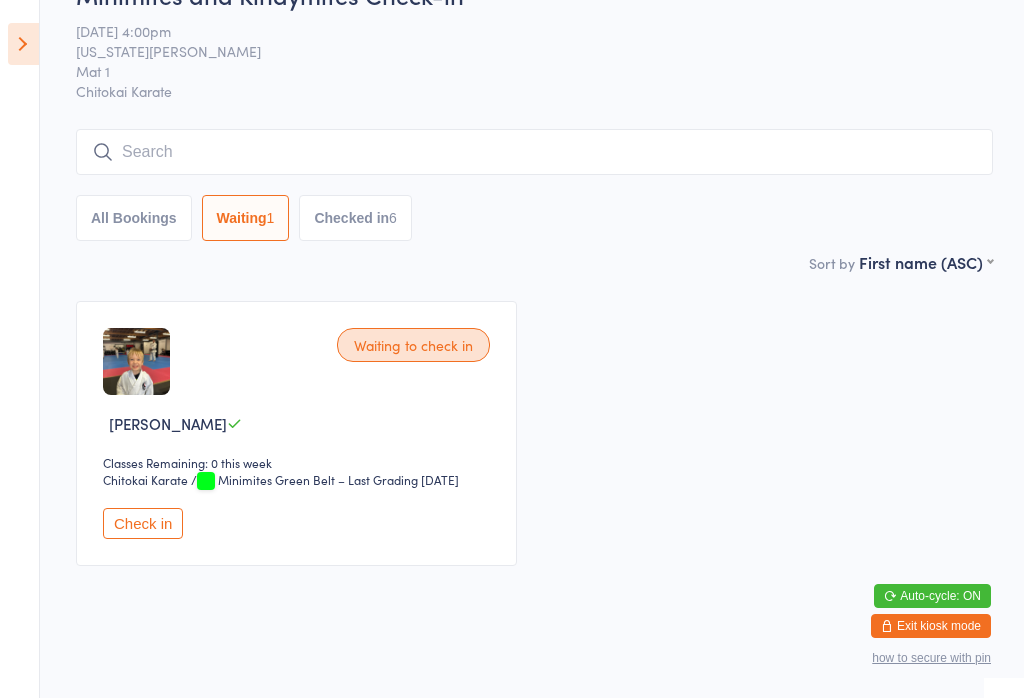 click on "Check in" at bounding box center [143, 523] 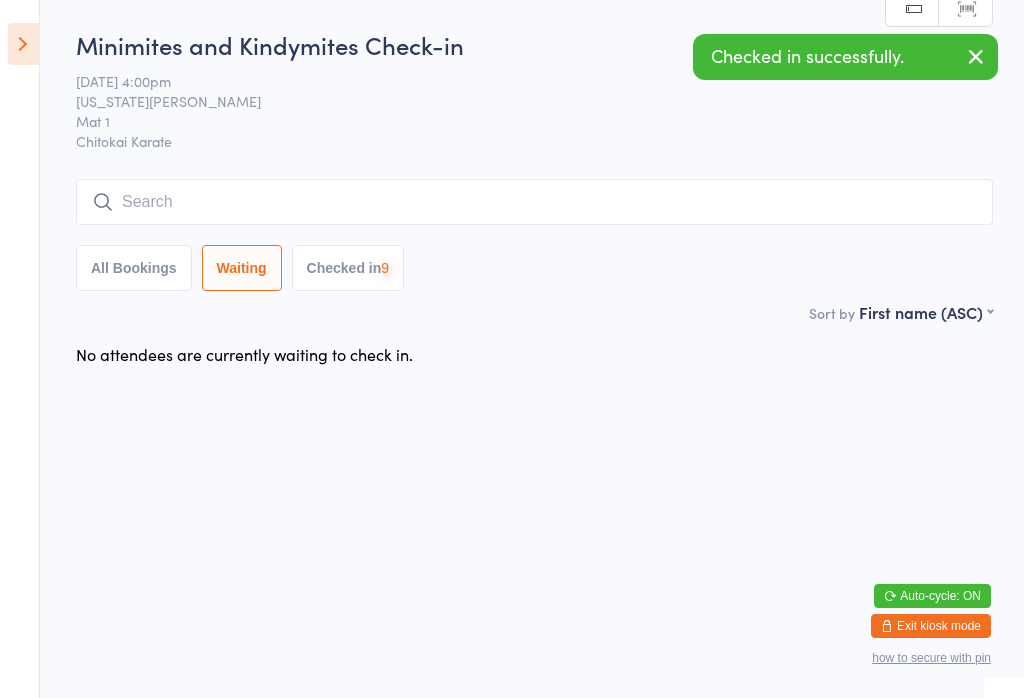 scroll, scrollTop: 0, scrollLeft: 0, axis: both 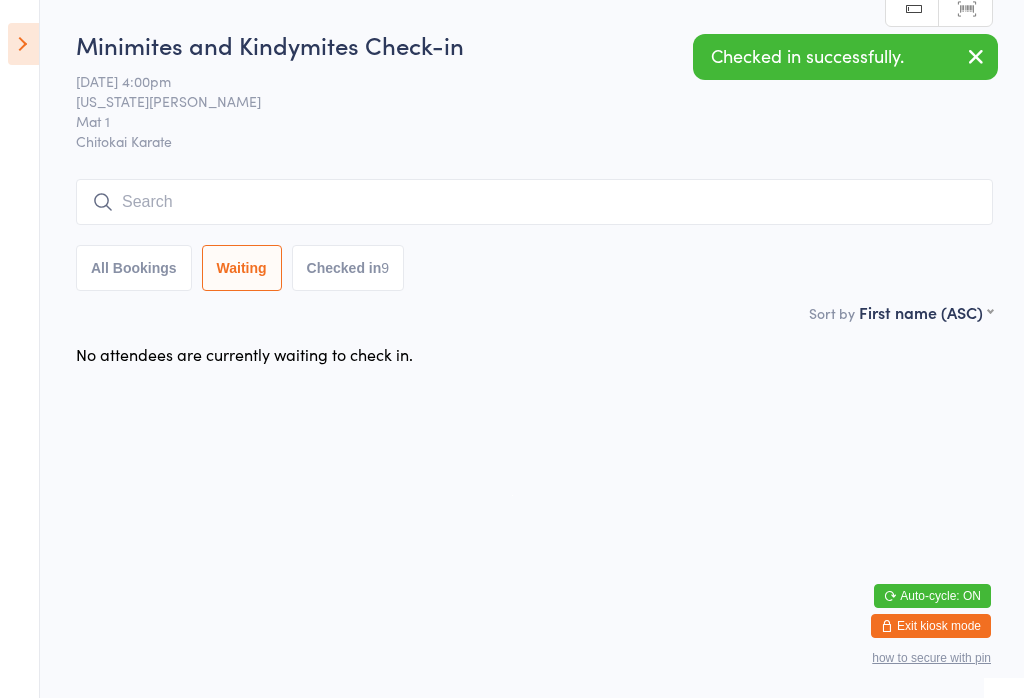 click on "Checked in  9" at bounding box center [348, 268] 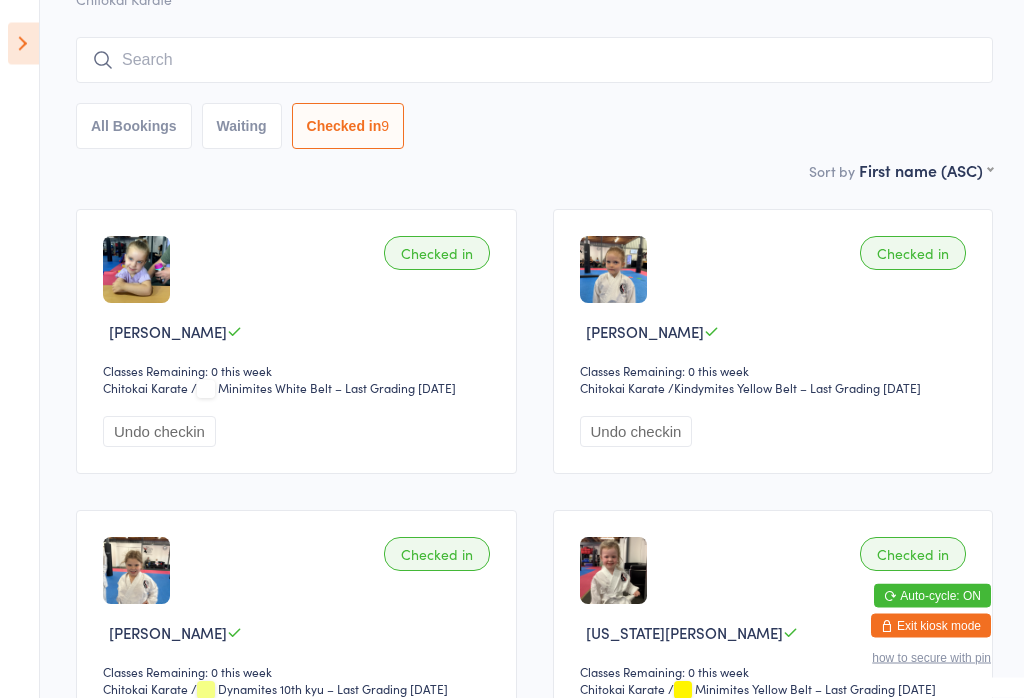 scroll, scrollTop: 0, scrollLeft: 0, axis: both 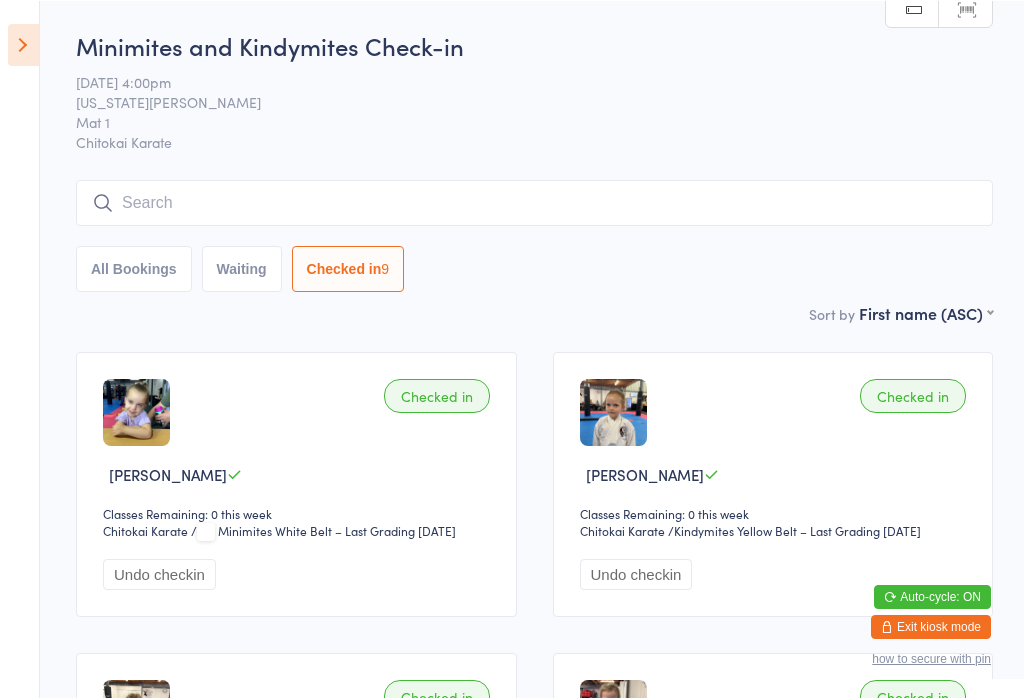 click on "Events for [DATE] [DATE]
[DATE]
Sun Mon Tue Wed Thu Fri Sat
27
29
30
01
02
03
04
05
28
06
07
08
09
10
11
12
29
13
14
15
16
17
18
19
30
20
21
22
23
24
25
26
31
27
28
29
30
31
01
02" at bounding box center (20, 349) 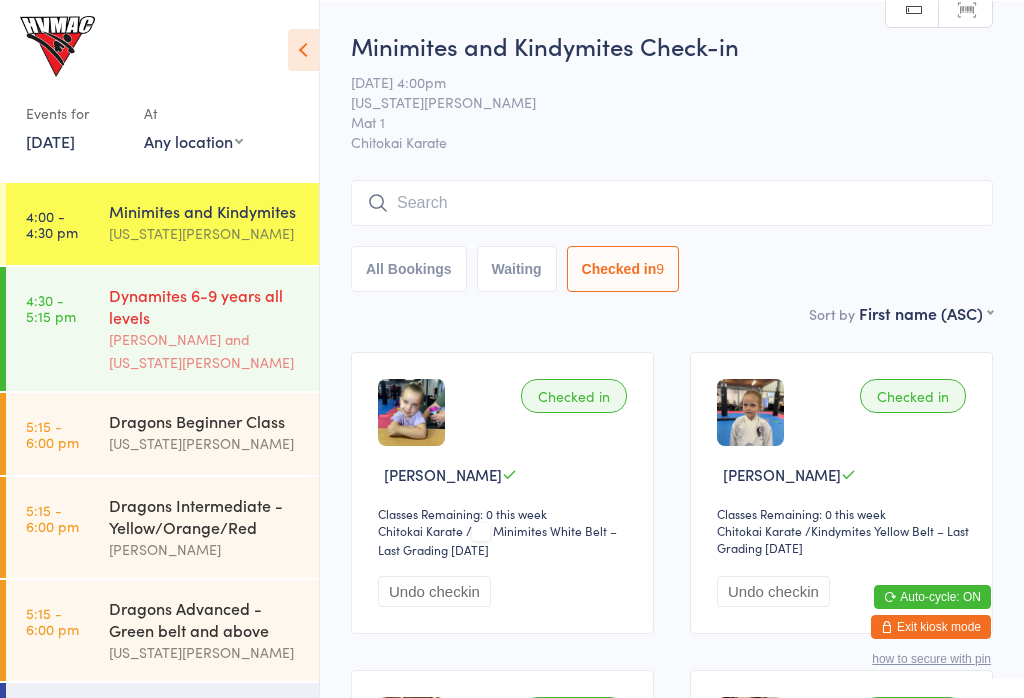 click on "Dynamites 6-9 years all levels" at bounding box center [205, 305] 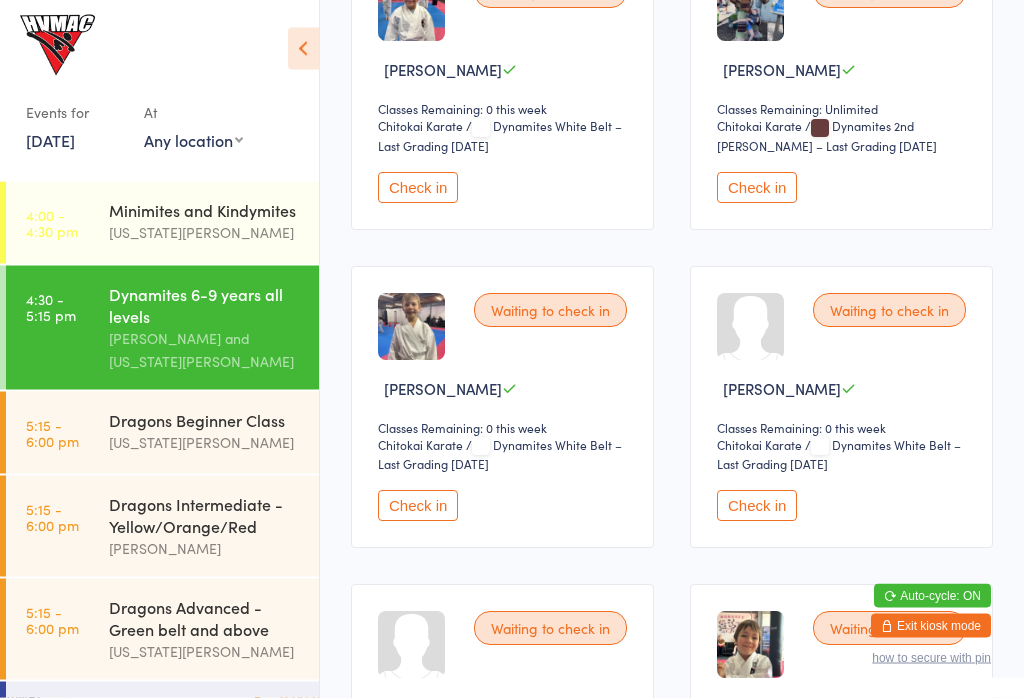 click on "Check in" at bounding box center [418, 506] 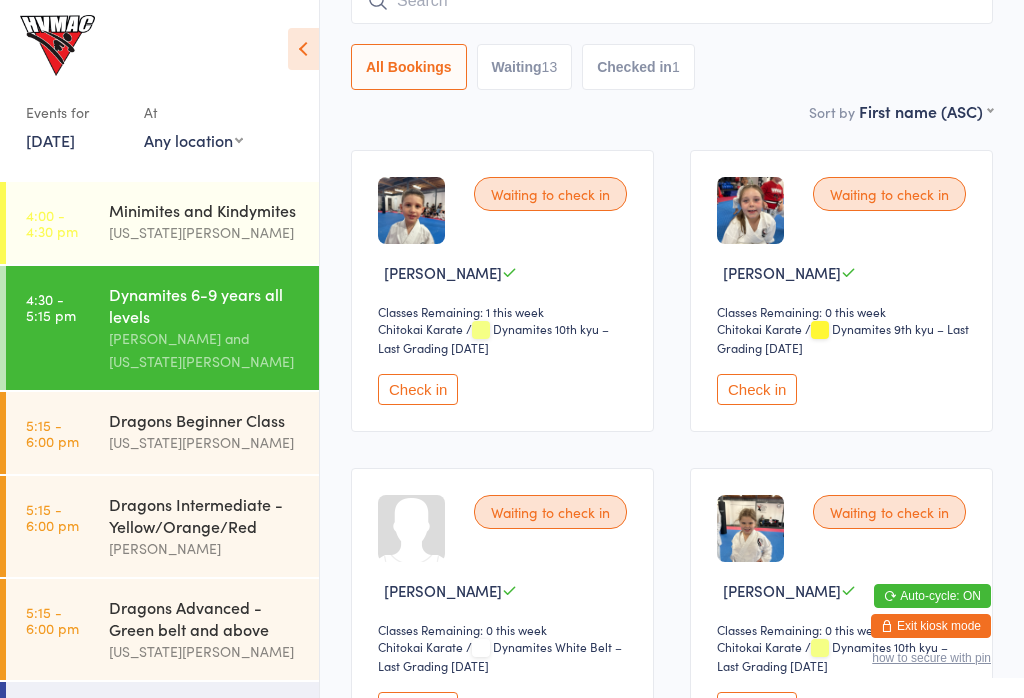 scroll, scrollTop: 161, scrollLeft: 0, axis: vertical 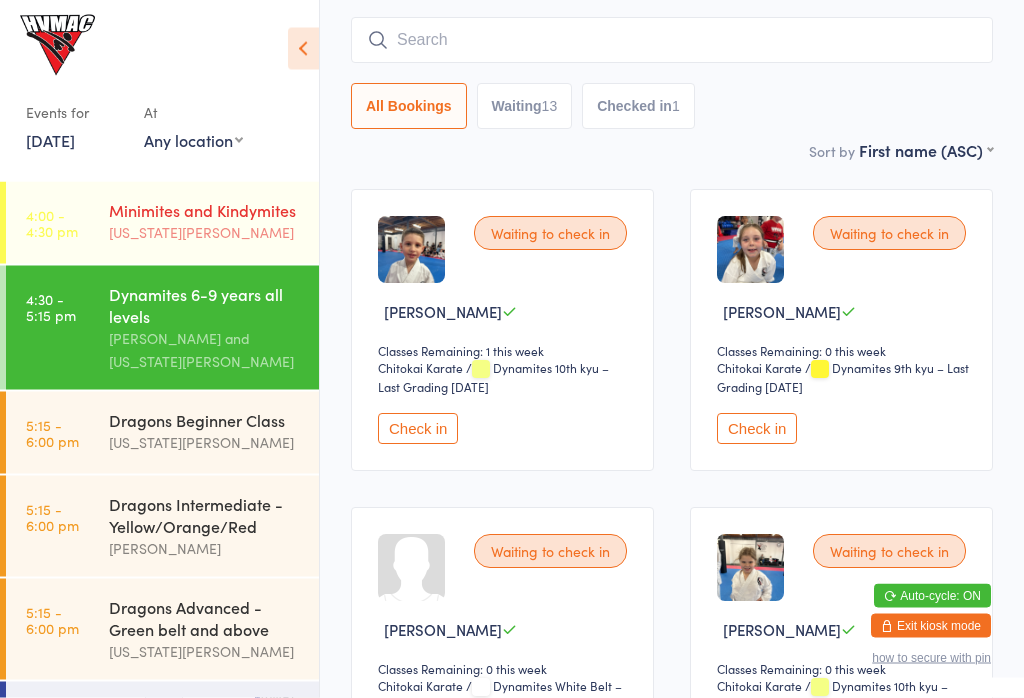 click on "Minimites and Kindymites" at bounding box center [205, 210] 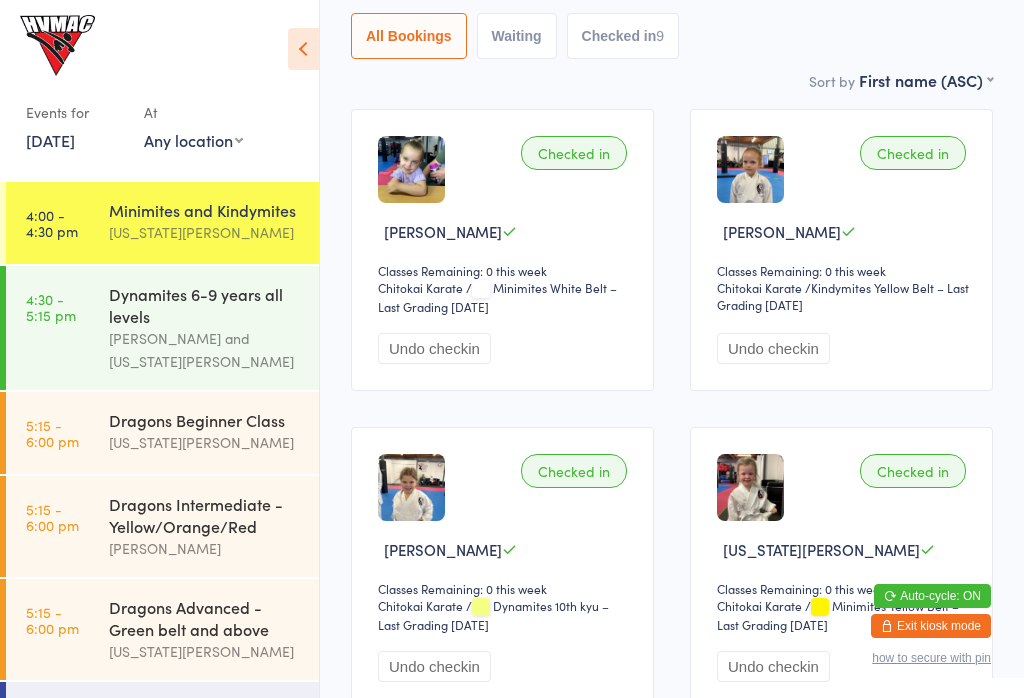 scroll, scrollTop: 0, scrollLeft: 0, axis: both 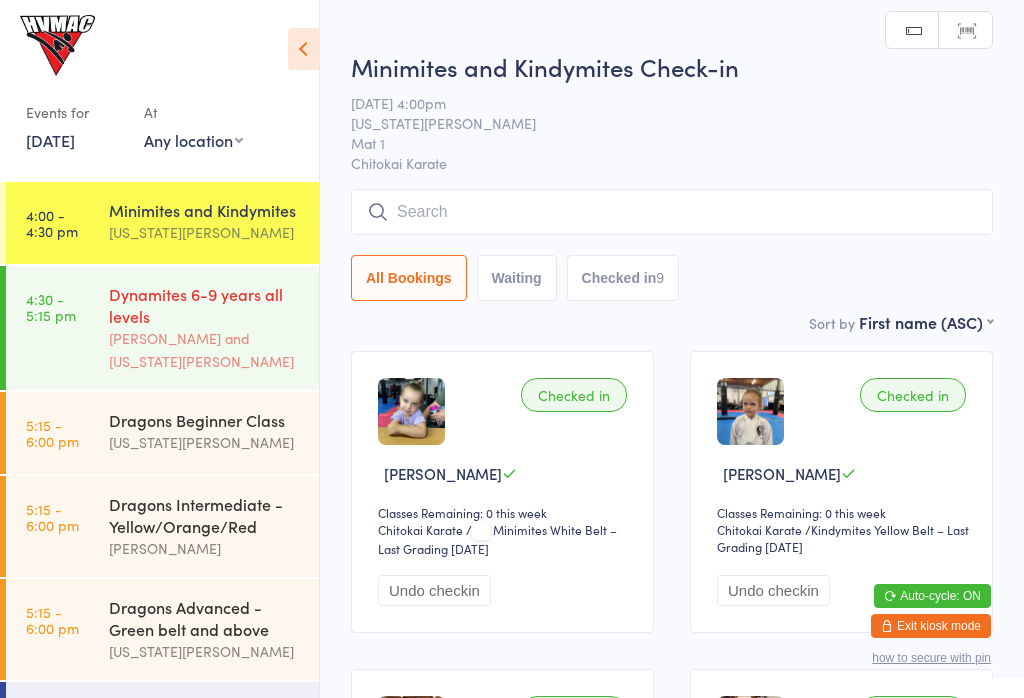 click on "Dynamites 6-9 years all levels" at bounding box center (205, 305) 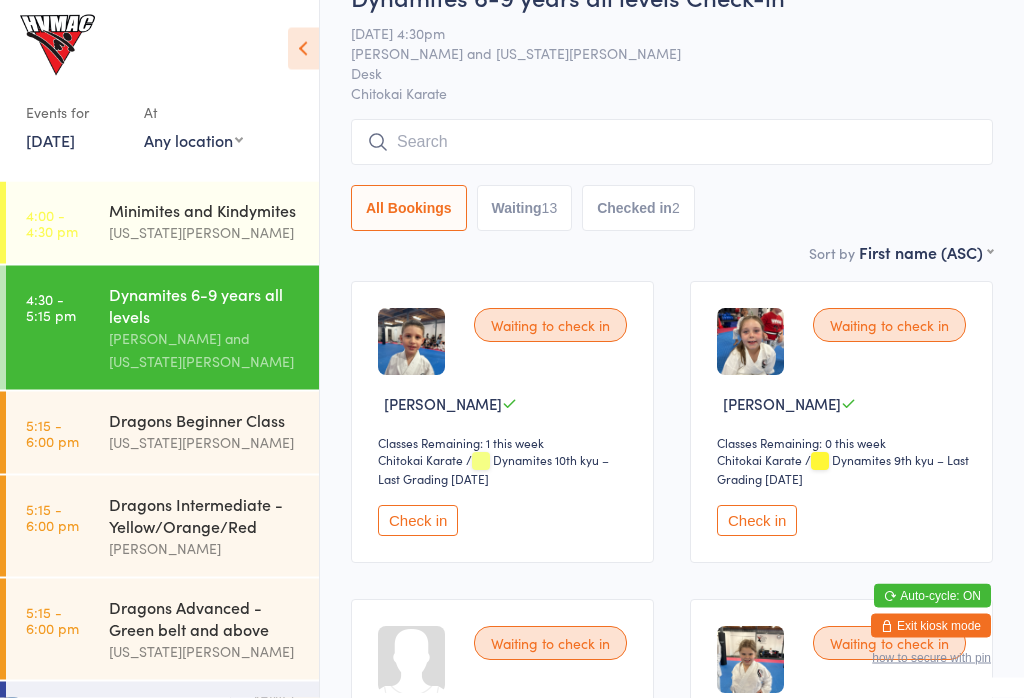 scroll, scrollTop: 36, scrollLeft: 0, axis: vertical 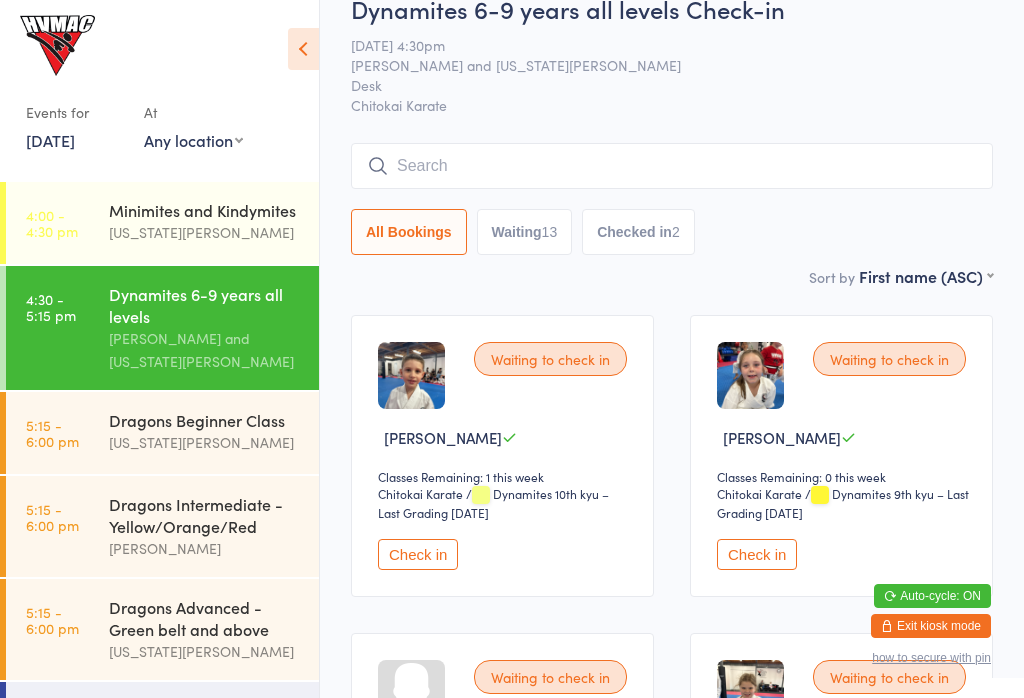 click at bounding box center (303, 49) 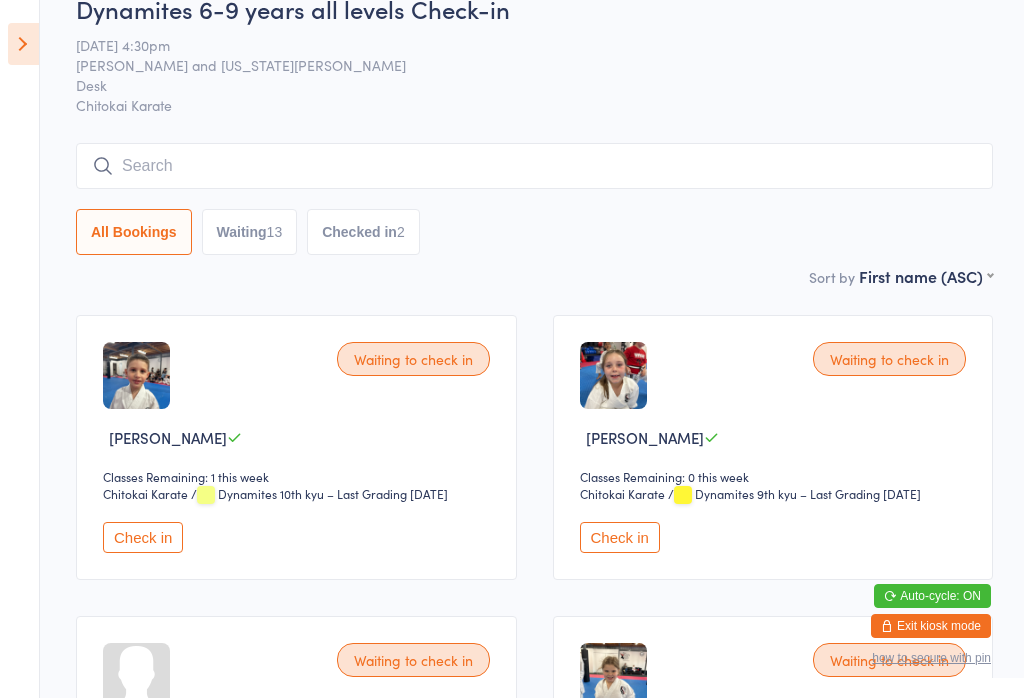 click at bounding box center [23, 44] 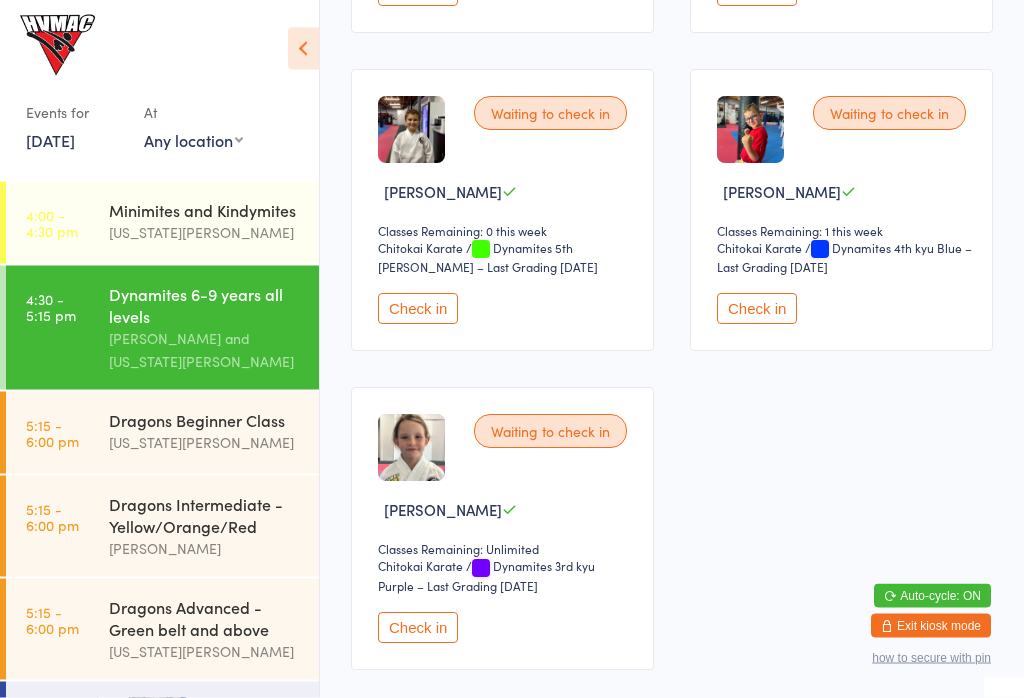 scroll, scrollTop: 2200, scrollLeft: 0, axis: vertical 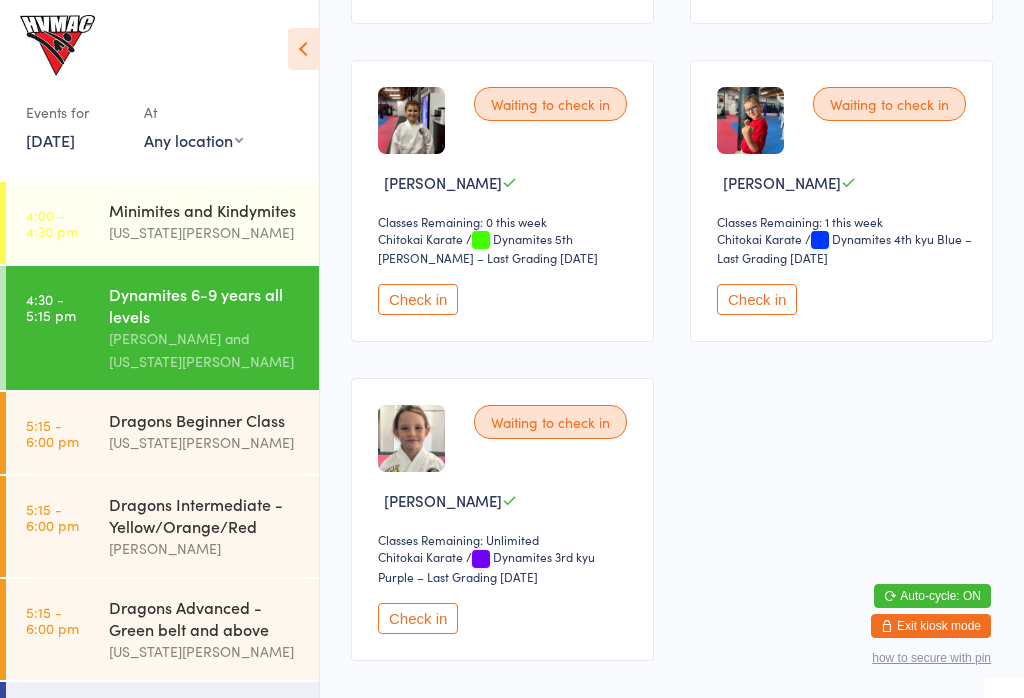 click on "Check in" at bounding box center (418, 618) 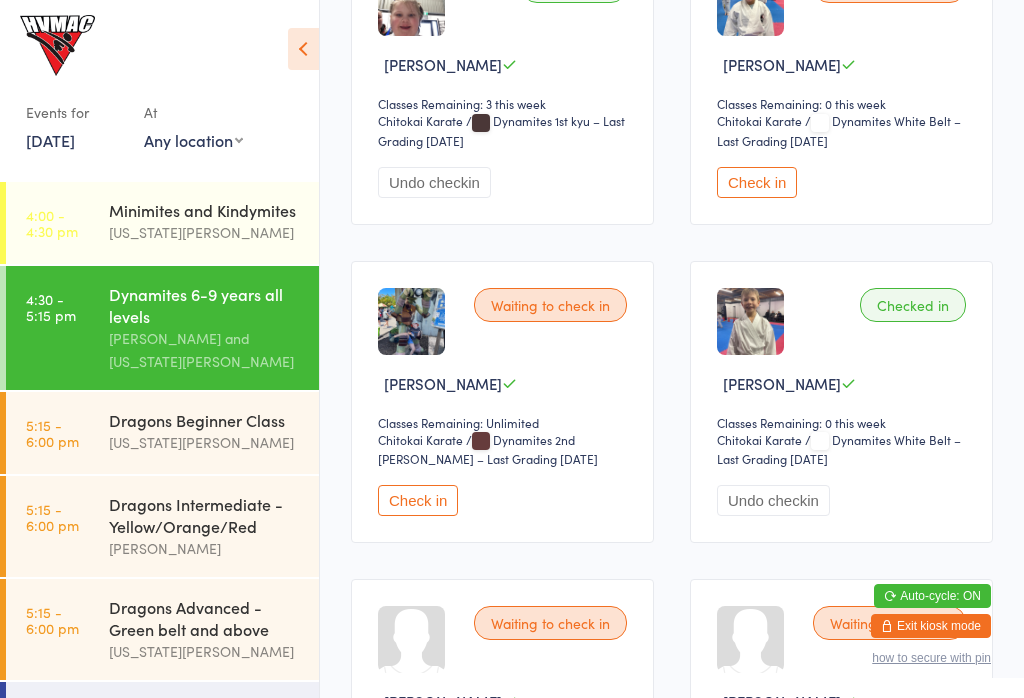 scroll, scrollTop: 1044, scrollLeft: 0, axis: vertical 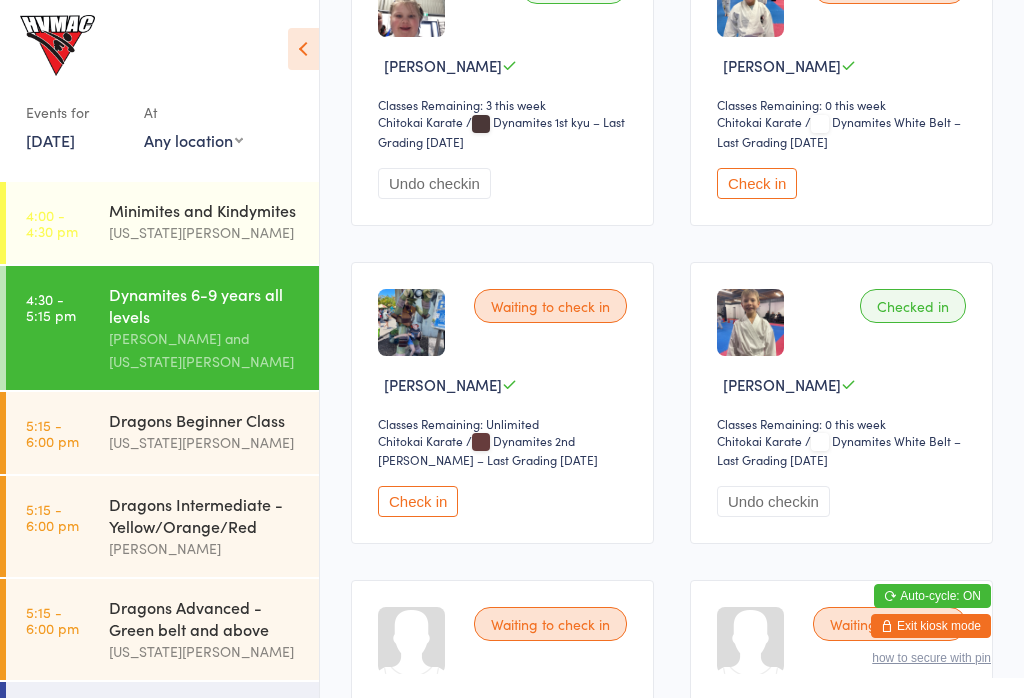 click at bounding box center (303, 49) 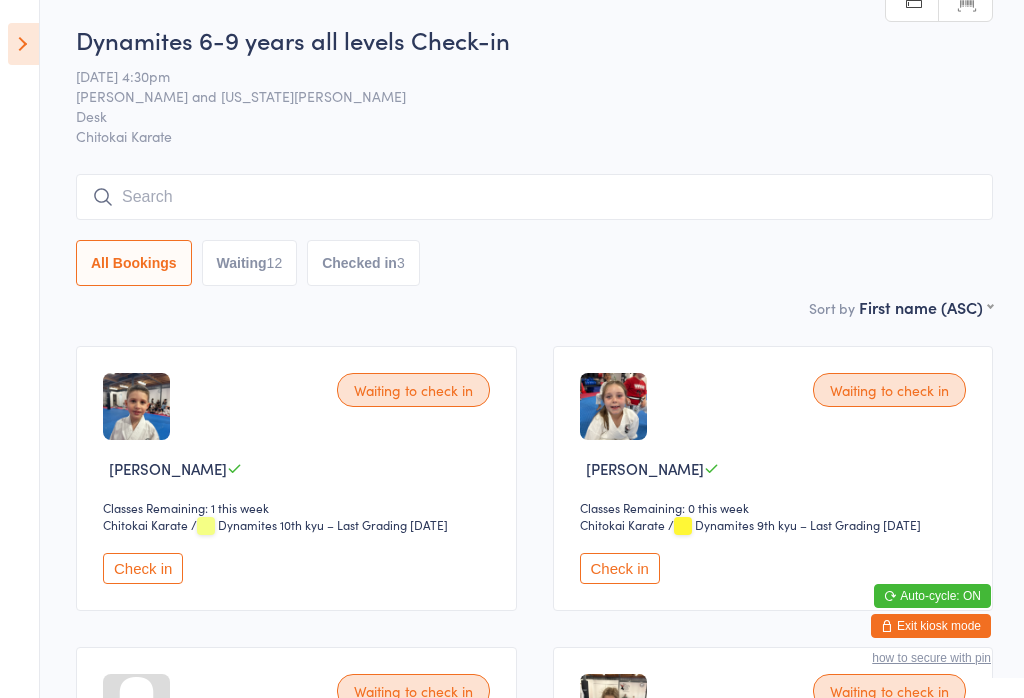 scroll, scrollTop: 0, scrollLeft: 0, axis: both 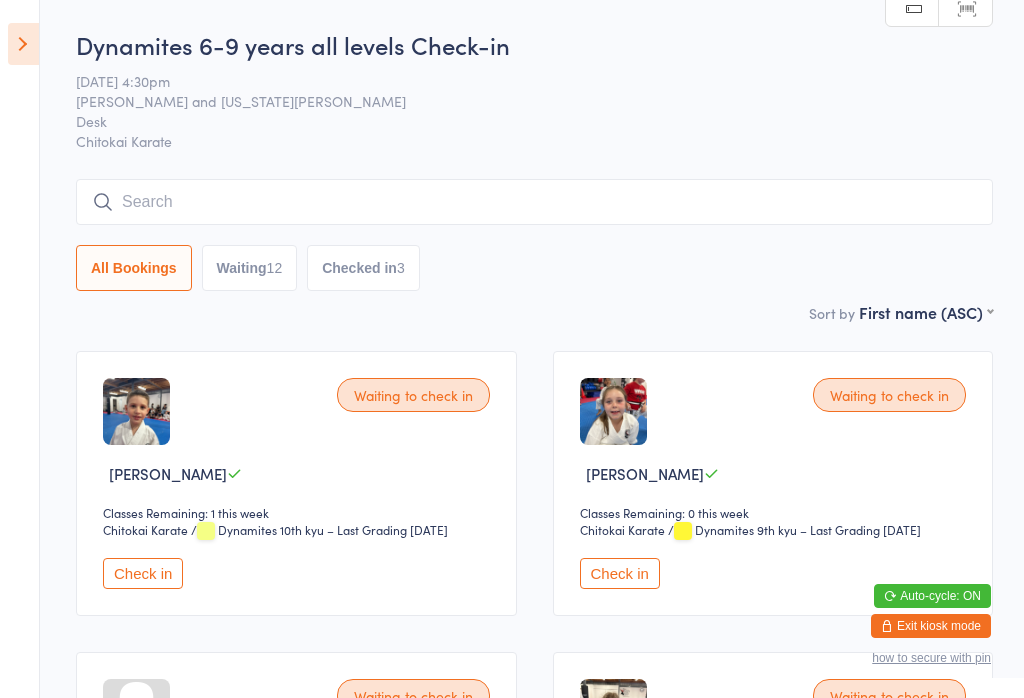 click on "Check in" at bounding box center [620, 573] 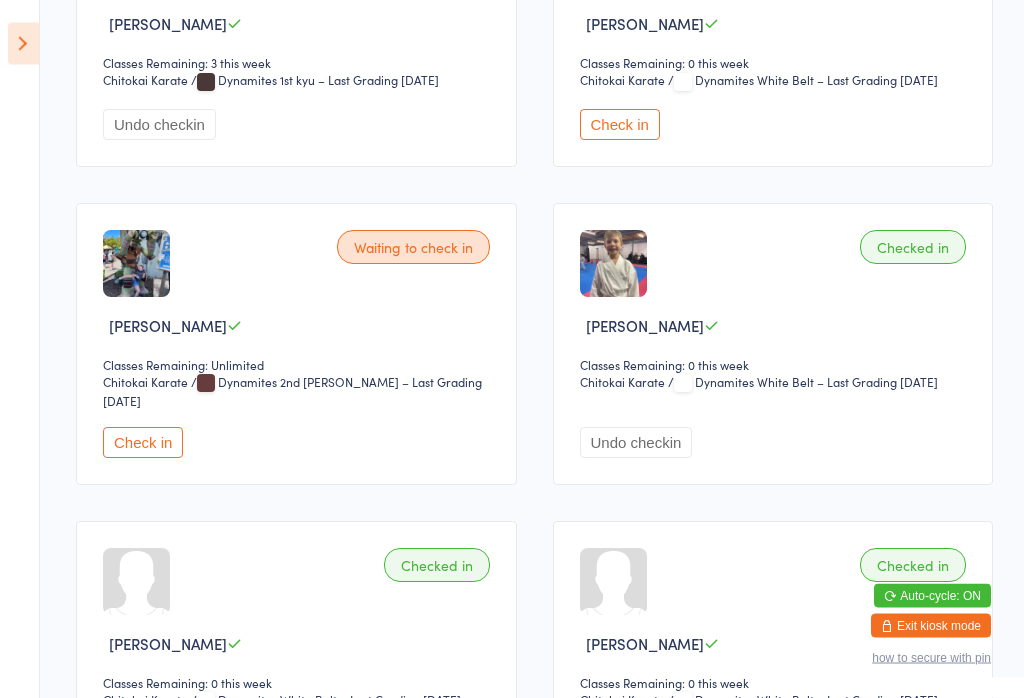 click on "Check in" at bounding box center (143, 443) 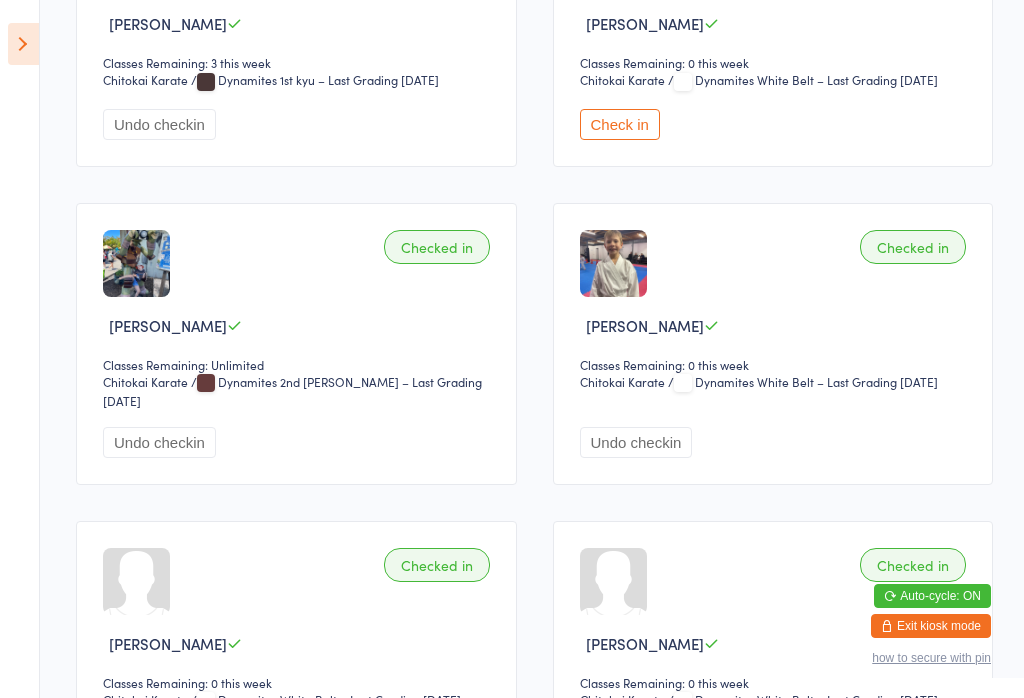 click at bounding box center (23, 44) 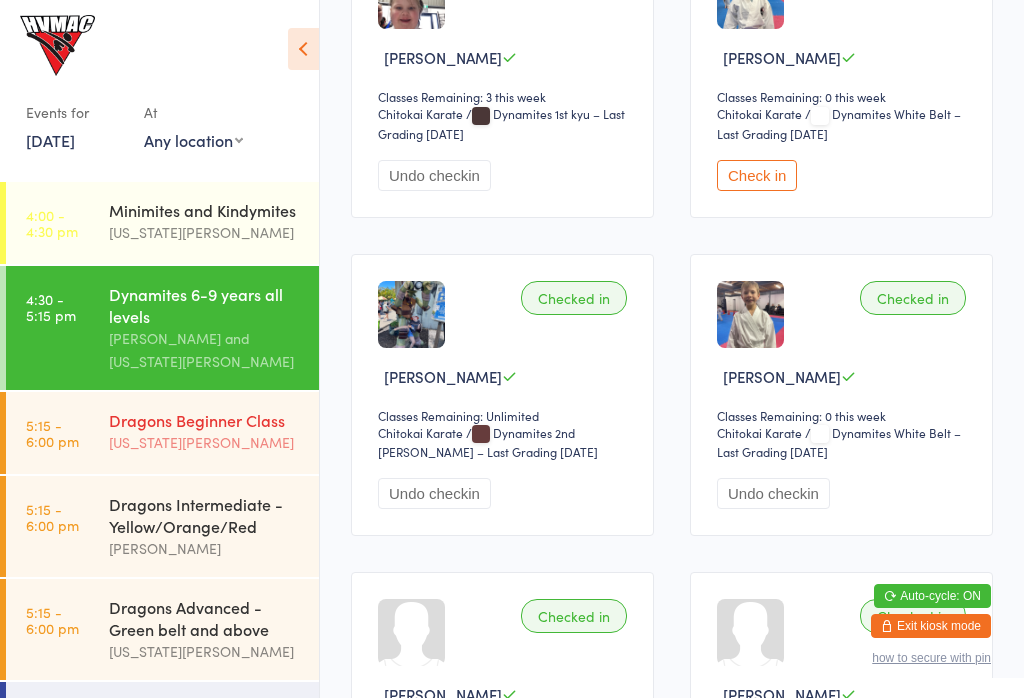 click on "[US_STATE][PERSON_NAME]" at bounding box center (205, 442) 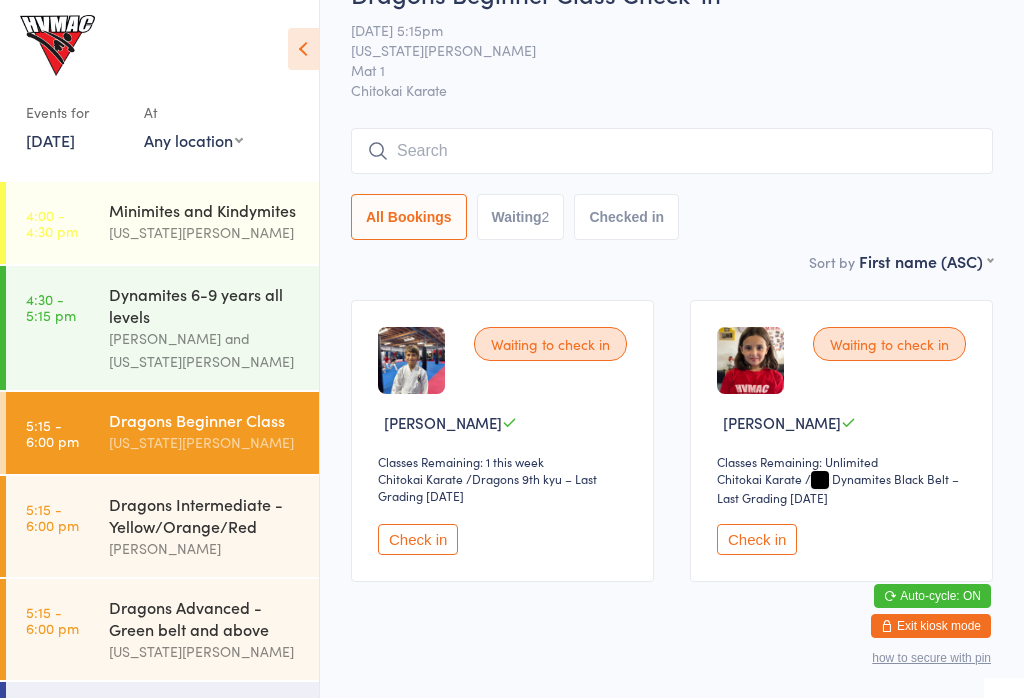 scroll, scrollTop: 68, scrollLeft: 0, axis: vertical 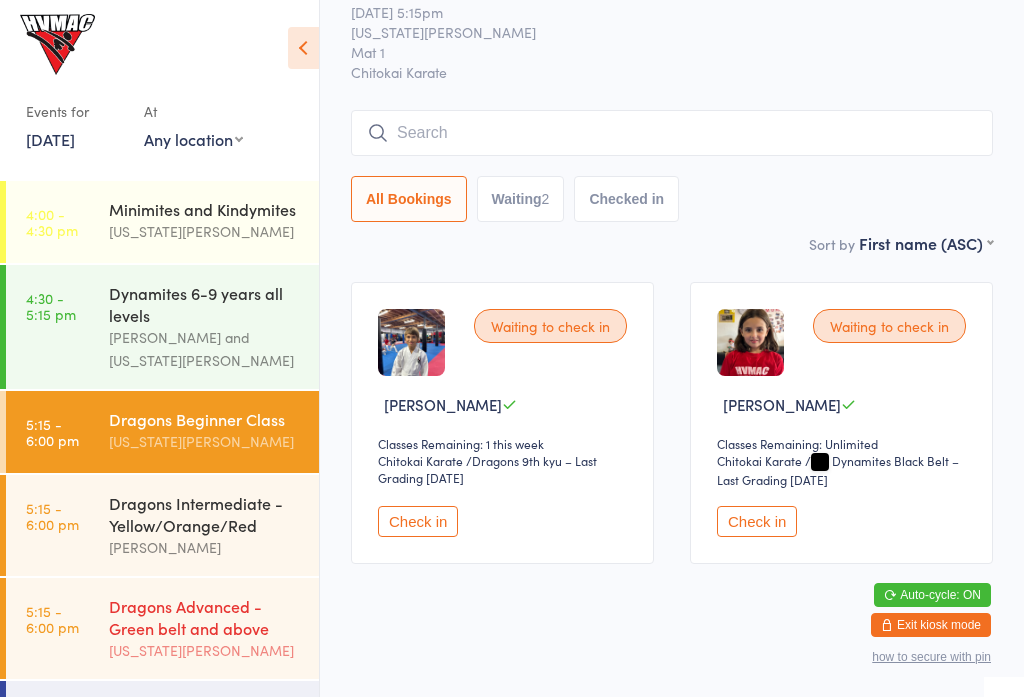 click on "Dragons Advanced - Green belt and above" at bounding box center (205, 618) 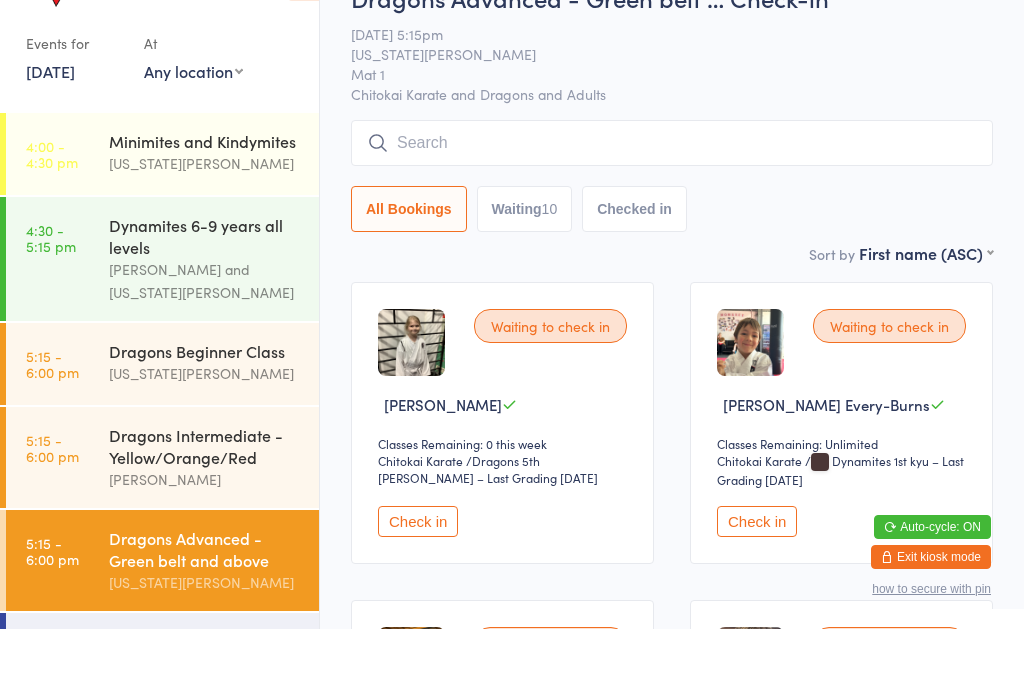 scroll, scrollTop: 69, scrollLeft: 0, axis: vertical 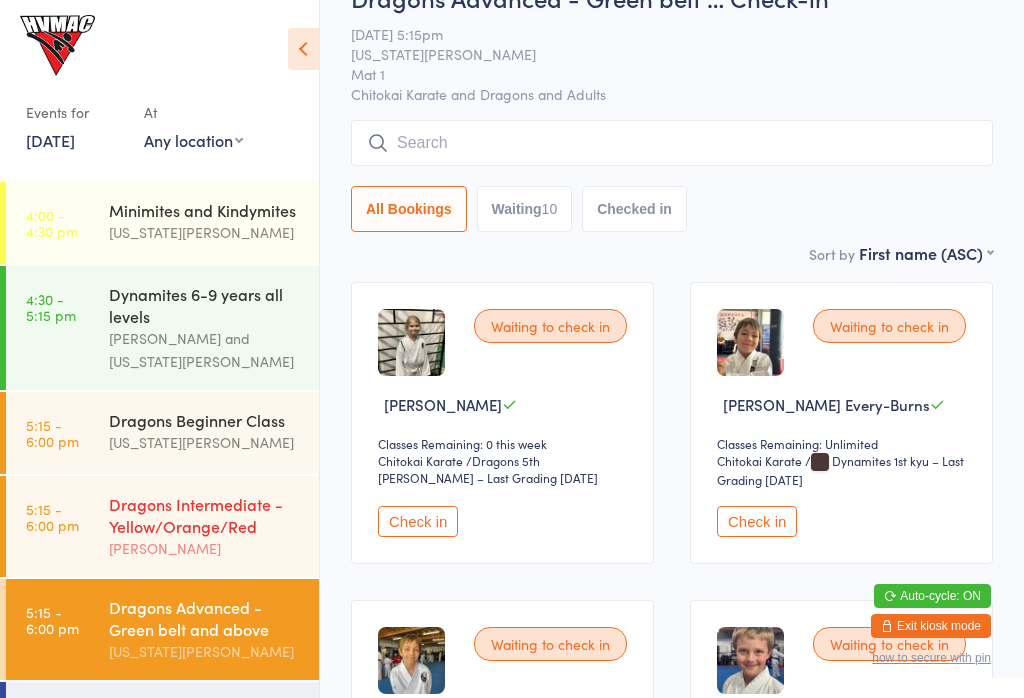 click on "Dragons Intermediate - Yellow/Orange/Red" at bounding box center [205, 515] 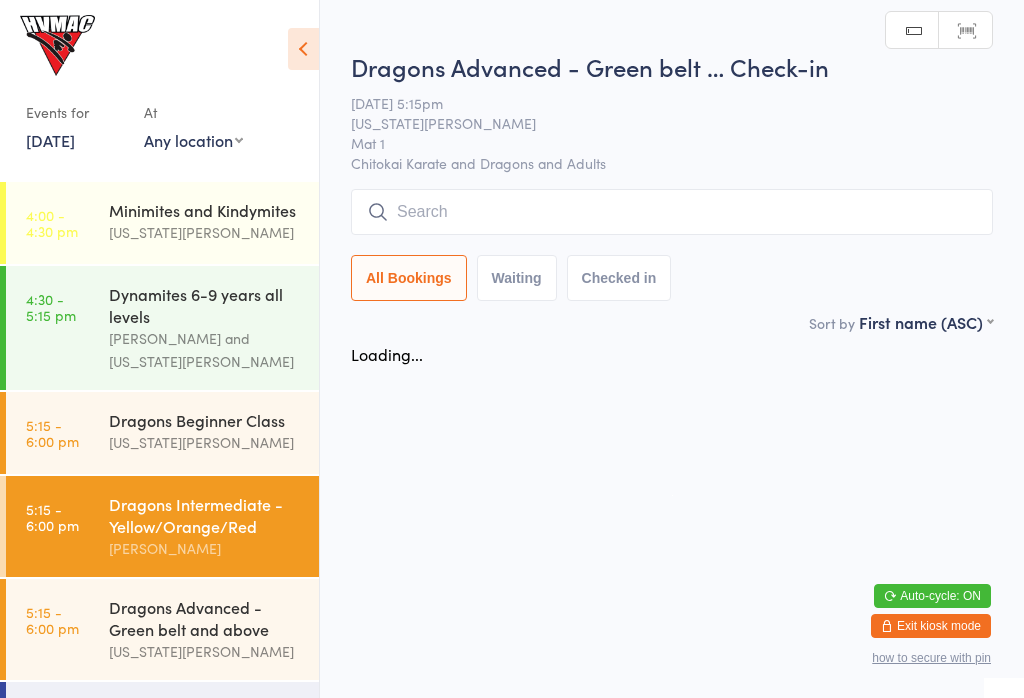 scroll, scrollTop: 0, scrollLeft: 0, axis: both 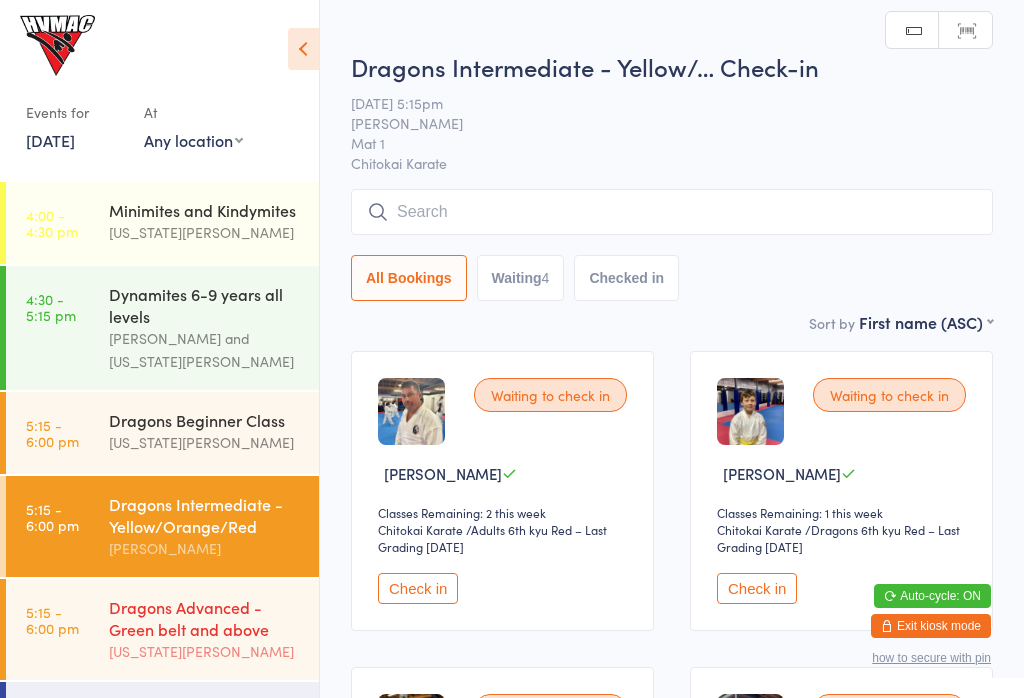 click on "Dragons Advanced - Green belt and above" at bounding box center (205, 618) 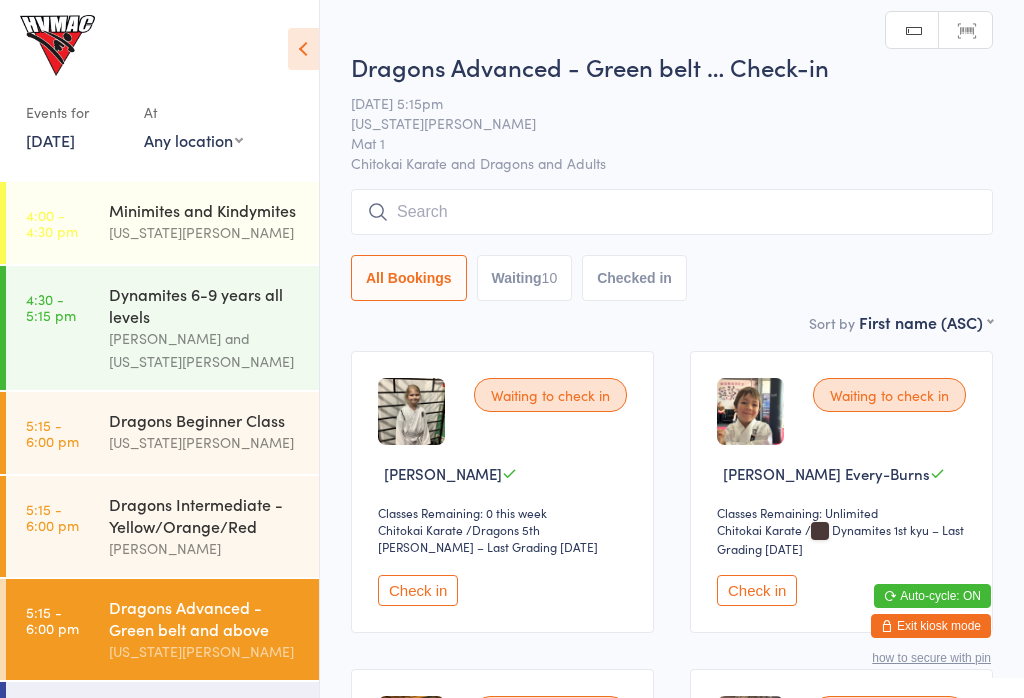 click on "Check in" at bounding box center (757, 590) 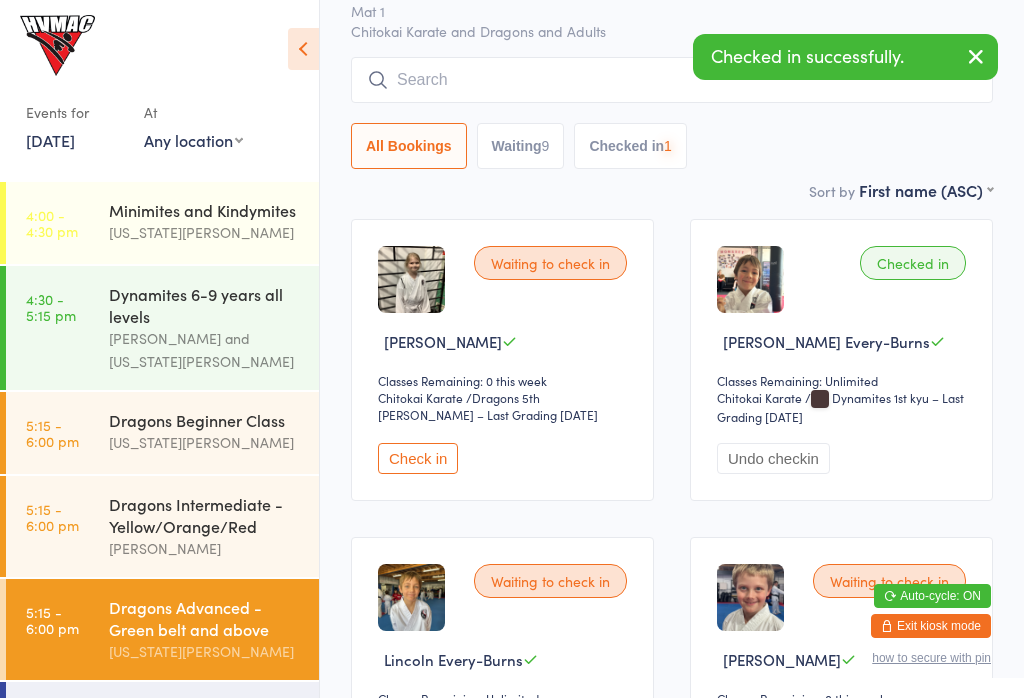 scroll, scrollTop: 291, scrollLeft: 0, axis: vertical 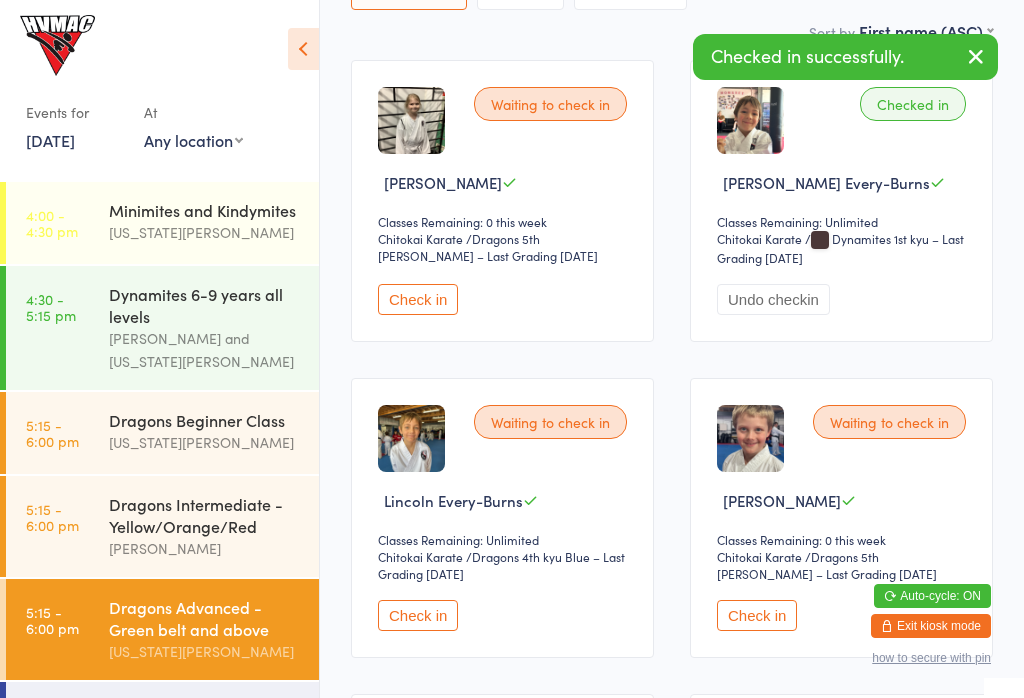 click on "Check in" at bounding box center (418, 615) 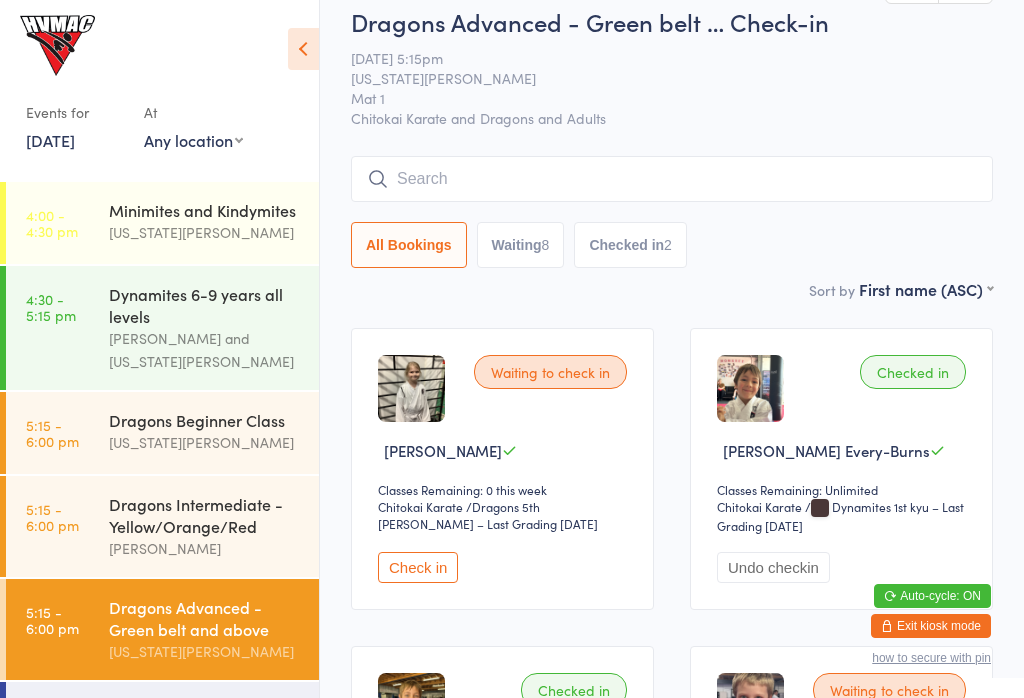 scroll, scrollTop: 18, scrollLeft: 0, axis: vertical 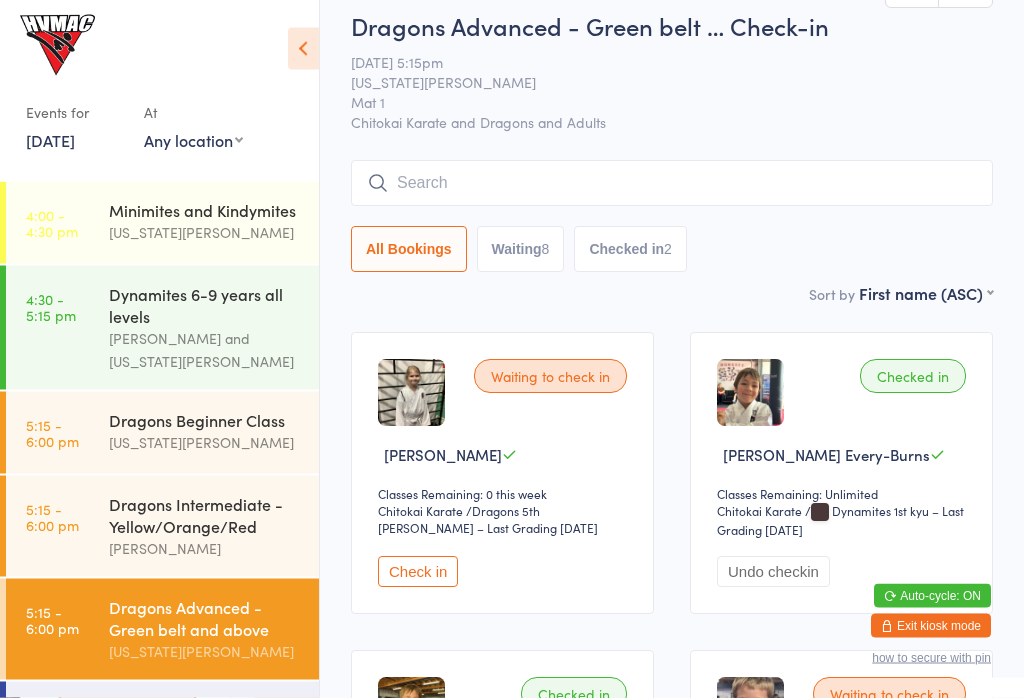 click at bounding box center [672, 184] 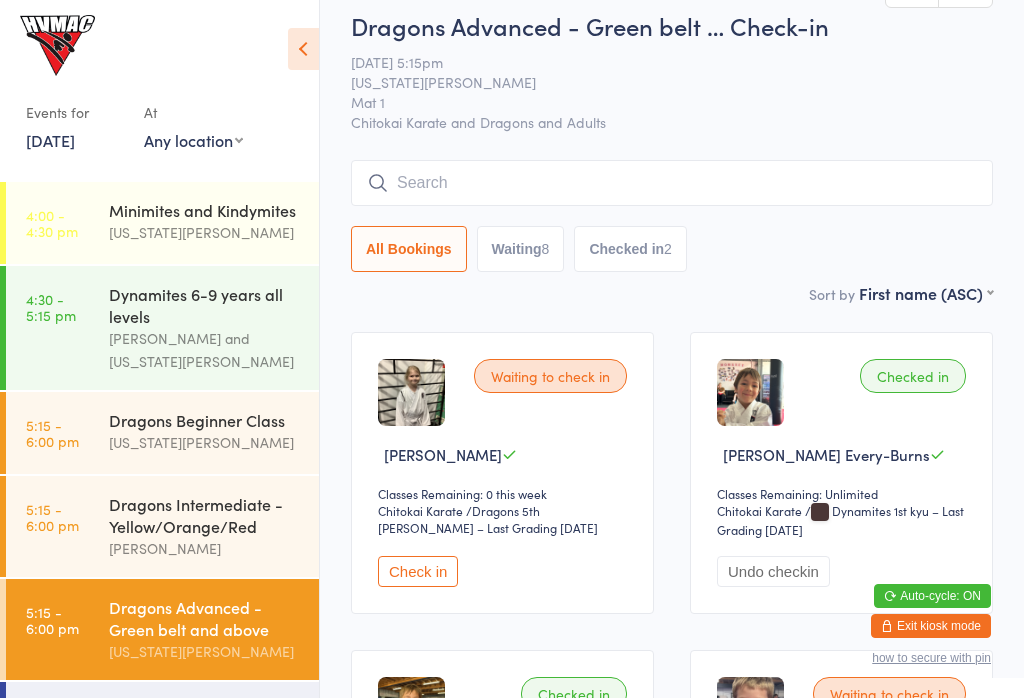 scroll, scrollTop: 18, scrollLeft: 0, axis: vertical 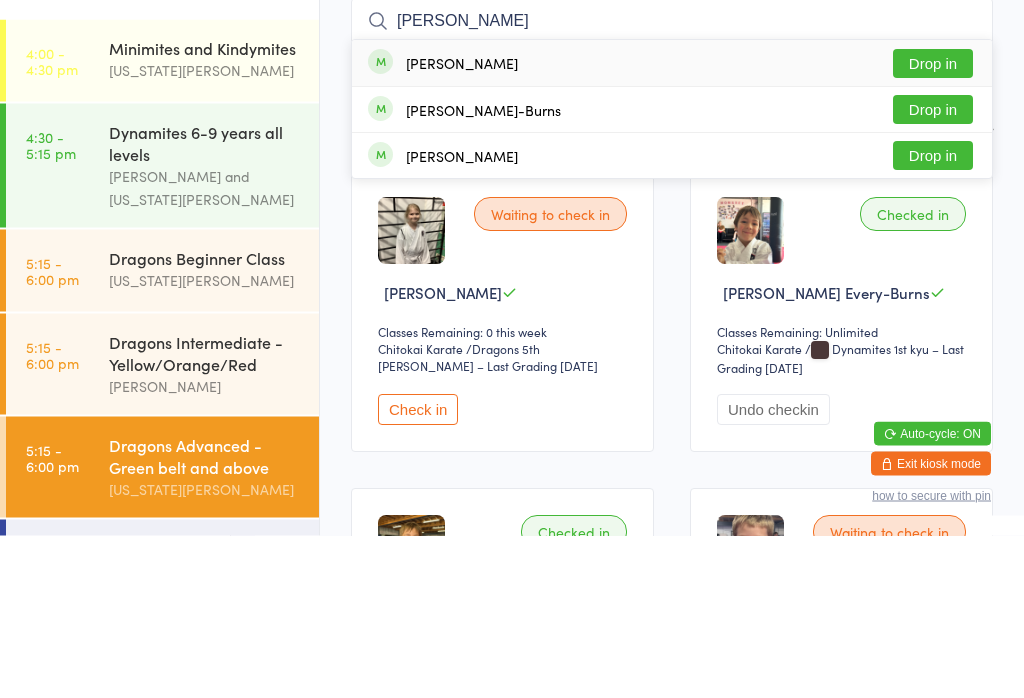type on "[PERSON_NAME]" 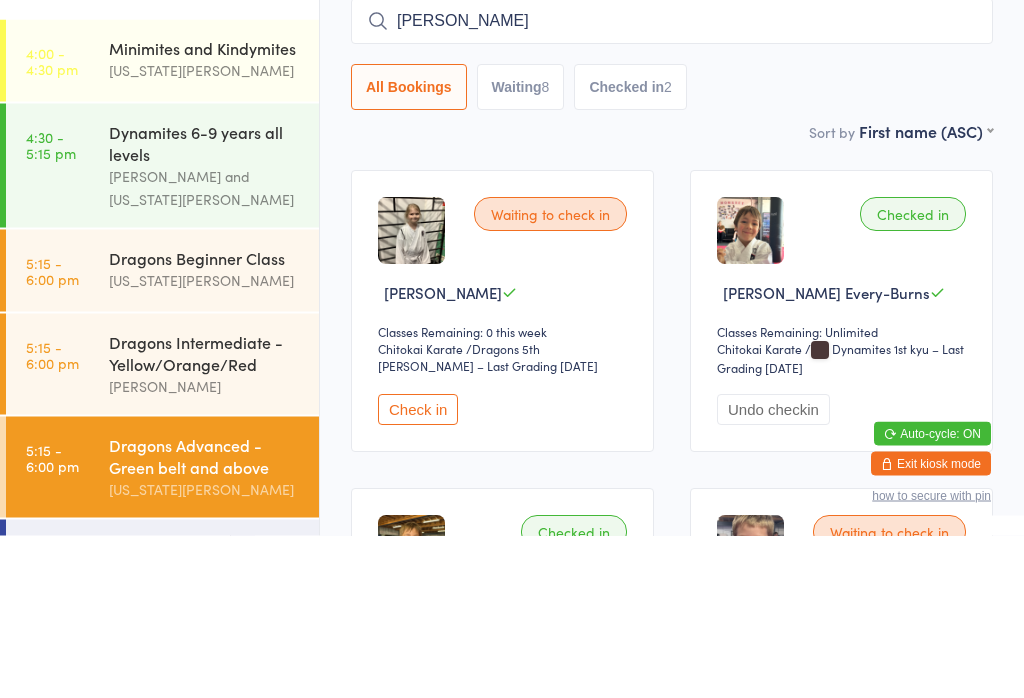 type 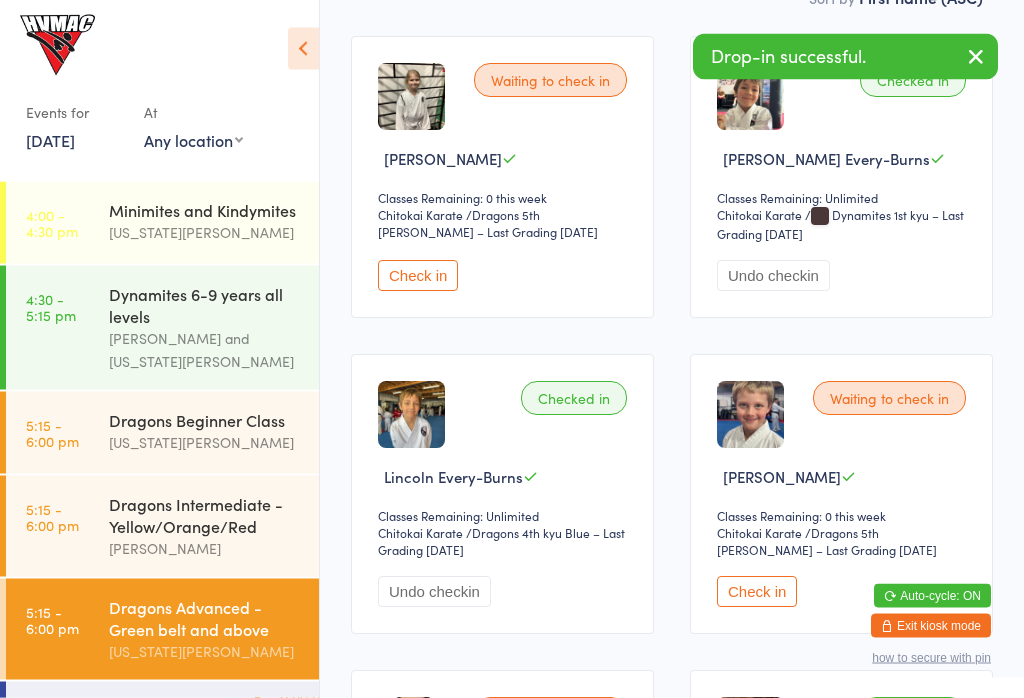 scroll, scrollTop: 478, scrollLeft: 0, axis: vertical 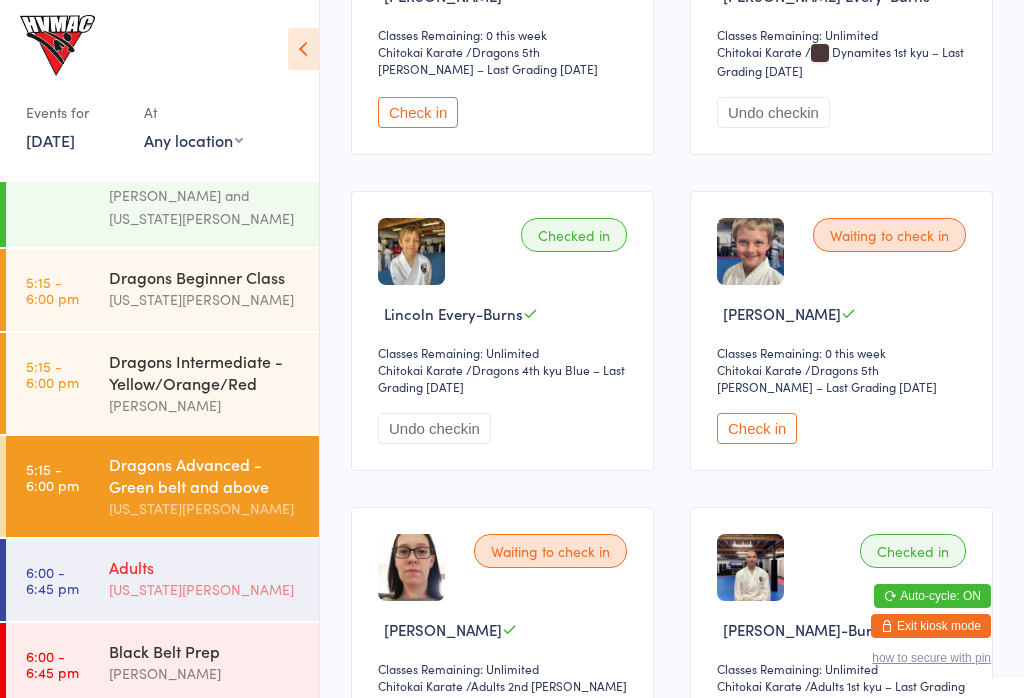 click on "Adults" at bounding box center [205, 567] 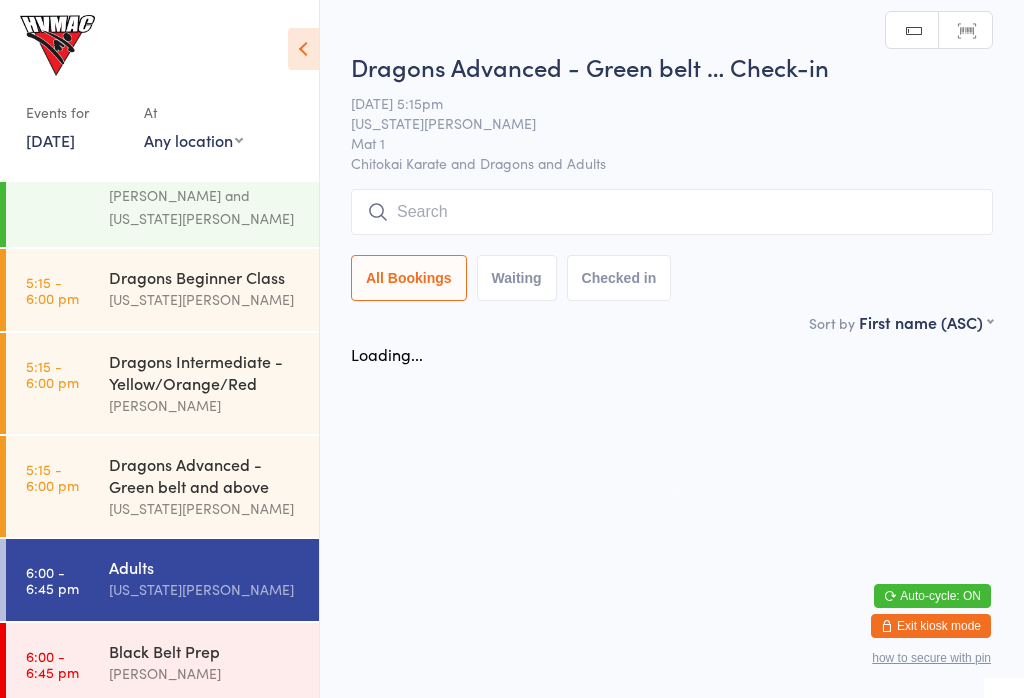 scroll, scrollTop: 0, scrollLeft: 0, axis: both 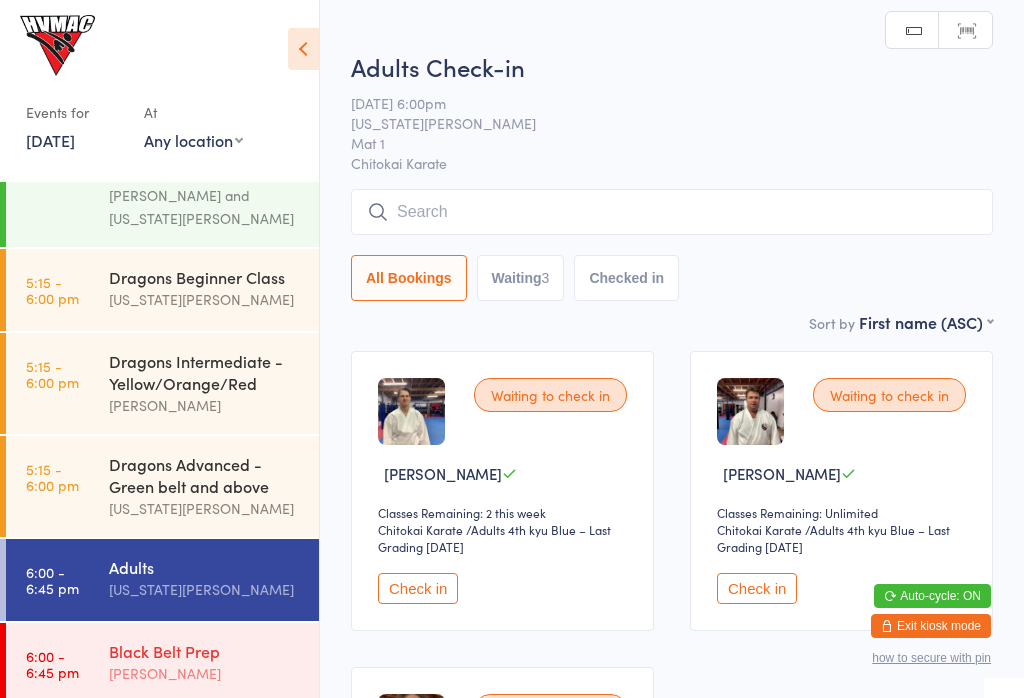 click on "Black Belt Prep" at bounding box center (205, 651) 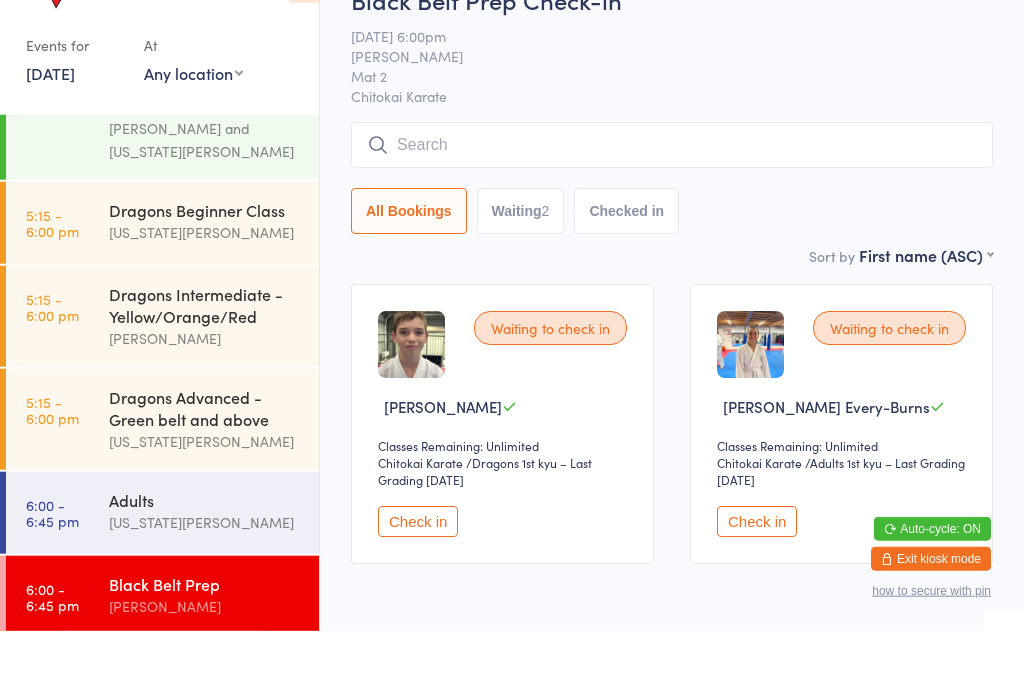 scroll, scrollTop: 67, scrollLeft: 0, axis: vertical 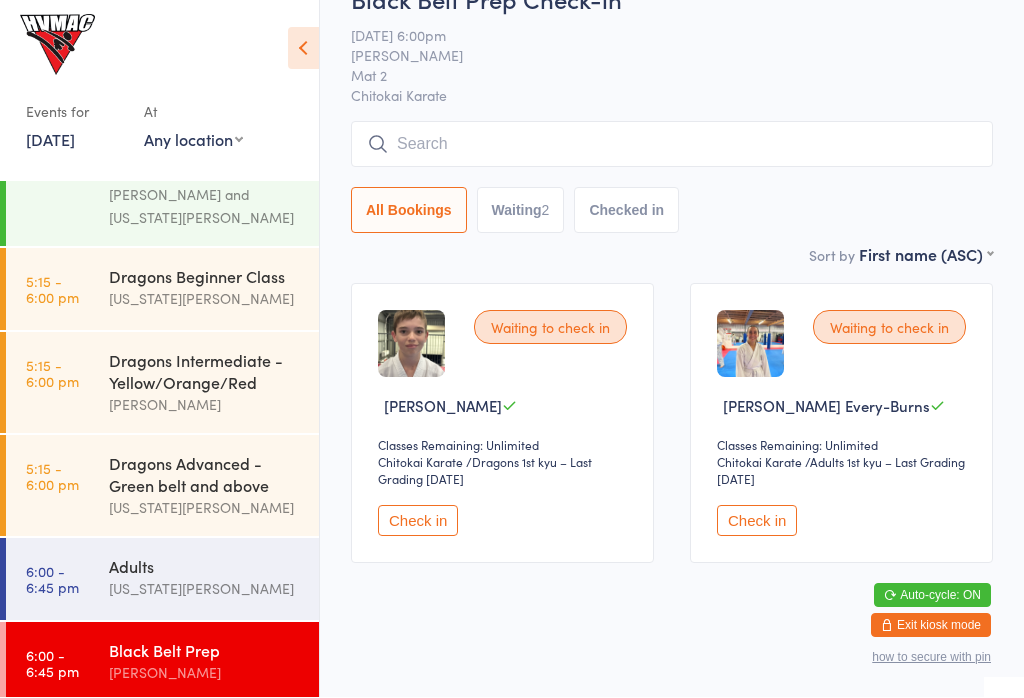 click at bounding box center [672, 145] 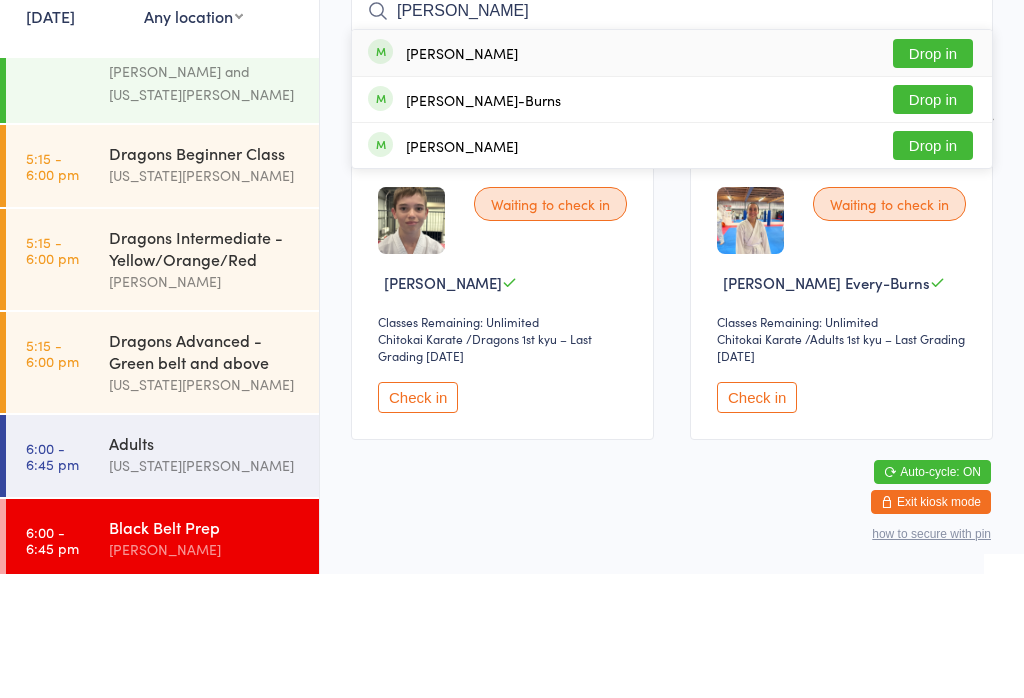 type on "[PERSON_NAME]" 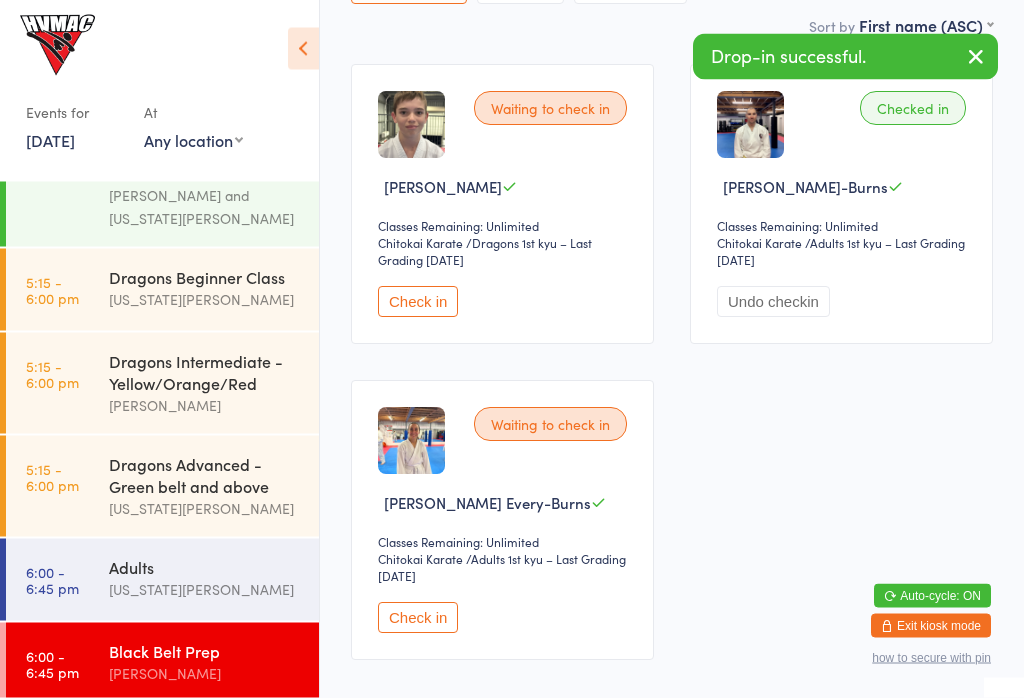 scroll, scrollTop: 284, scrollLeft: 0, axis: vertical 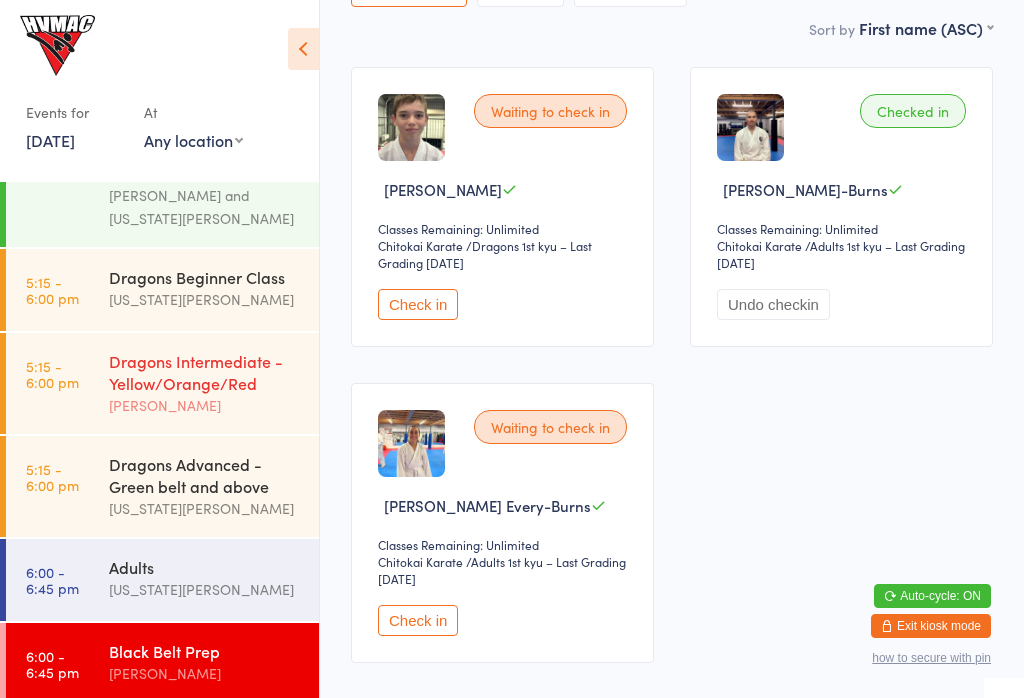 click on "Dragons Intermediate - Yellow/Orange/Red" at bounding box center [205, 372] 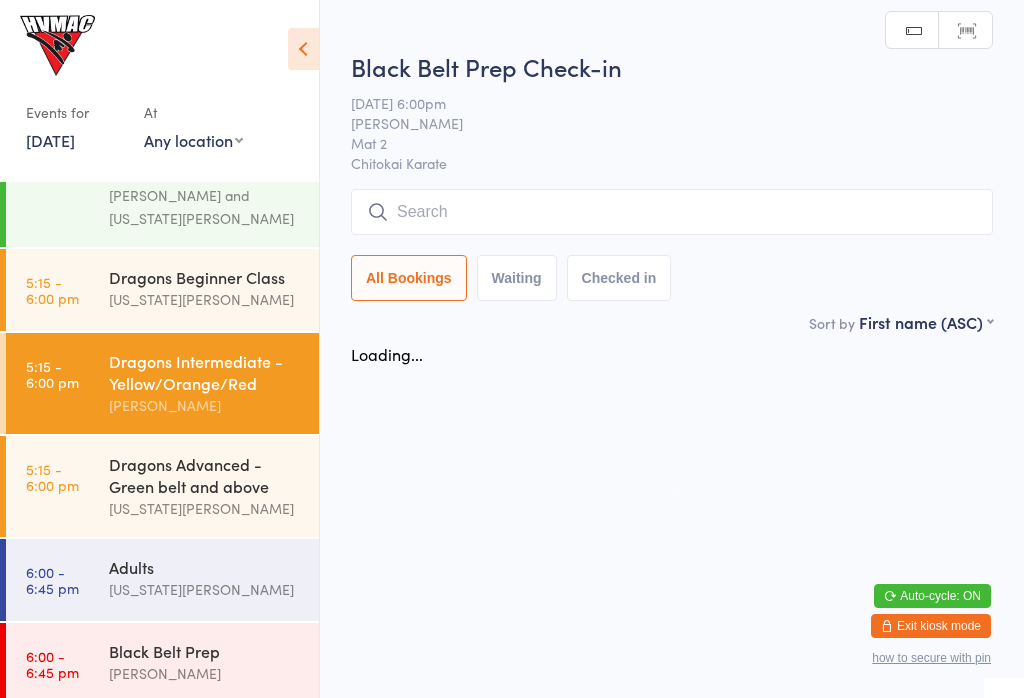 scroll, scrollTop: 0, scrollLeft: 0, axis: both 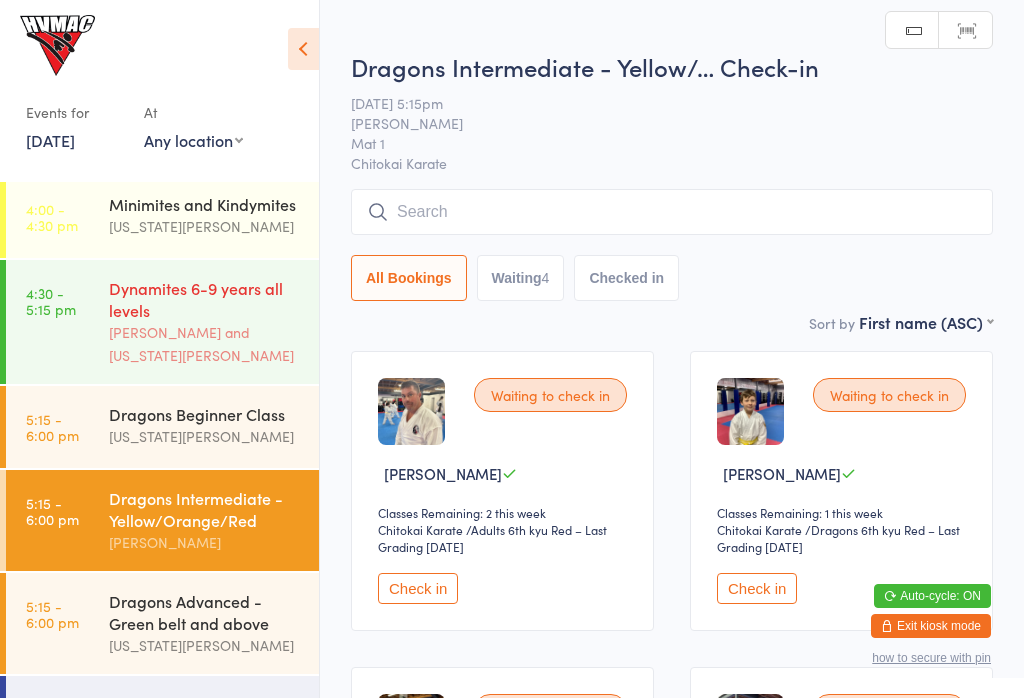 click on "Dynamites 6-9 years all levels" at bounding box center [205, 299] 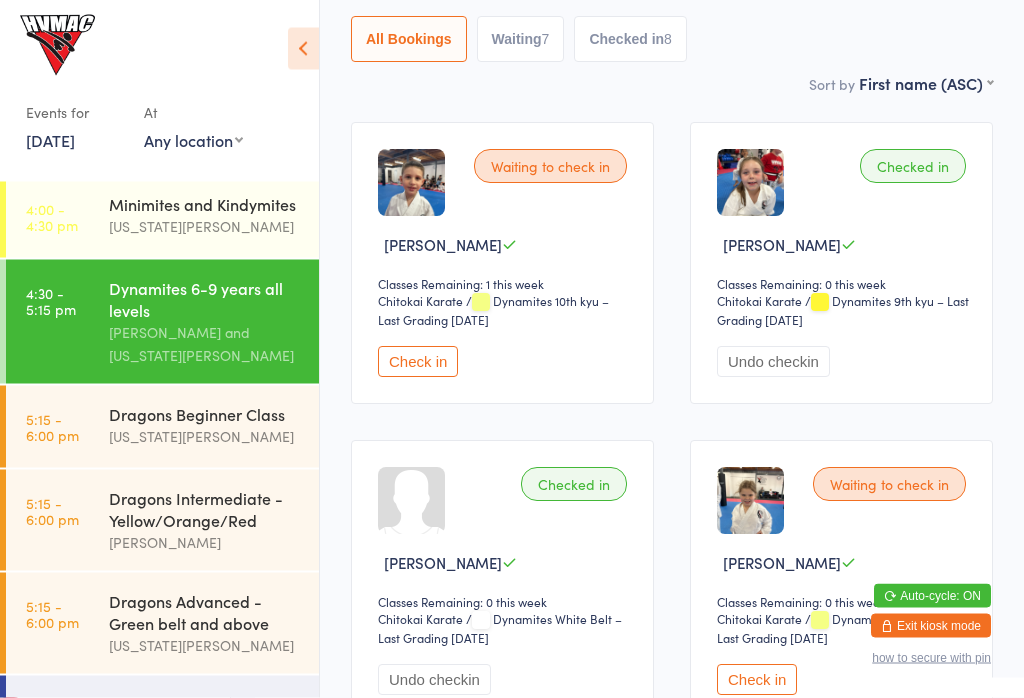 scroll, scrollTop: 236, scrollLeft: 0, axis: vertical 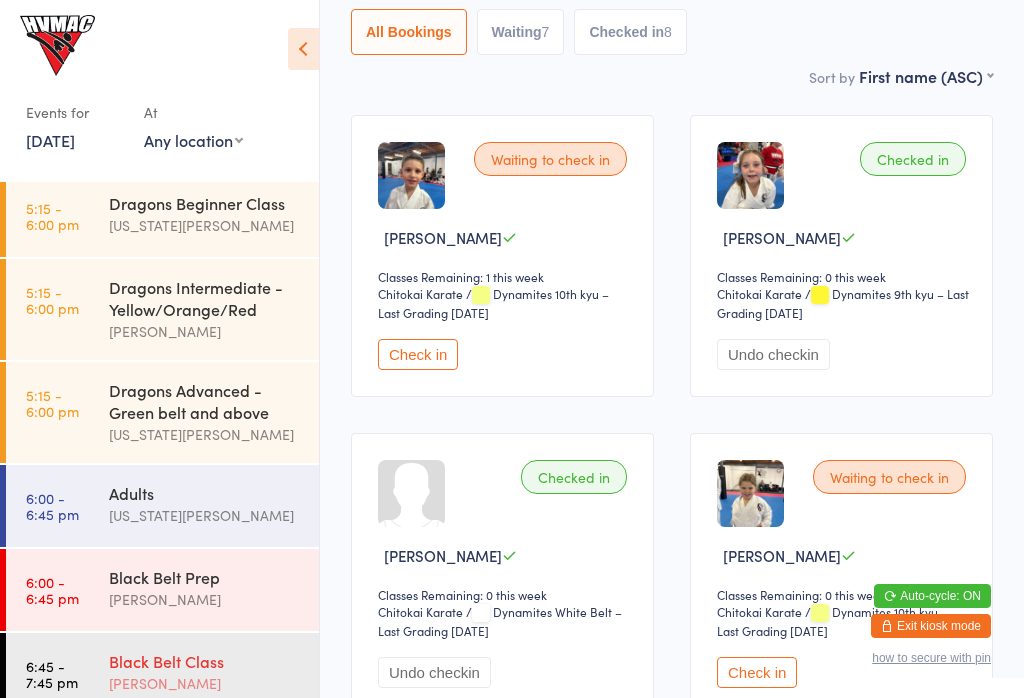 click on "[PERSON_NAME]" at bounding box center (205, 683) 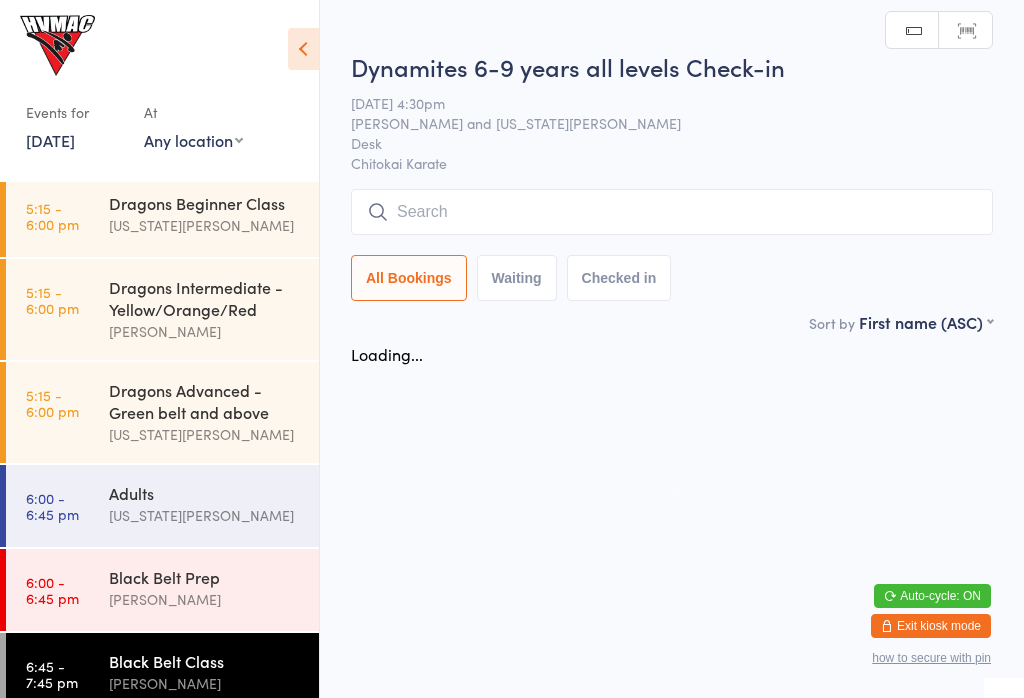 scroll, scrollTop: 0, scrollLeft: 0, axis: both 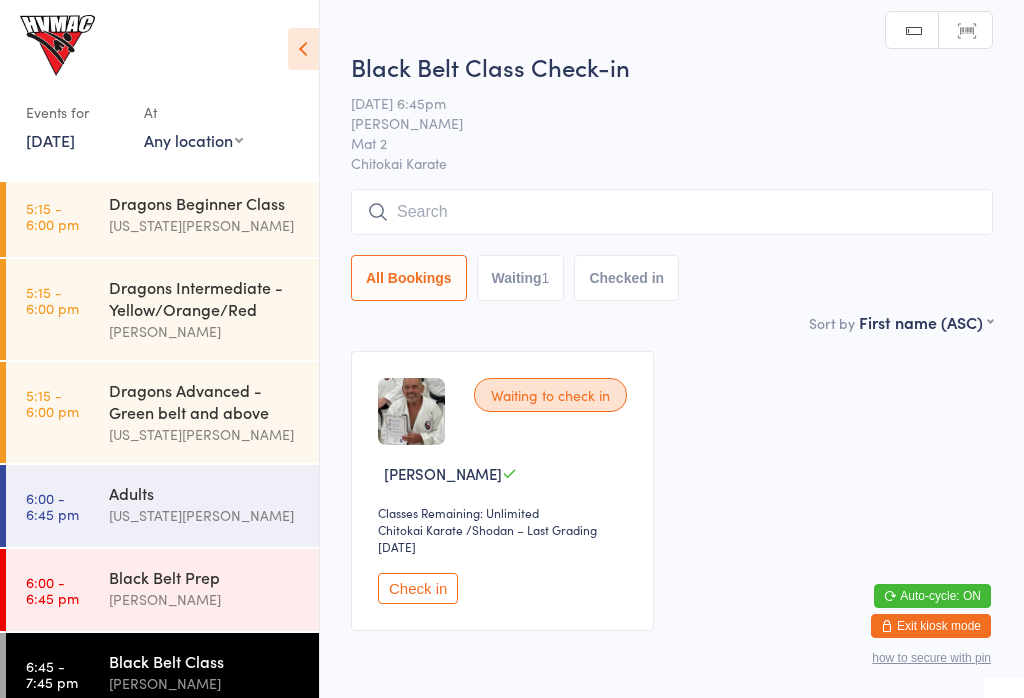 click on "Events for [DATE] [DATE]
[DATE]
Sun Mon Tue Wed Thu Fri Sat
27
29
30
01
02
03
04
05
28
06
07
08
09
10
11
12
29
13
14
15
16
17
18
19
30
20
21
22
23
24
25
26
31
27
28
29
30
31
01
02" at bounding box center (160, 349) 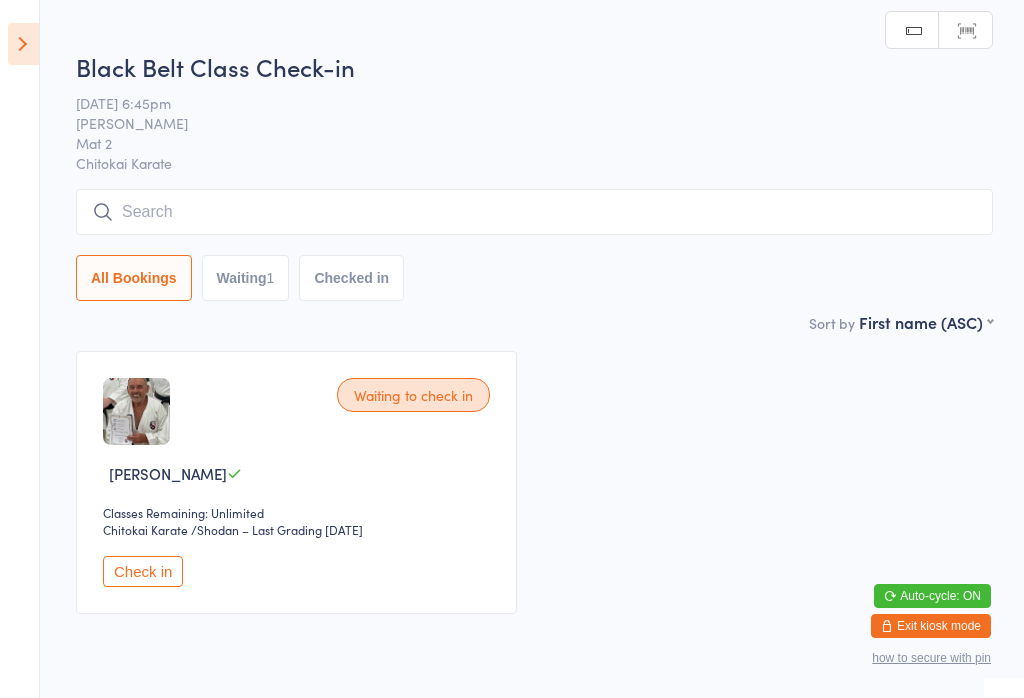 click at bounding box center (534, 212) 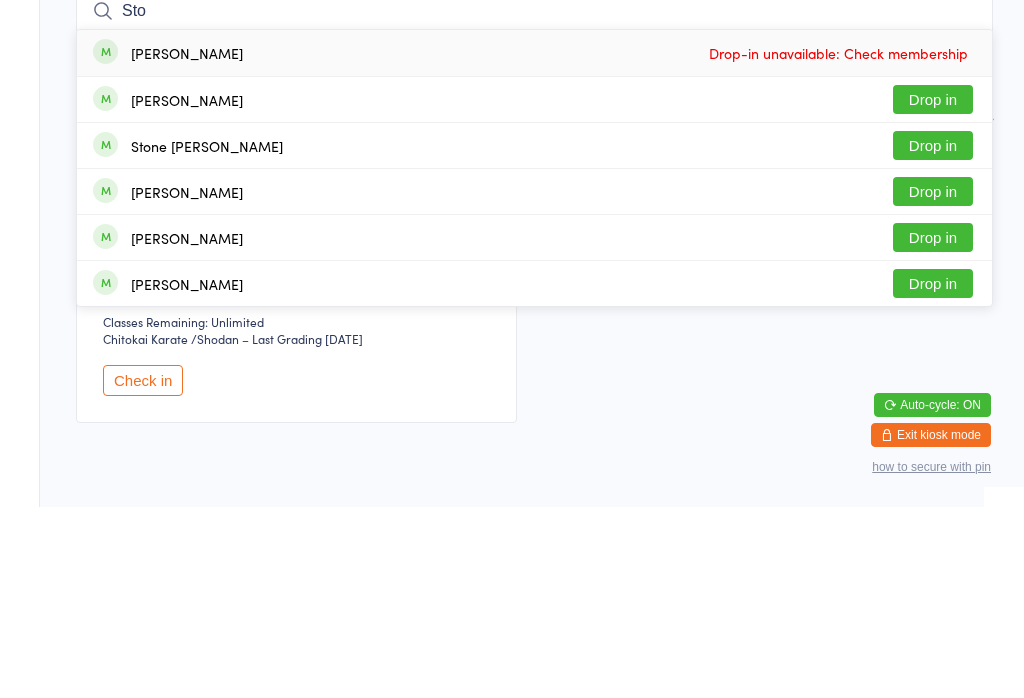 type on "Sto" 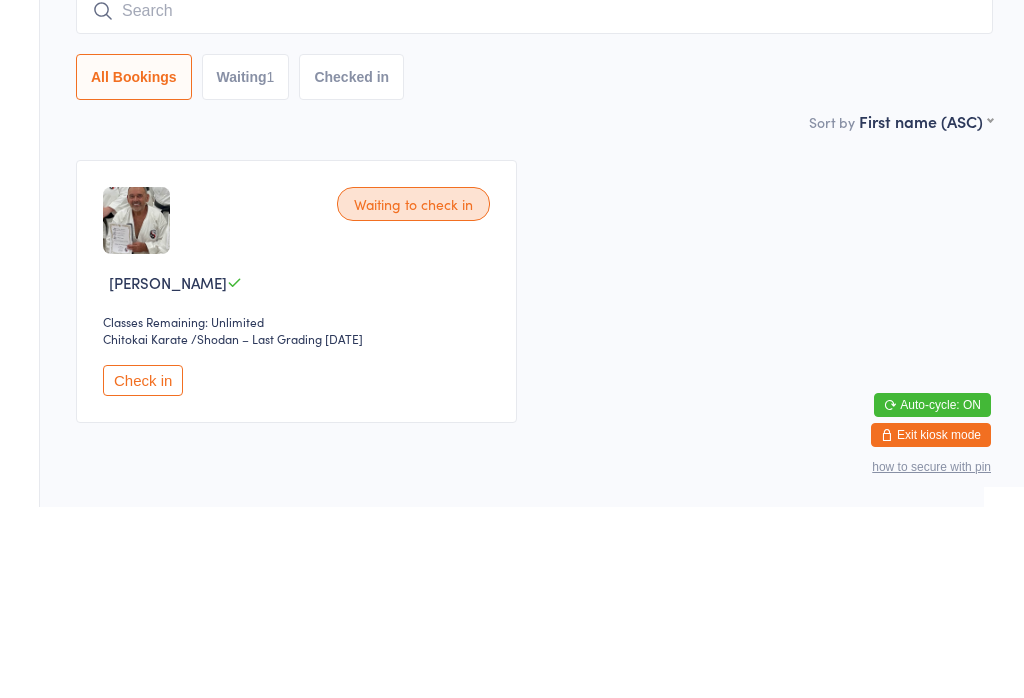 scroll, scrollTop: 80, scrollLeft: 0, axis: vertical 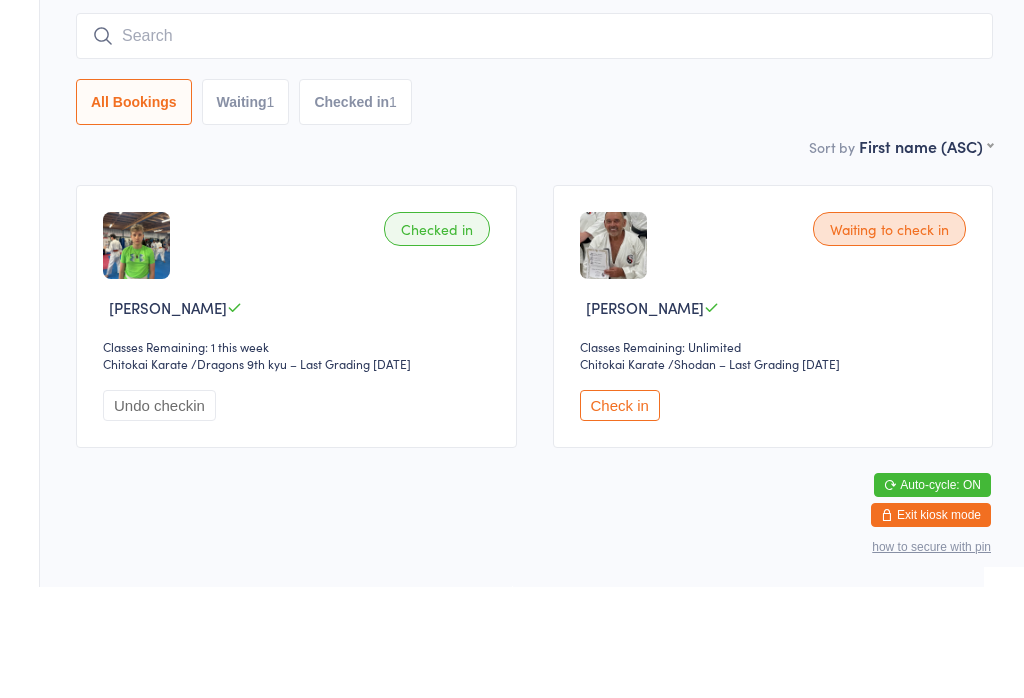 click on "Undo checkin" at bounding box center (159, 516) 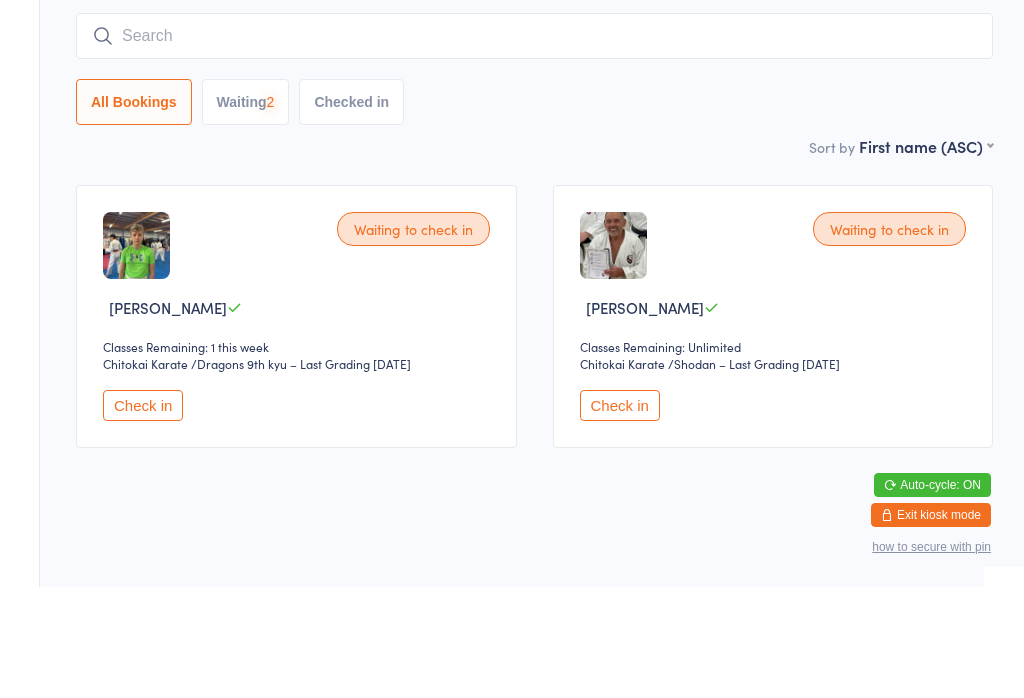 click at bounding box center (534, 147) 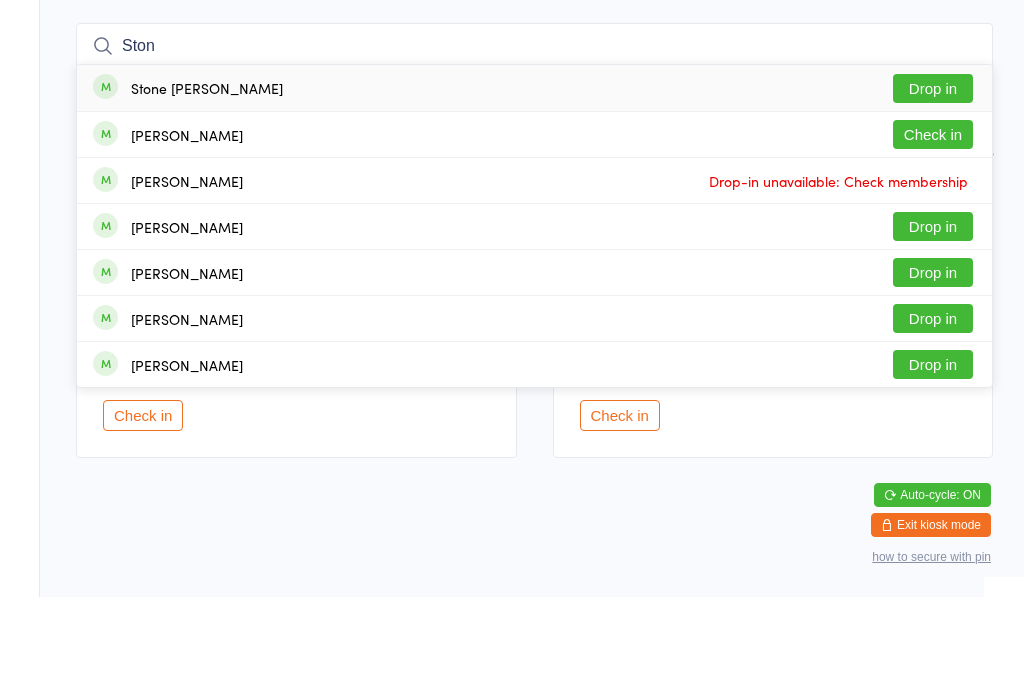 type on "Ston" 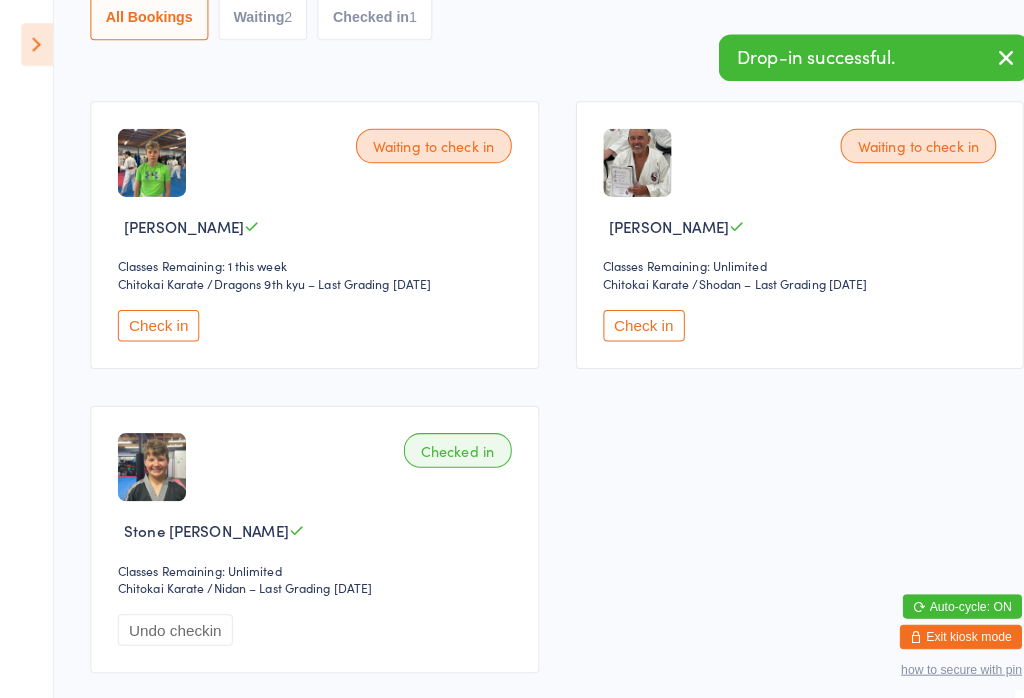scroll, scrollTop: 236, scrollLeft: 0, axis: vertical 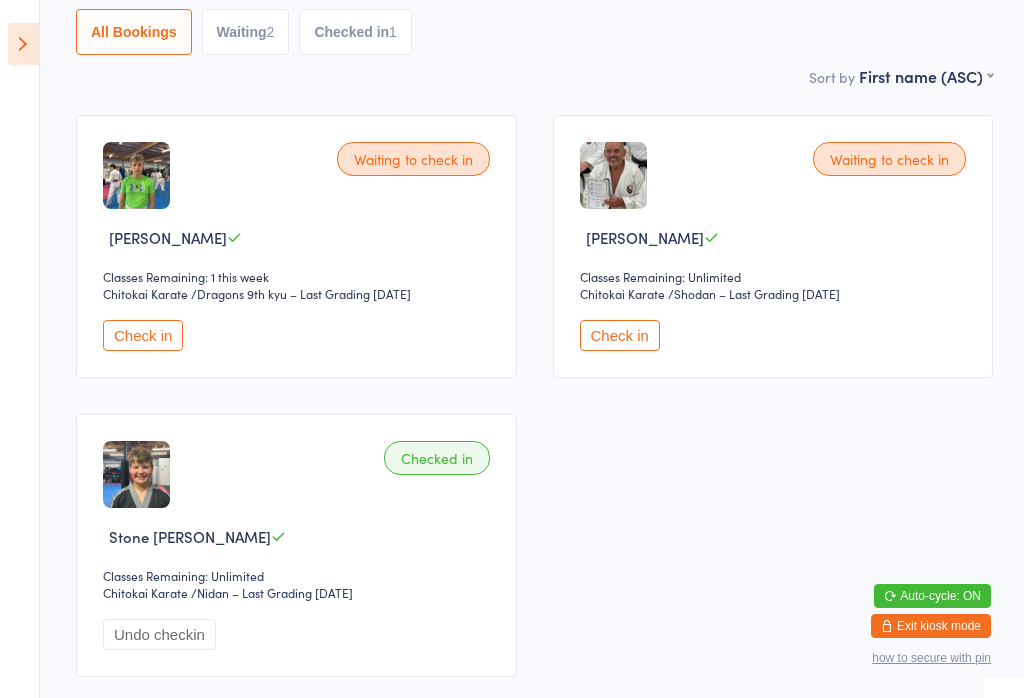 click on "Black Belt Class Check-in [DATE] 6:45pm  [PERSON_NAME]  Mat 2  Chitokai Karate  Manual search Scanner input All Bookings Waiting  2 Checked in  1 Sort by   First name (ASC) First name (ASC) First name (DESC) Last name (ASC) Last name (DESC) Check in time (ASC) Check in time (DESC) Rank (ASC) Rank (DESC) Waiting to check in [PERSON_NAME]  Classes Remaining: 1 this week Chitokai Karate  Chitokai Karate   /  Dragons 9th kyu – Last Grading [DATE]   Check in Waiting to check in [PERSON_NAME]  Classes Remaining: Unlimited Chitokai Karate  Chitokai Karate   /  Shodan – Last Grading [DATE]   Check in Checked in Stone [PERSON_NAME]  Classes Remaining: Unlimited Chitokai Karate  Chitokai Karate   /  Nidan – Last Grading [DATE]   Undo checkin" at bounding box center (512, 243) 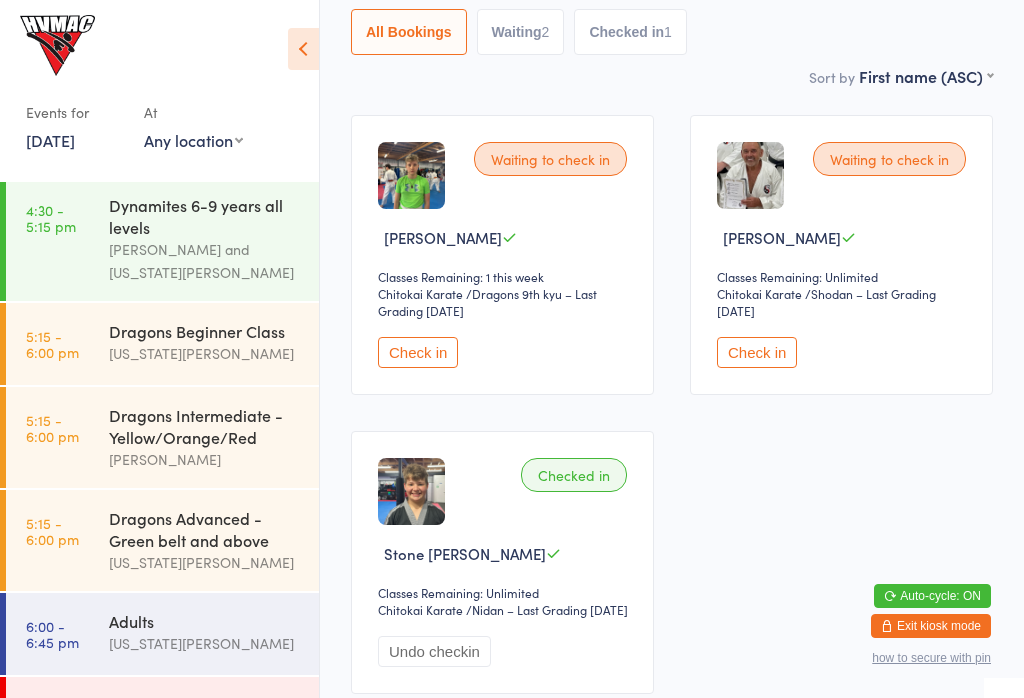 scroll, scrollTop: 64, scrollLeft: 0, axis: vertical 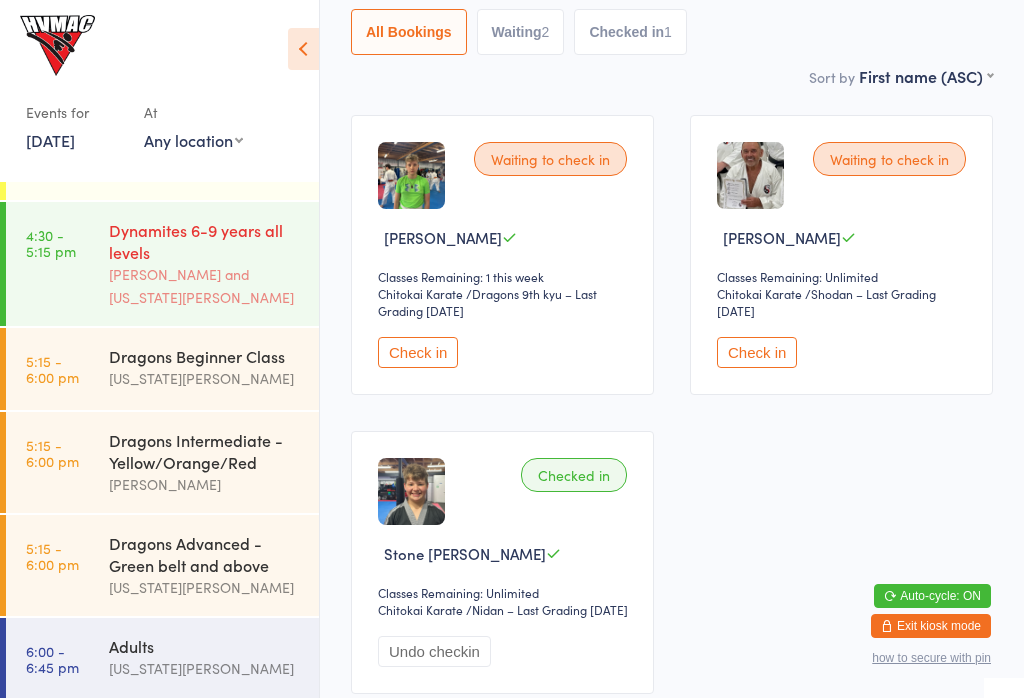 click on "[PERSON_NAME] and [US_STATE][PERSON_NAME]" at bounding box center [205, 286] 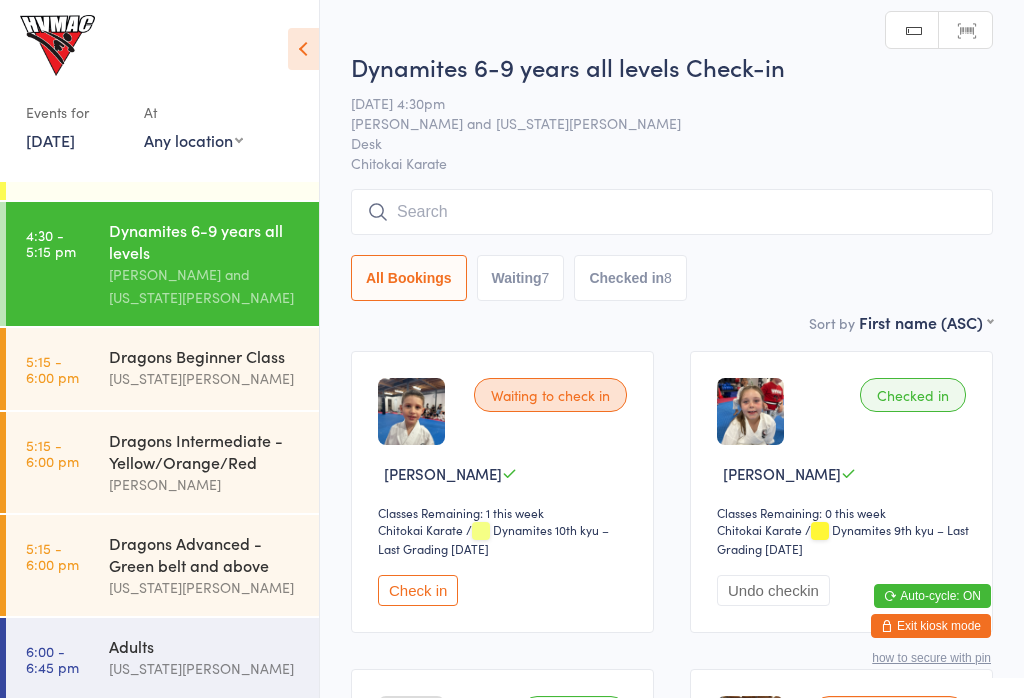 click on "Events for [DATE] [DATE]
[DATE]
Sun Mon Tue Wed Thu Fri Sat
27
29
30
01
02
03
04
05
28
06
07
08
09
10
11
12
29
13
14
15
16
17
18
19
30
20
21
22
23
24
25
26
31
27
28
29
30
31
01
02" at bounding box center (159, 87) 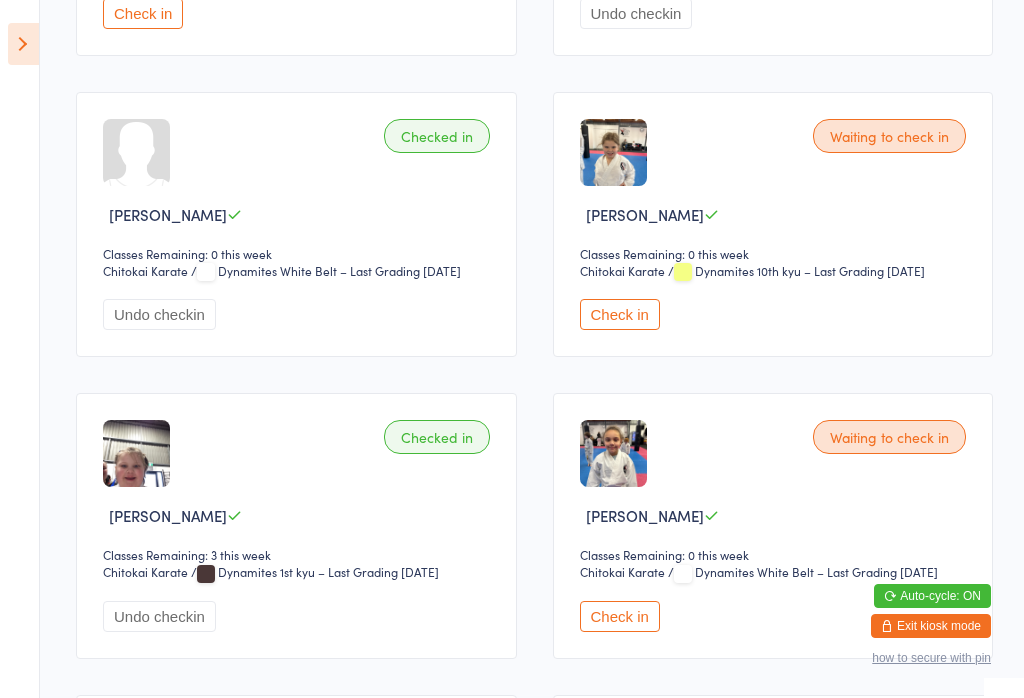 scroll, scrollTop: 573, scrollLeft: 0, axis: vertical 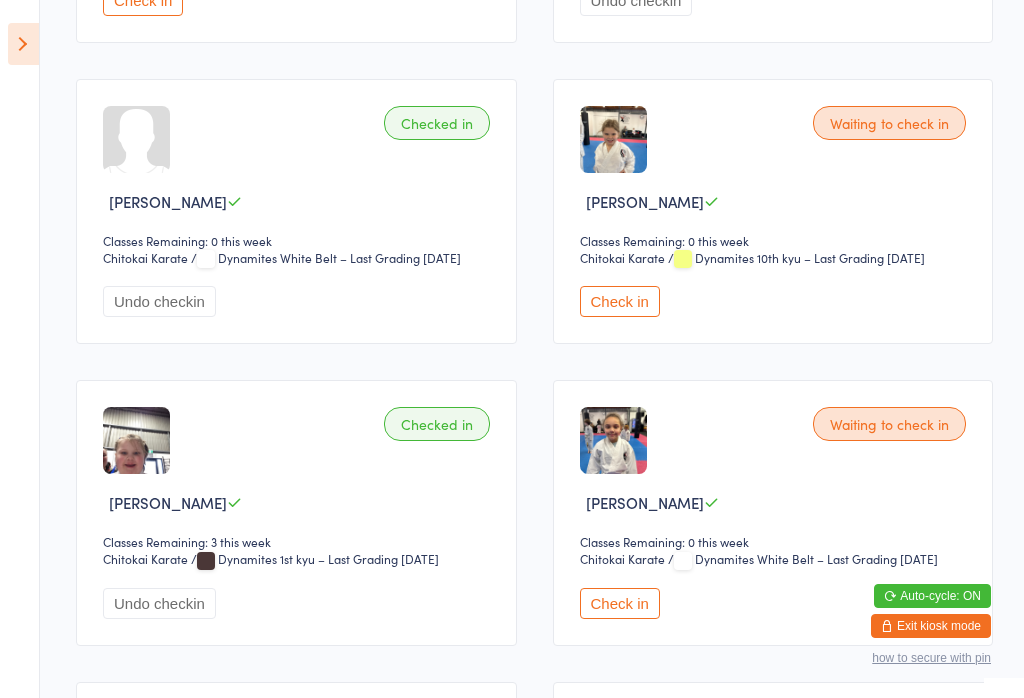 click on "Check in" at bounding box center (620, 603) 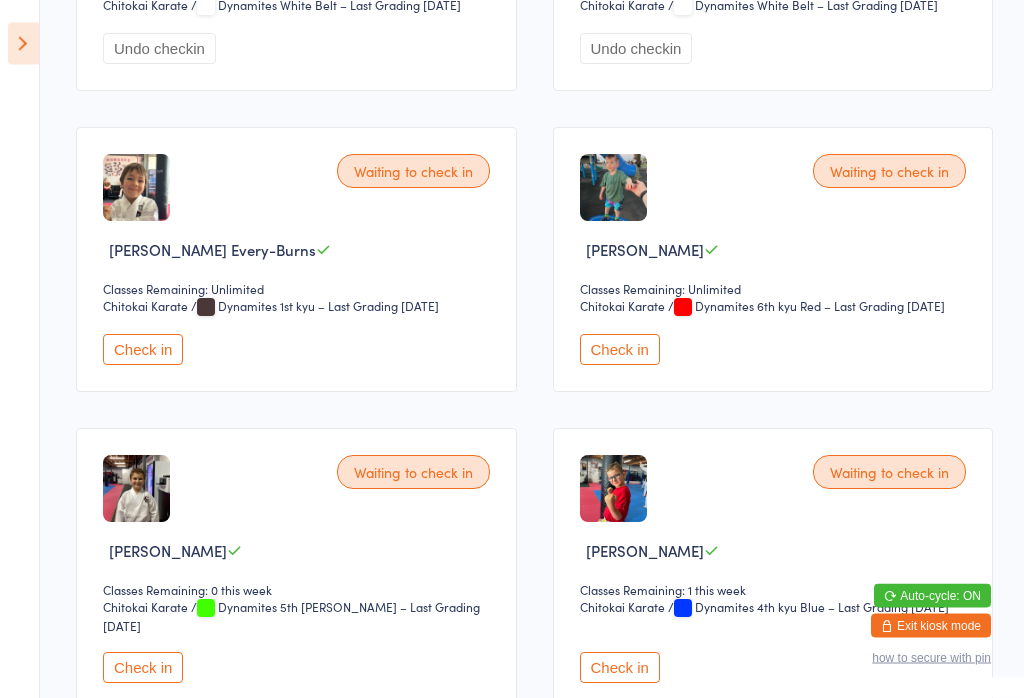 click on "Check in" at bounding box center [620, 350] 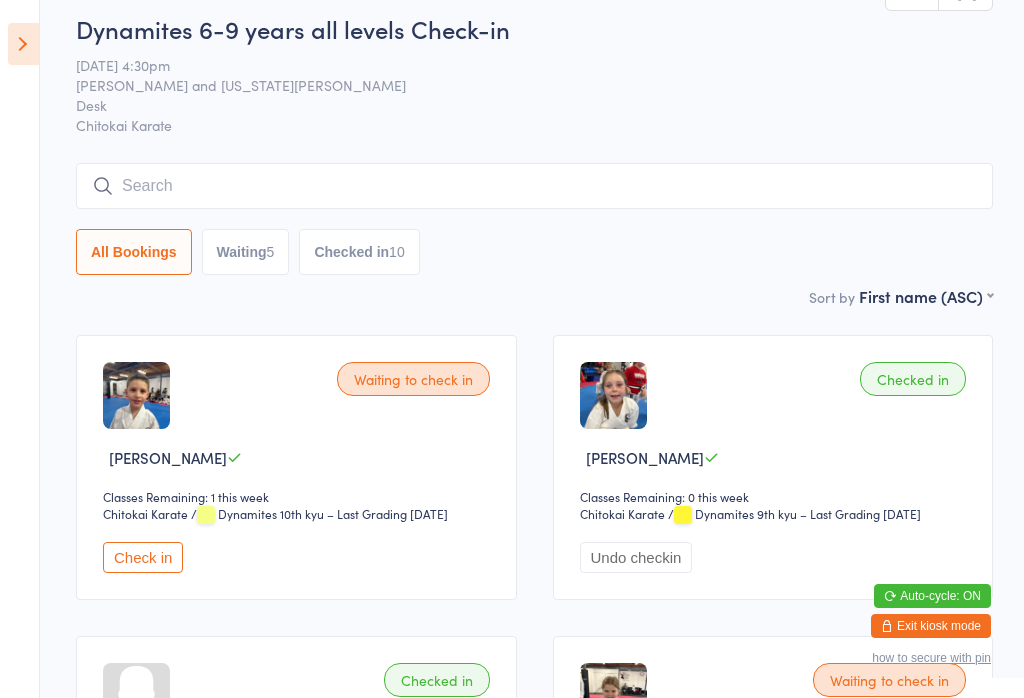 scroll, scrollTop: 0, scrollLeft: 0, axis: both 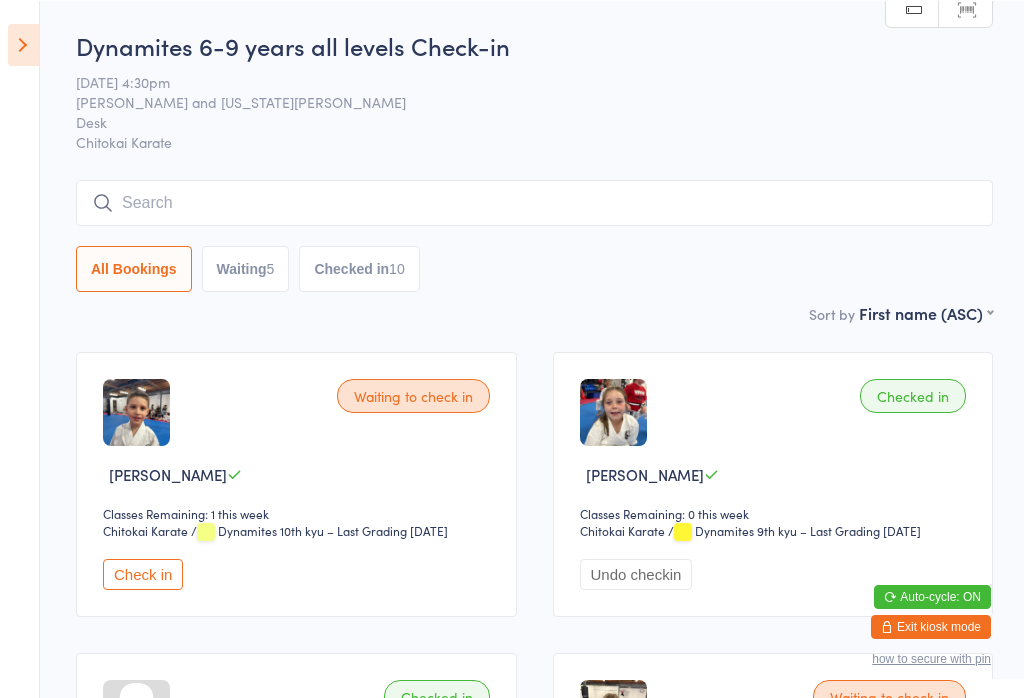 click on "Waiting  5" at bounding box center (246, 268) 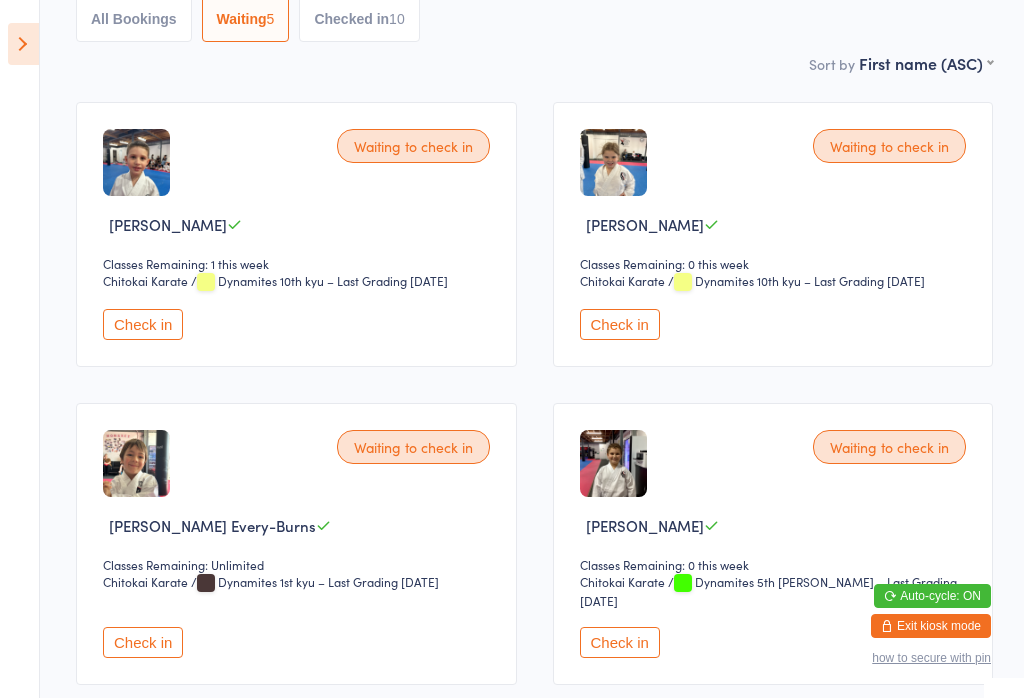 click on "Check in" at bounding box center [620, 324] 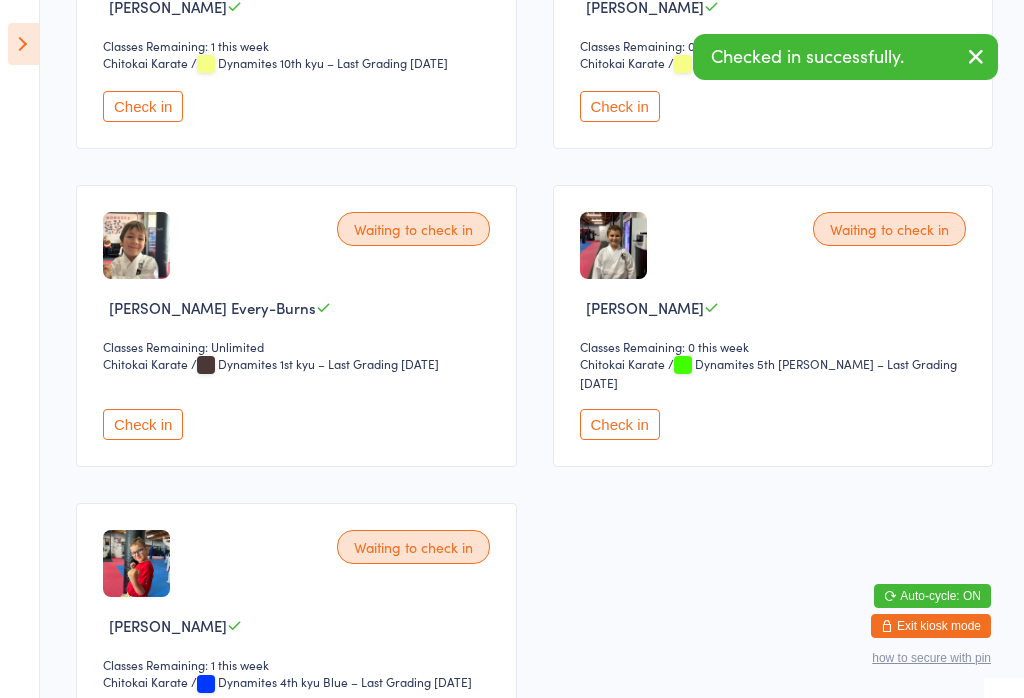 scroll, scrollTop: 374, scrollLeft: 0, axis: vertical 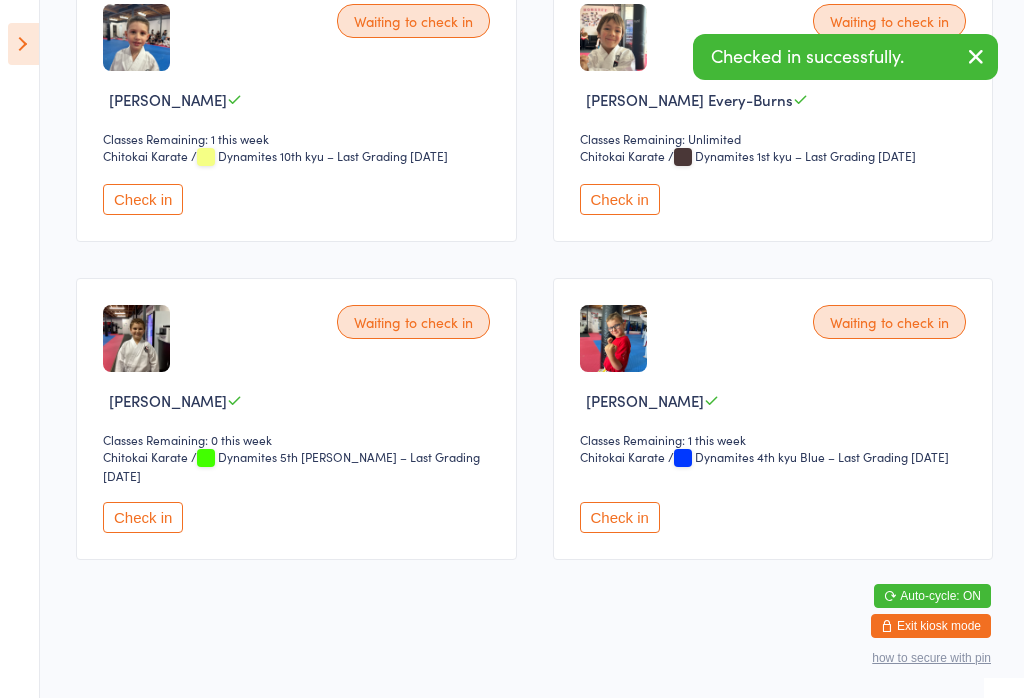 click on "[PERSON_NAME]" at bounding box center (645, 400) 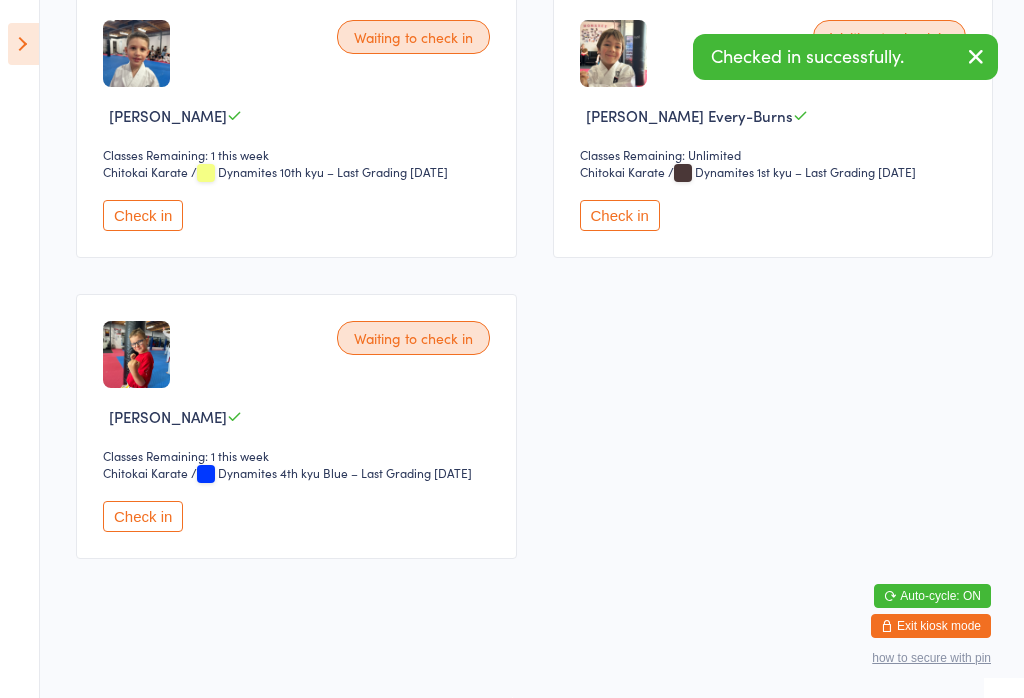 click on "Check in" at bounding box center (620, 215) 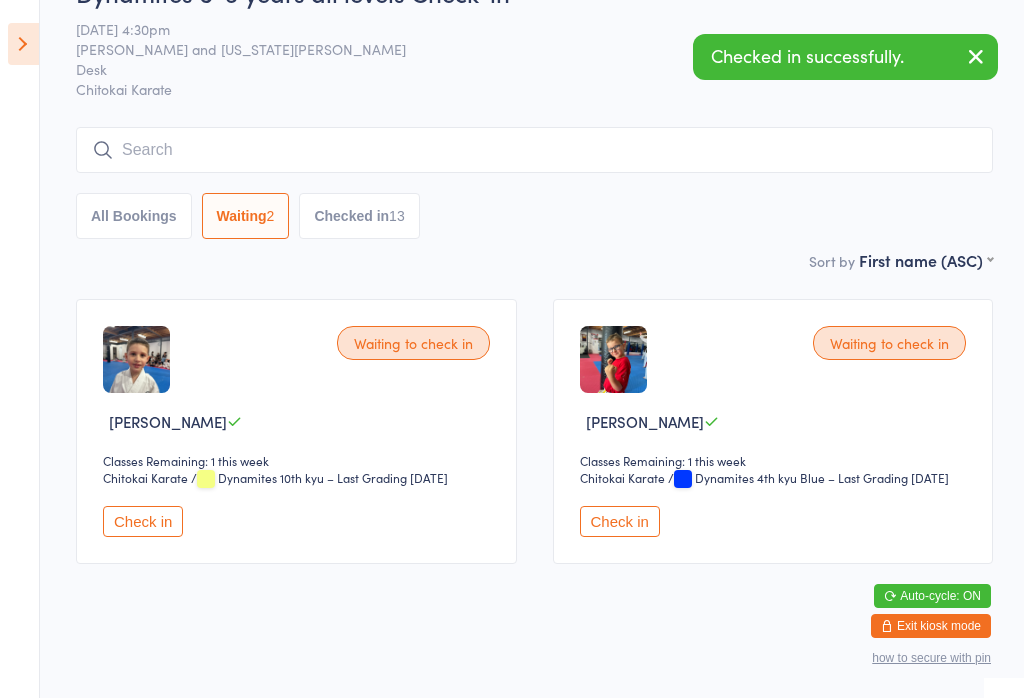 scroll, scrollTop: 53, scrollLeft: 0, axis: vertical 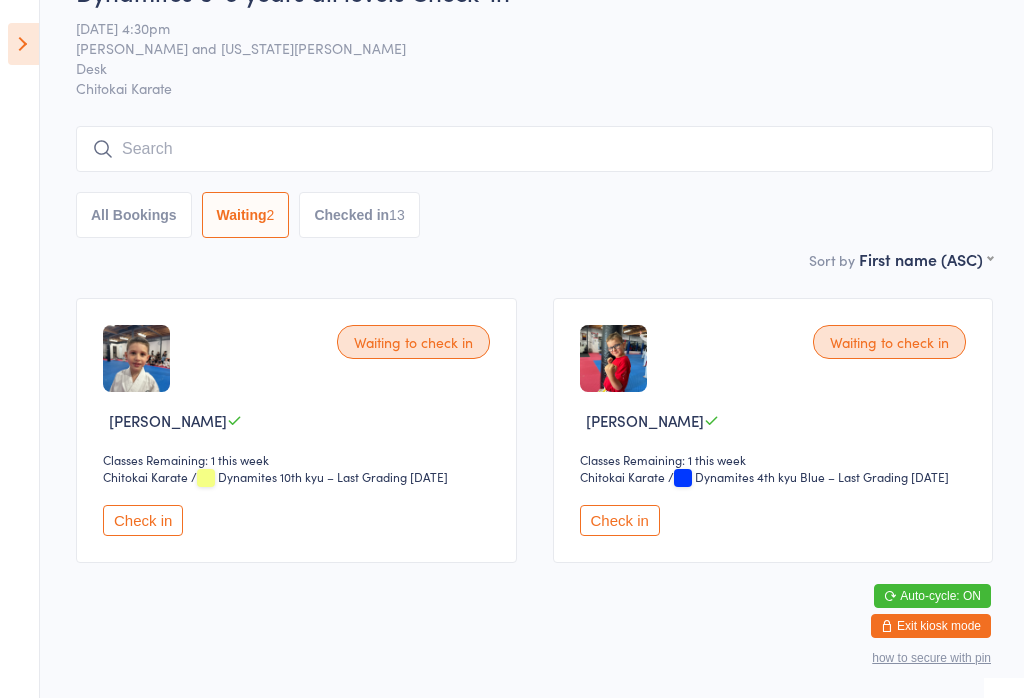 click at bounding box center (23, 44) 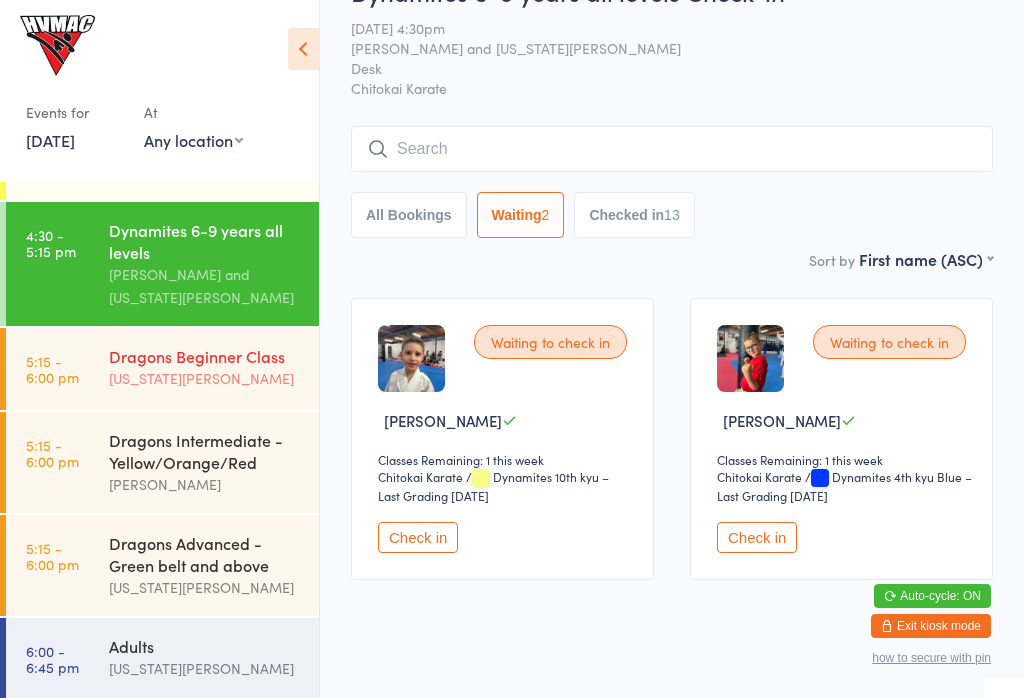 click on "Dragons Beginner Class" at bounding box center [205, 356] 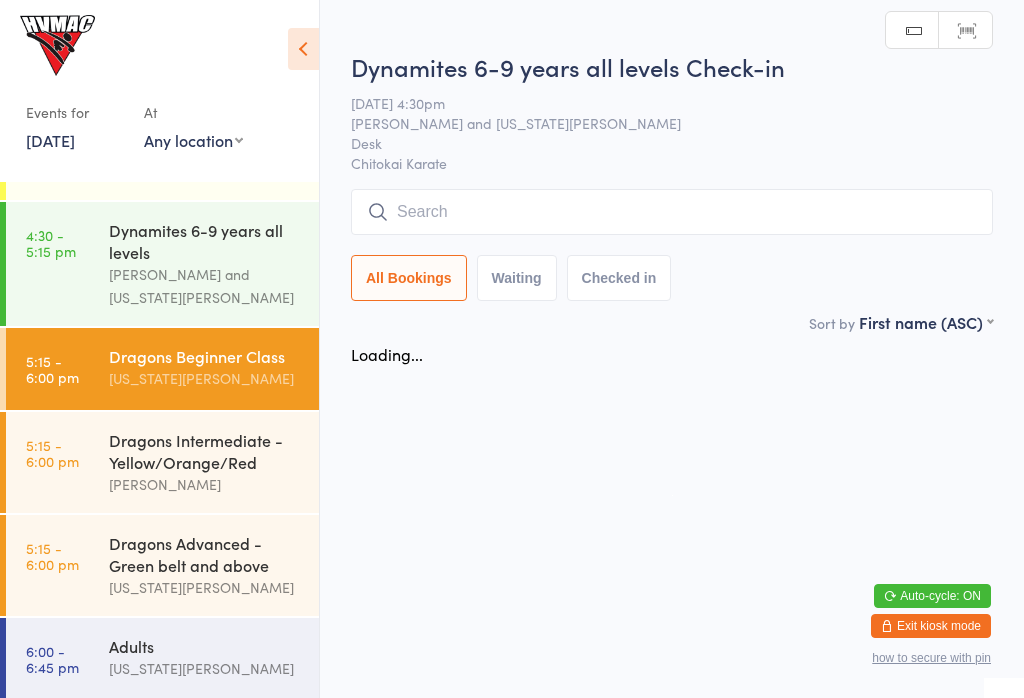 scroll, scrollTop: 0, scrollLeft: 0, axis: both 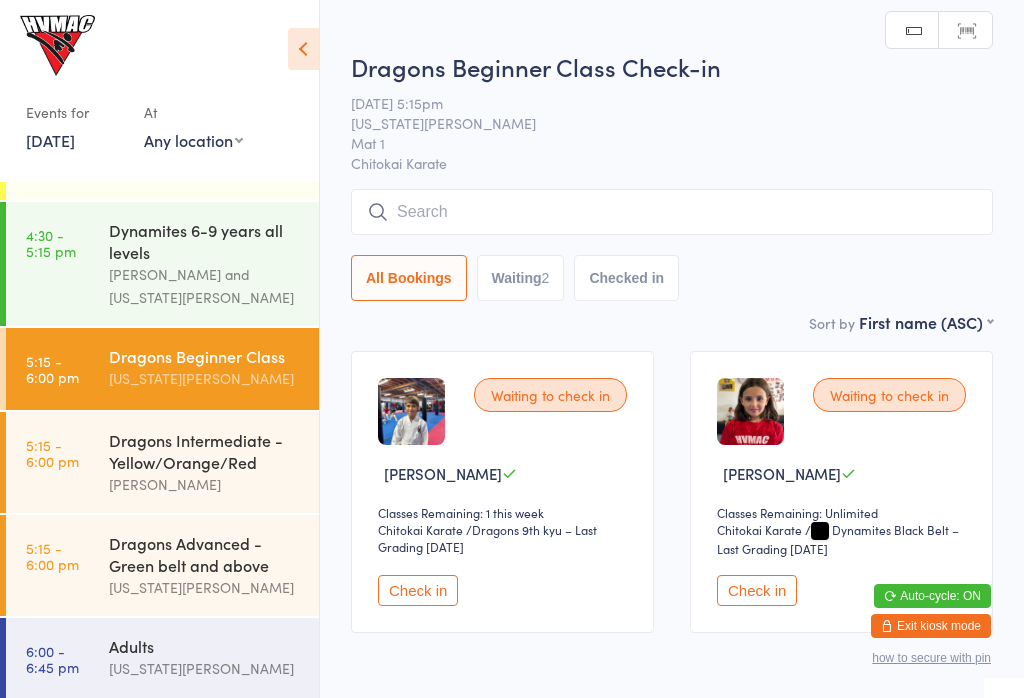 click at bounding box center (303, 49) 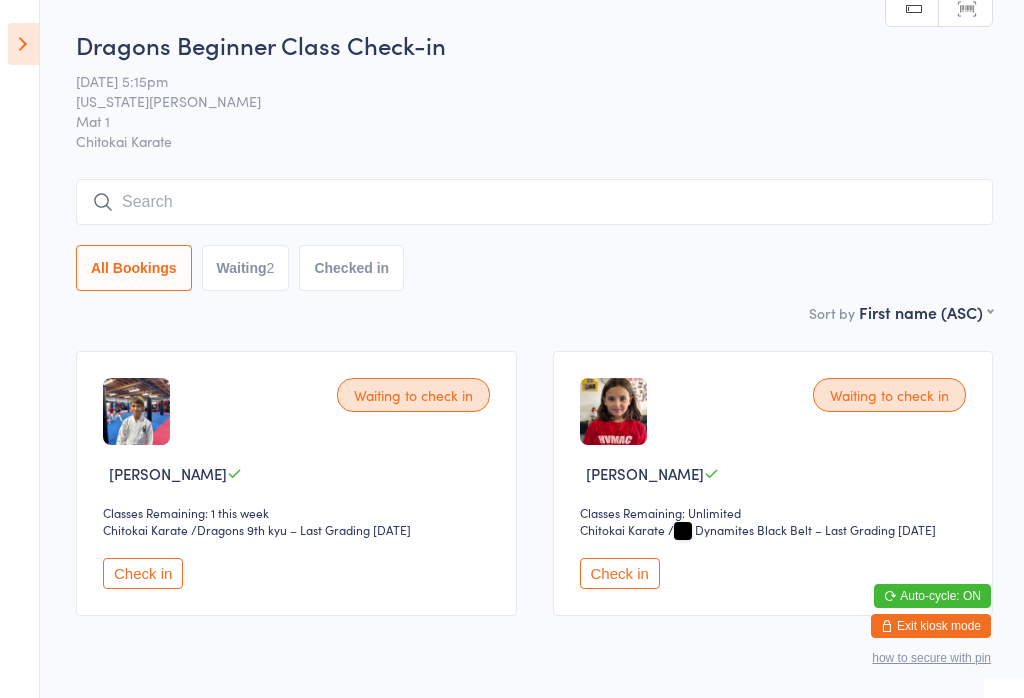 click at bounding box center (23, 44) 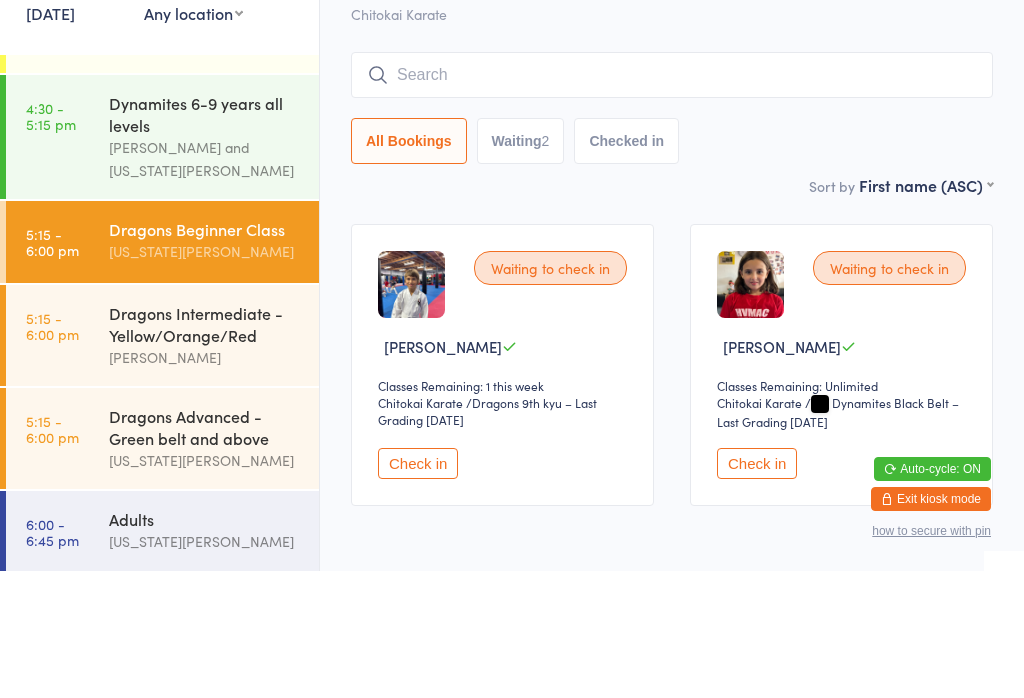 scroll, scrollTop: 68, scrollLeft: 0, axis: vertical 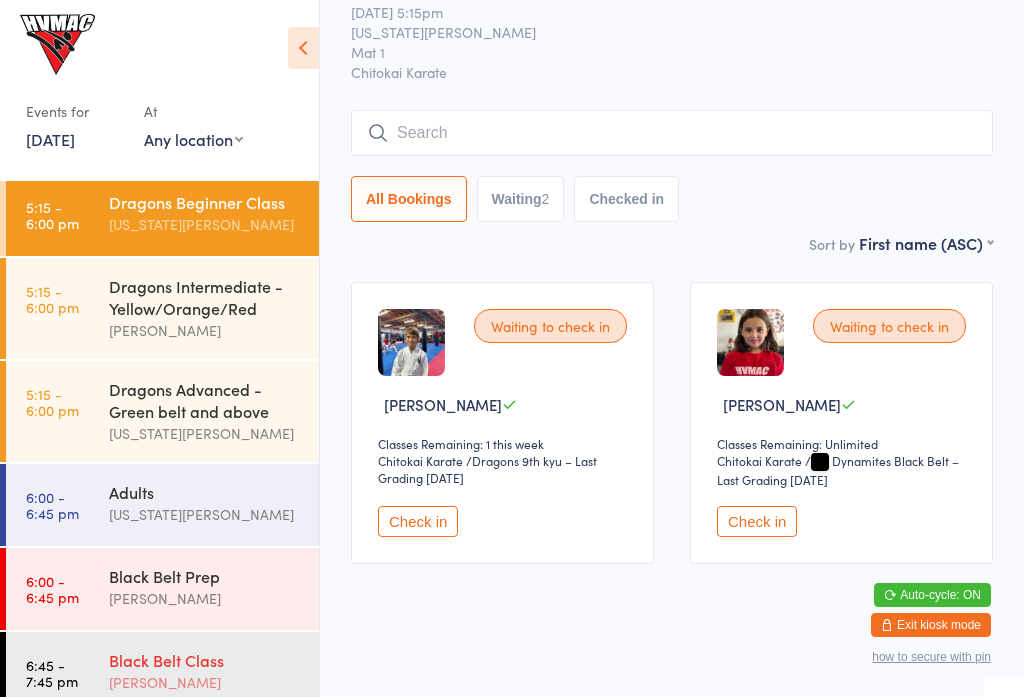 click on "6:45 - 7:45 pm Black Belt Class [PERSON_NAME]" at bounding box center (162, 674) 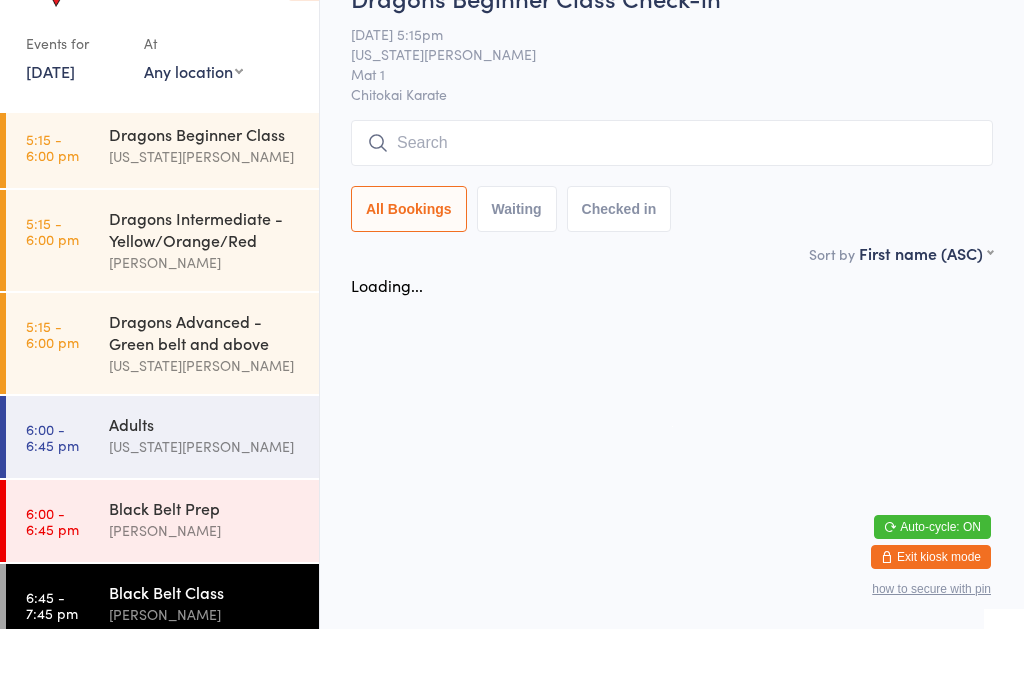 scroll, scrollTop: 69, scrollLeft: 0, axis: vertical 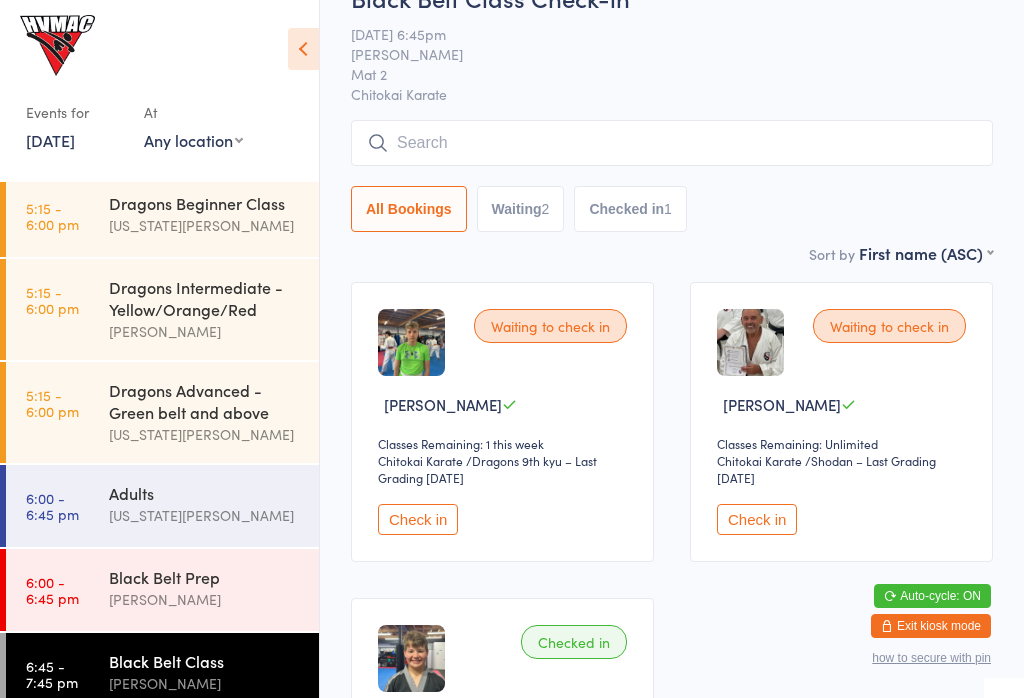 click at bounding box center (672, 143) 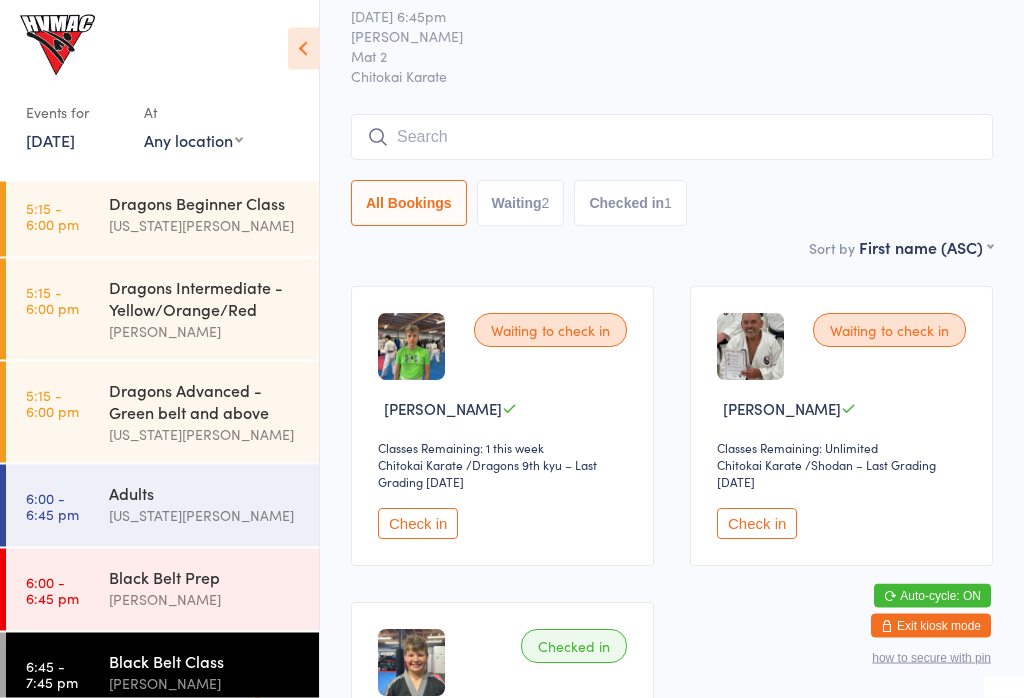 scroll, scrollTop: 65, scrollLeft: 0, axis: vertical 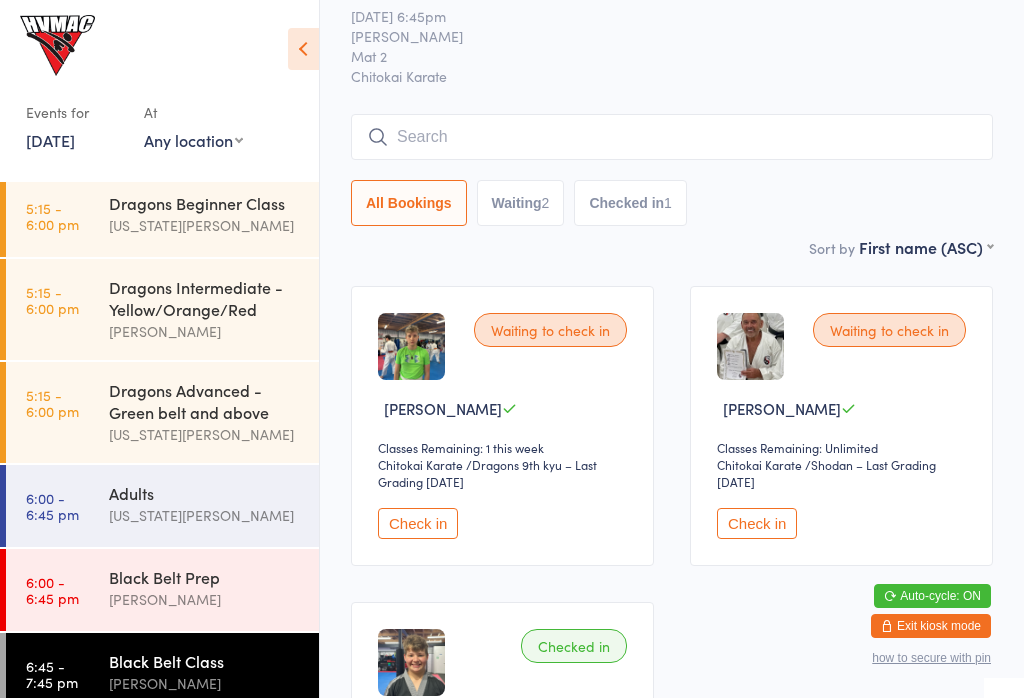 click at bounding box center (672, 137) 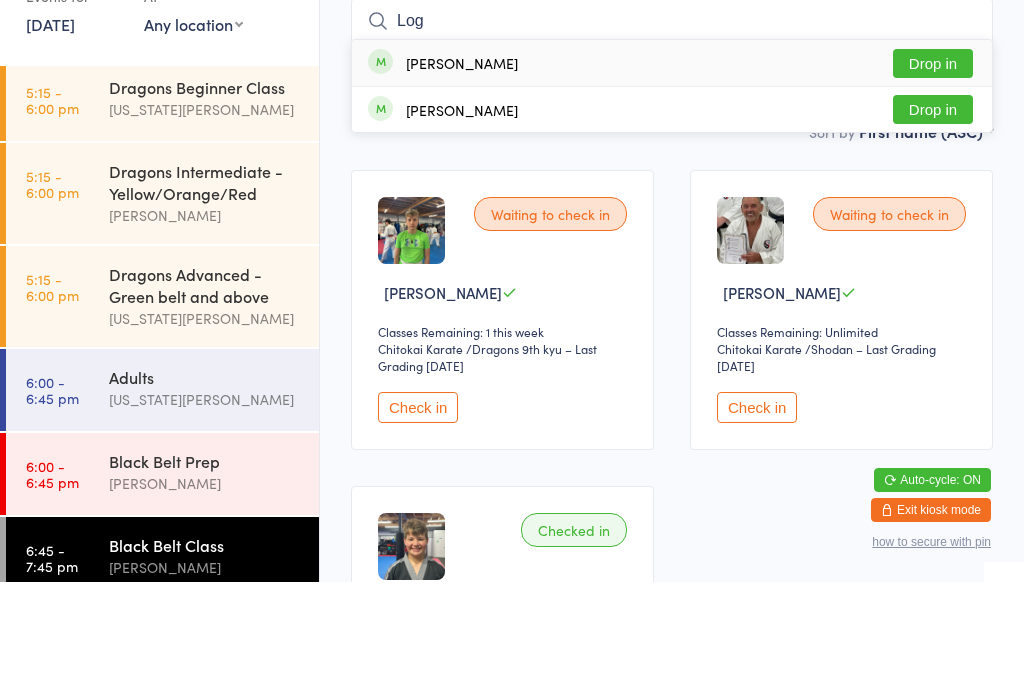 type on "Log" 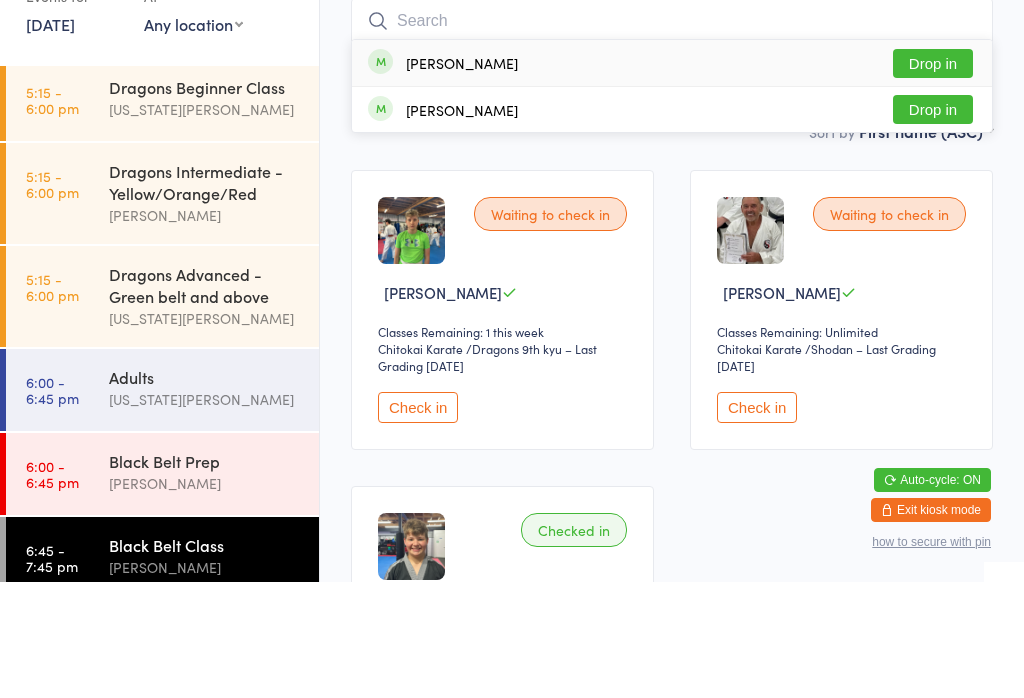 scroll, scrollTop: 181, scrollLeft: 0, axis: vertical 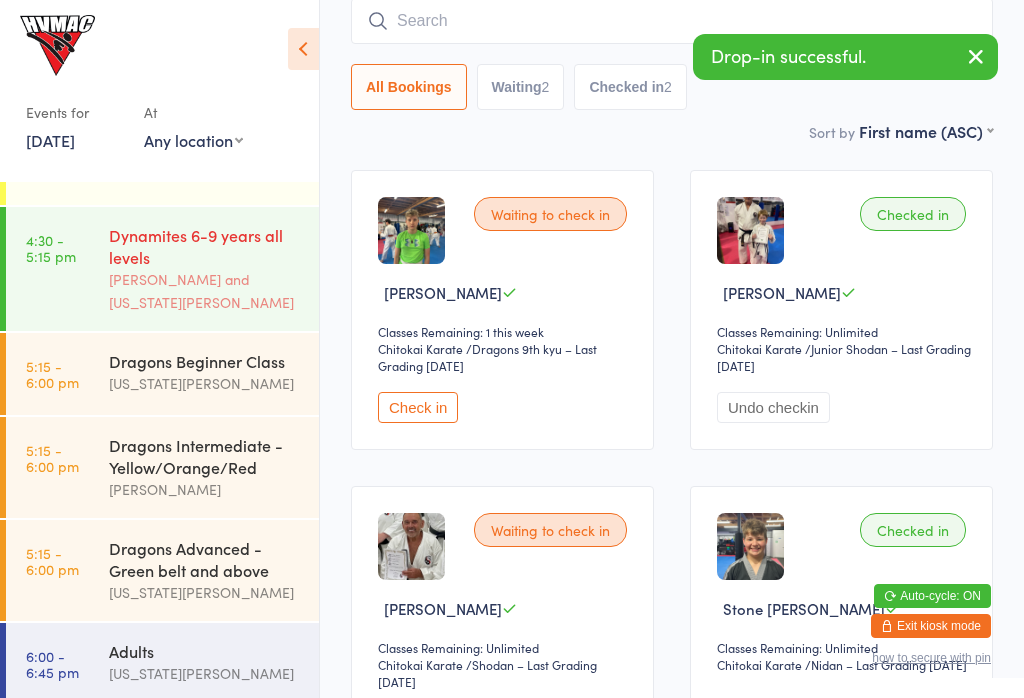 click on "4:30 - 5:15 pm Dynamites 6-9 years all levels [PERSON_NAME] and [US_STATE][PERSON_NAME]" at bounding box center (162, 269) 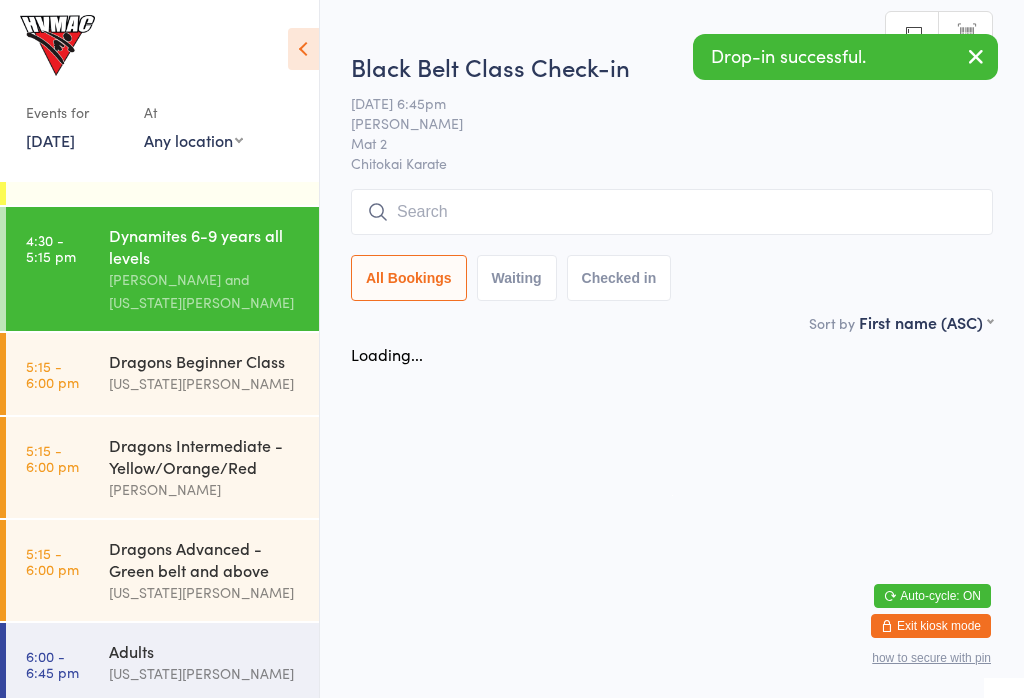 scroll, scrollTop: 0, scrollLeft: 0, axis: both 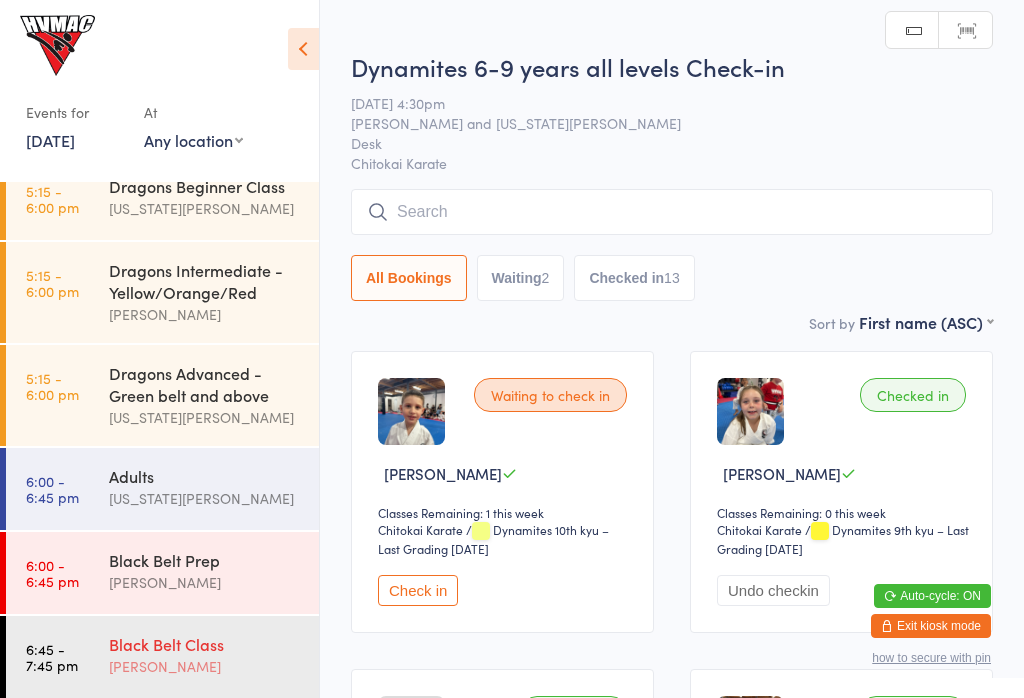 click on "6:45 - 7:45 pm Black Belt Class [PERSON_NAME]" at bounding box center [162, 657] 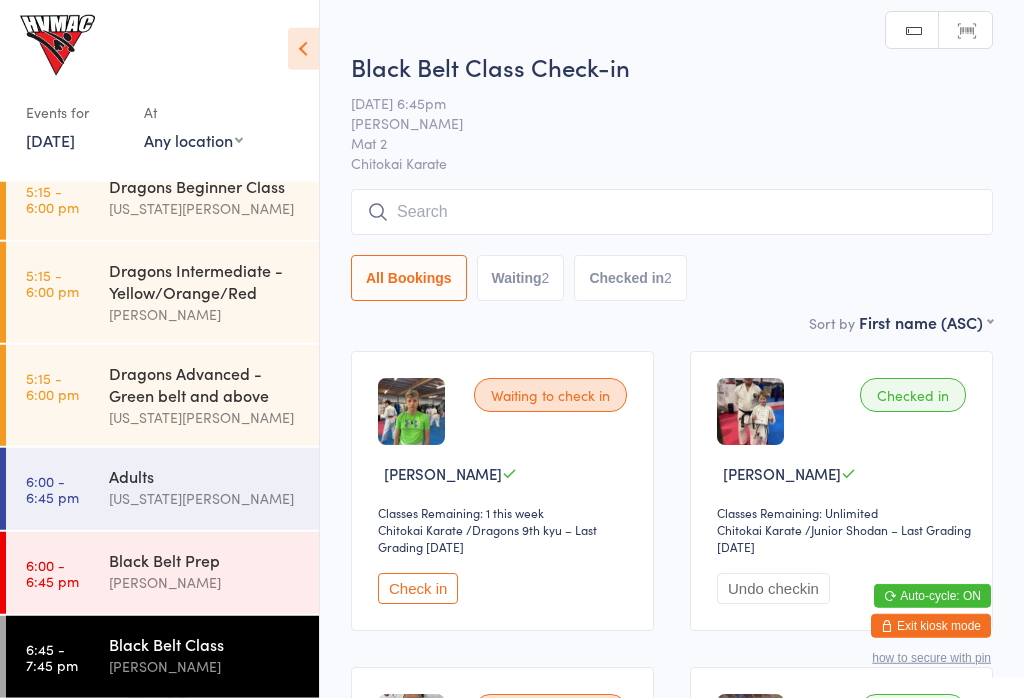 scroll, scrollTop: 25, scrollLeft: 0, axis: vertical 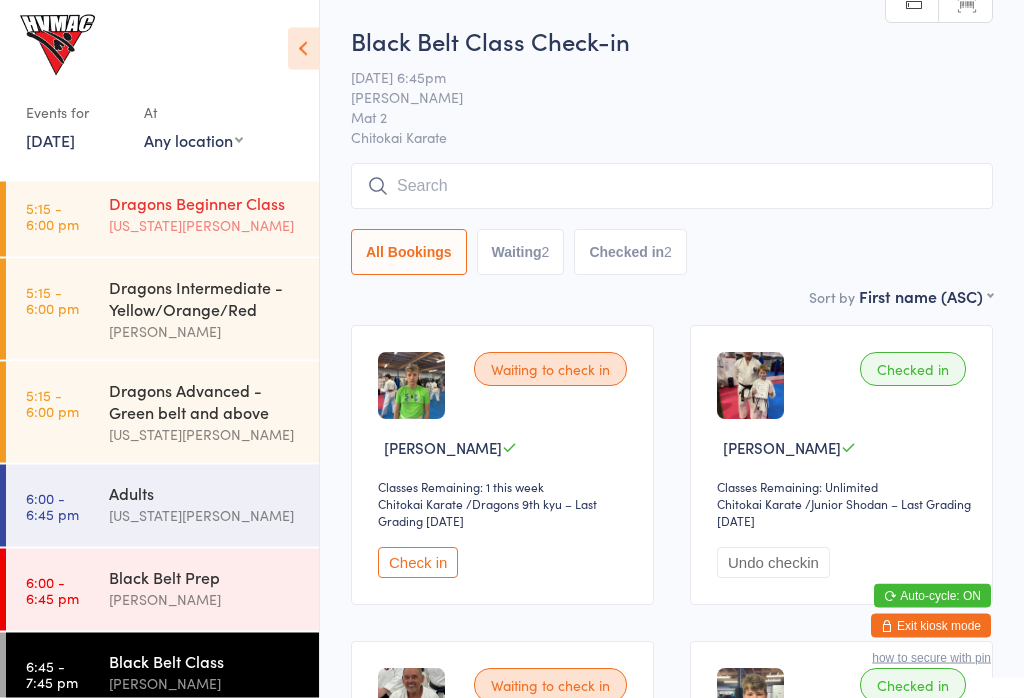click on "5:15 - 6:00 pm Dragons Beginner Class [US_STATE][PERSON_NAME]" at bounding box center (162, 216) 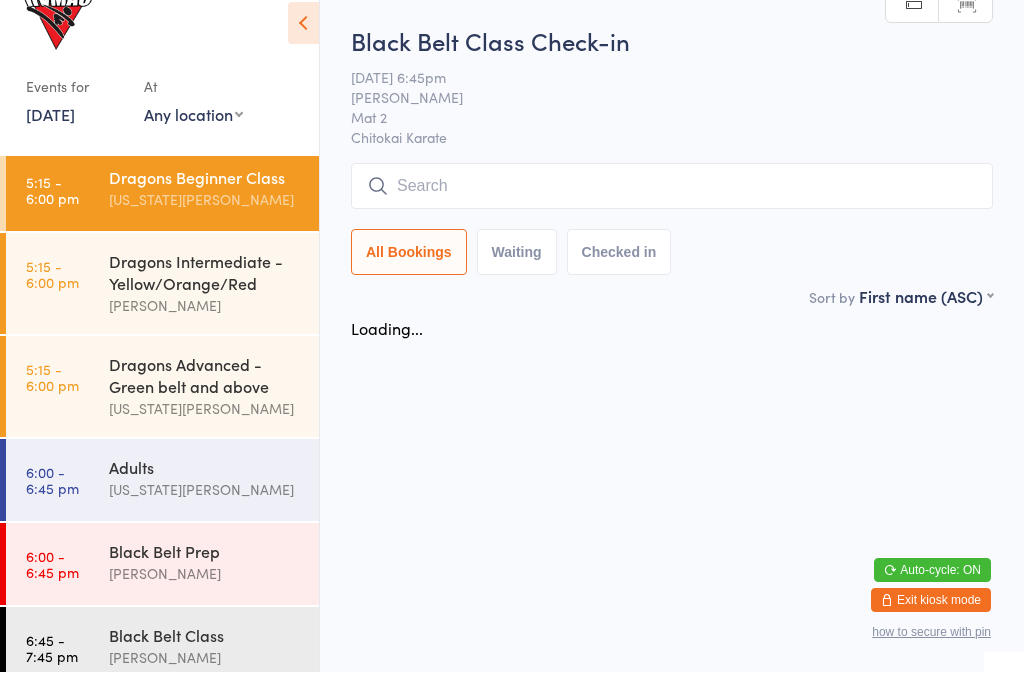 scroll, scrollTop: 26, scrollLeft: 0, axis: vertical 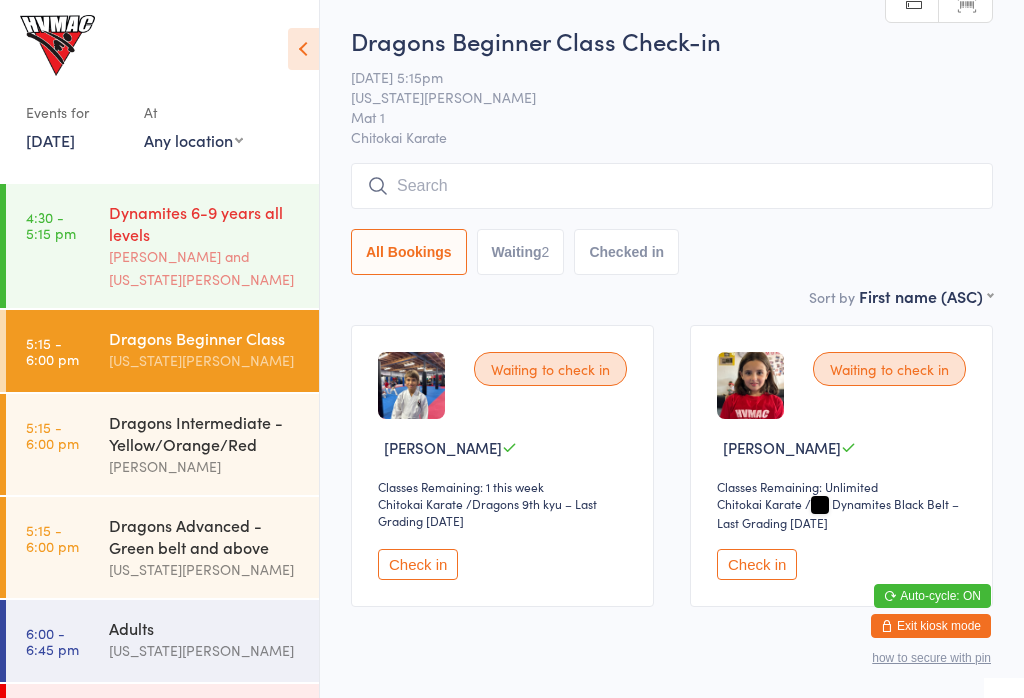 click on "4:30 - 5:15 pm Dynamites 6-9 years all levels [PERSON_NAME] and [US_STATE][PERSON_NAME]" at bounding box center (162, 246) 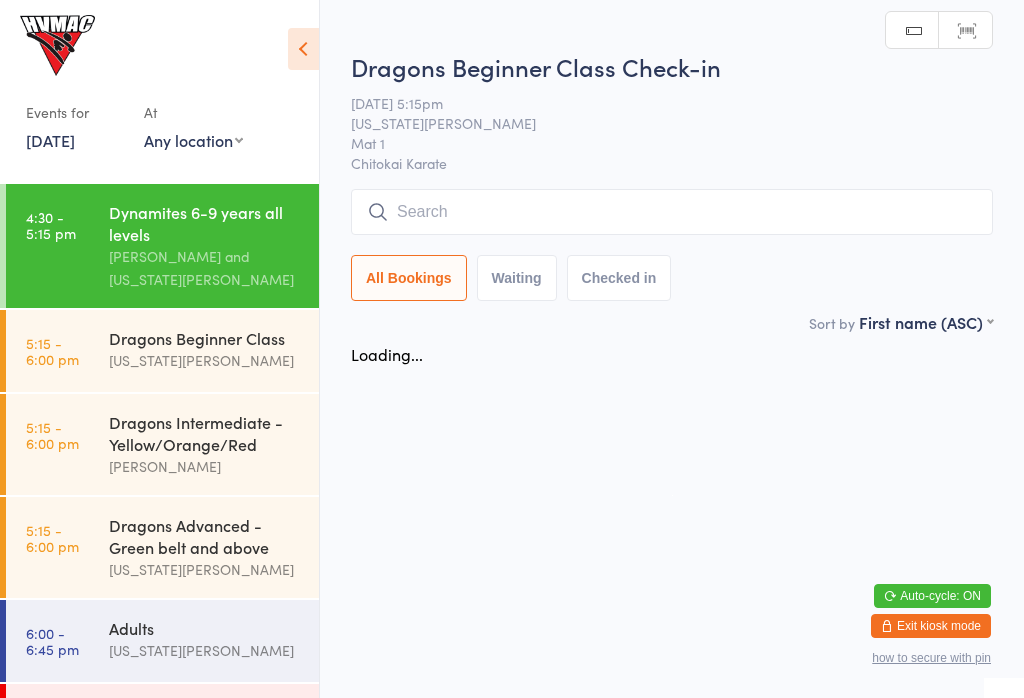 scroll, scrollTop: -31, scrollLeft: 0, axis: vertical 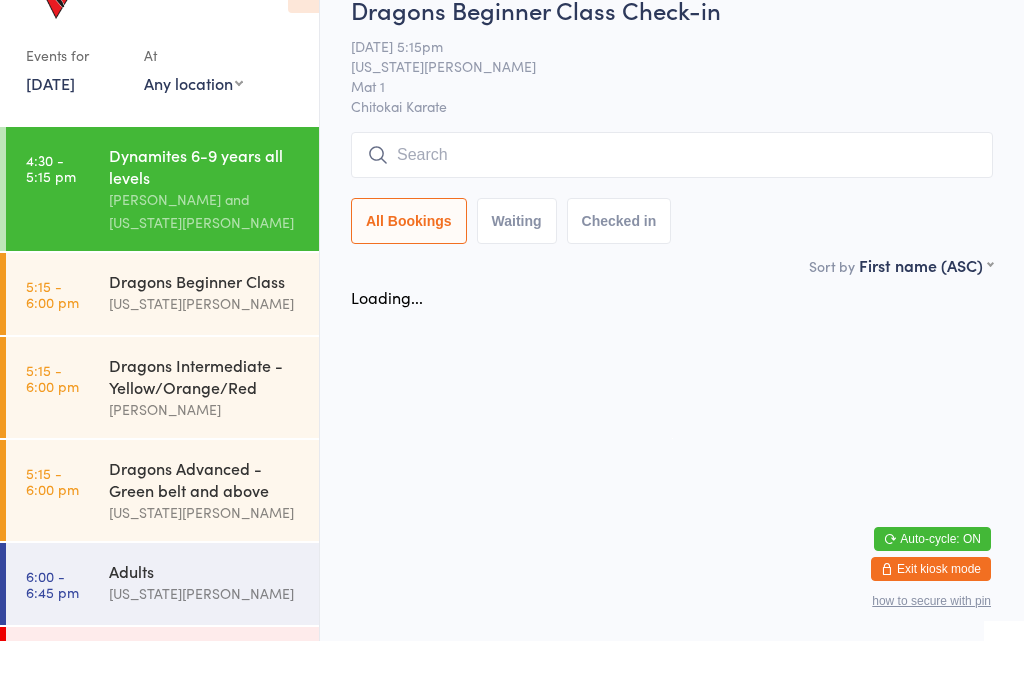 click on "Events for [DATE] [DATE]
[DATE]
Sun Mon Tue Wed Thu Fri Sat
27
29
30
01
02
03
04
05
28
06
07
08
09
10
11
12
29
13
14
15
16
17
18
19
30
20
21
22
23
24
25
26
31
27
28
29
30
31
01
02" at bounding box center [159, 87] 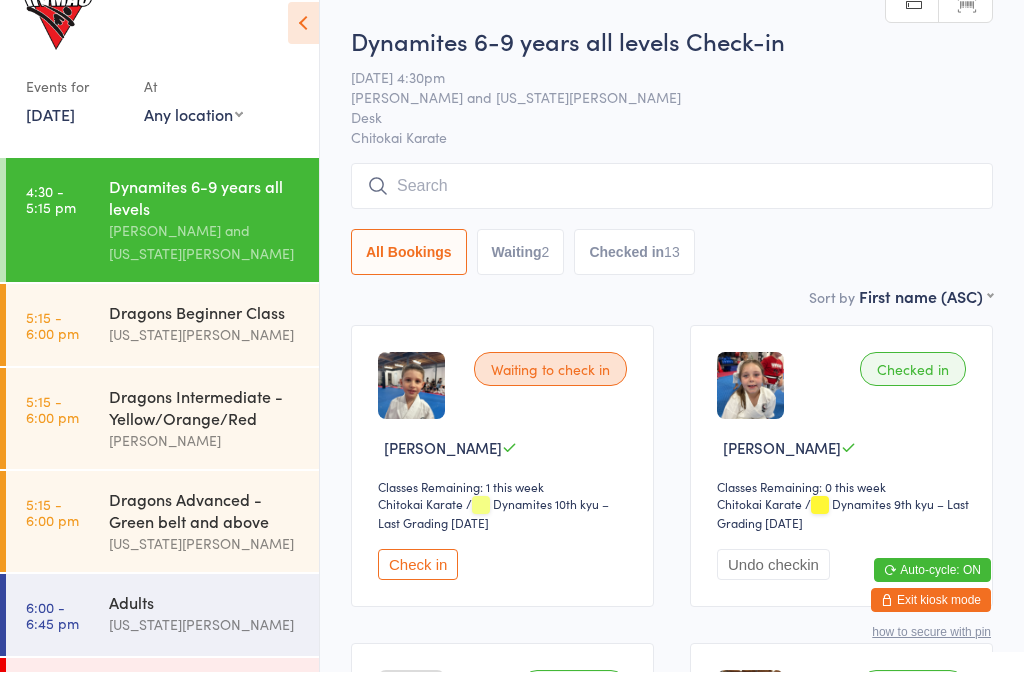 scroll, scrollTop: 26, scrollLeft: 0, axis: vertical 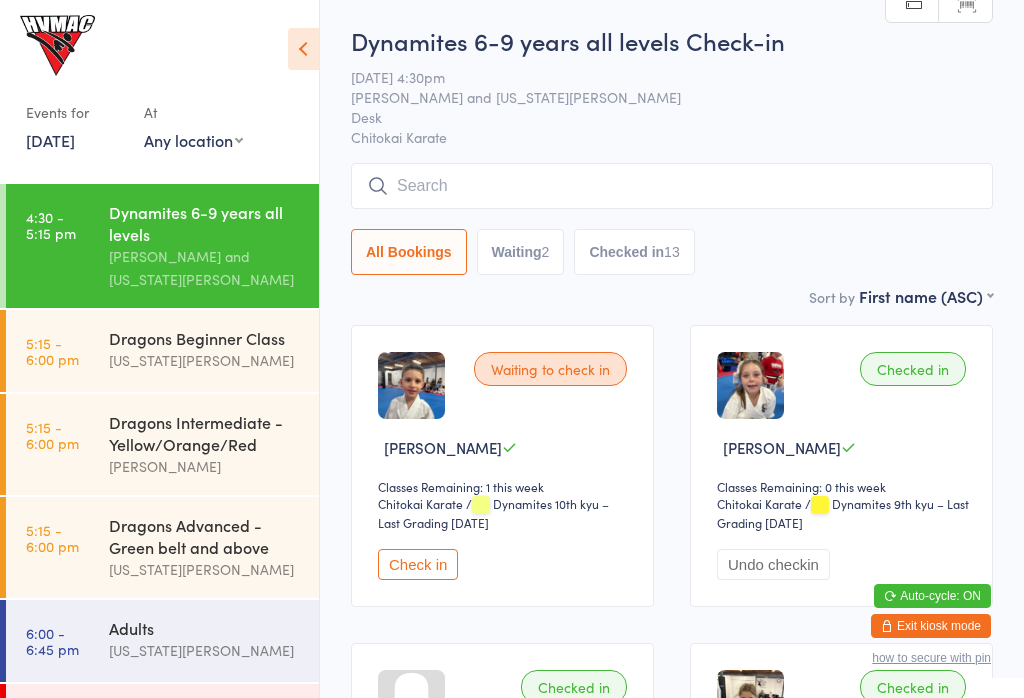 click at bounding box center (303, 49) 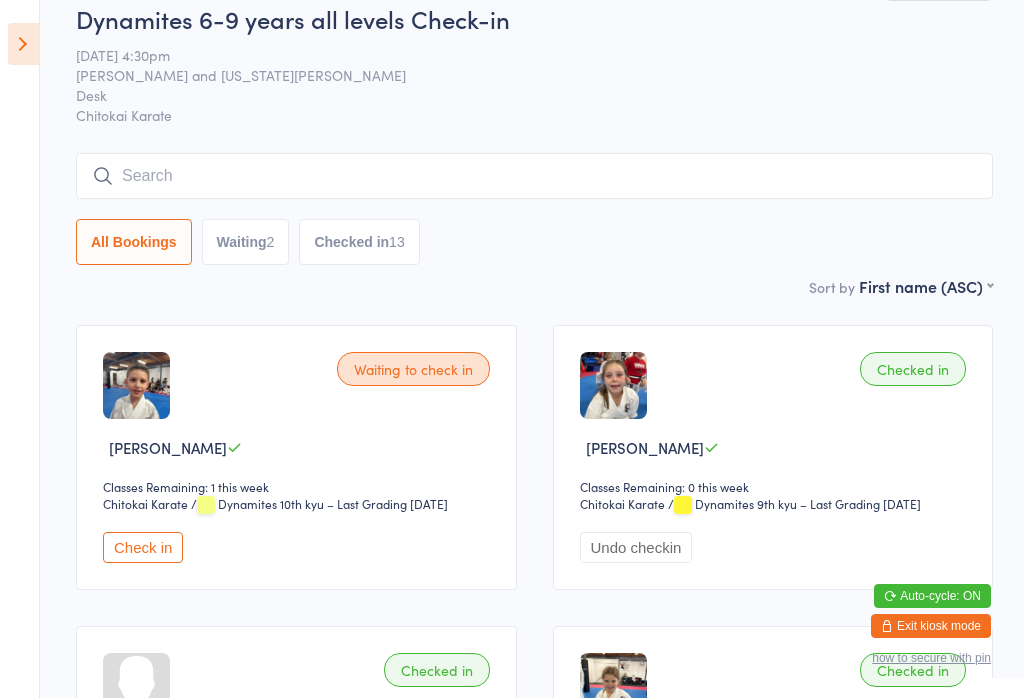 click at bounding box center (23, 44) 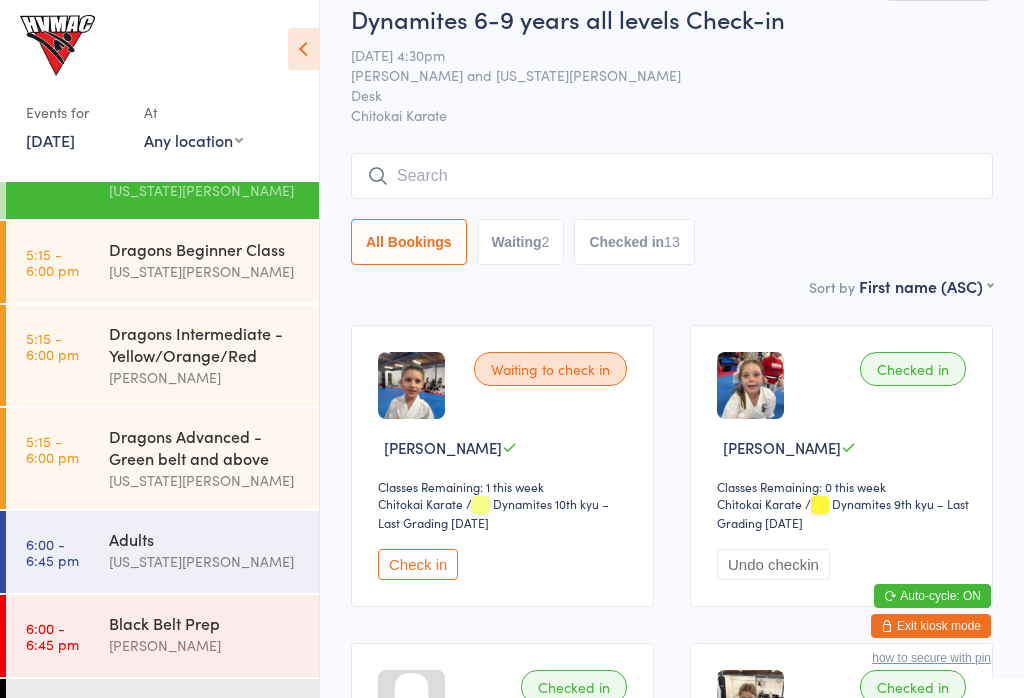 scroll, scrollTop: 169, scrollLeft: 0, axis: vertical 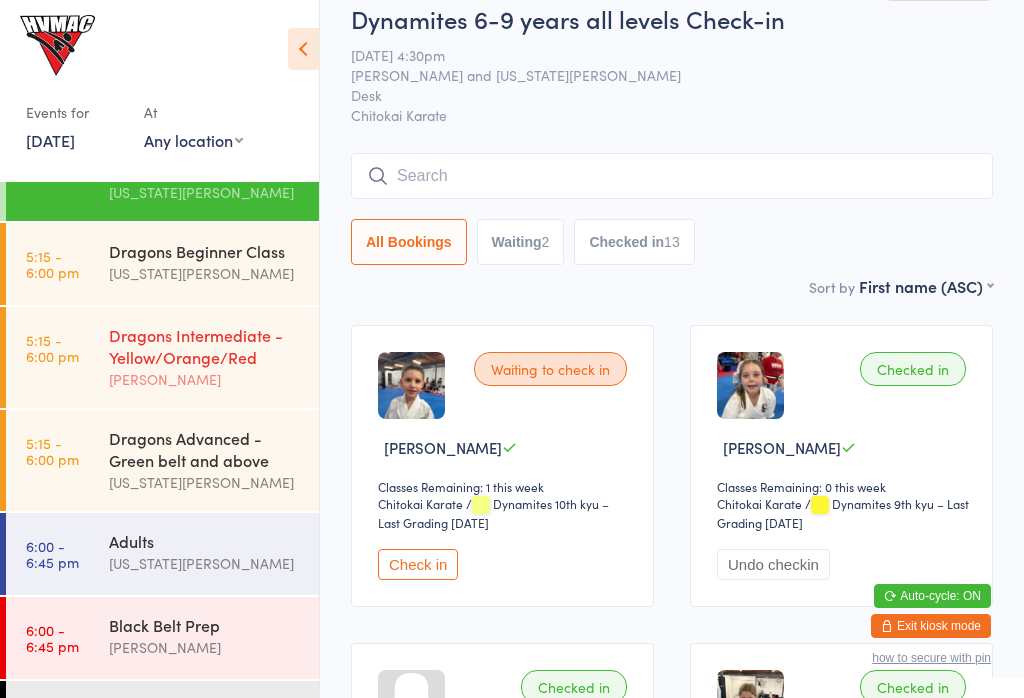 click on "5:15 - 6:00 pm Dragons Intermediate - Yellow/Orange/Red [PERSON_NAME]" at bounding box center [162, 357] 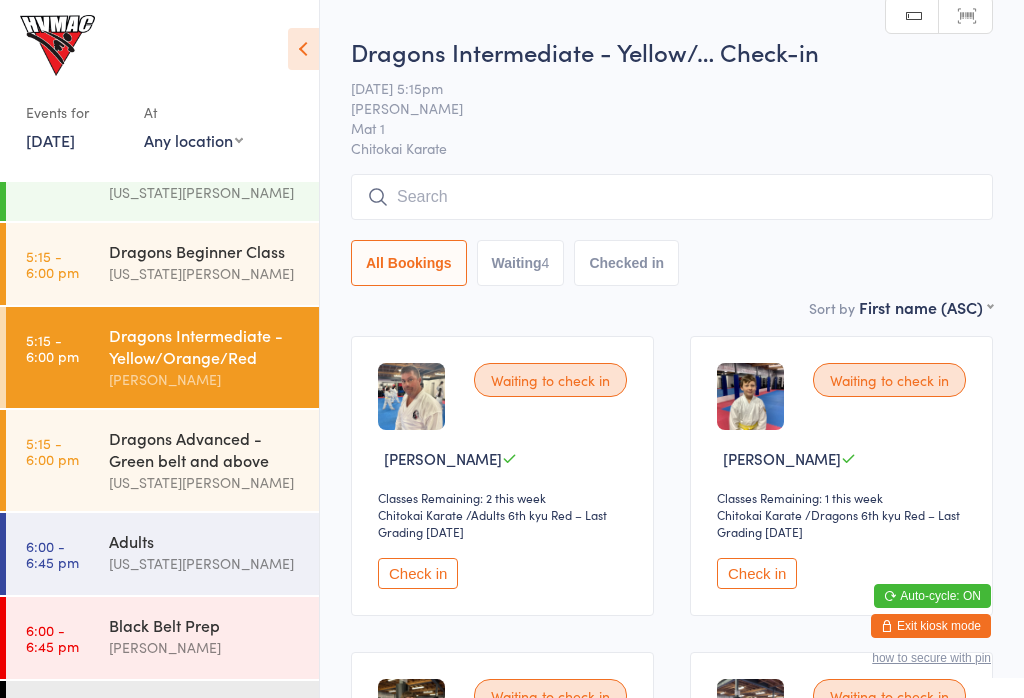 scroll, scrollTop: 0, scrollLeft: 0, axis: both 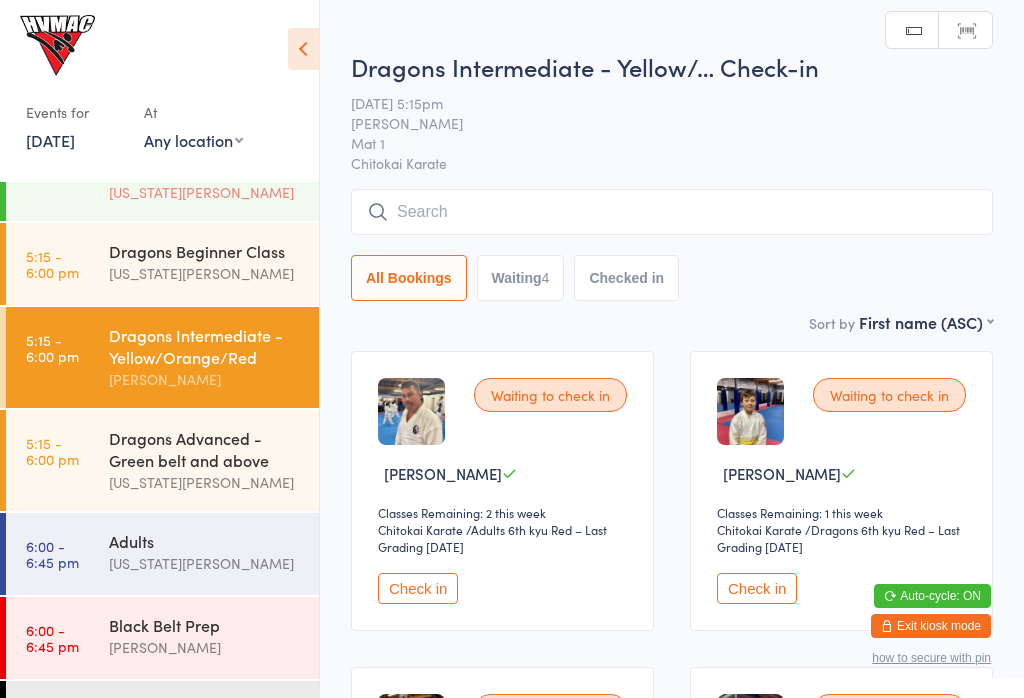 click on "4:30 - 5:15 pm Dynamites 6-9 years all levels [PERSON_NAME] and [US_STATE][PERSON_NAME]" at bounding box center (162, 159) 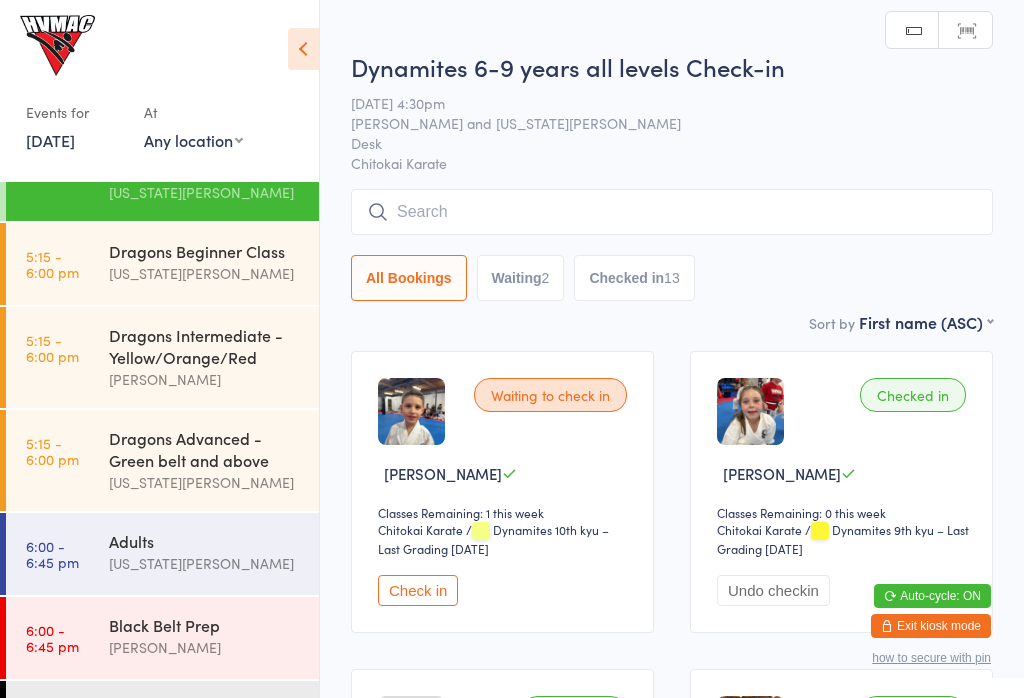 click at bounding box center (303, 49) 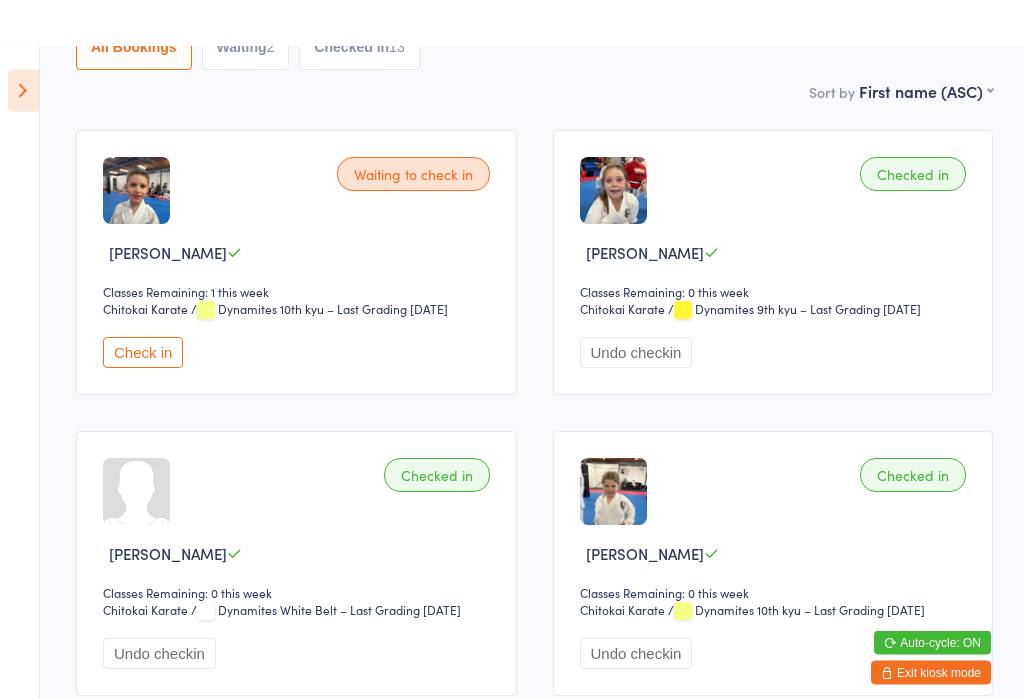 scroll, scrollTop: 0, scrollLeft: 0, axis: both 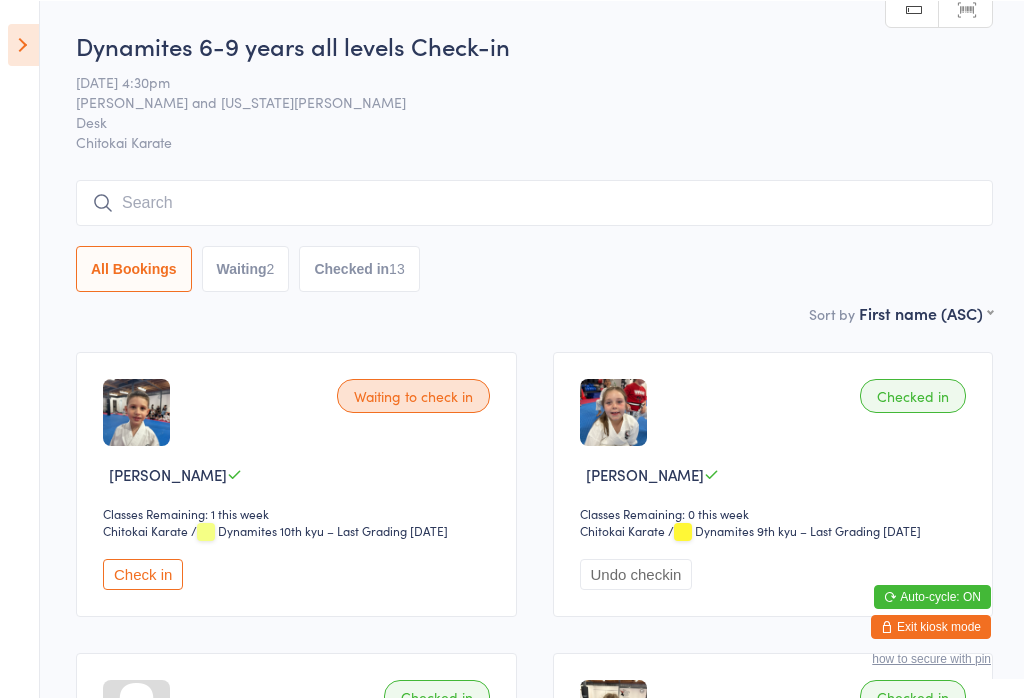 click at bounding box center (23, 44) 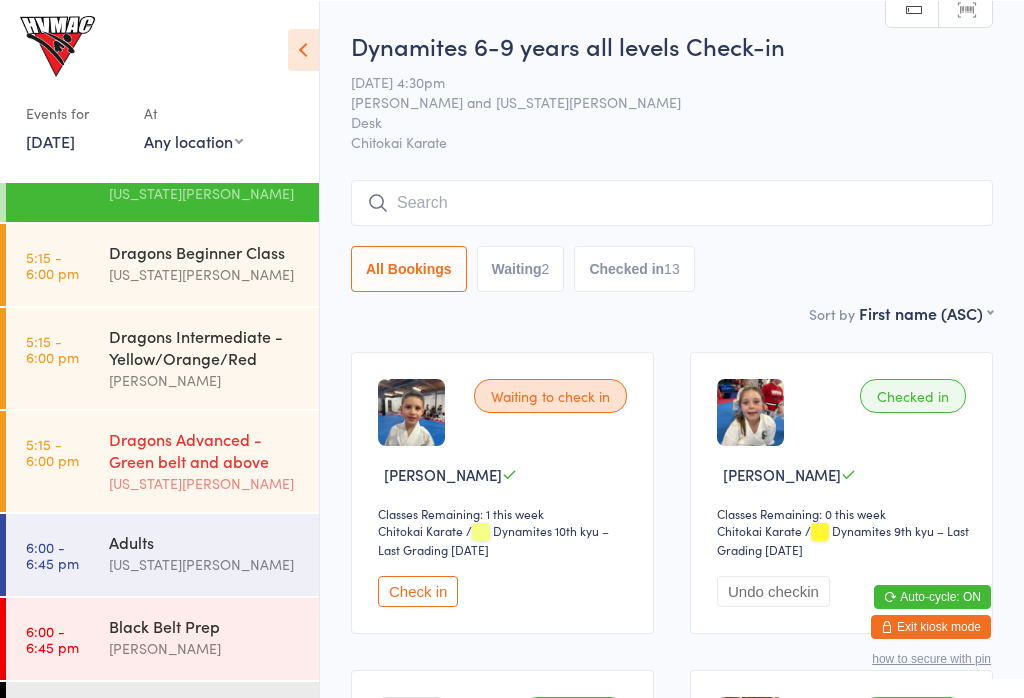 click on "Dragons Advanced - Green belt and above" at bounding box center [205, 449] 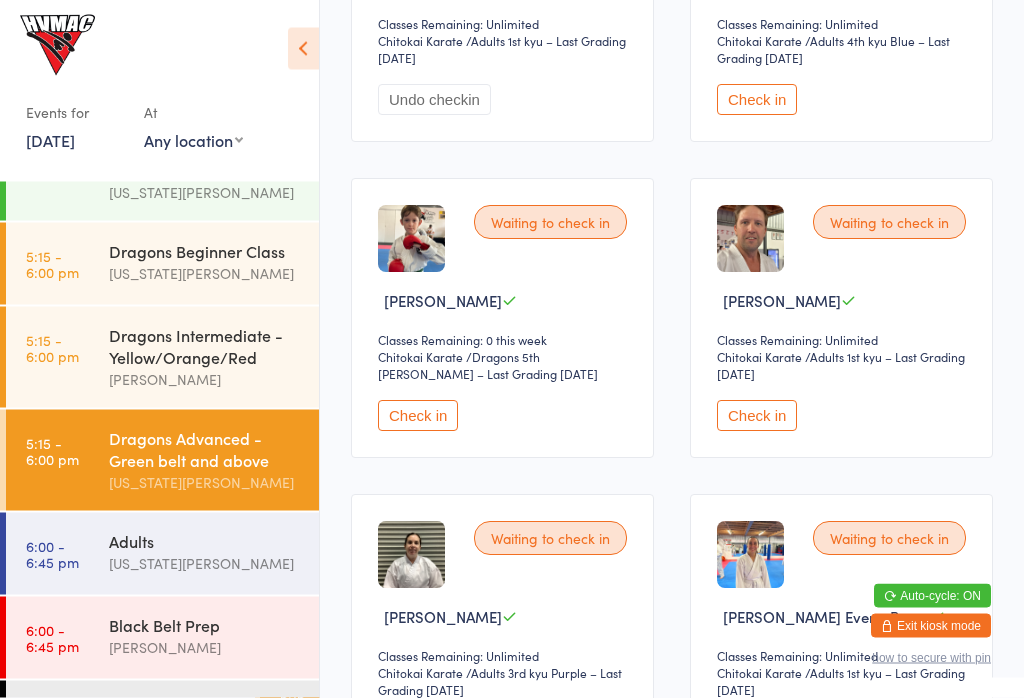 scroll, scrollTop: 1461, scrollLeft: 0, axis: vertical 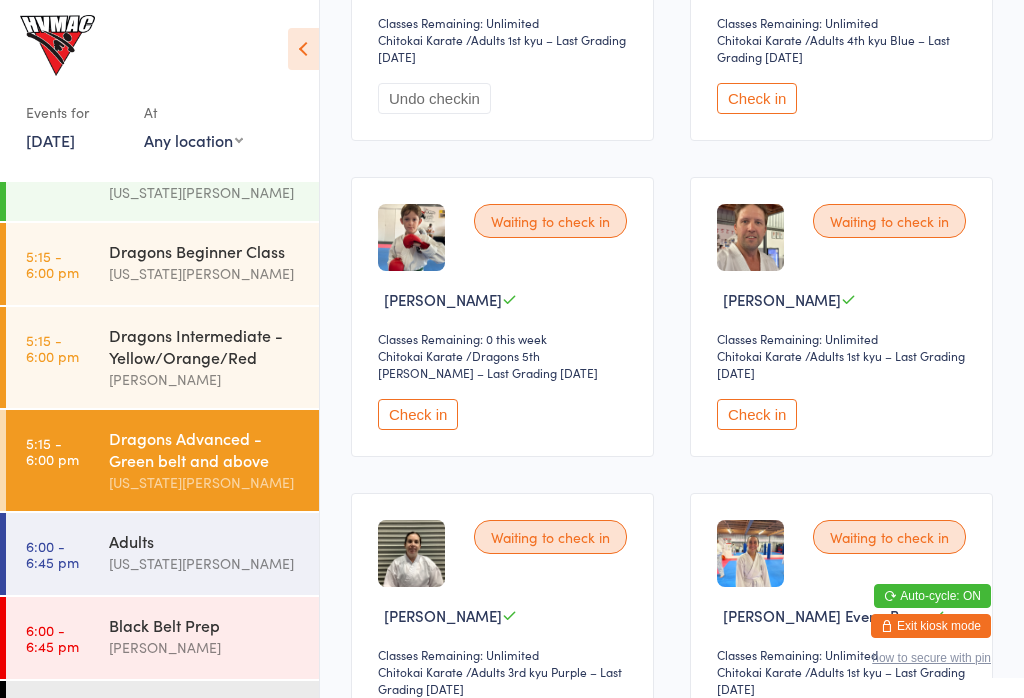 click on "Check in" at bounding box center (757, 414) 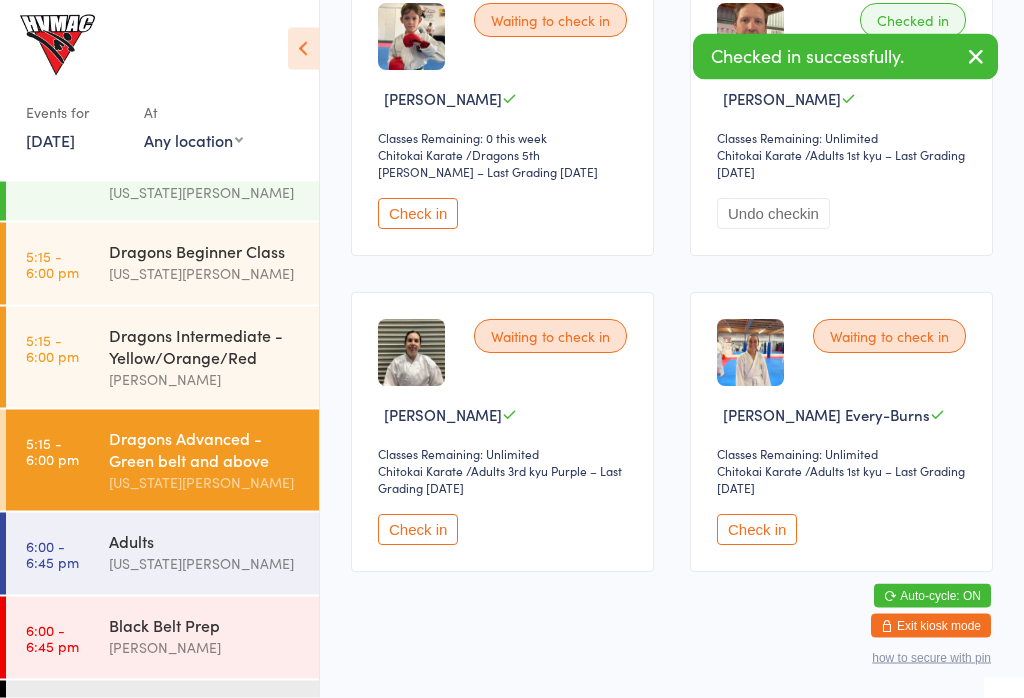 scroll, scrollTop: 1683, scrollLeft: 0, axis: vertical 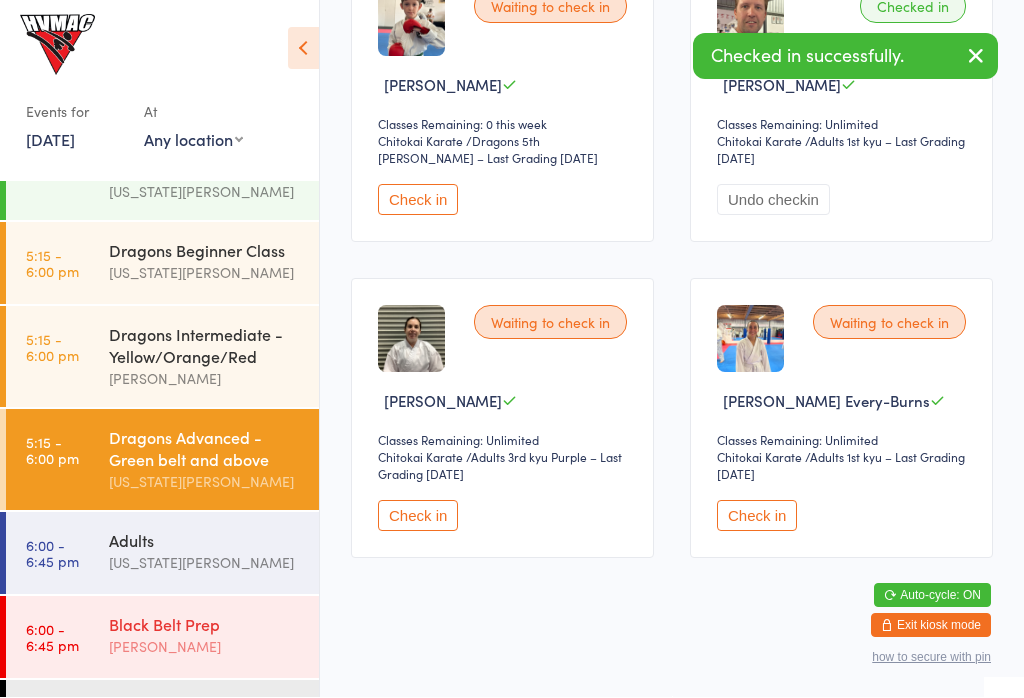 click on "Black Belt Prep" at bounding box center (205, 625) 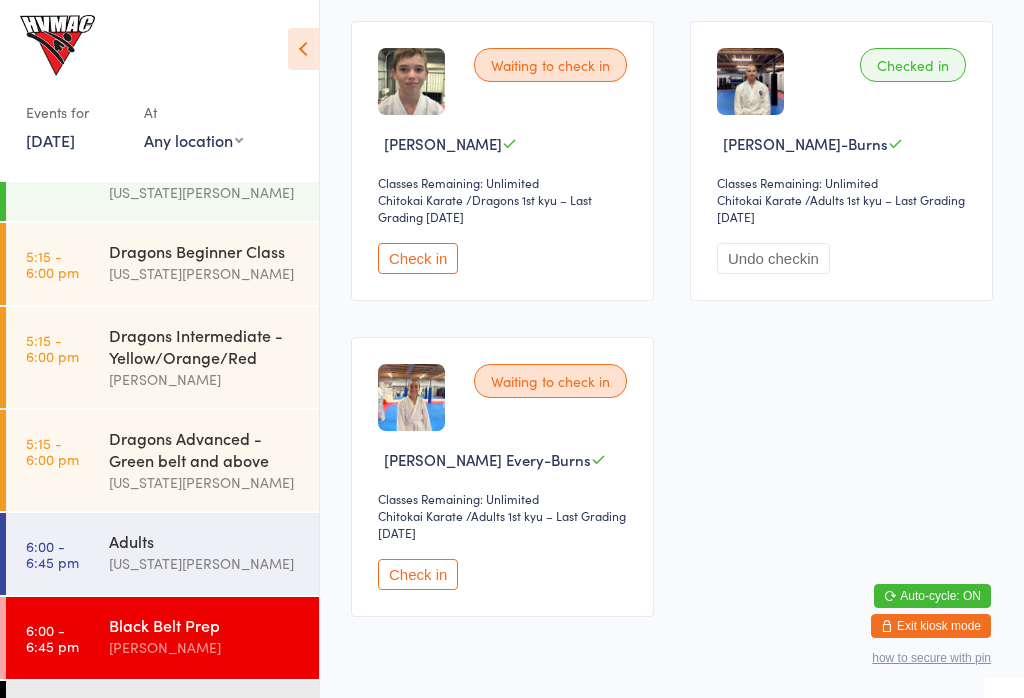 scroll, scrollTop: 0, scrollLeft: 0, axis: both 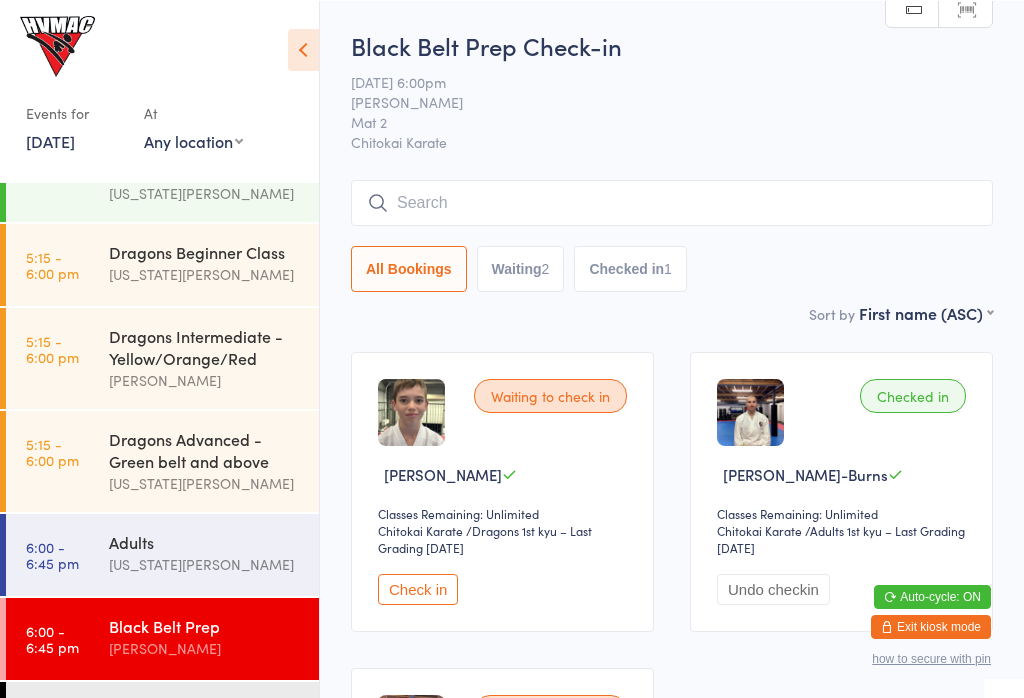 click at bounding box center (672, 202) 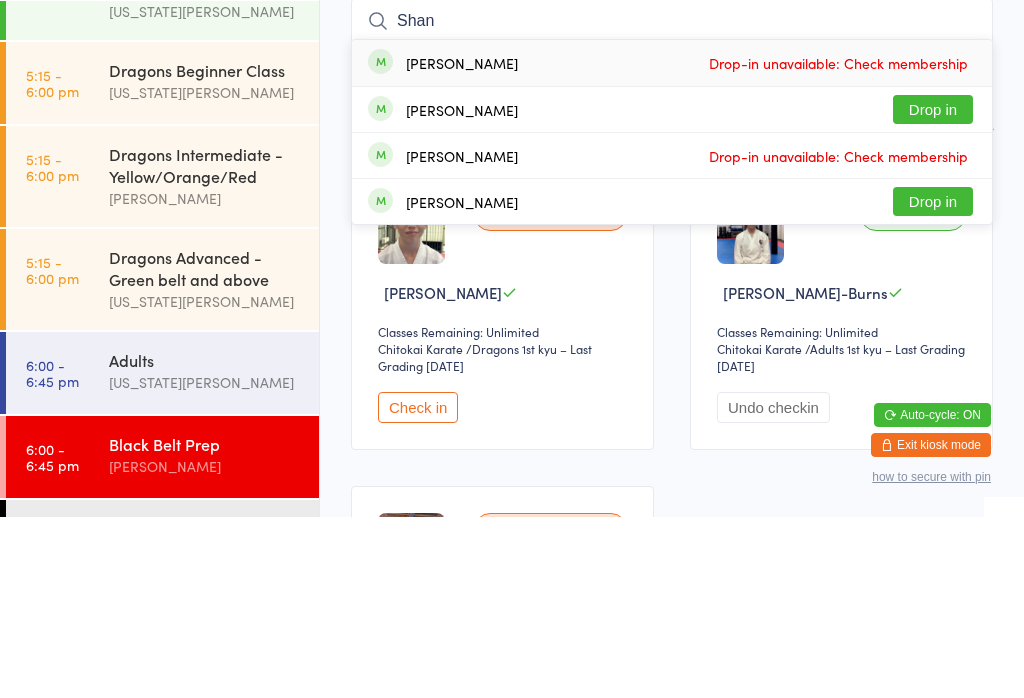 type on "Shan" 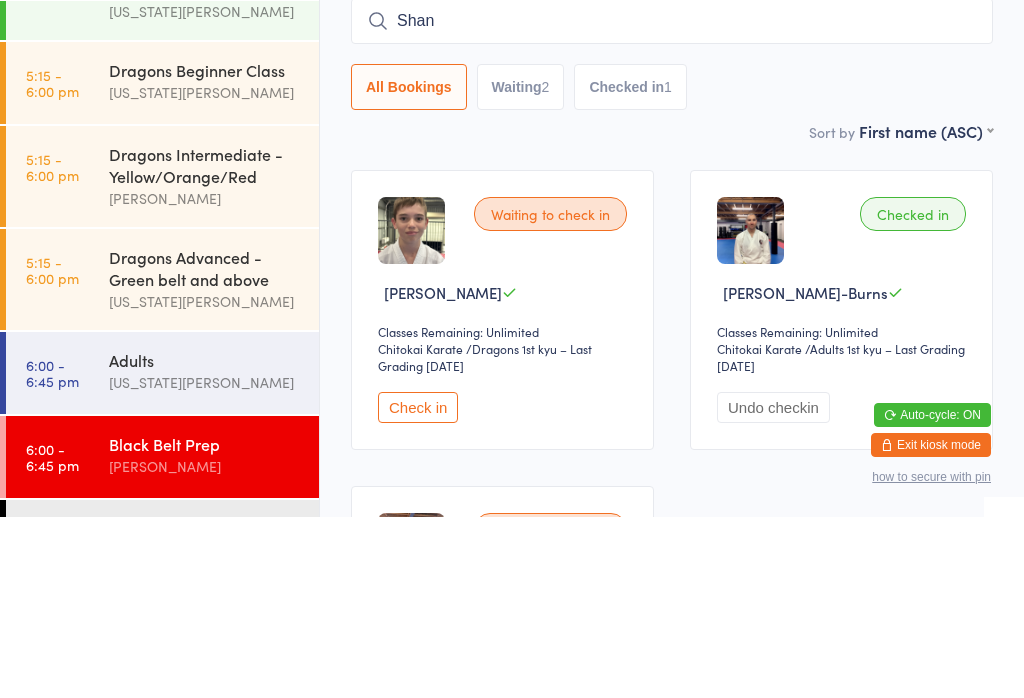 type 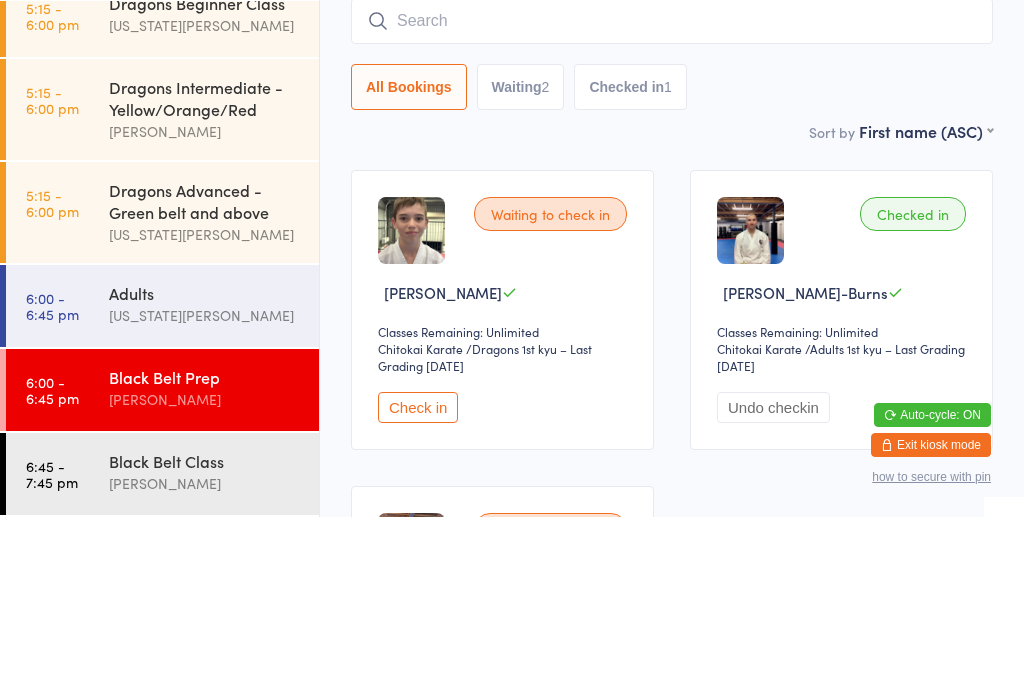 scroll, scrollTop: 248, scrollLeft: 0, axis: vertical 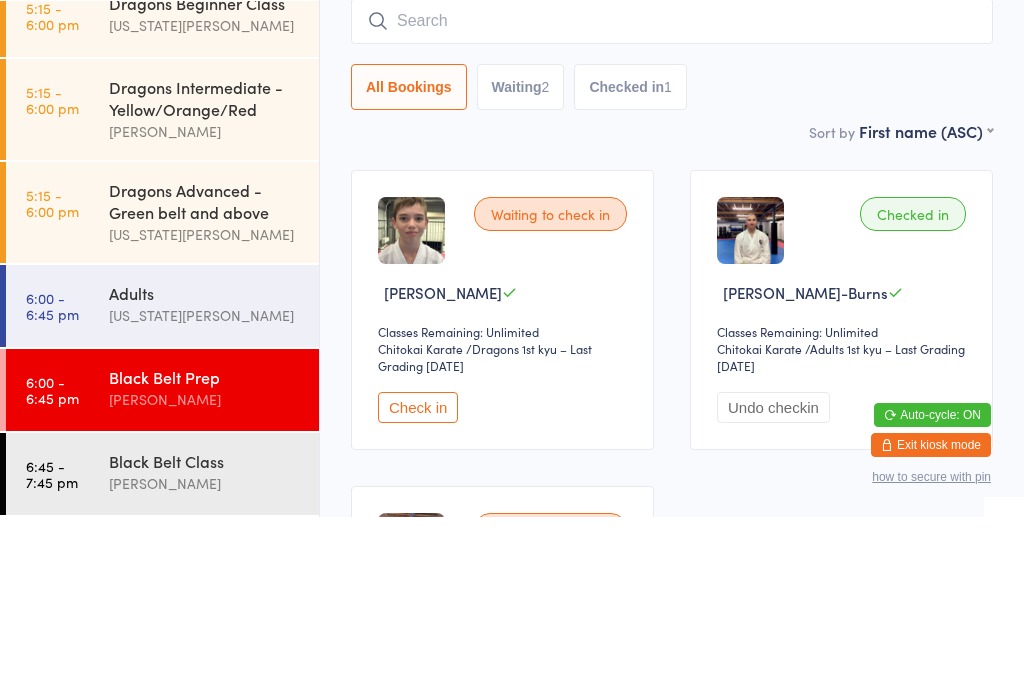 click on "Mat 2" at bounding box center [656, 121] 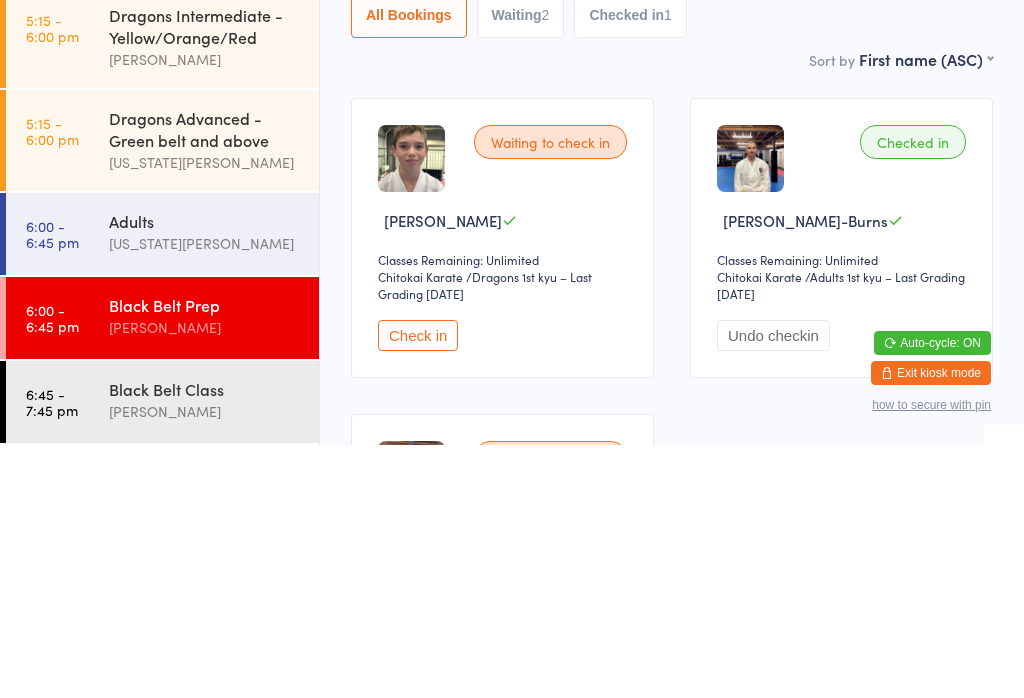 scroll, scrollTop: 390, scrollLeft: 0, axis: vertical 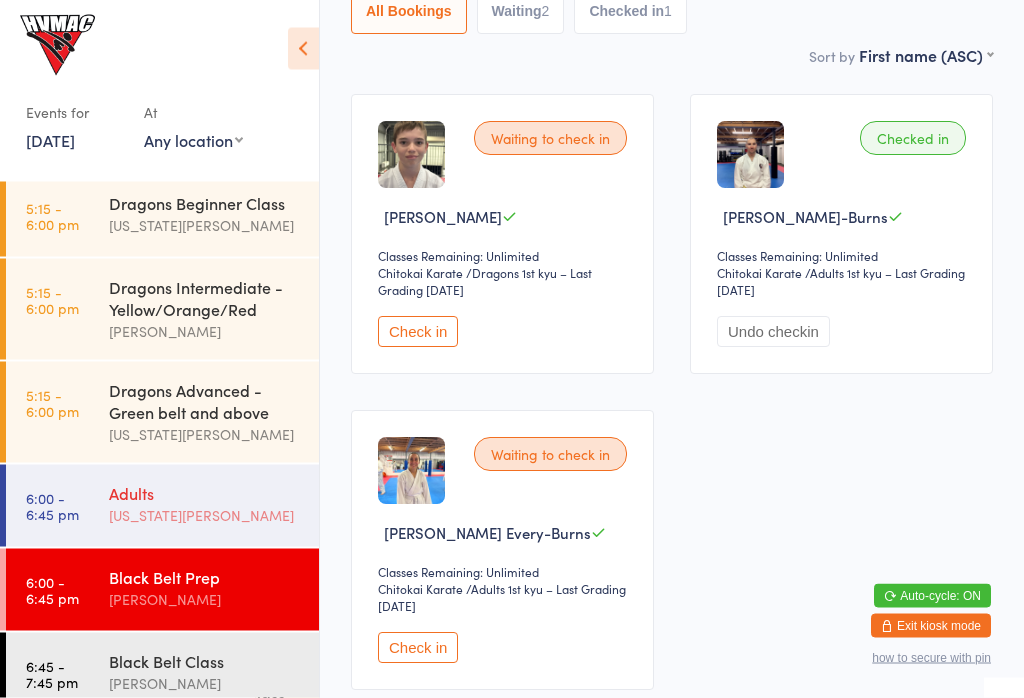 click on "Adults" at bounding box center [205, 493] 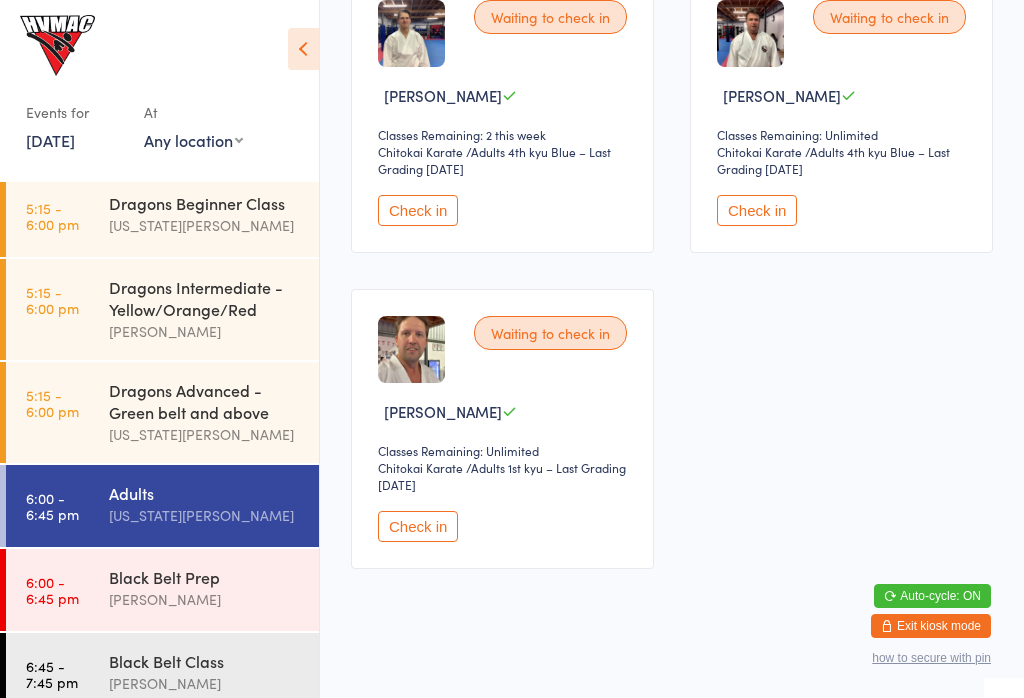 scroll, scrollTop: 390, scrollLeft: 0, axis: vertical 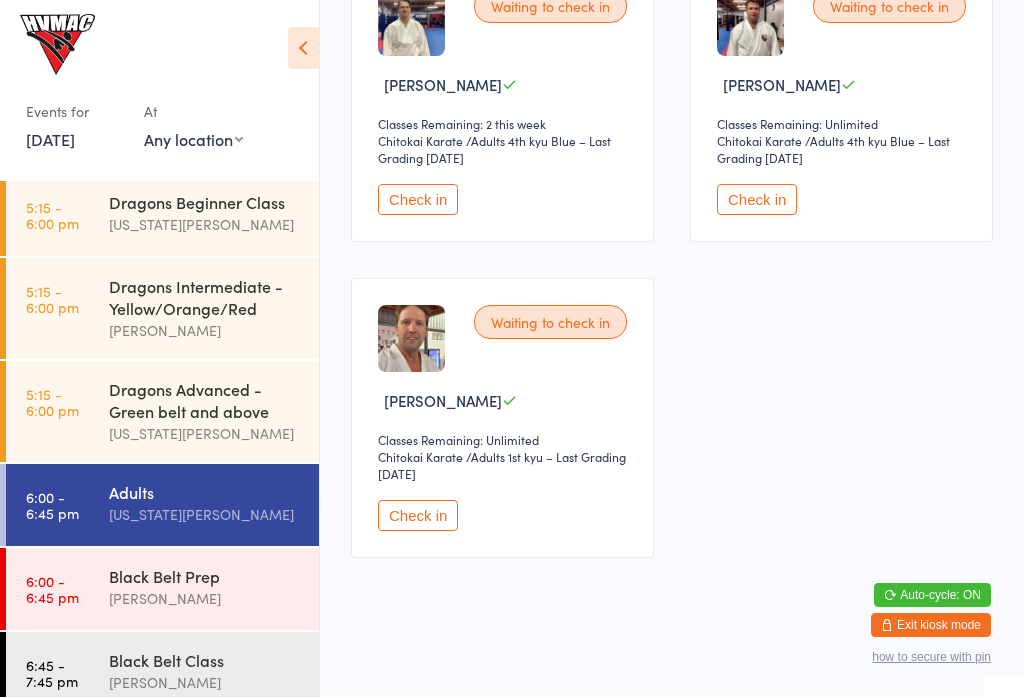 click on "Check in" at bounding box center [418, 516] 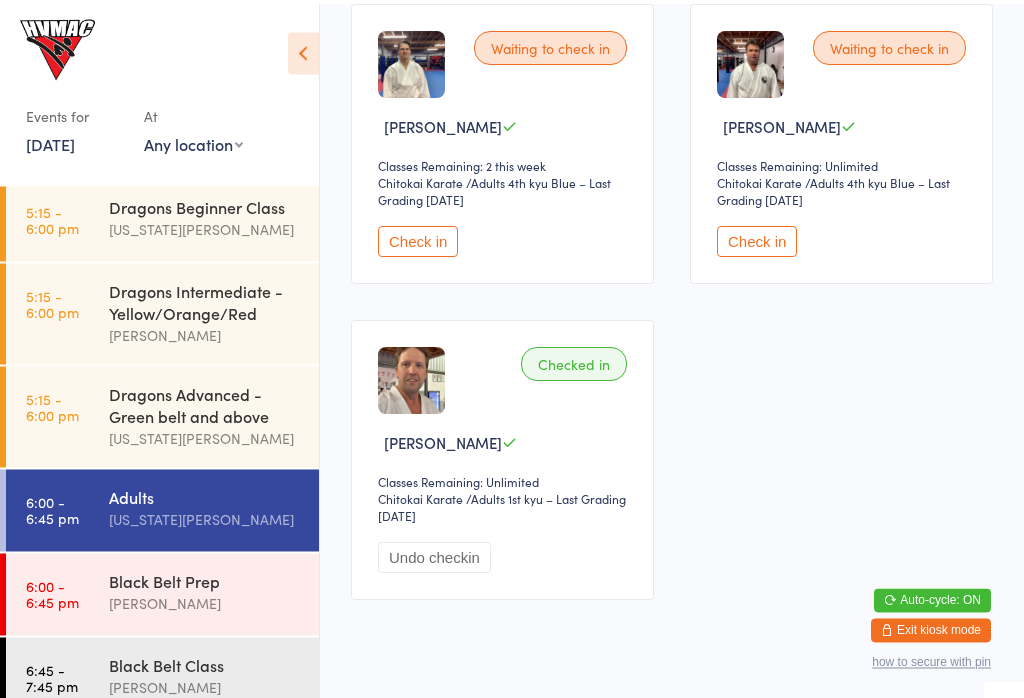 scroll, scrollTop: 0, scrollLeft: 0, axis: both 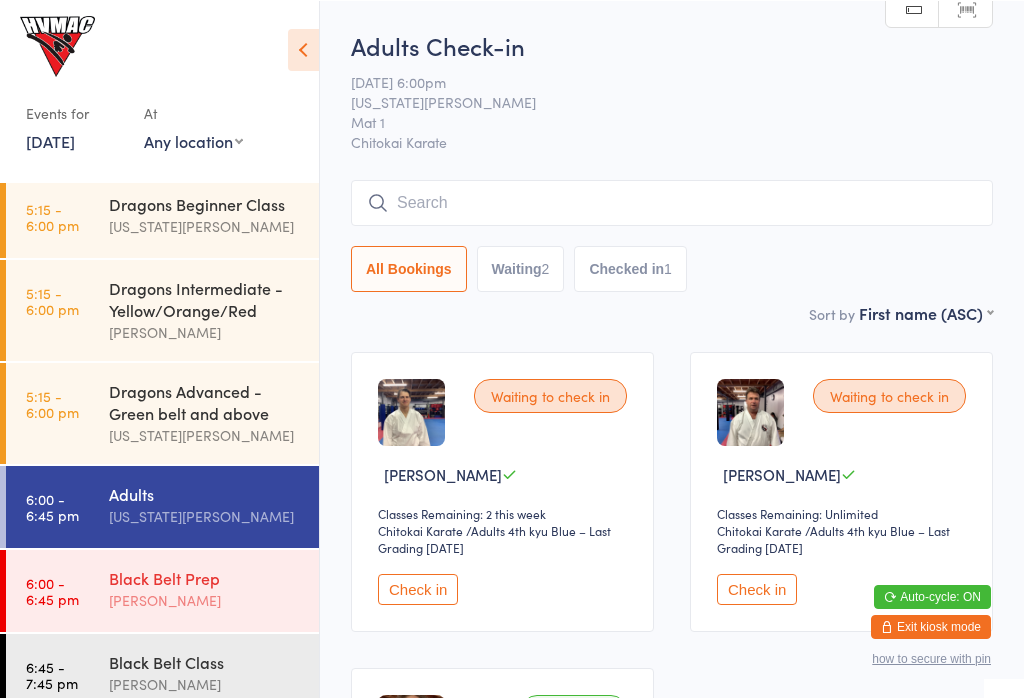 click on "Black Belt Prep [PERSON_NAME]" at bounding box center (214, 588) 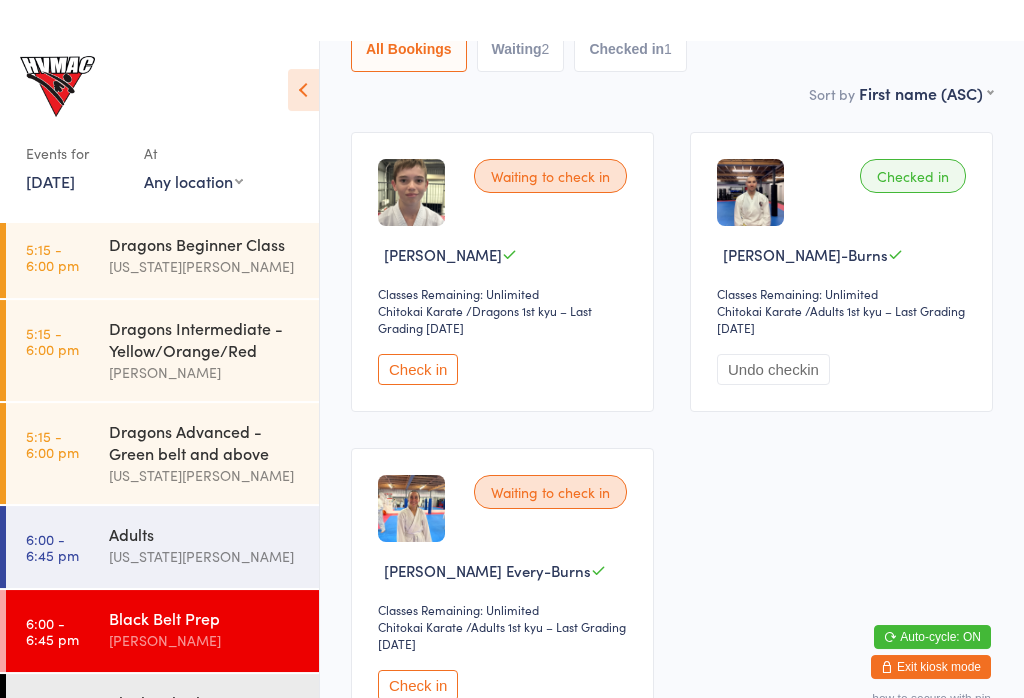 scroll, scrollTop: 0, scrollLeft: 0, axis: both 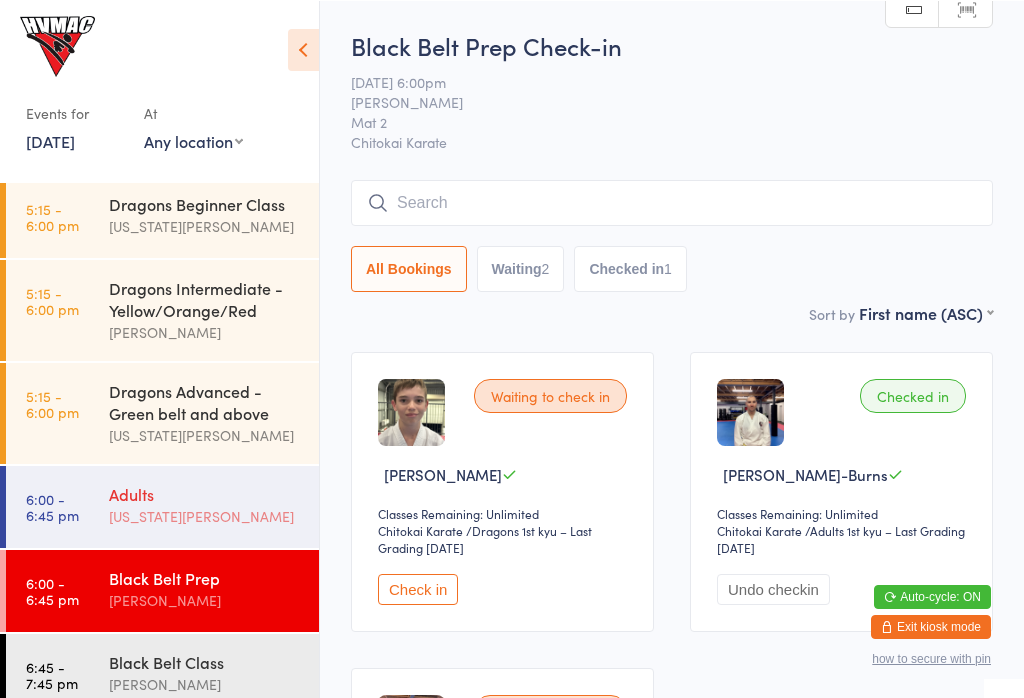 click on "Adults" at bounding box center (205, 493) 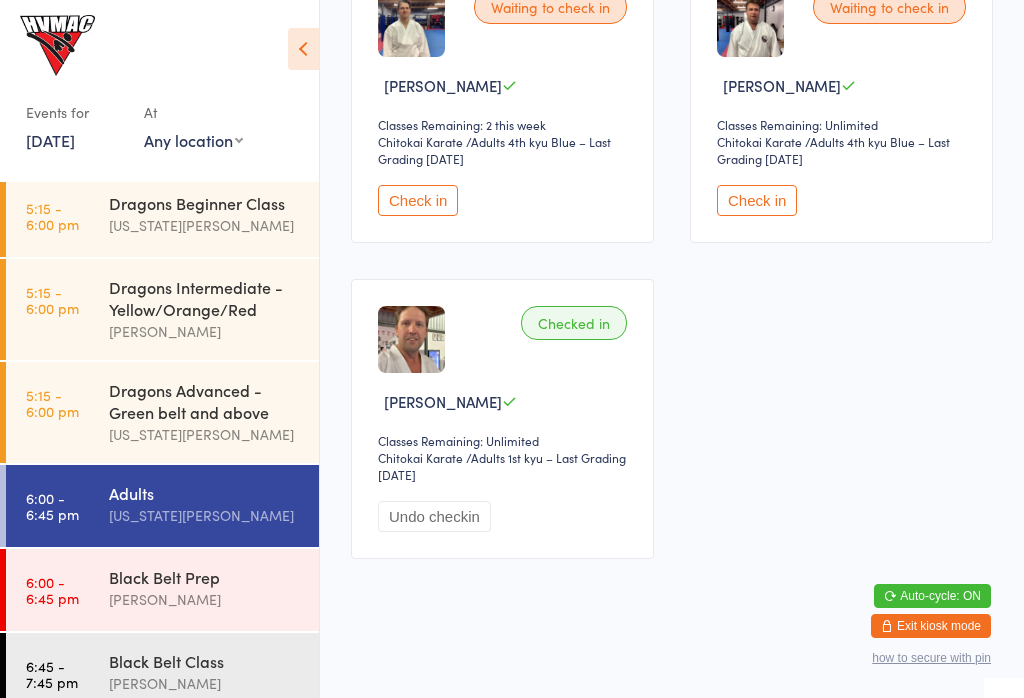 scroll, scrollTop: 390, scrollLeft: 0, axis: vertical 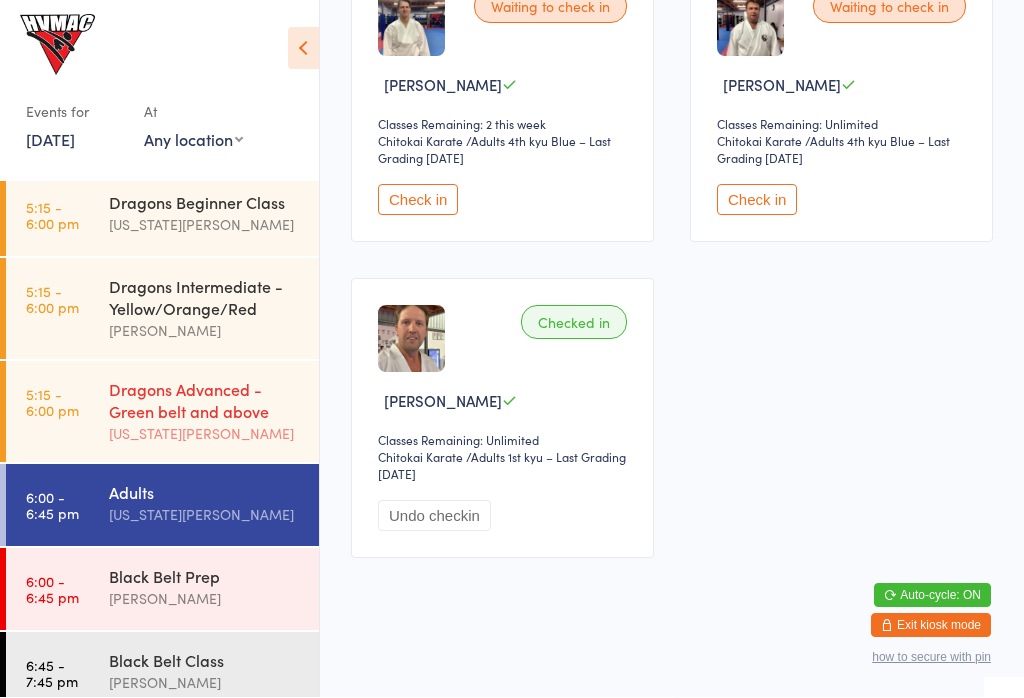 click on "[US_STATE][PERSON_NAME]" at bounding box center (205, 434) 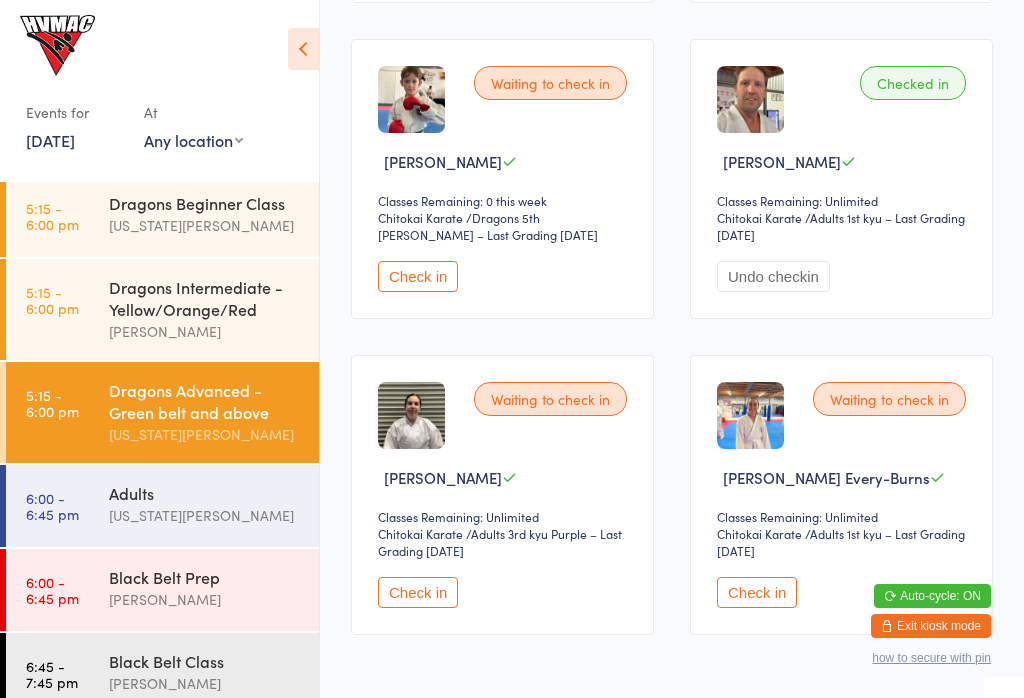 scroll, scrollTop: 1683, scrollLeft: 0, axis: vertical 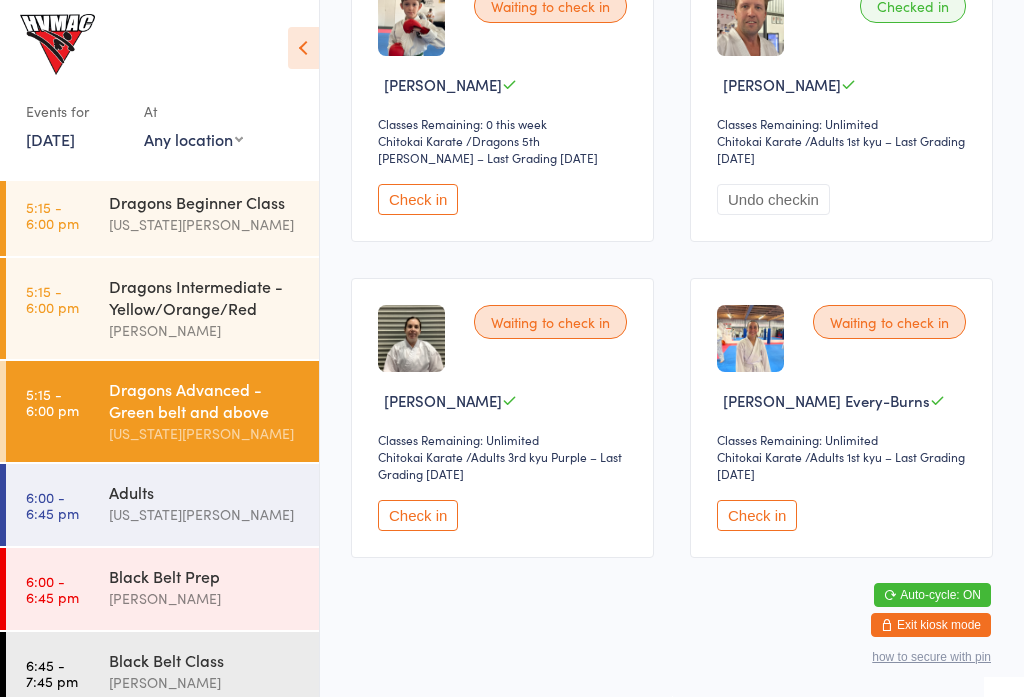 click on "Check in" at bounding box center [418, 516] 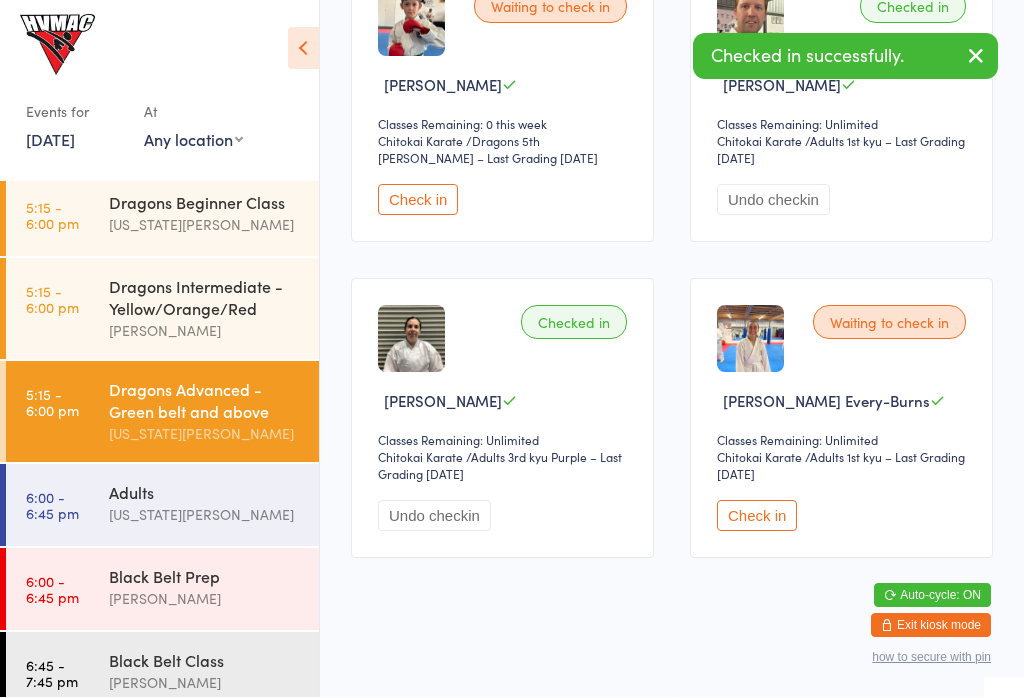 click on "Check in" at bounding box center (757, 516) 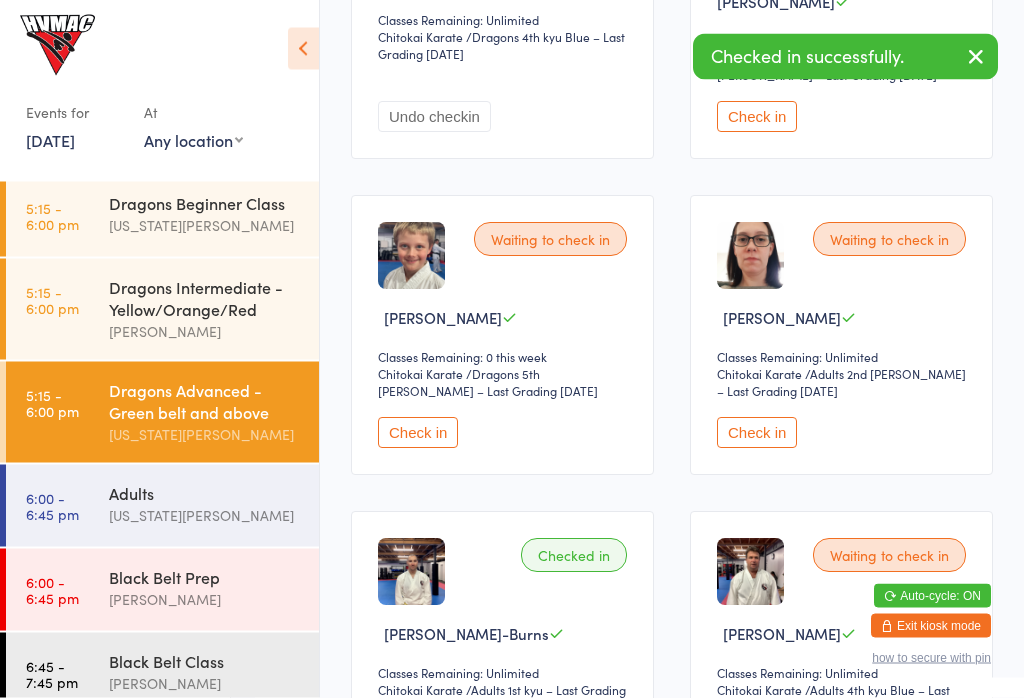 scroll, scrollTop: 811, scrollLeft: 0, axis: vertical 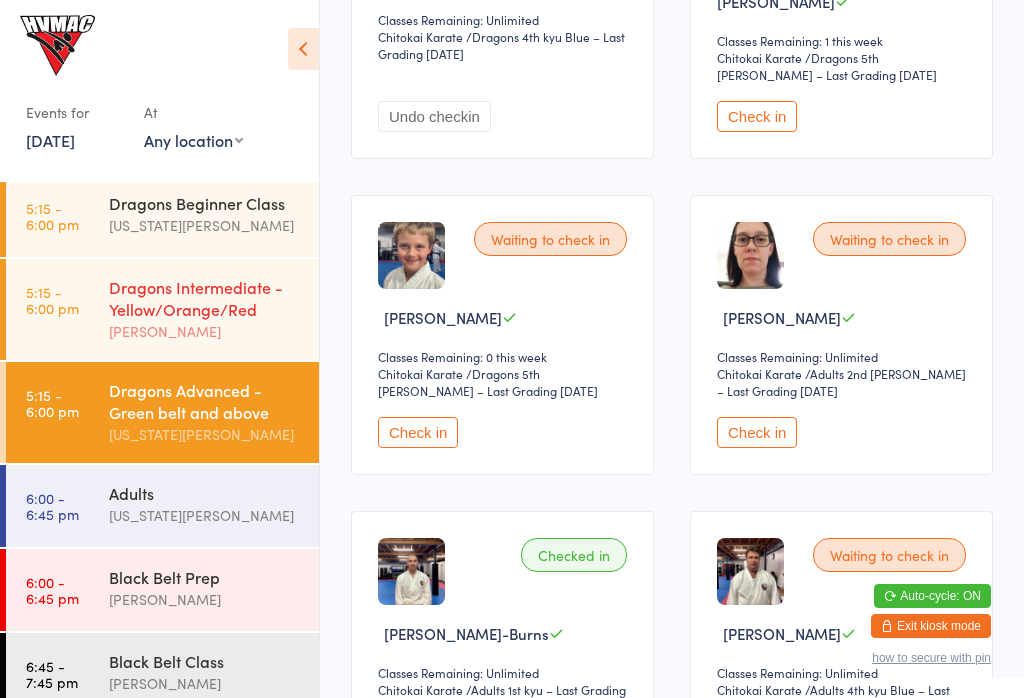 click on "Dragons Intermediate - Yellow/Orange/Red" at bounding box center [205, 298] 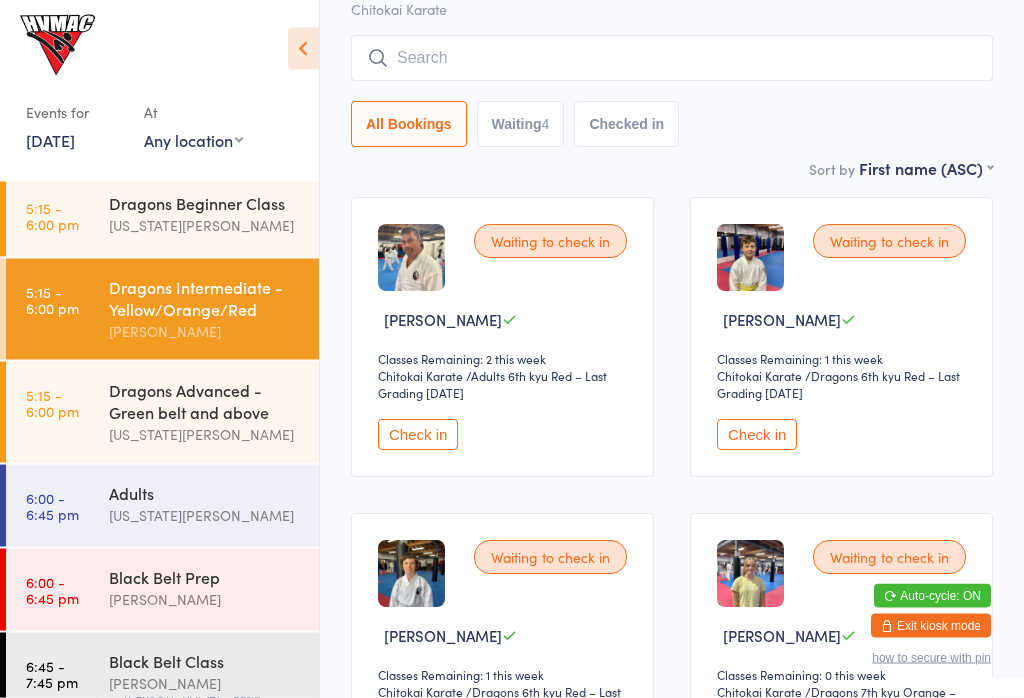scroll, scrollTop: 154, scrollLeft: 0, axis: vertical 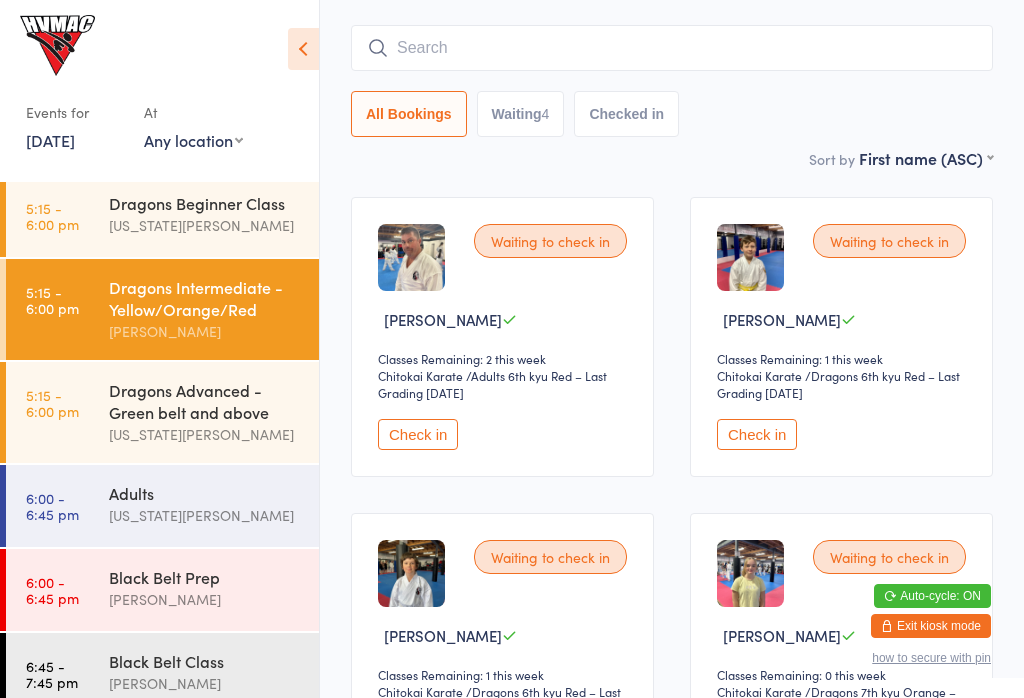 click on "Check in" at bounding box center (418, 434) 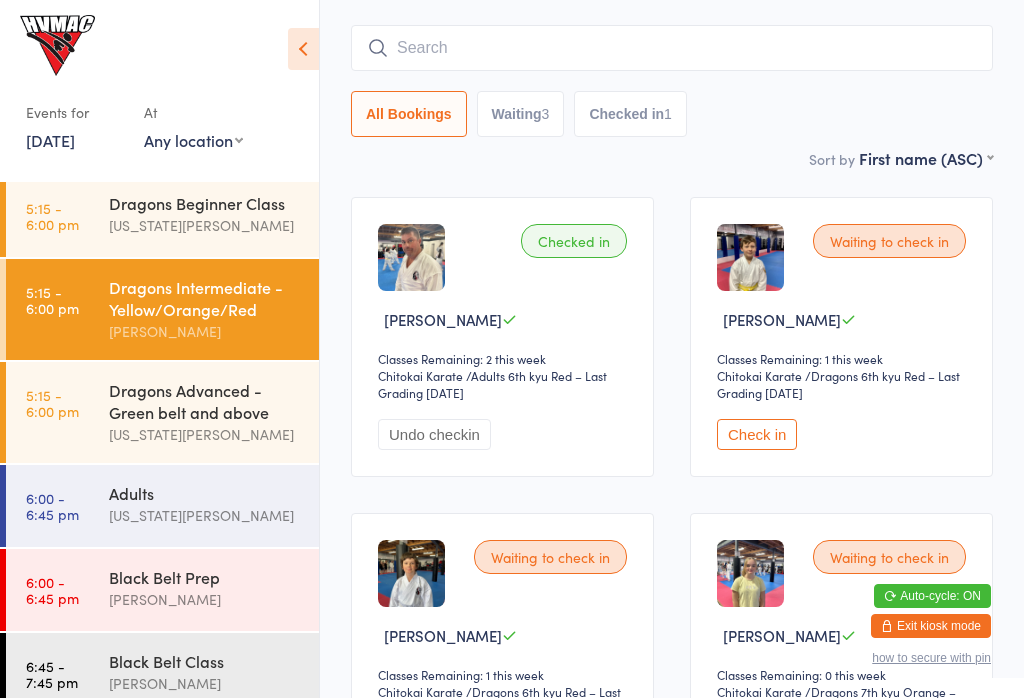 click on "Dragons Intermediate - Yellow/Orange/Red" at bounding box center (205, 298) 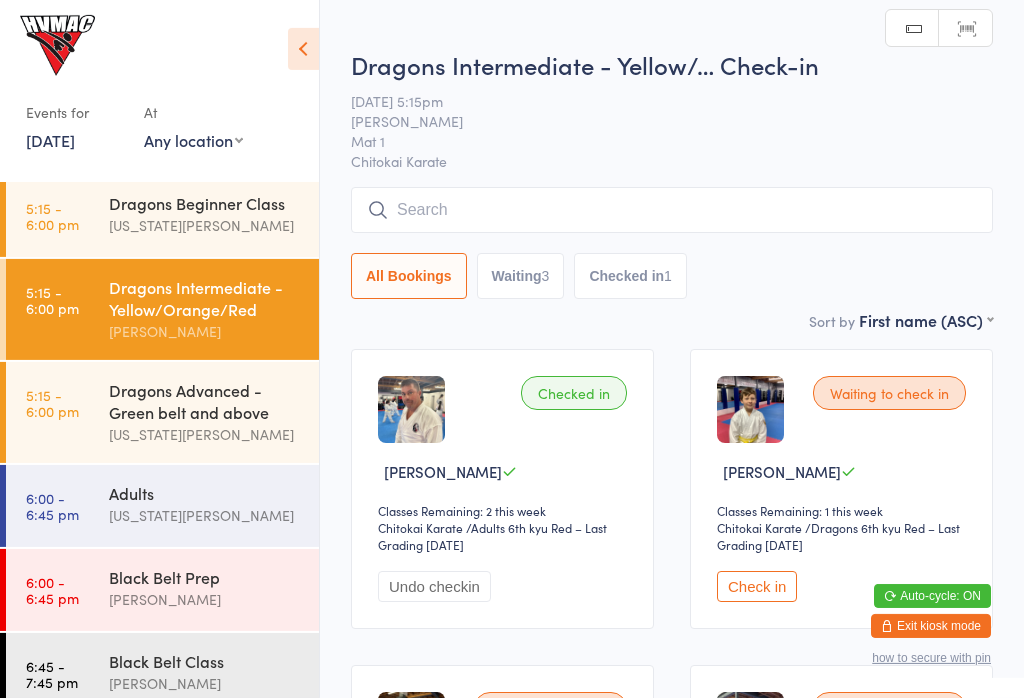 scroll, scrollTop: 13, scrollLeft: 0, axis: vertical 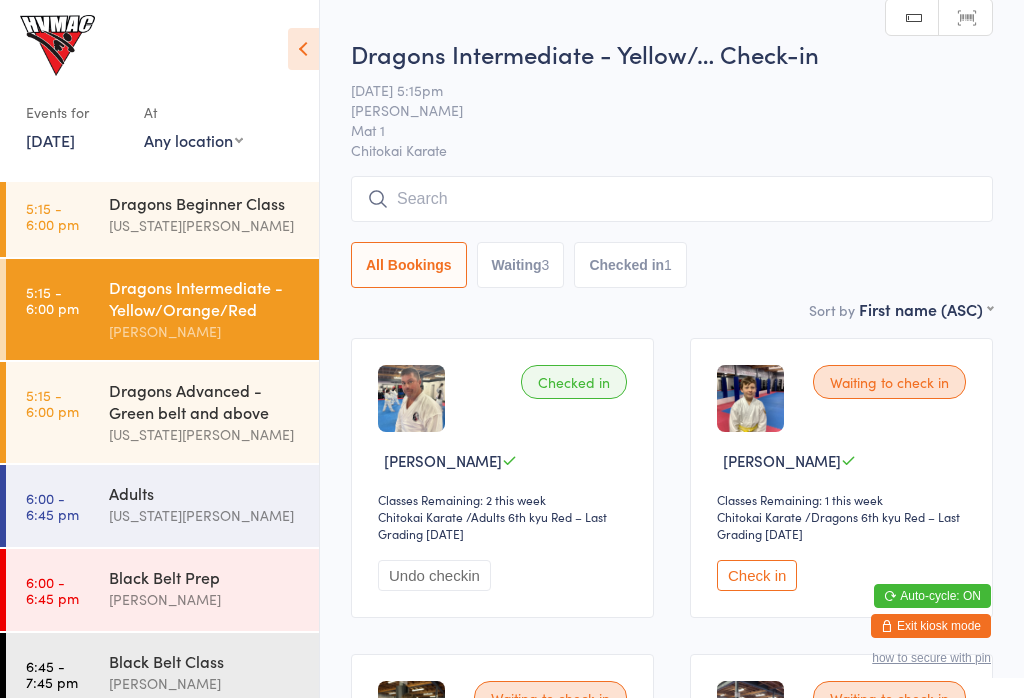 click at bounding box center (672, 199) 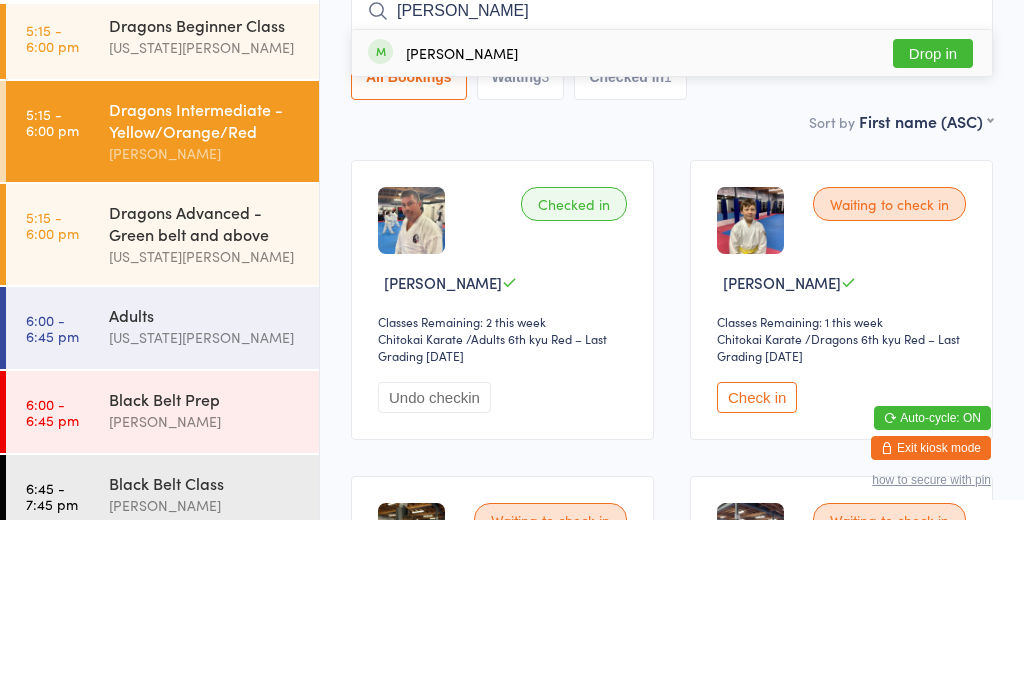 type on "[PERSON_NAME]" 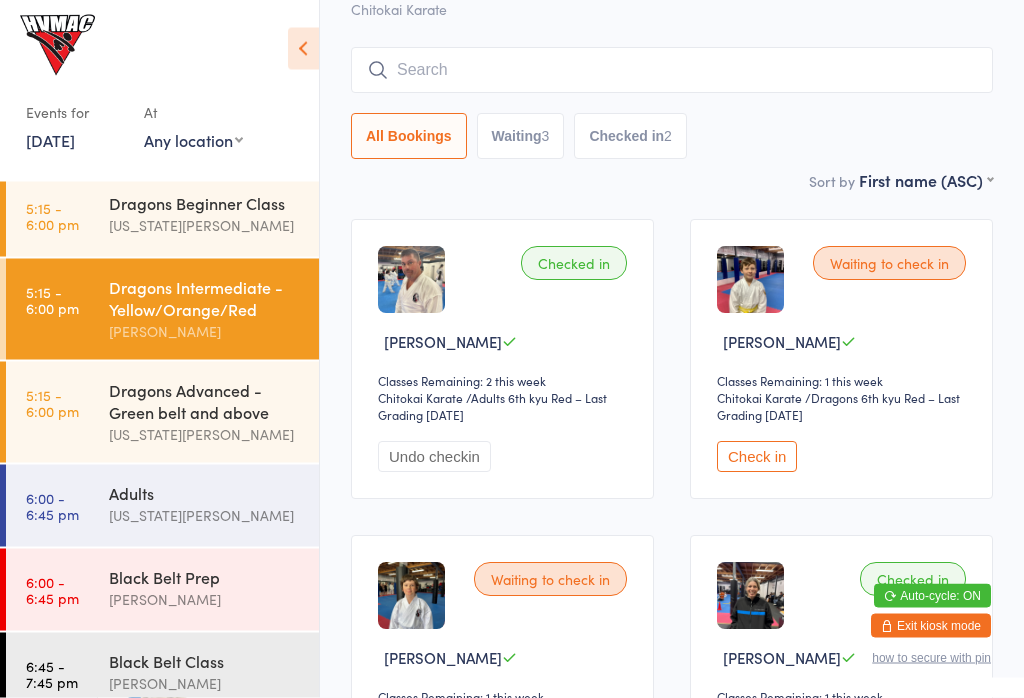 scroll, scrollTop: 106, scrollLeft: 0, axis: vertical 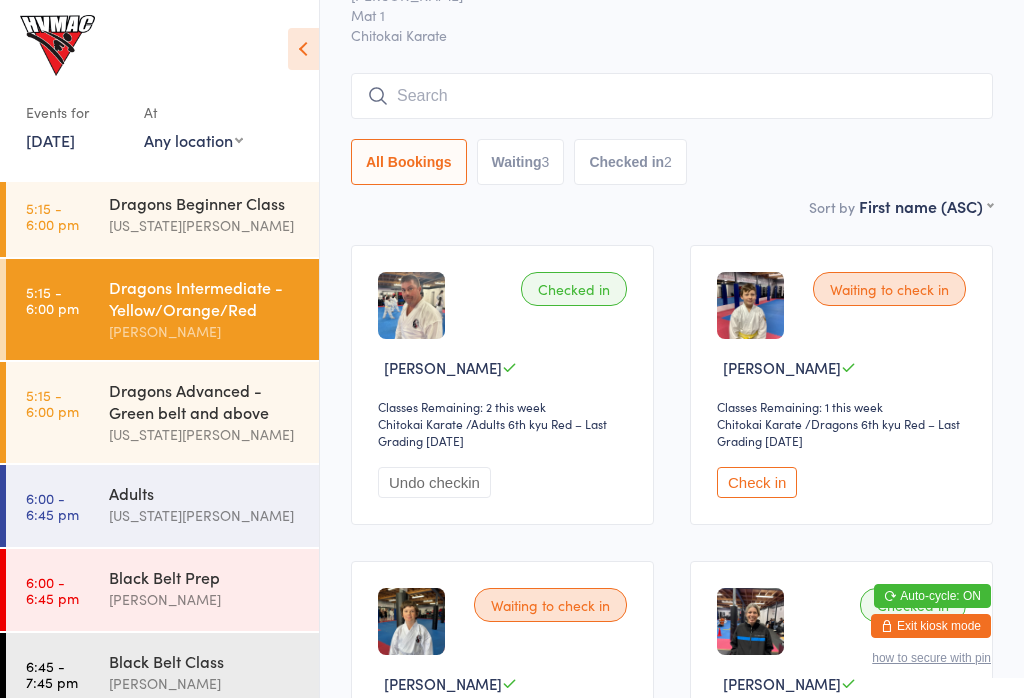 click at bounding box center [672, 96] 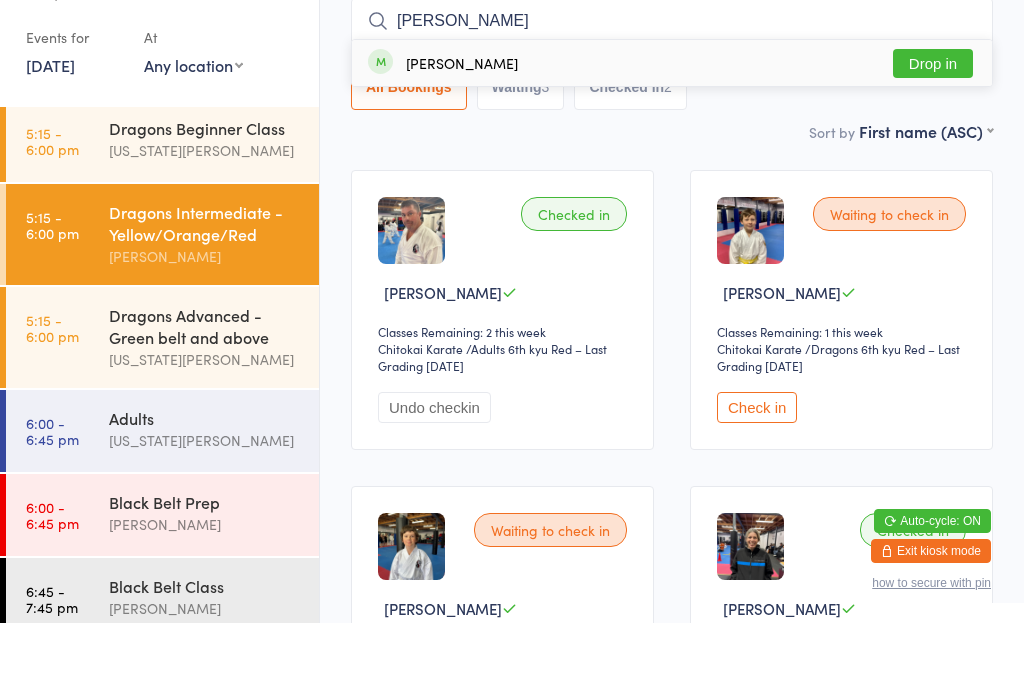 type on "[PERSON_NAME]" 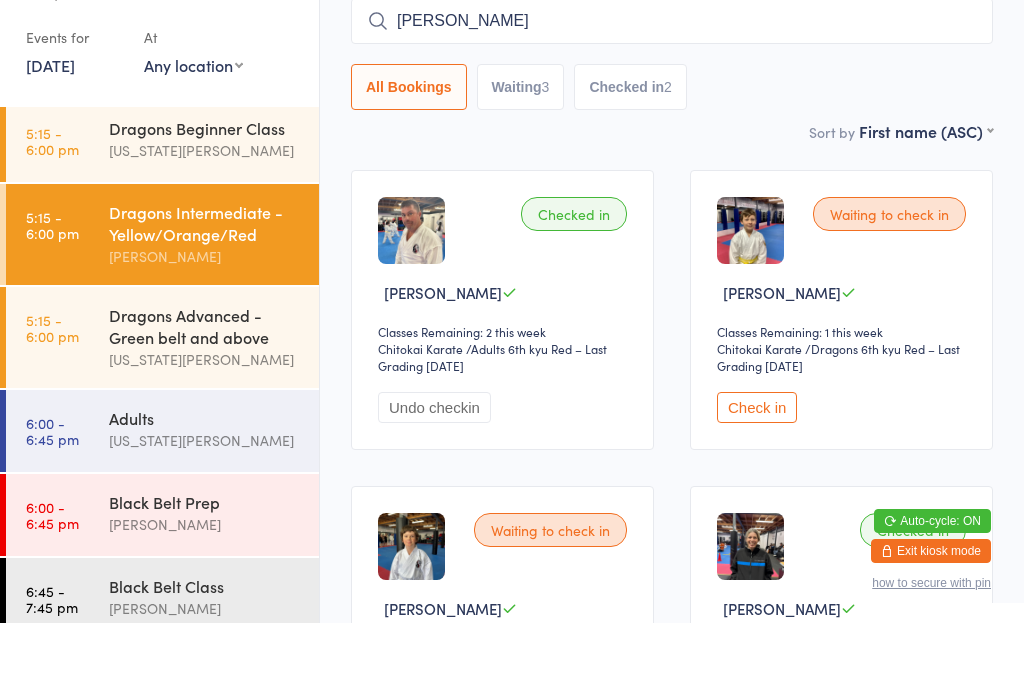type 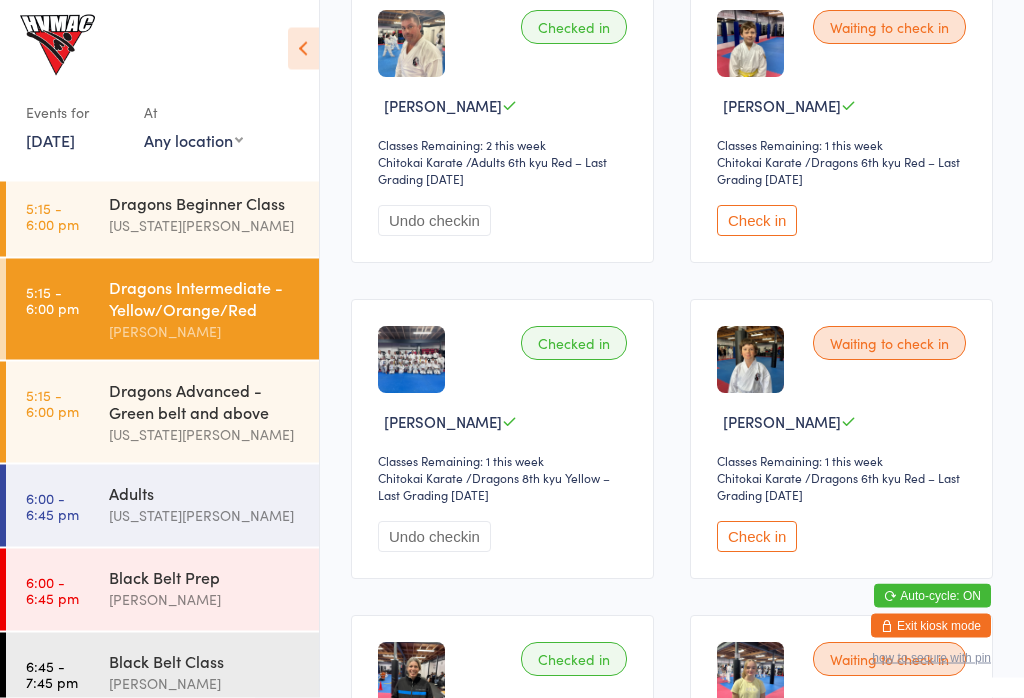 scroll, scrollTop: 368, scrollLeft: 0, axis: vertical 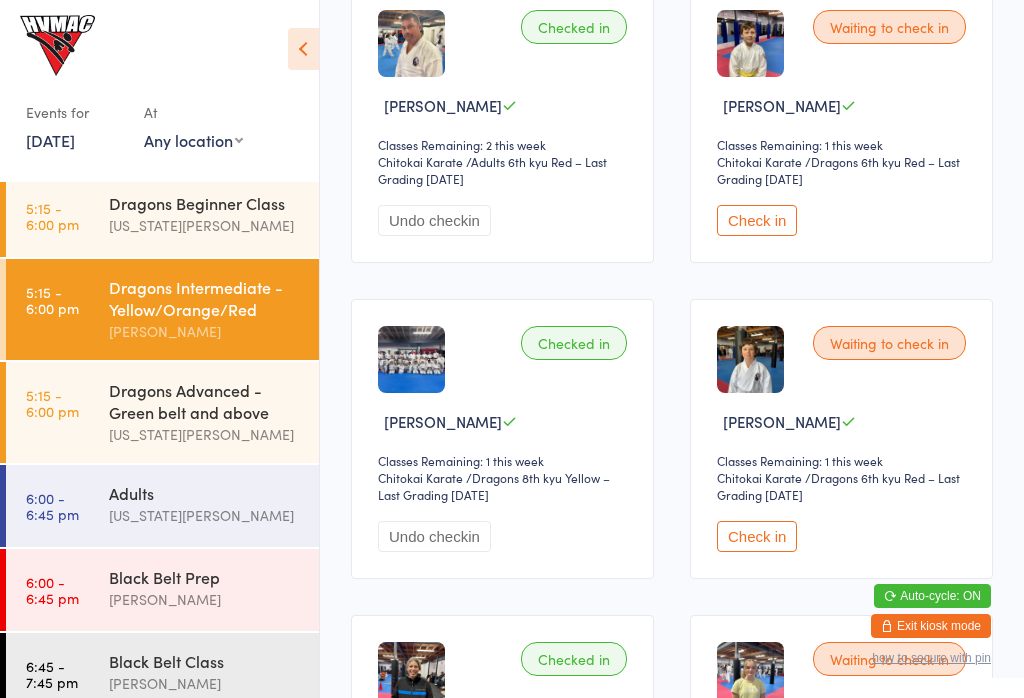 click on "Check in" at bounding box center (757, 536) 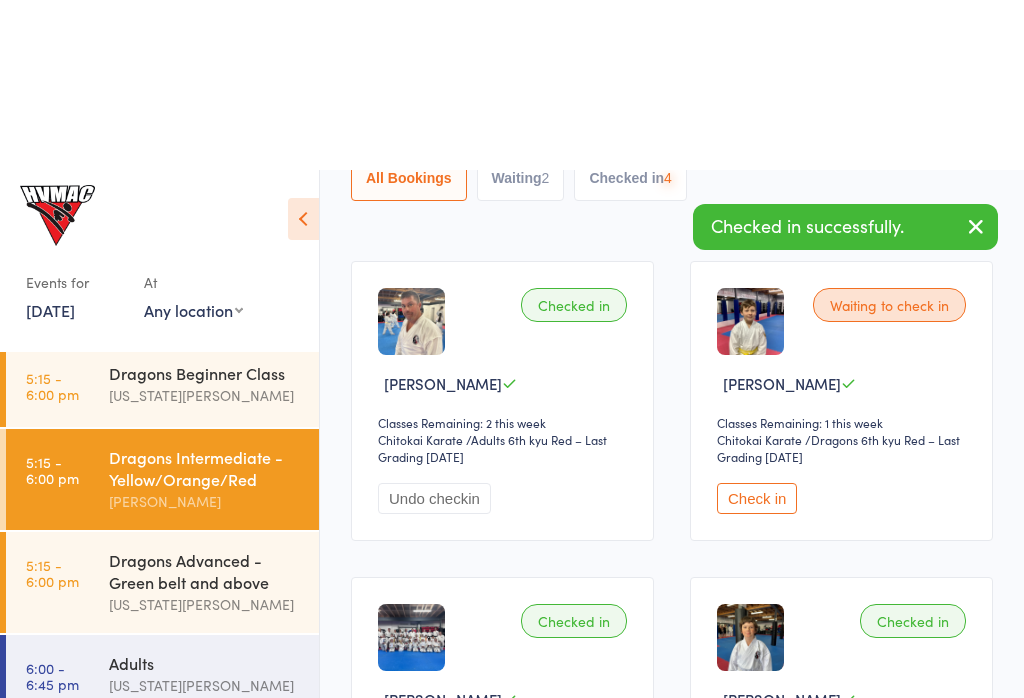 scroll, scrollTop: 0, scrollLeft: 0, axis: both 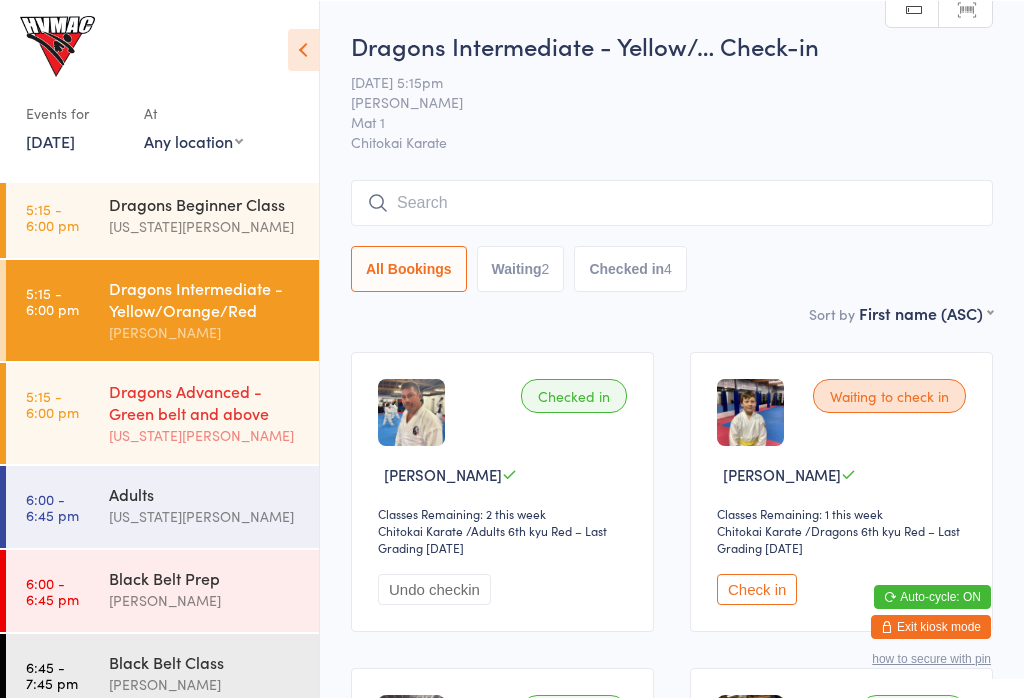 click on "Dragons Advanced - Green belt and above" at bounding box center (205, 401) 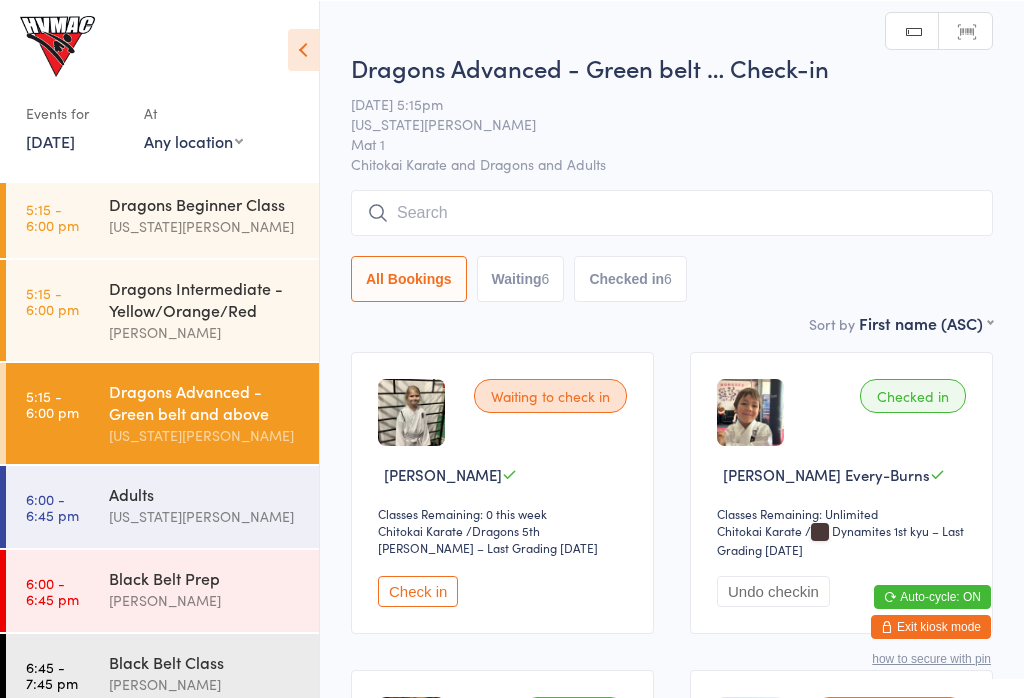 click at bounding box center (672, 212) 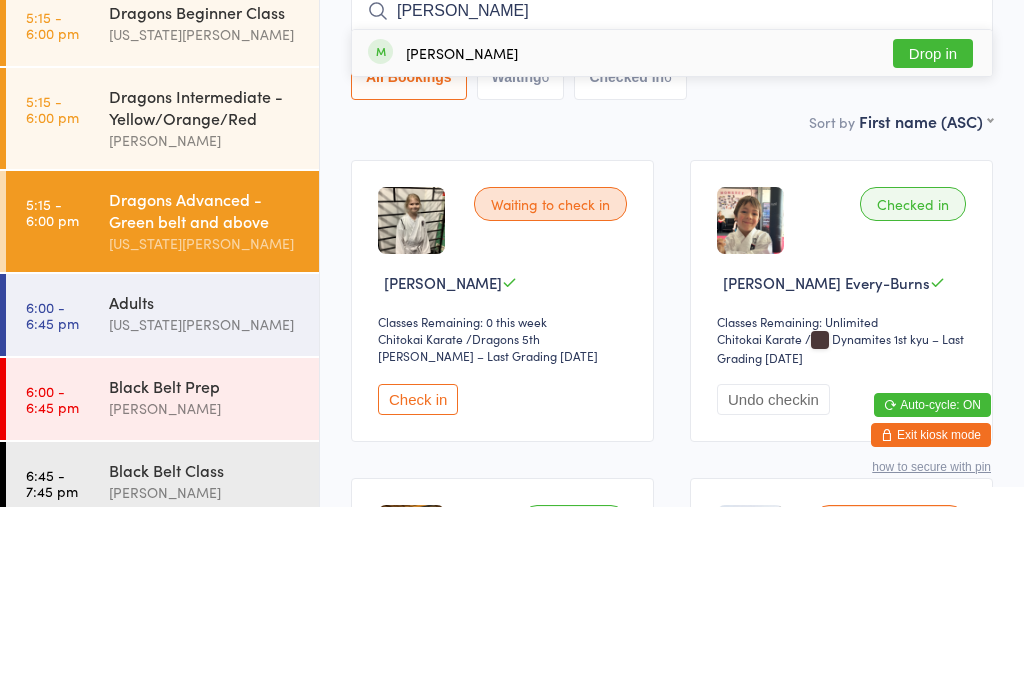 type on "[PERSON_NAME]" 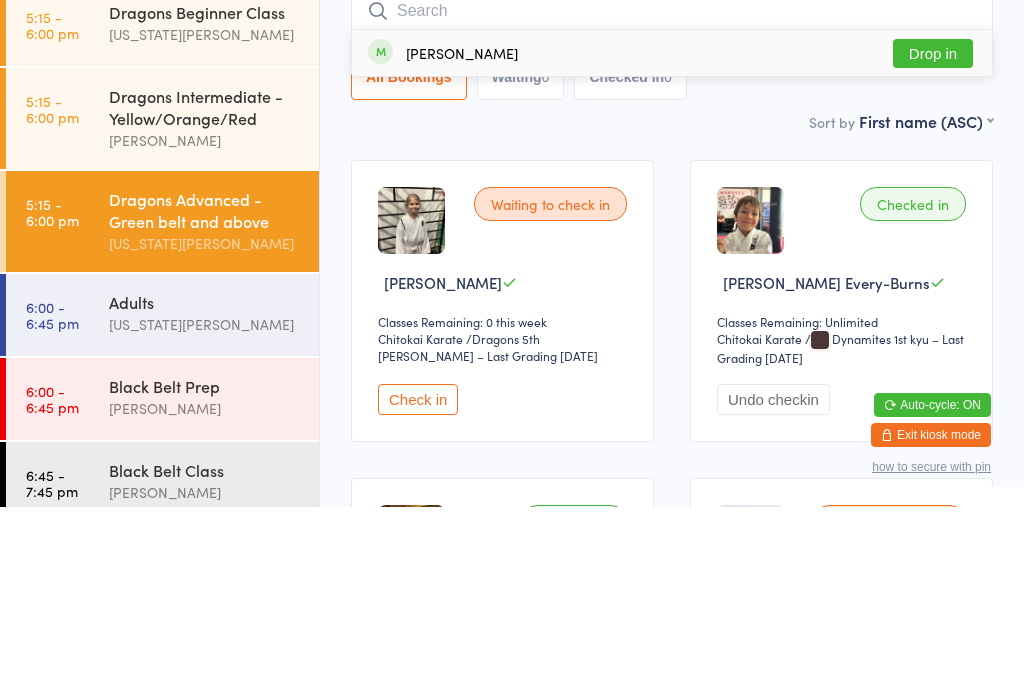 scroll, scrollTop: 191, scrollLeft: 0, axis: vertical 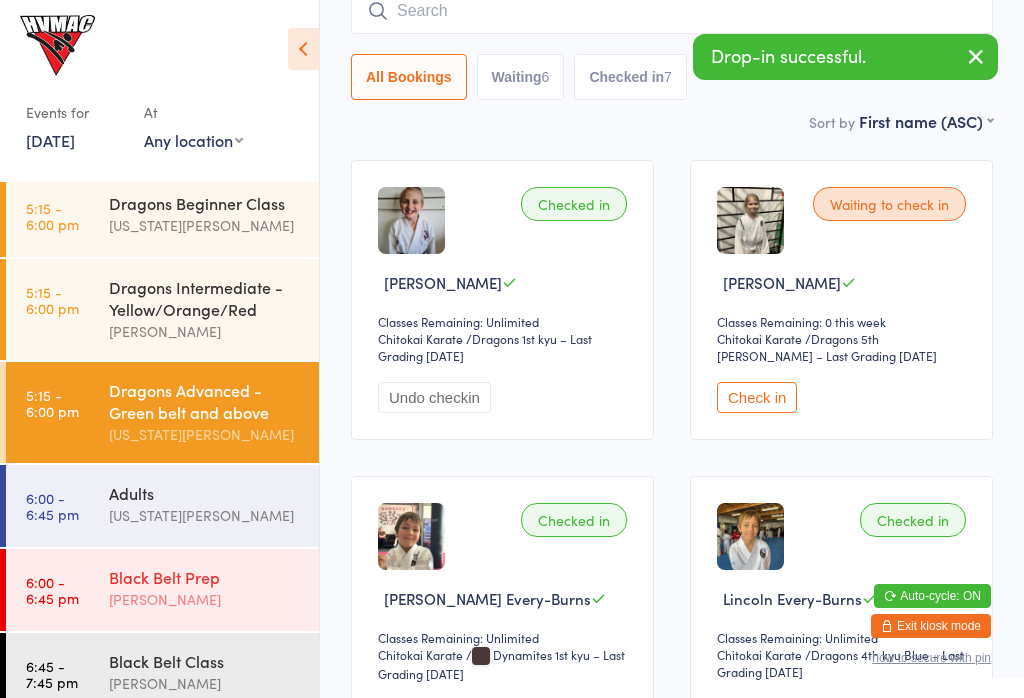 click on "[PERSON_NAME]" at bounding box center [205, 599] 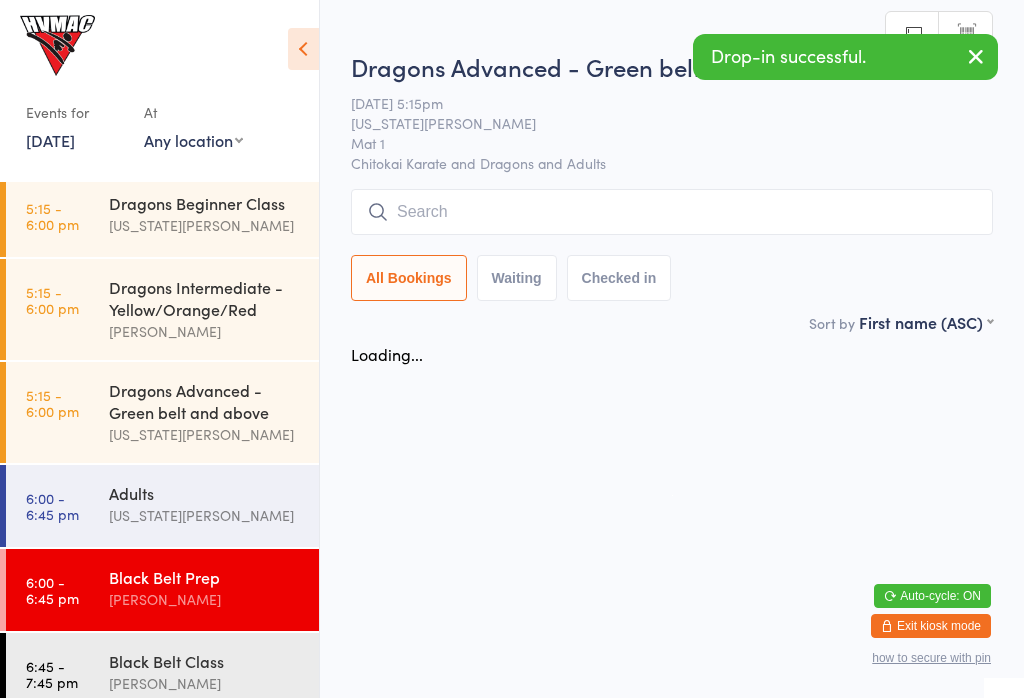 scroll, scrollTop: 0, scrollLeft: 0, axis: both 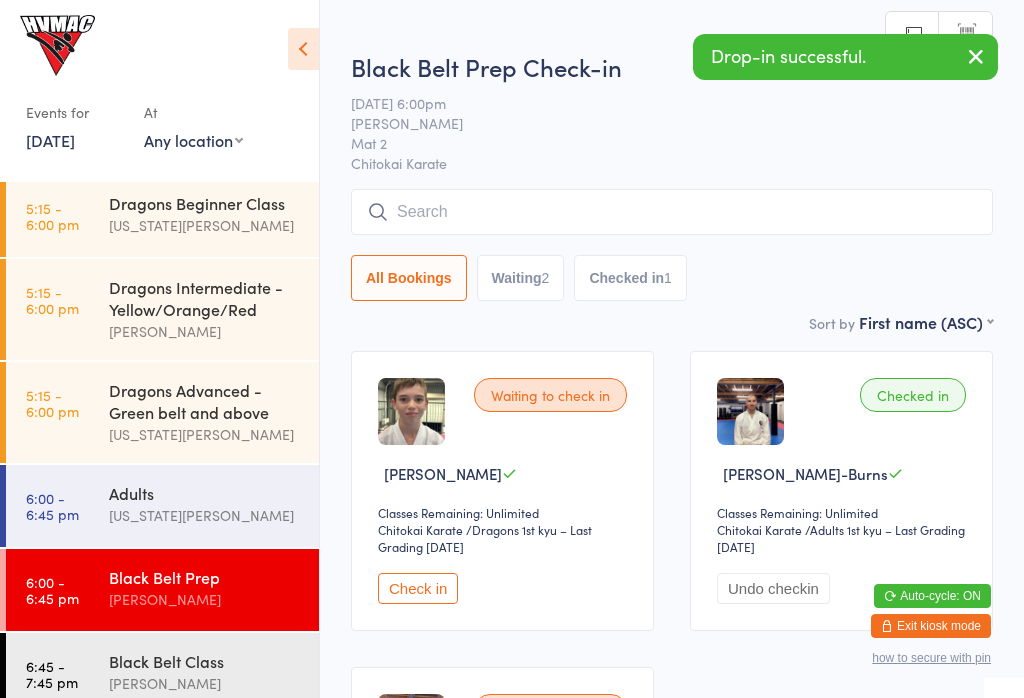 click at bounding box center (672, 212) 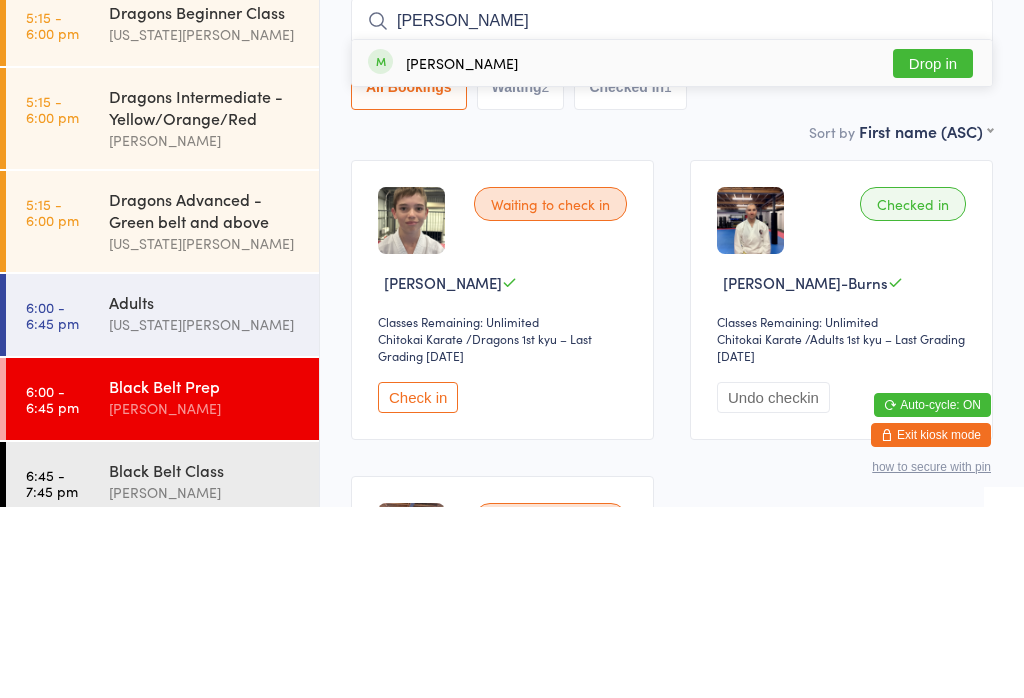 type on "[PERSON_NAME]" 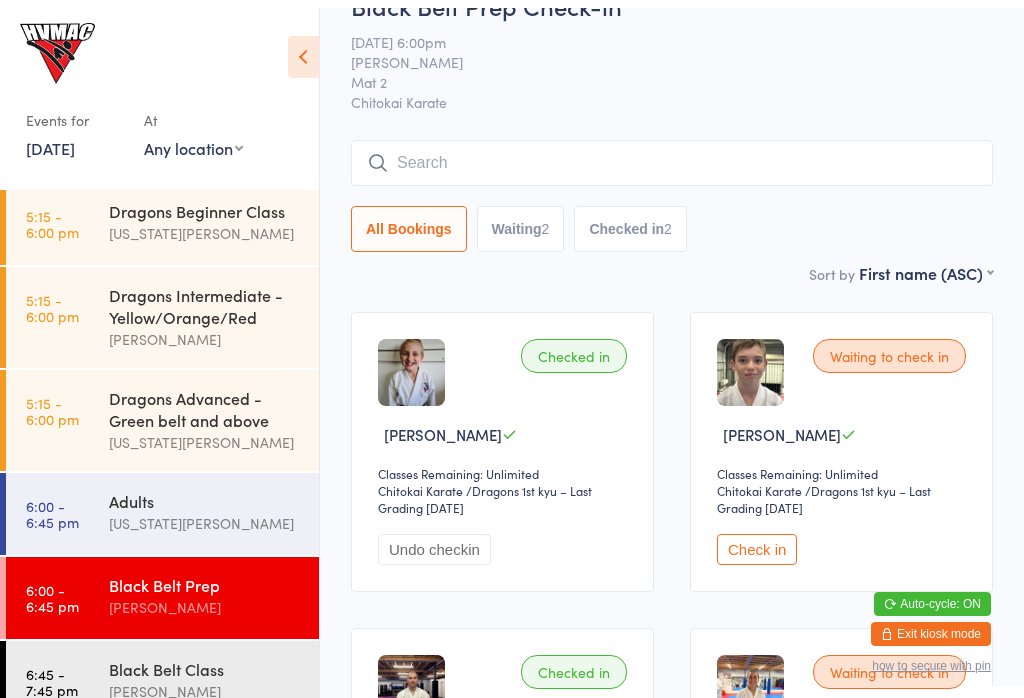scroll, scrollTop: 0, scrollLeft: 0, axis: both 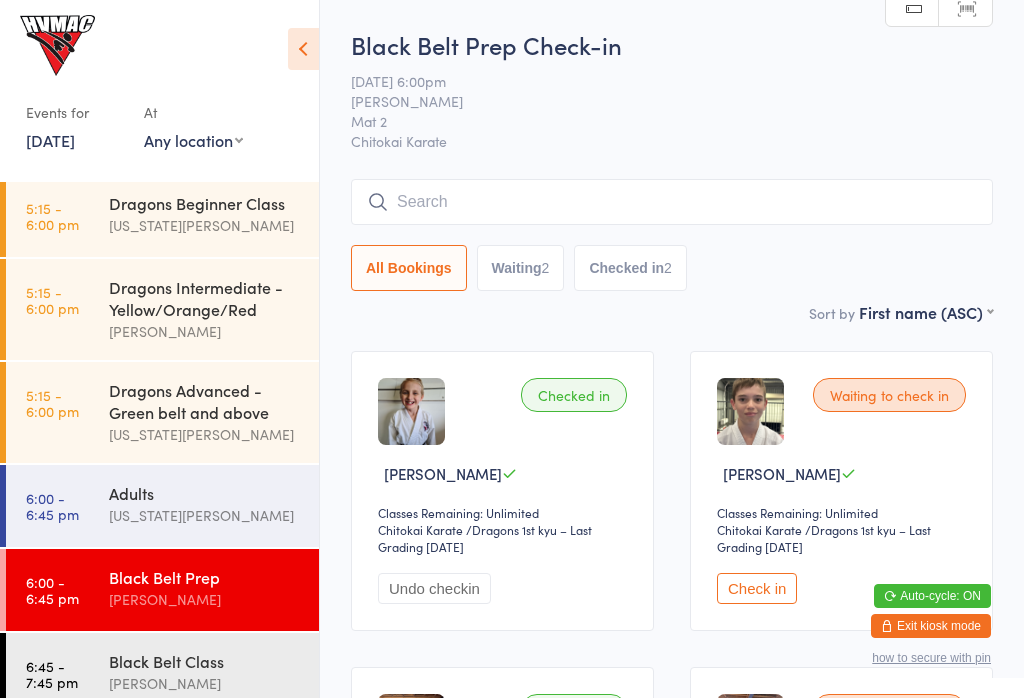 click at bounding box center [672, 202] 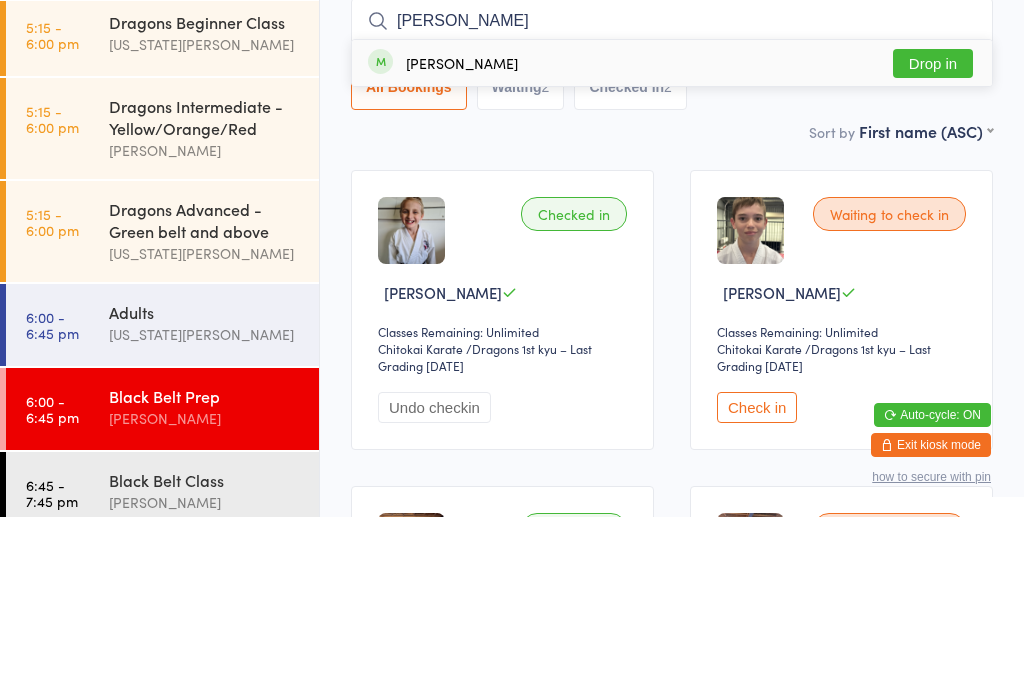 type on "[PERSON_NAME]" 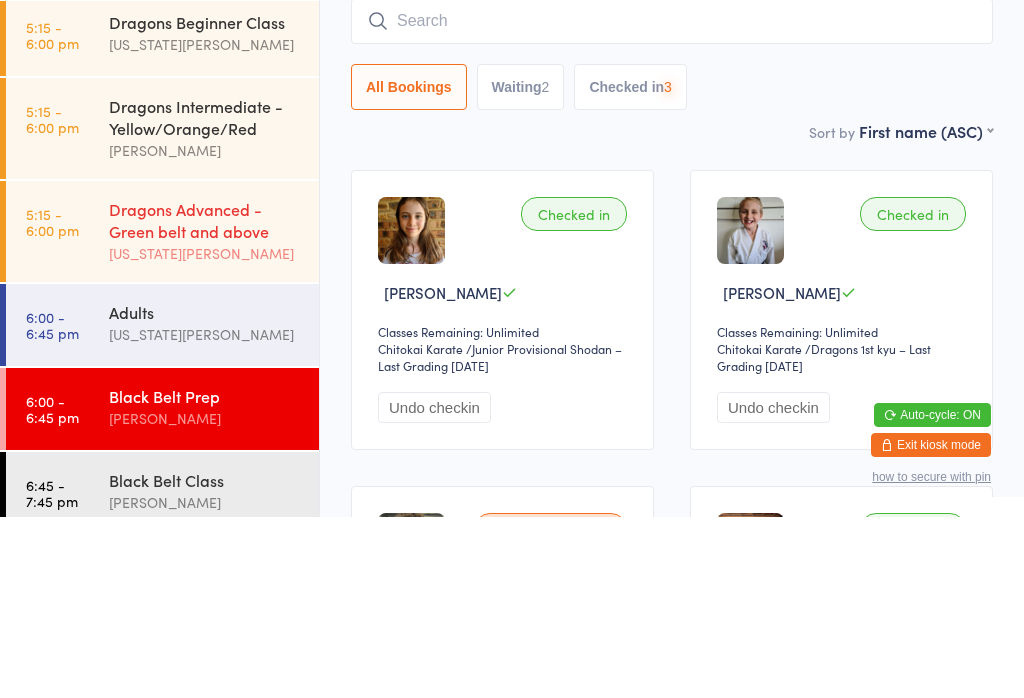 click on "Dragons Advanced - Green belt and above" at bounding box center (205, 401) 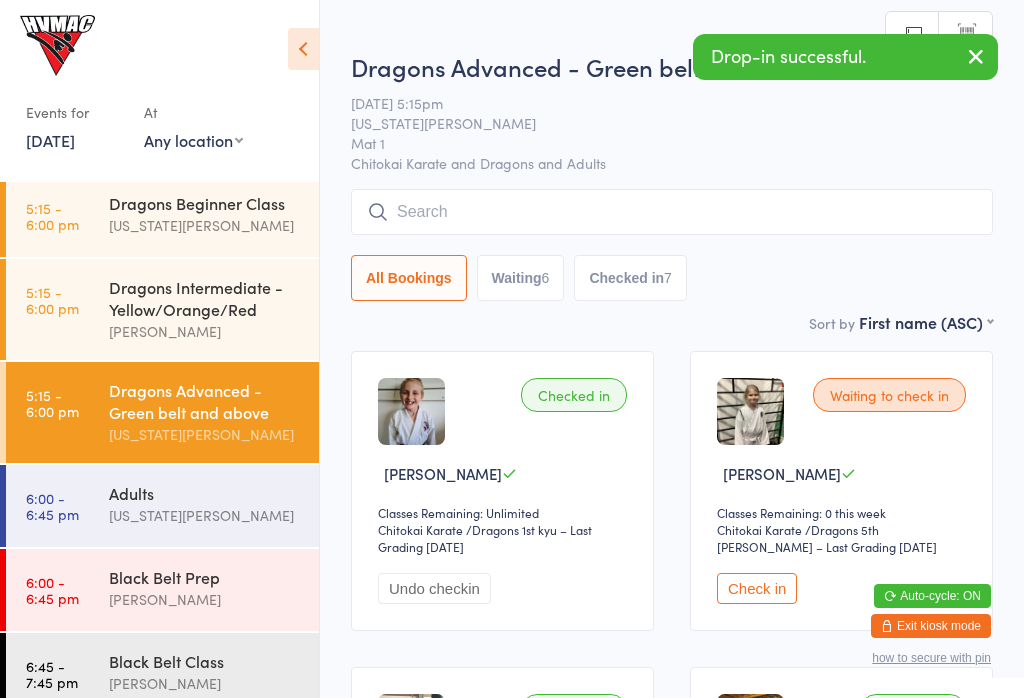 click at bounding box center [672, 212] 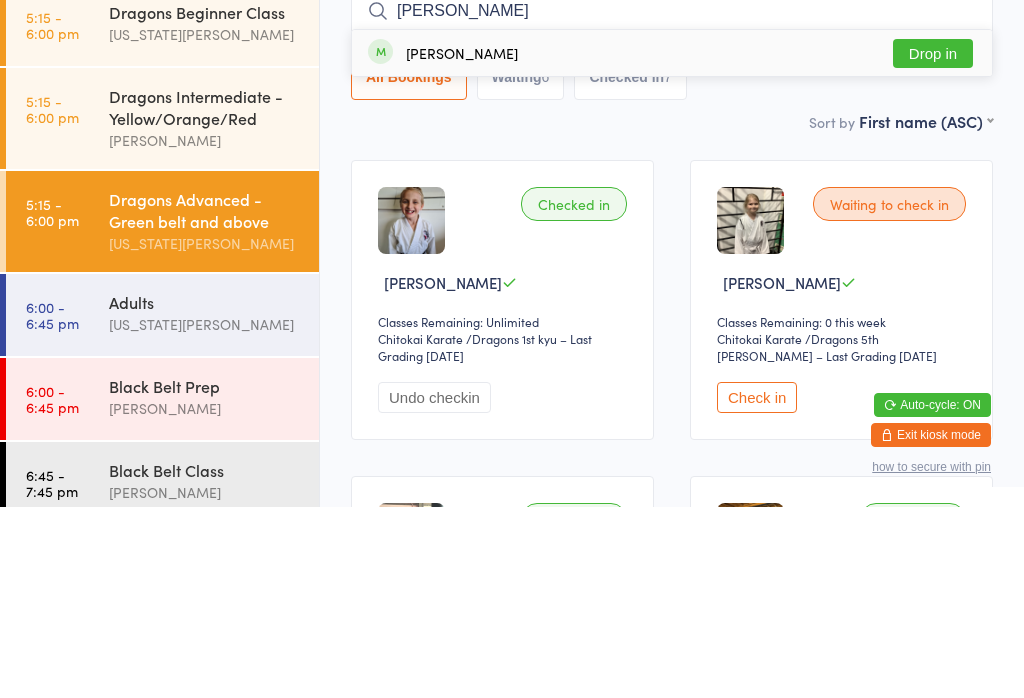 type on "[PERSON_NAME]" 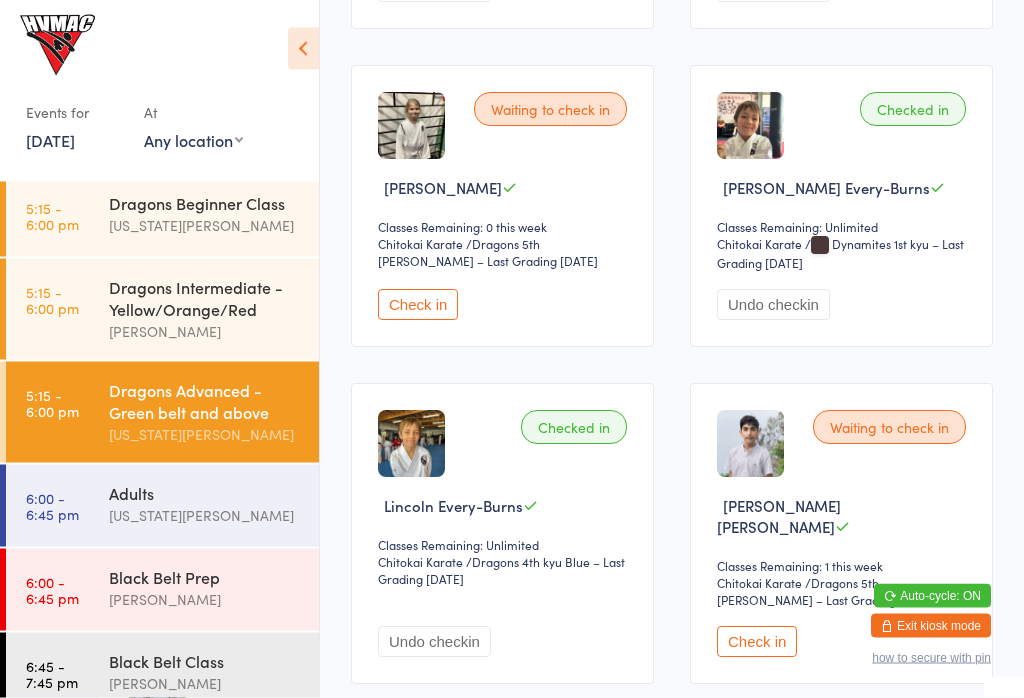 scroll, scrollTop: 598, scrollLeft: 0, axis: vertical 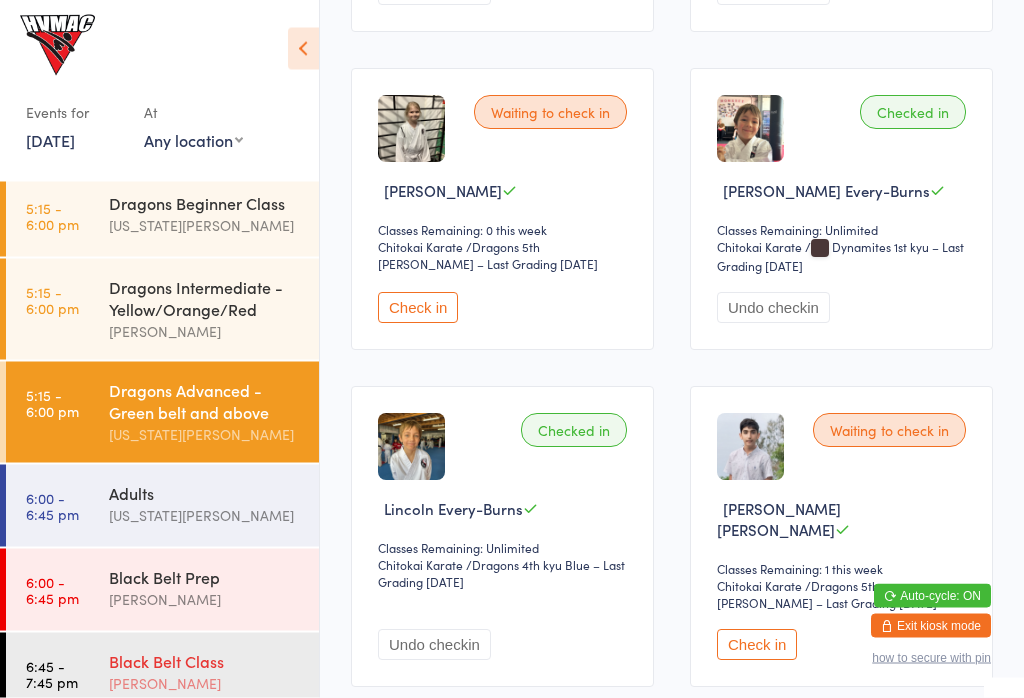 click on "Black Belt Class [PERSON_NAME]" at bounding box center [214, 672] 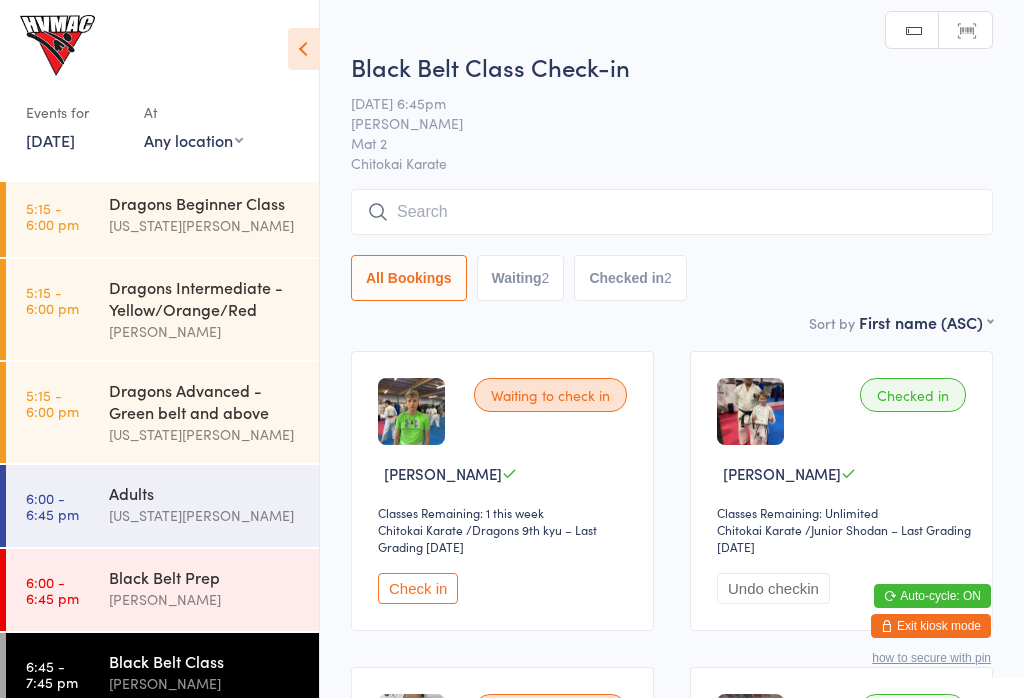 click at bounding box center [672, 212] 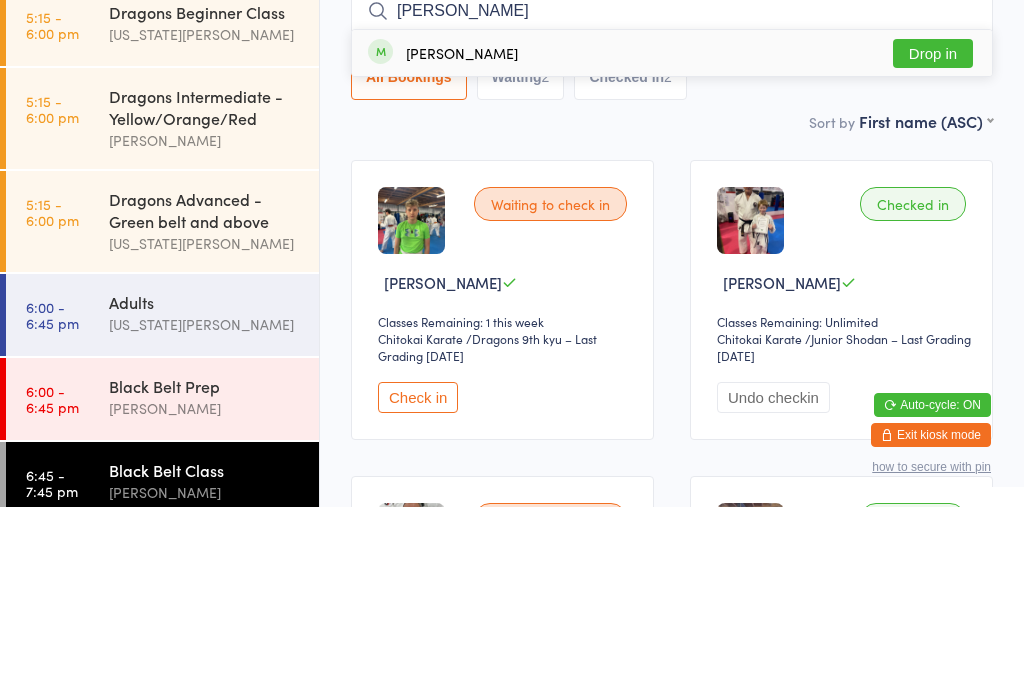 scroll, scrollTop: 191, scrollLeft: 0, axis: vertical 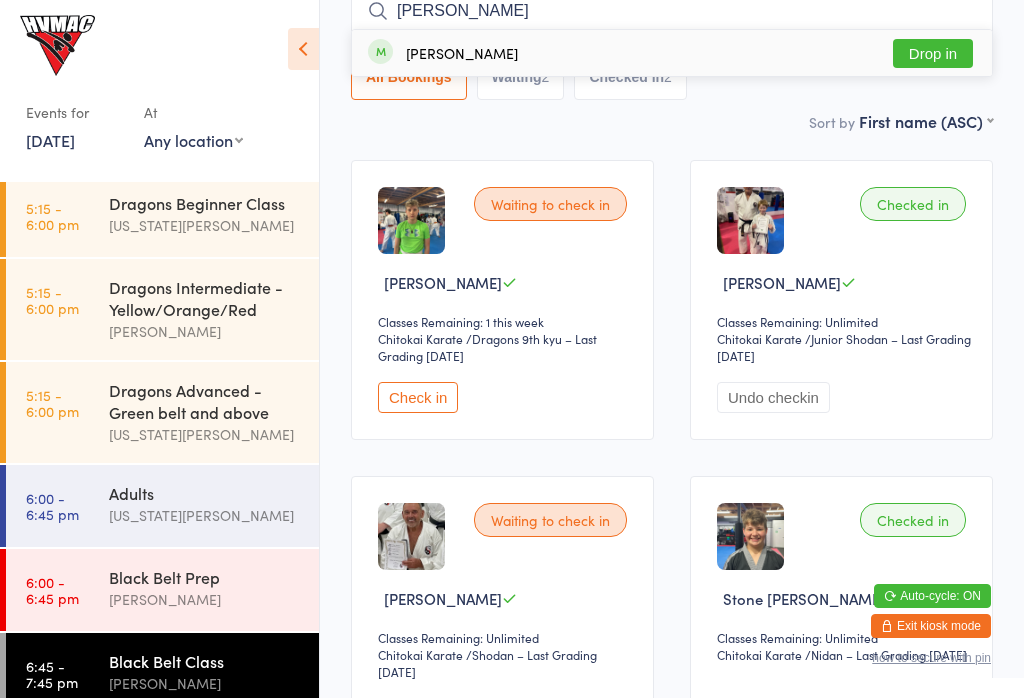 type on "[PERSON_NAME]" 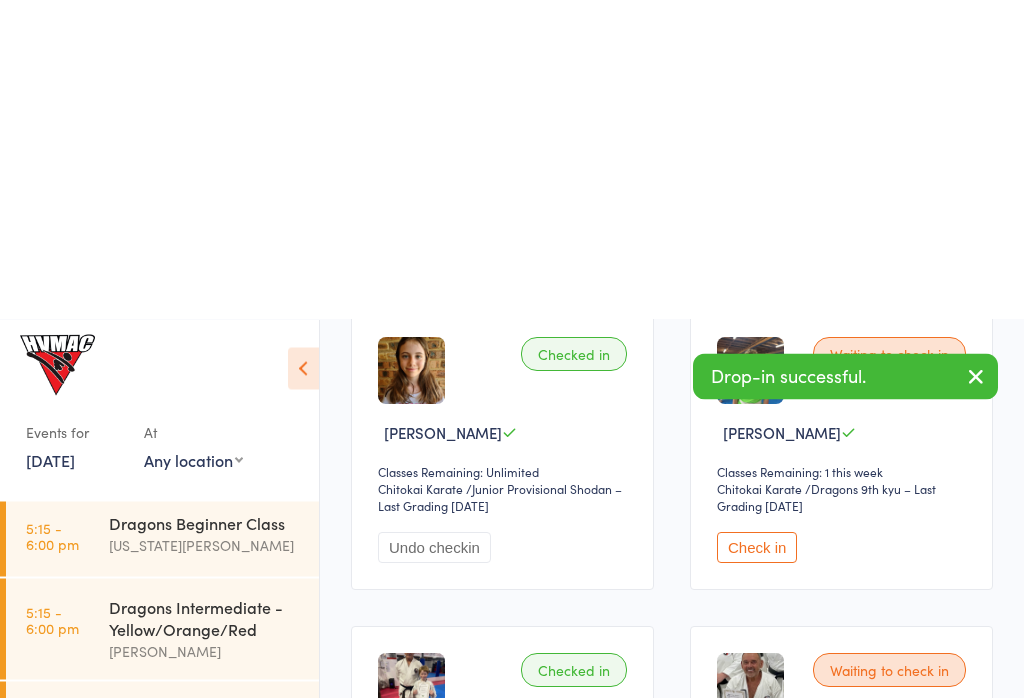 scroll, scrollTop: 0, scrollLeft: 0, axis: both 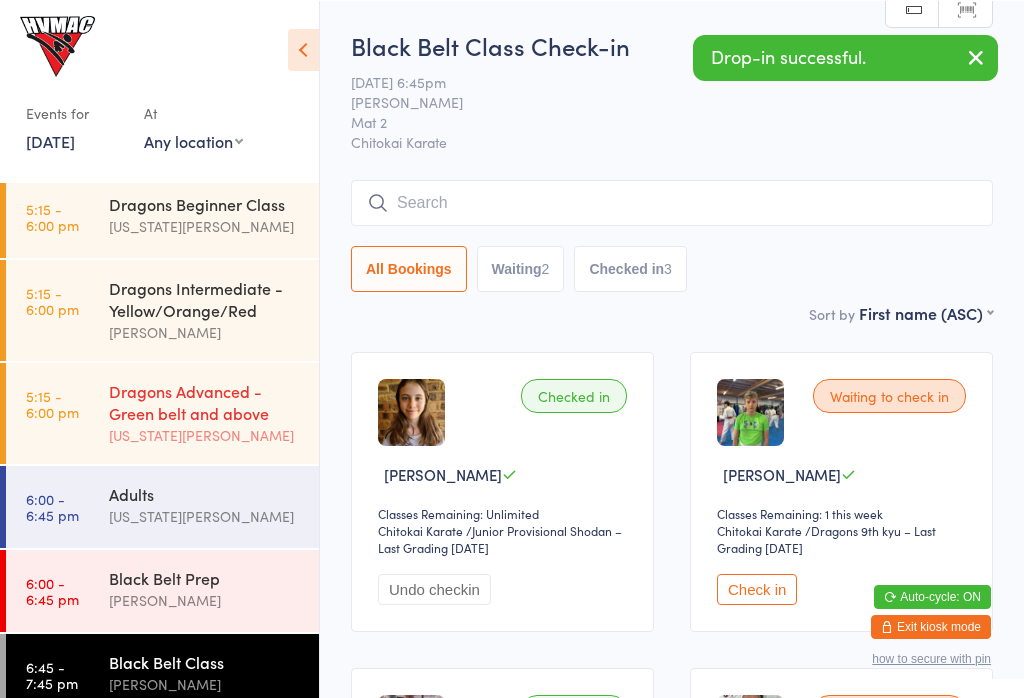 click on "Dragons Advanced - Green belt and above" at bounding box center [205, 401] 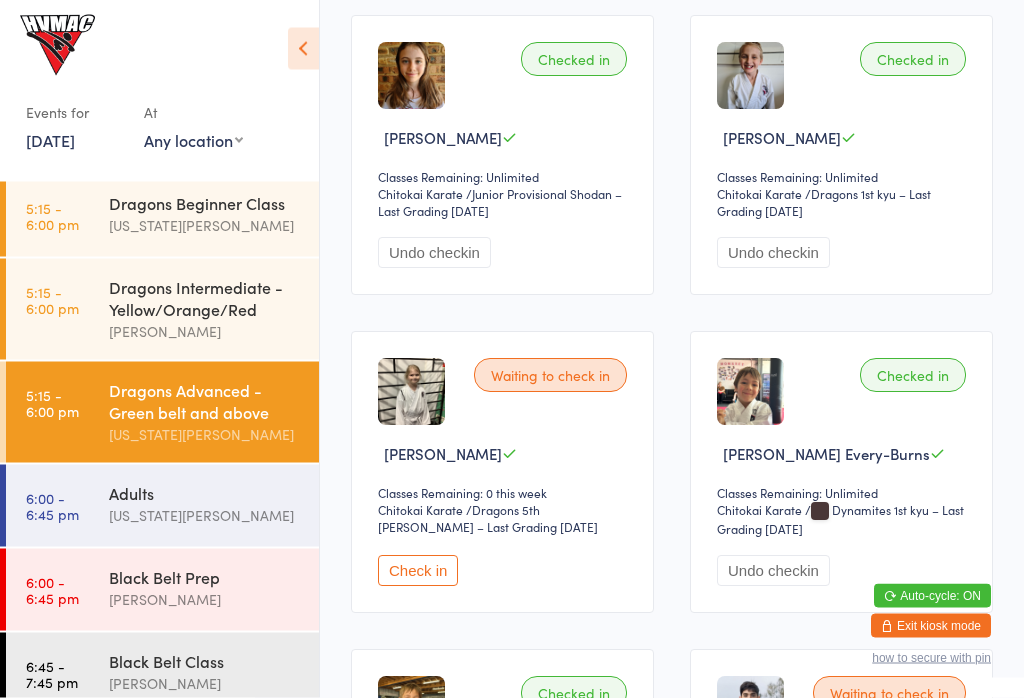 scroll, scrollTop: 339, scrollLeft: 0, axis: vertical 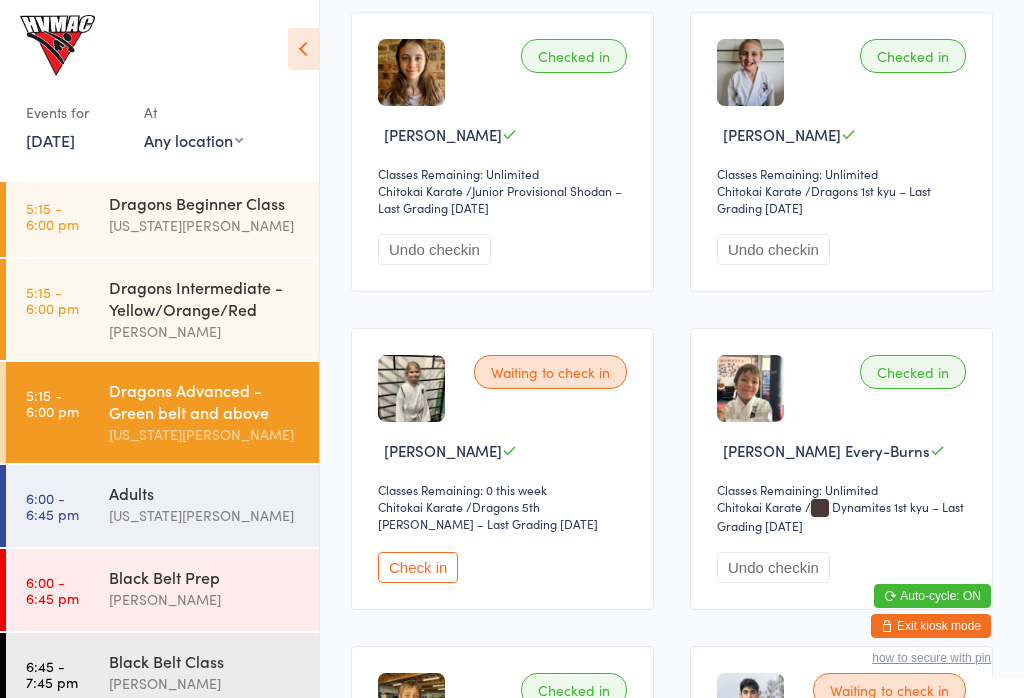 click on "Check in" at bounding box center [418, 567] 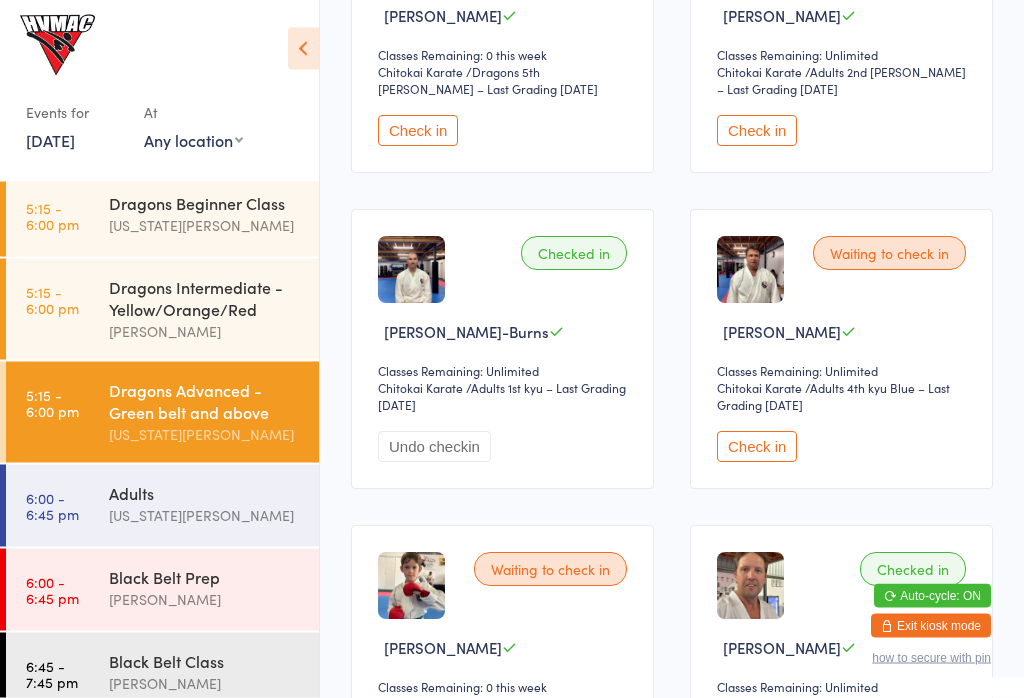 scroll, scrollTop: 1435, scrollLeft: 0, axis: vertical 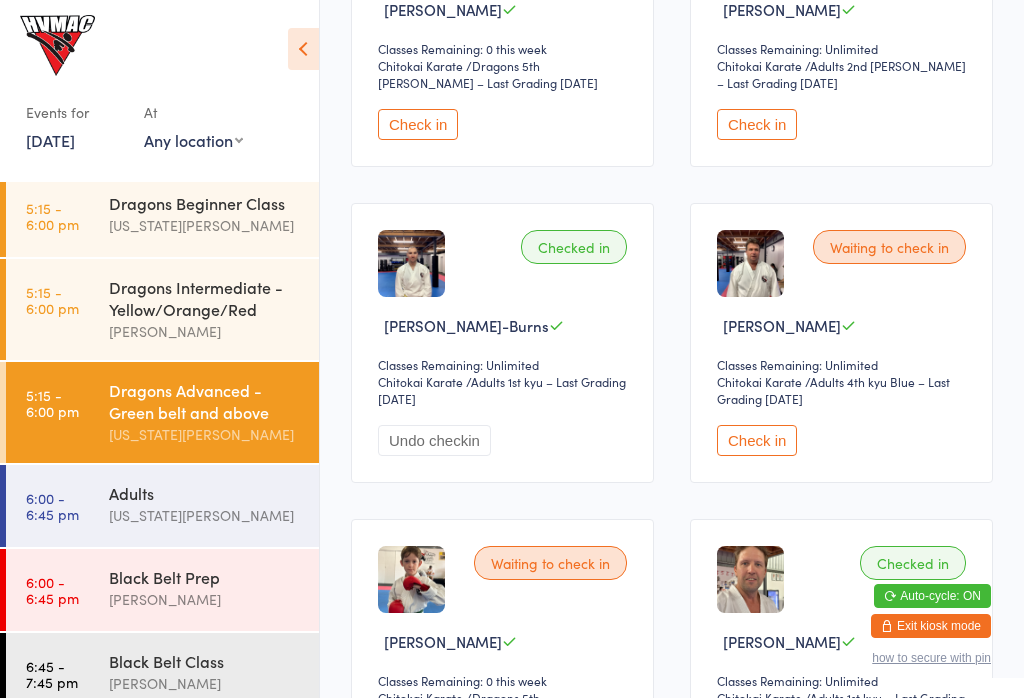 click on "Check in" at bounding box center [757, 440] 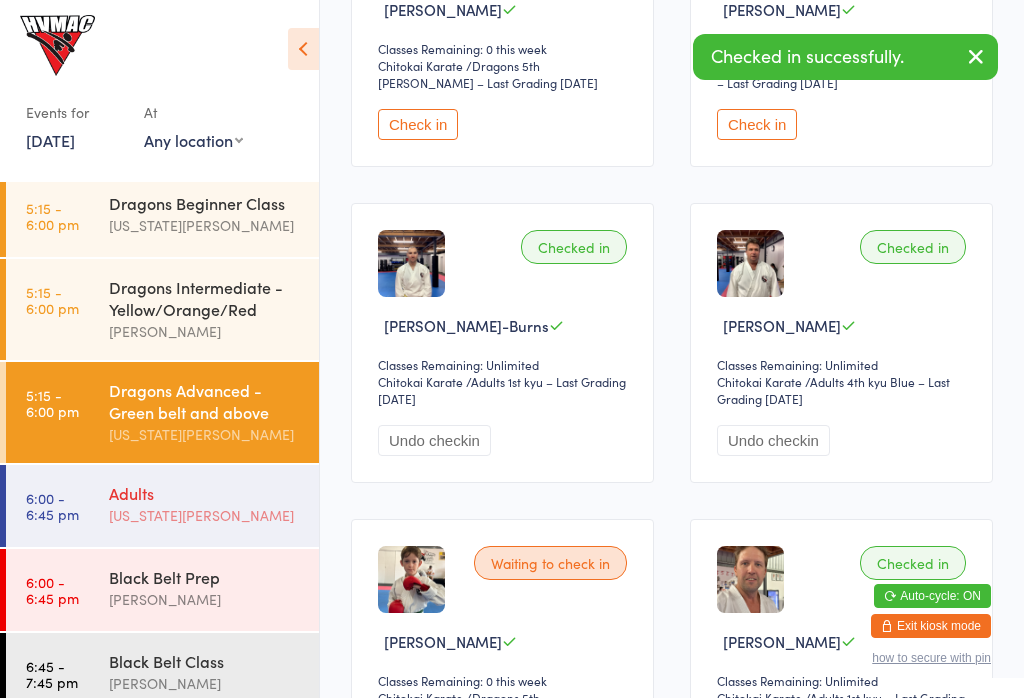 click on "Adults" at bounding box center [205, 493] 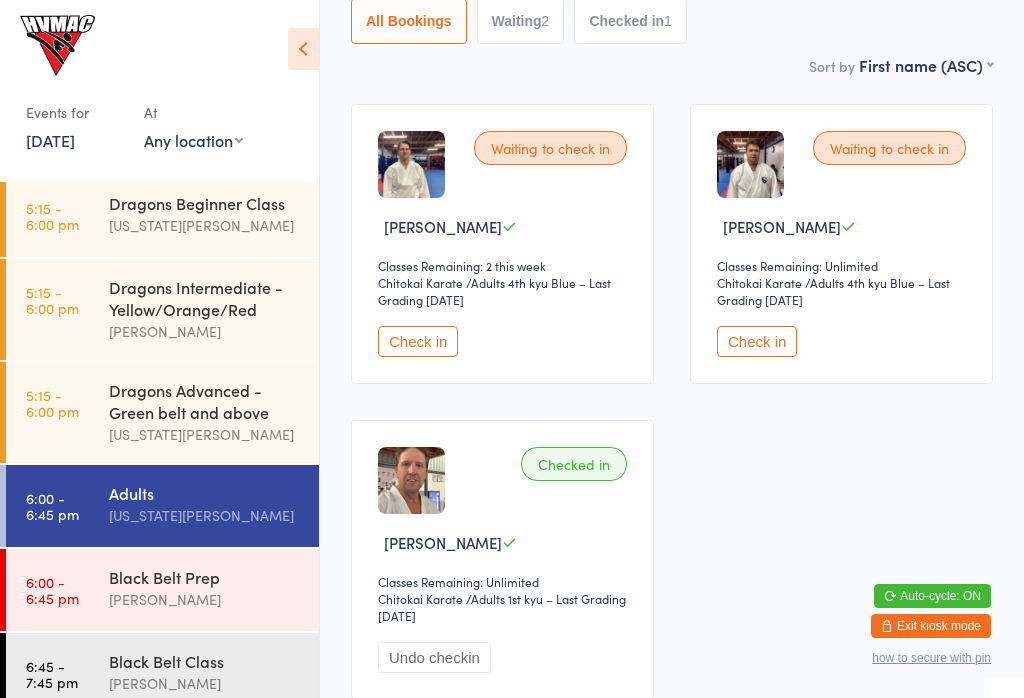 scroll, scrollTop: 240, scrollLeft: 0, axis: vertical 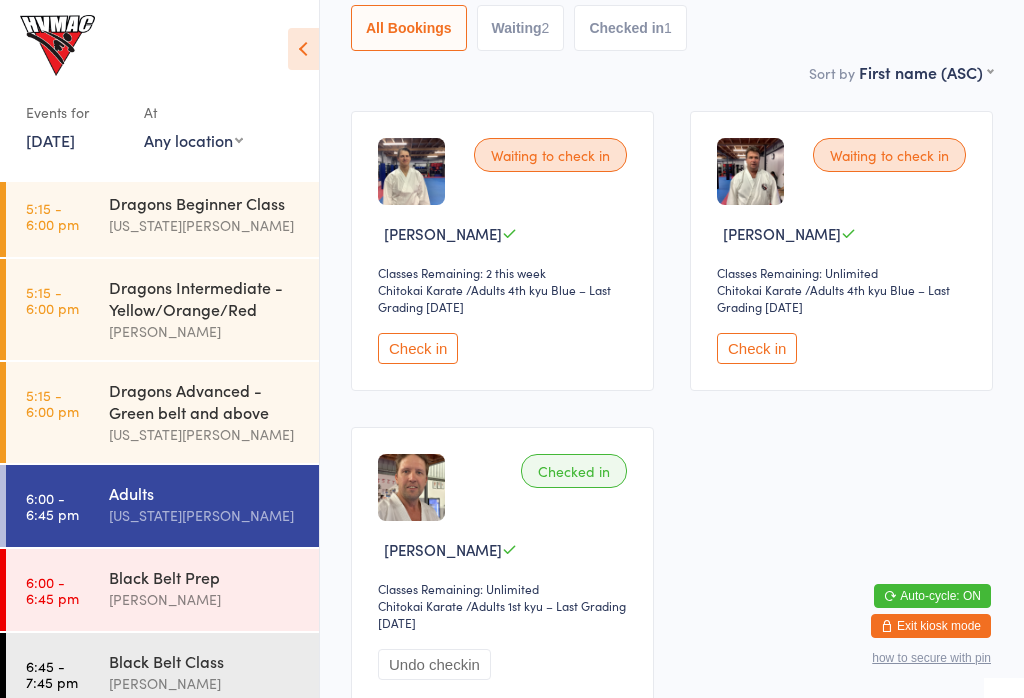 click on "Check in" at bounding box center (757, 348) 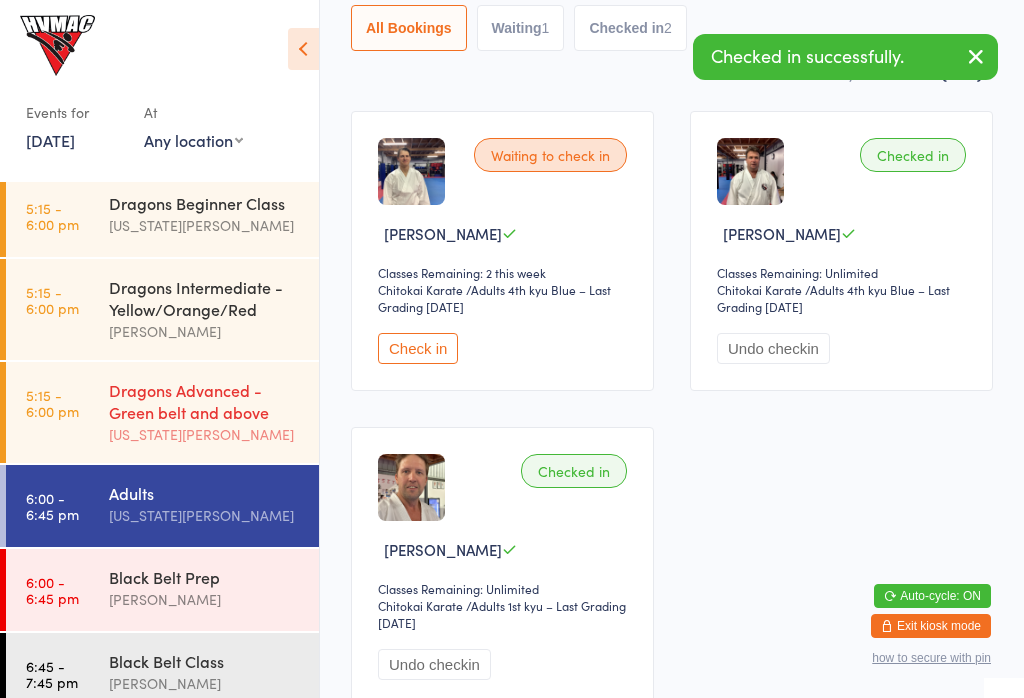 click on "Dragons Advanced - Green belt and above" at bounding box center (205, 401) 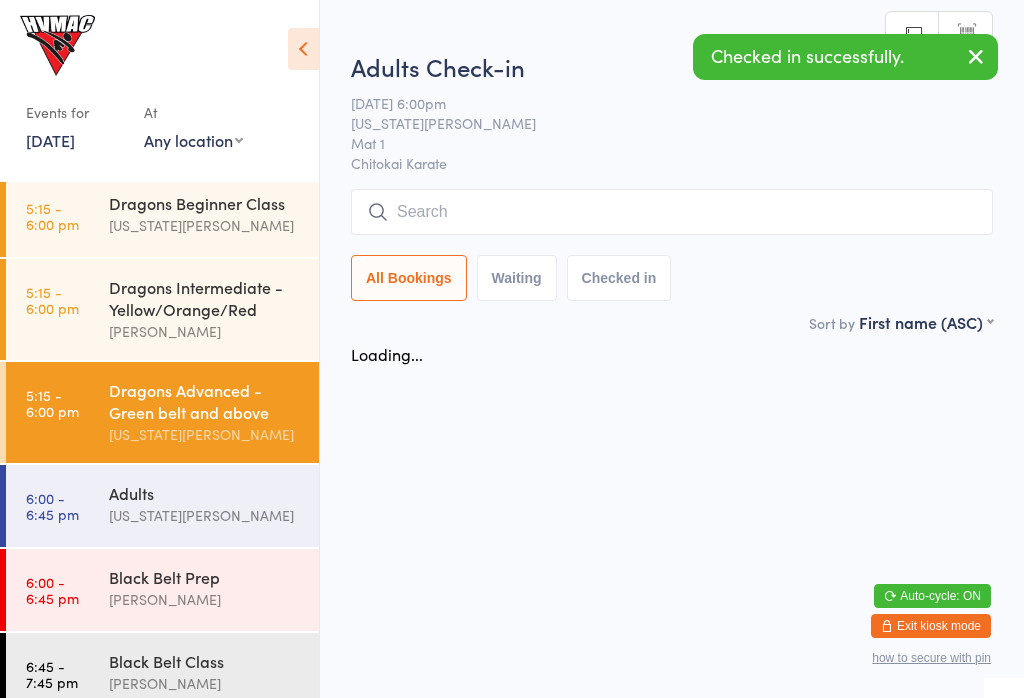 scroll, scrollTop: 0, scrollLeft: 0, axis: both 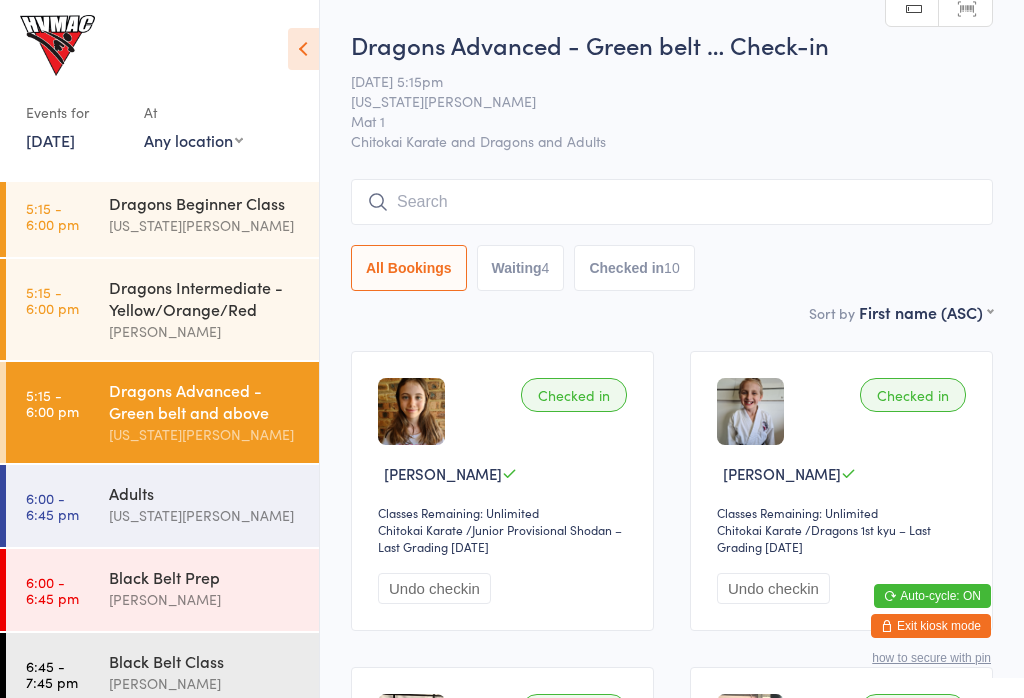click at bounding box center (672, 202) 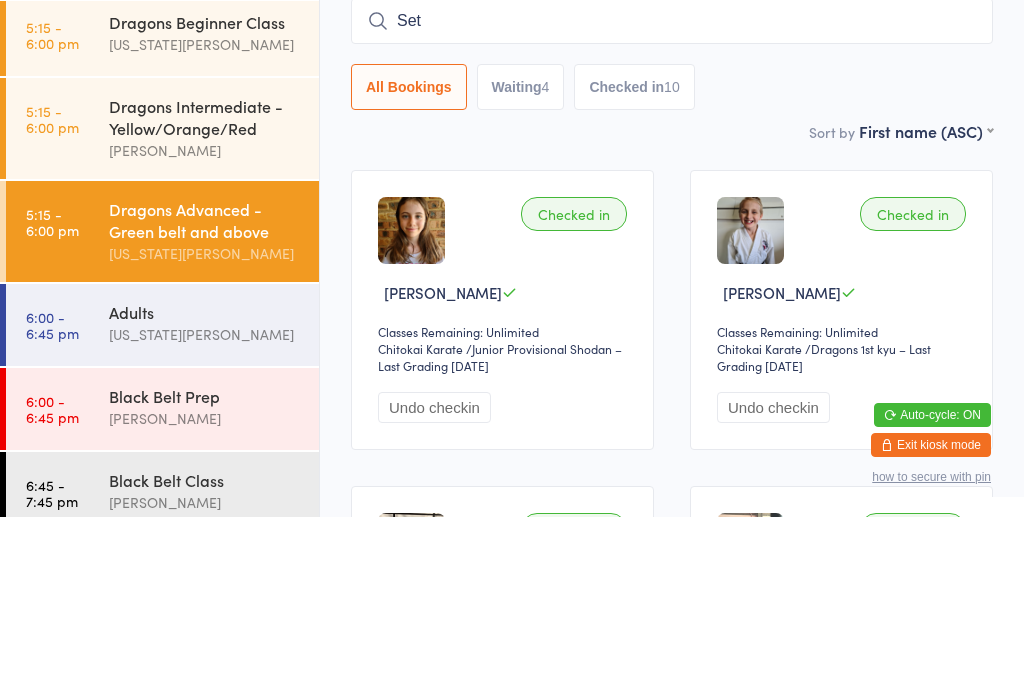 type on "[PERSON_NAME]" 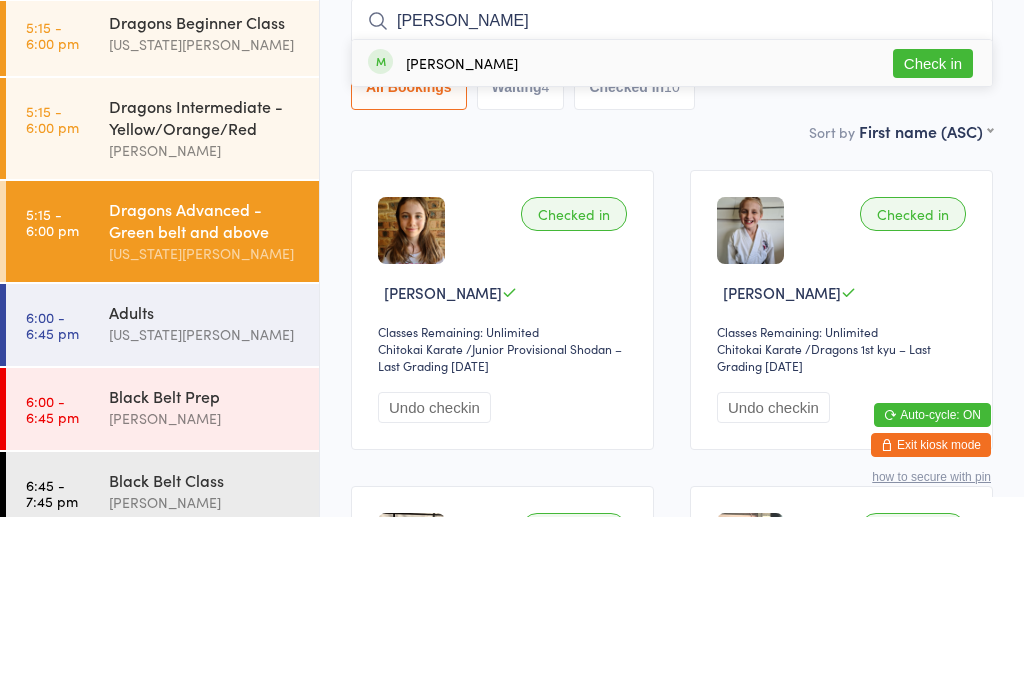 type 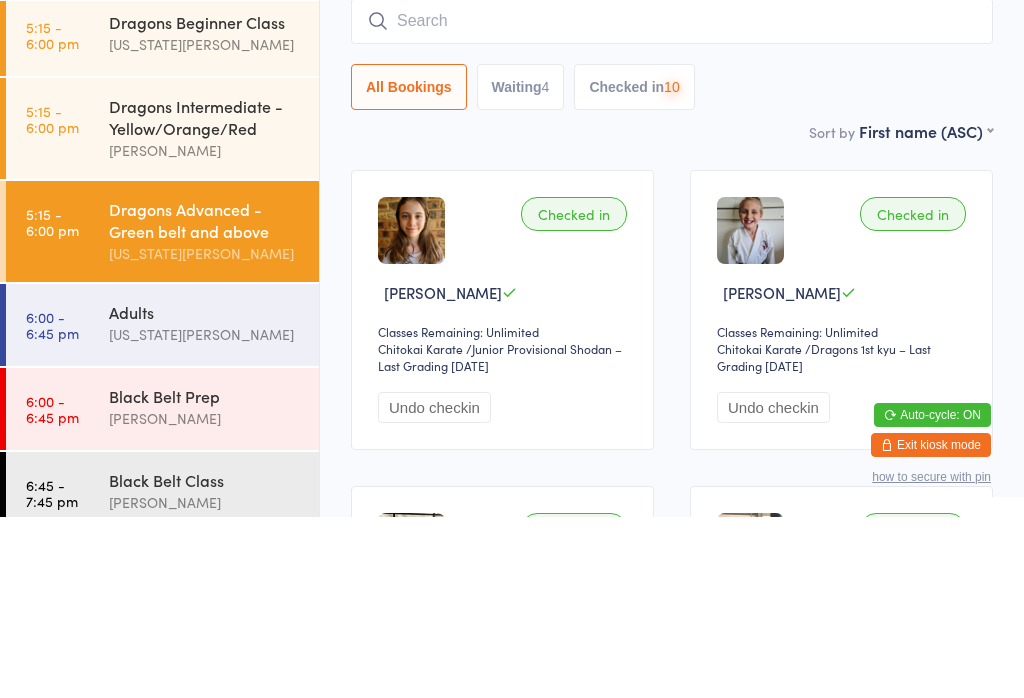 scroll, scrollTop: 181, scrollLeft: 0, axis: vertical 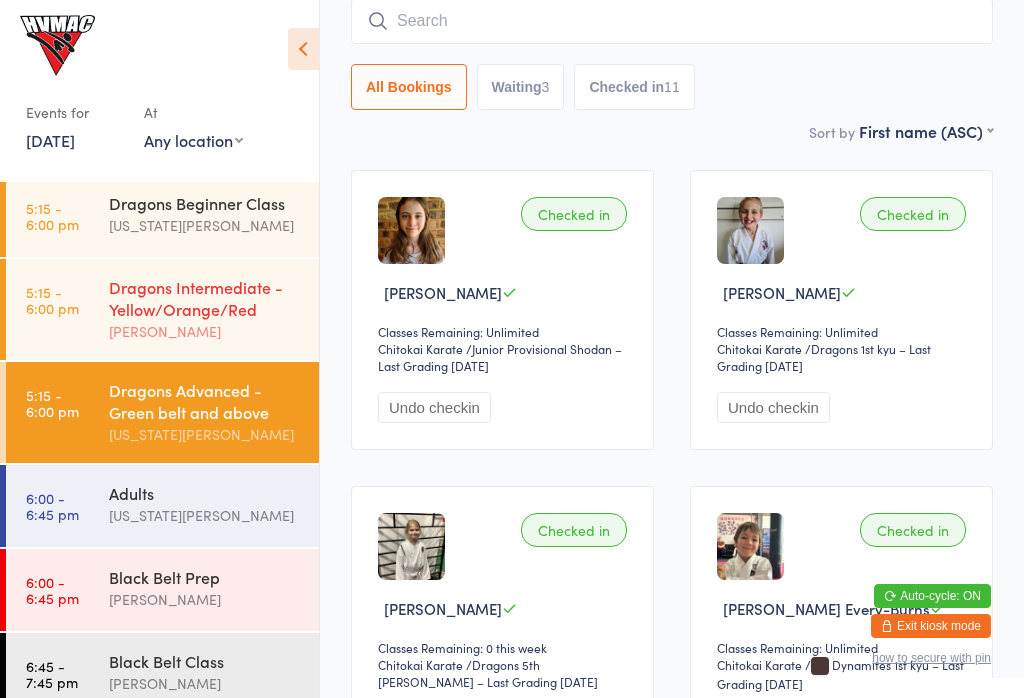 click on "5:15 - 6:00 pm Dragons Intermediate - Yellow/Orange/Red [PERSON_NAME]" at bounding box center [162, 309] 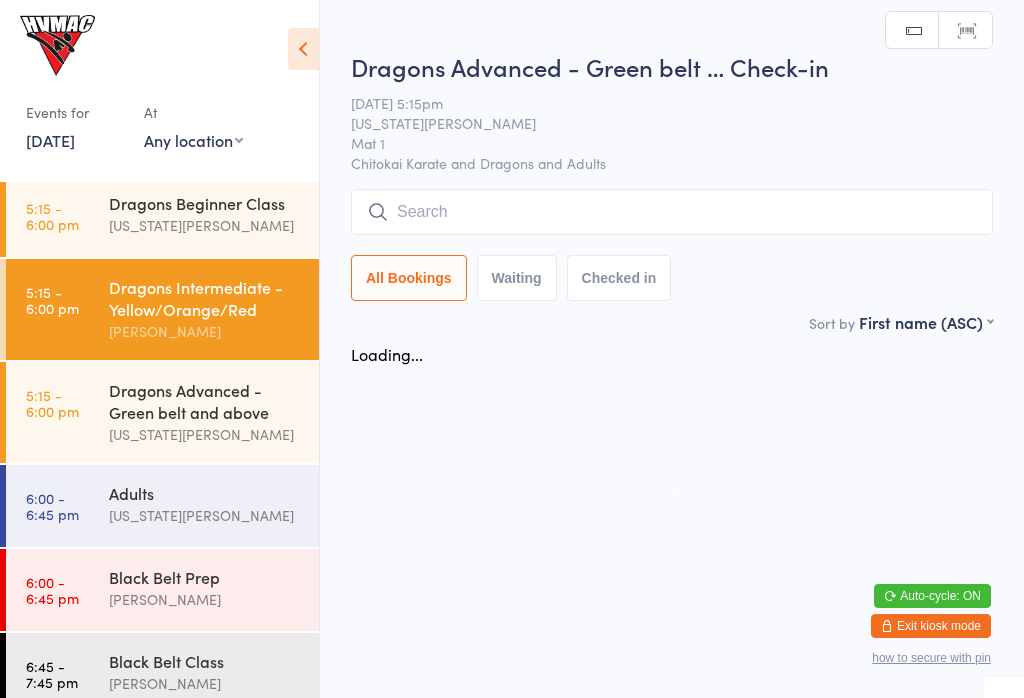 scroll, scrollTop: 0, scrollLeft: 0, axis: both 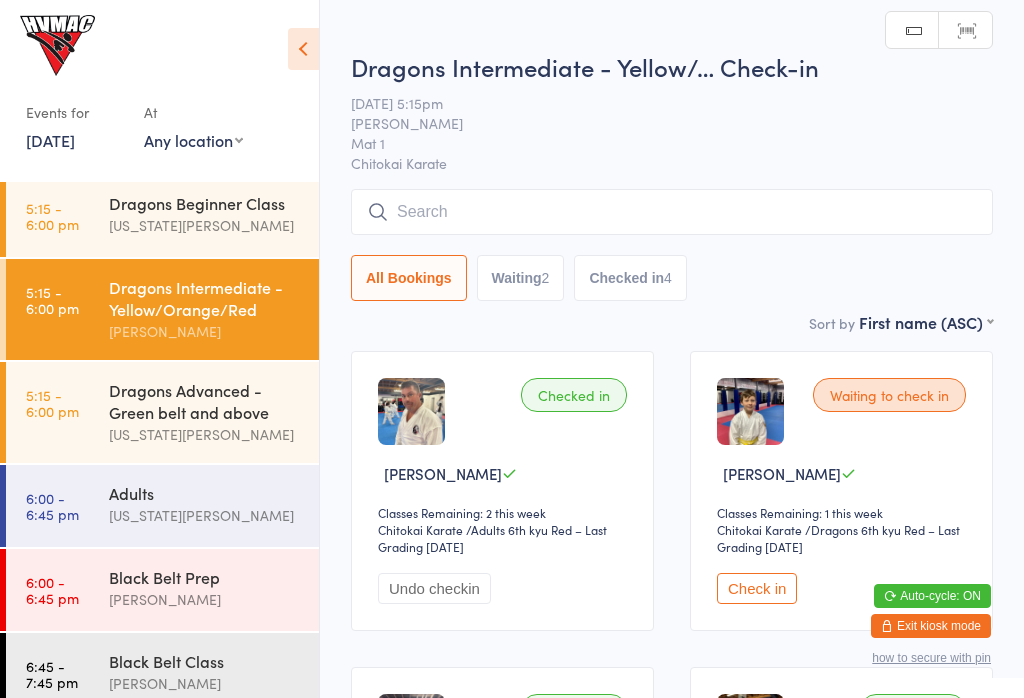click on "Check in" at bounding box center [757, 588] 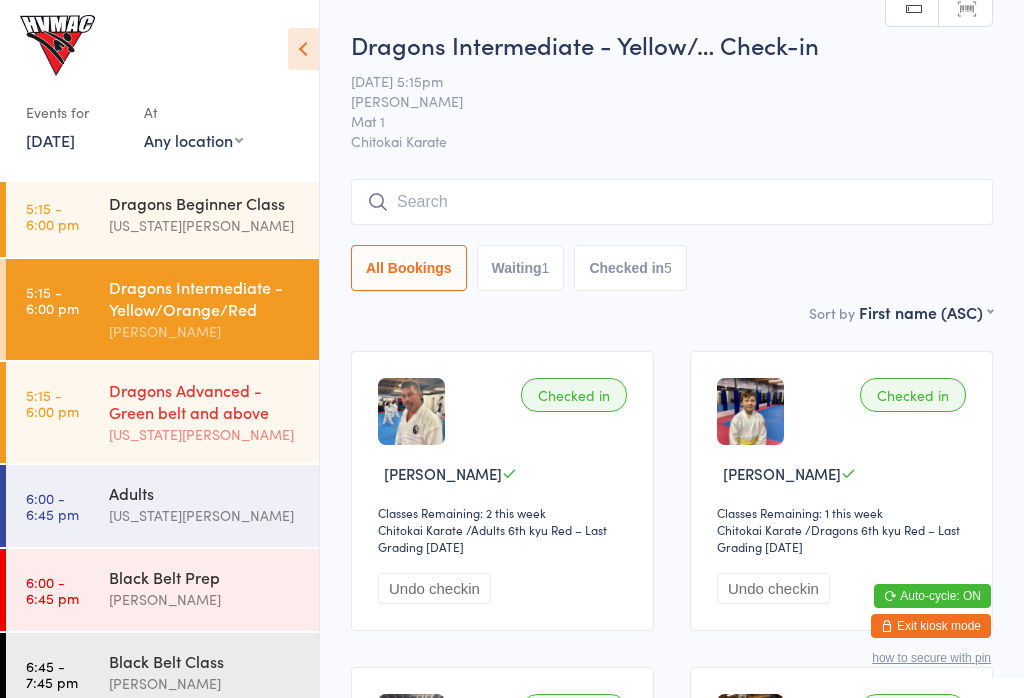 click on "Dragons Advanced - Green belt and above" at bounding box center (205, 401) 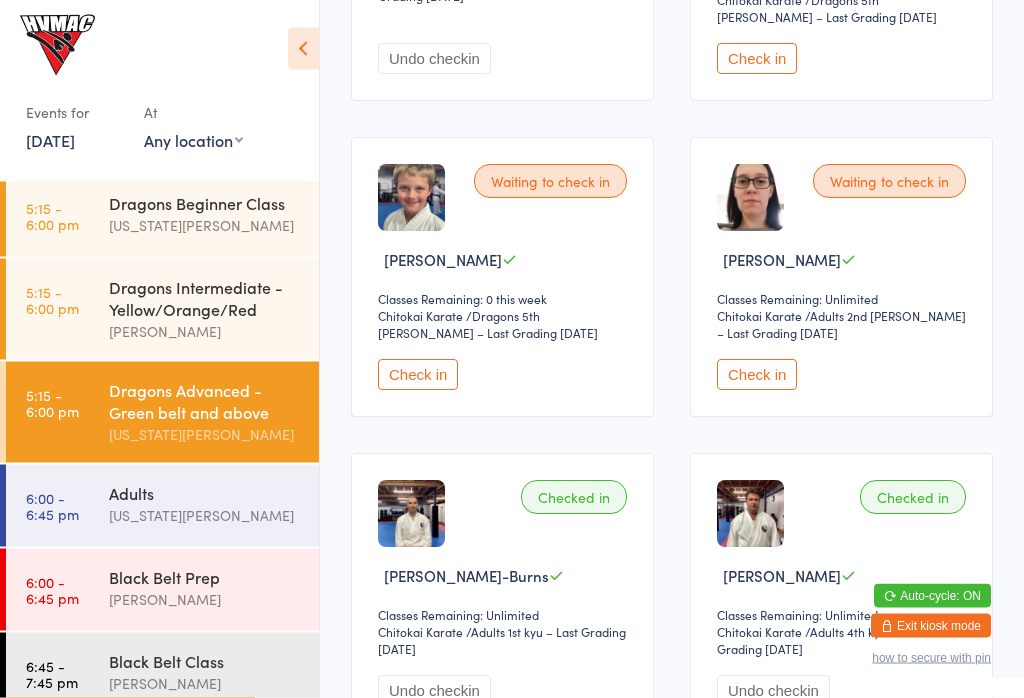 click on "Check in" at bounding box center (757, 375) 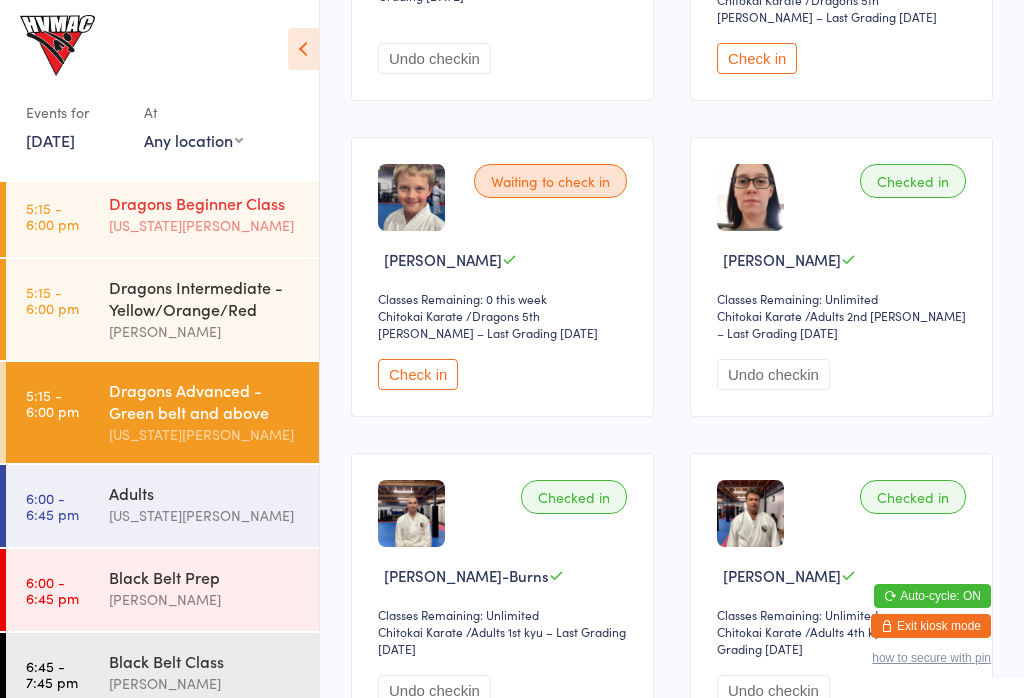 click on "5:15 - 6:00 pm" at bounding box center [52, 216] 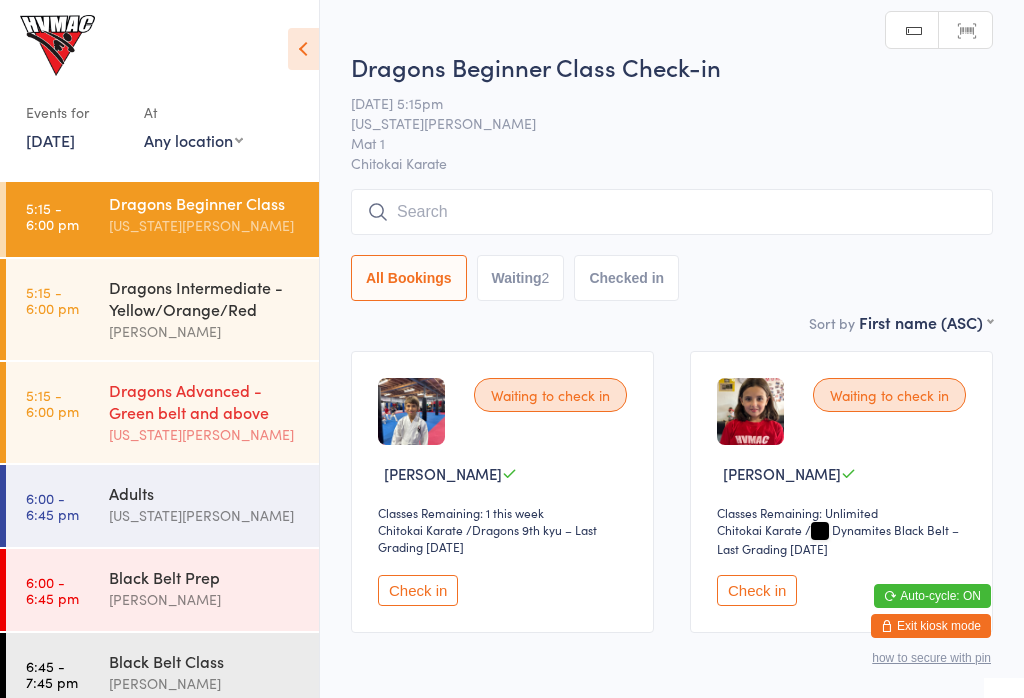 click on "5:15 - 6:00 pm Dragons Advanced - Green belt and above [US_STATE][PERSON_NAME]" at bounding box center [162, 412] 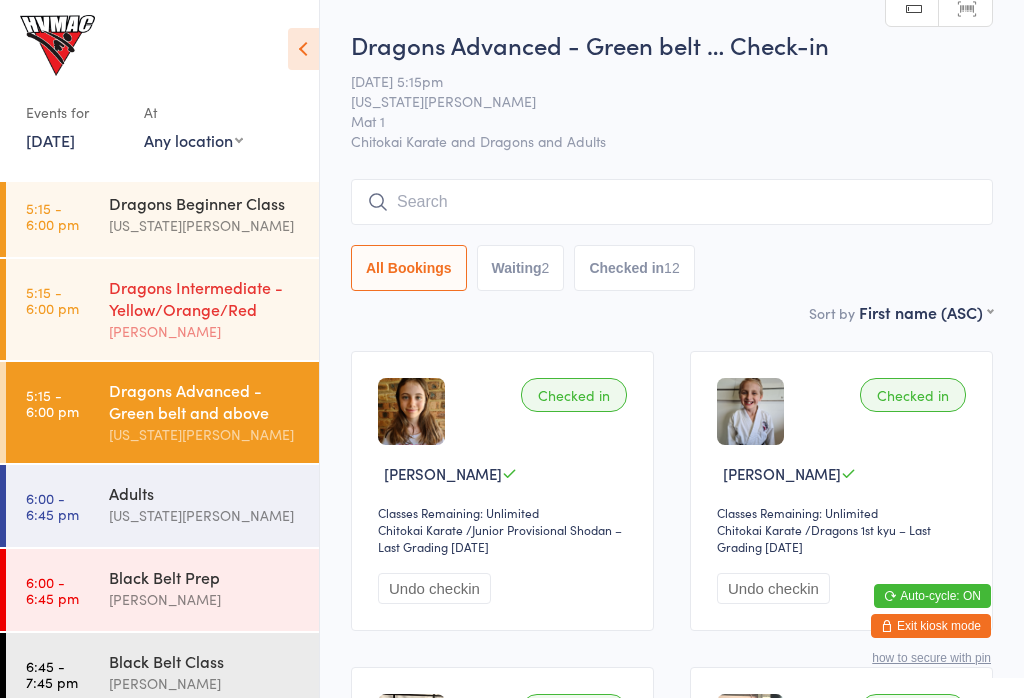 click on "Dragons Intermediate - Yellow/Orange/Red" at bounding box center (205, 298) 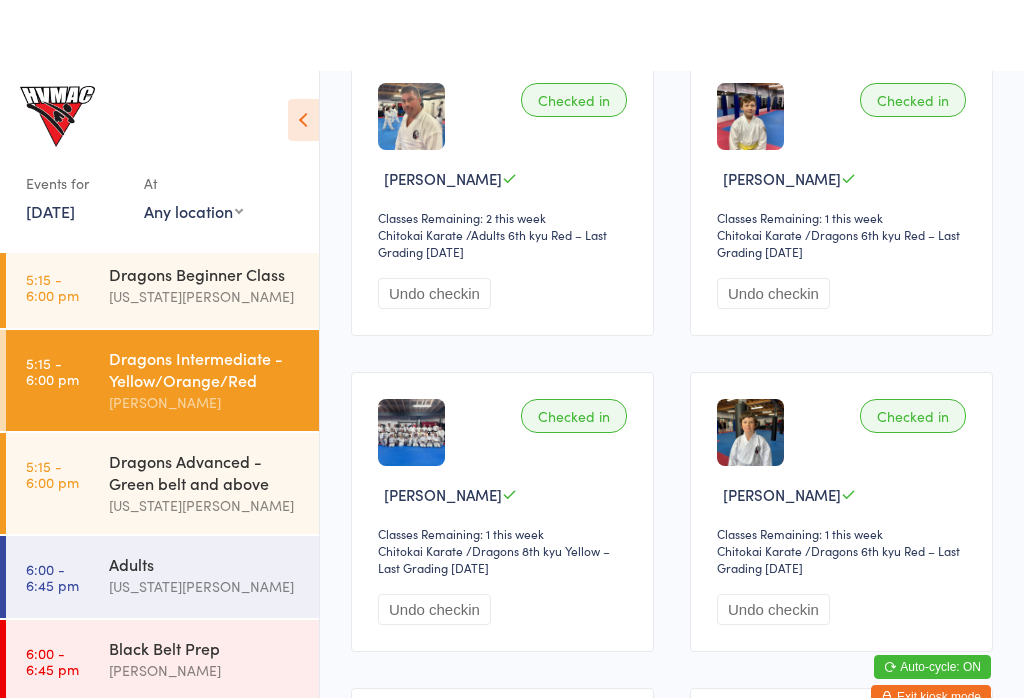scroll, scrollTop: 0, scrollLeft: 0, axis: both 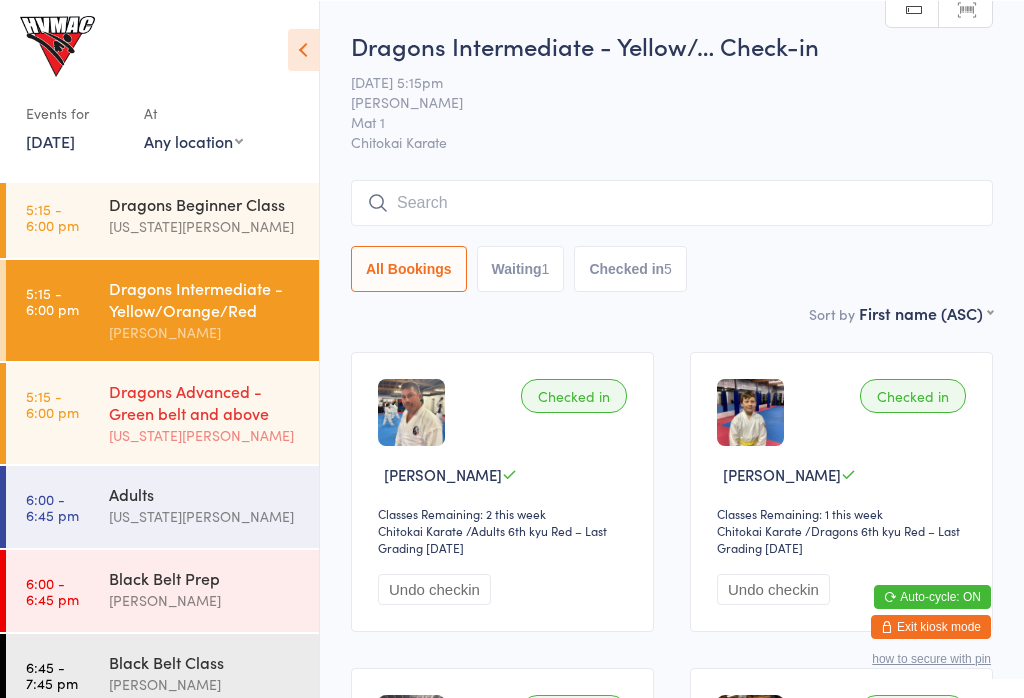 click on "Dragons Advanced - Green belt and above" at bounding box center [205, 401] 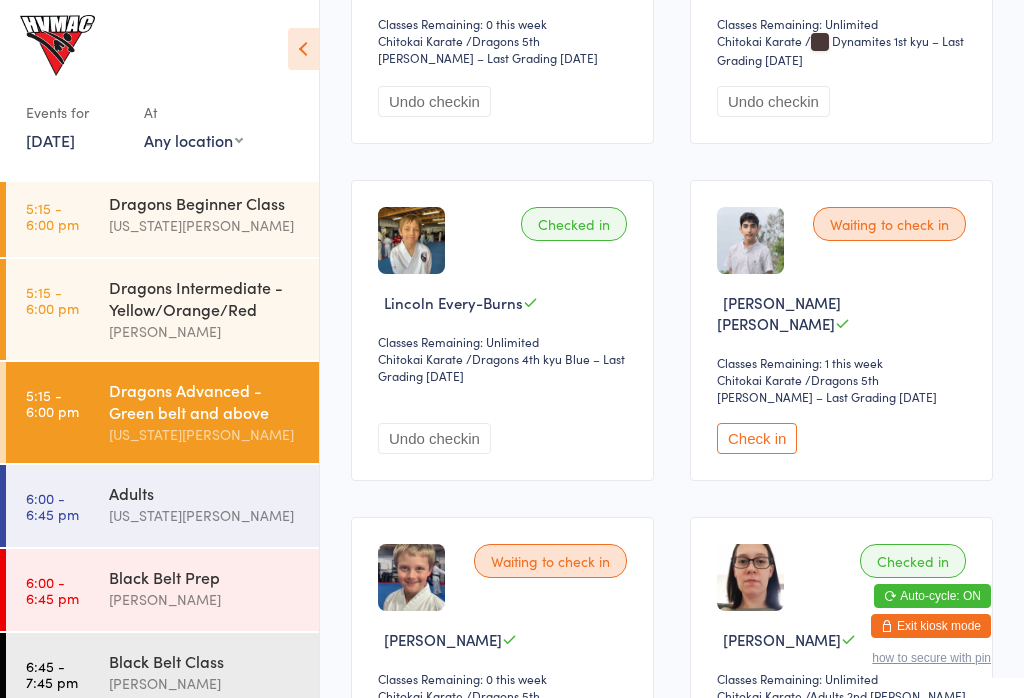 scroll, scrollTop: 810, scrollLeft: 0, axis: vertical 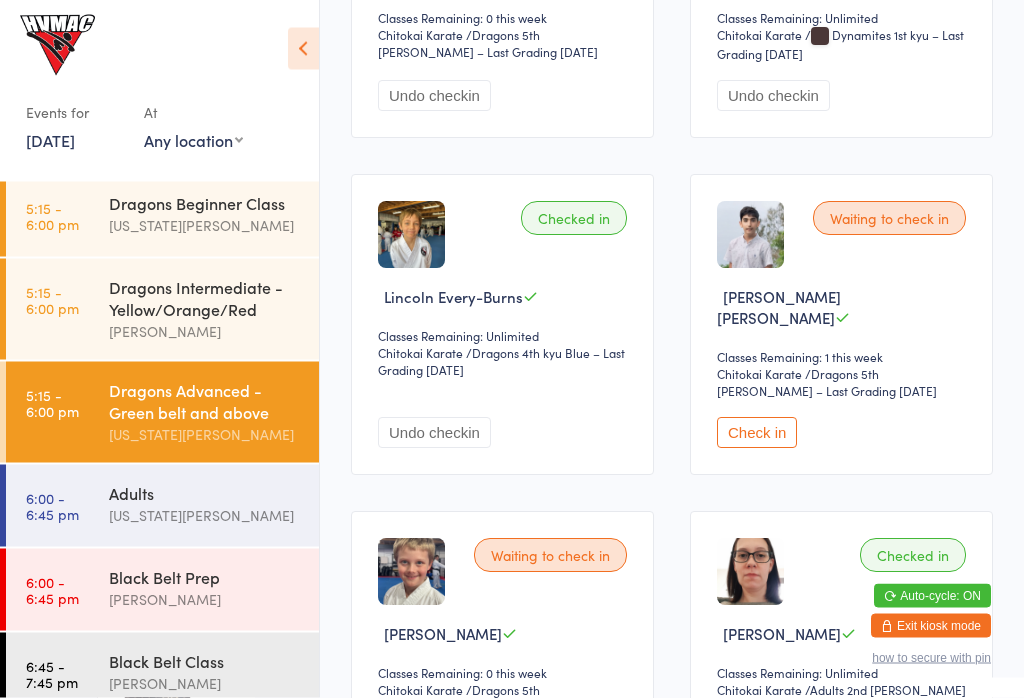 click on "Check in" at bounding box center (757, 433) 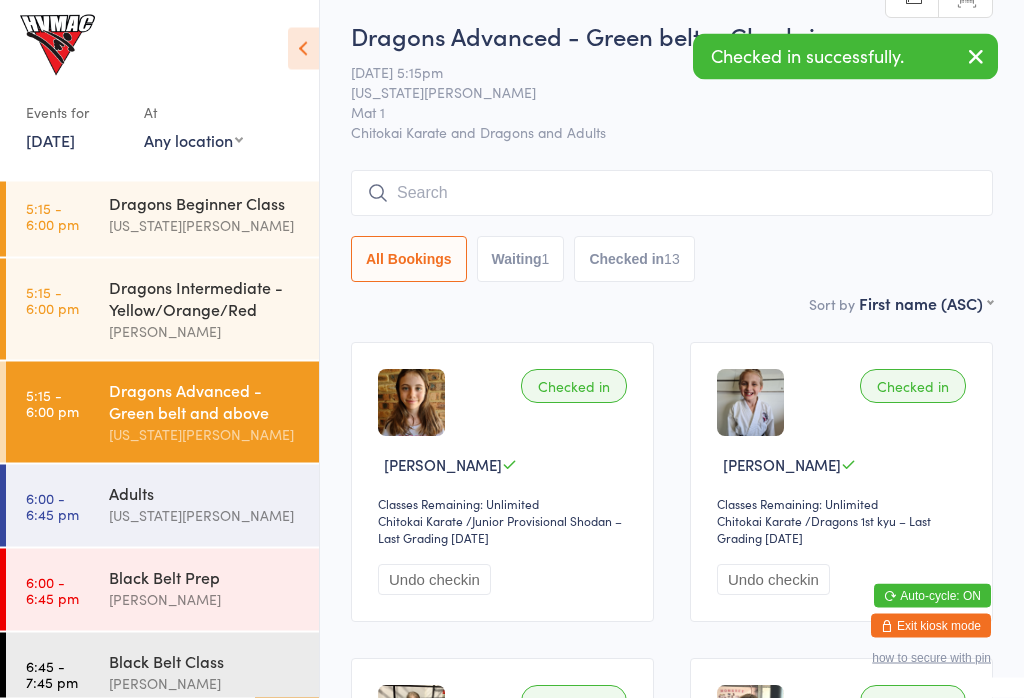 scroll, scrollTop: 0, scrollLeft: 0, axis: both 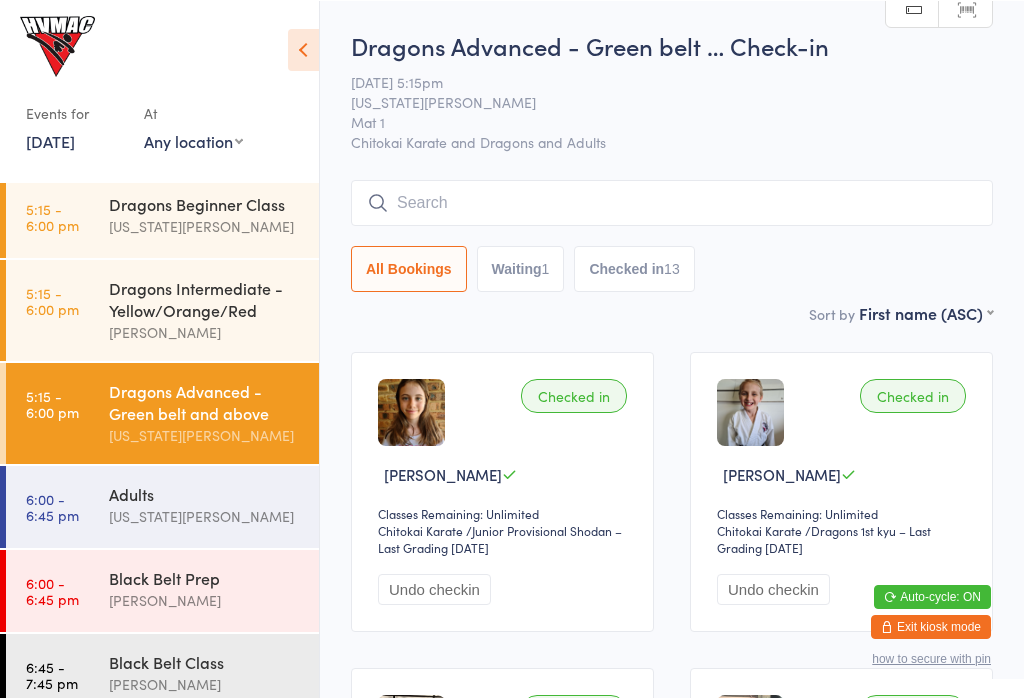 click on "Waiting  1" at bounding box center [521, 268] 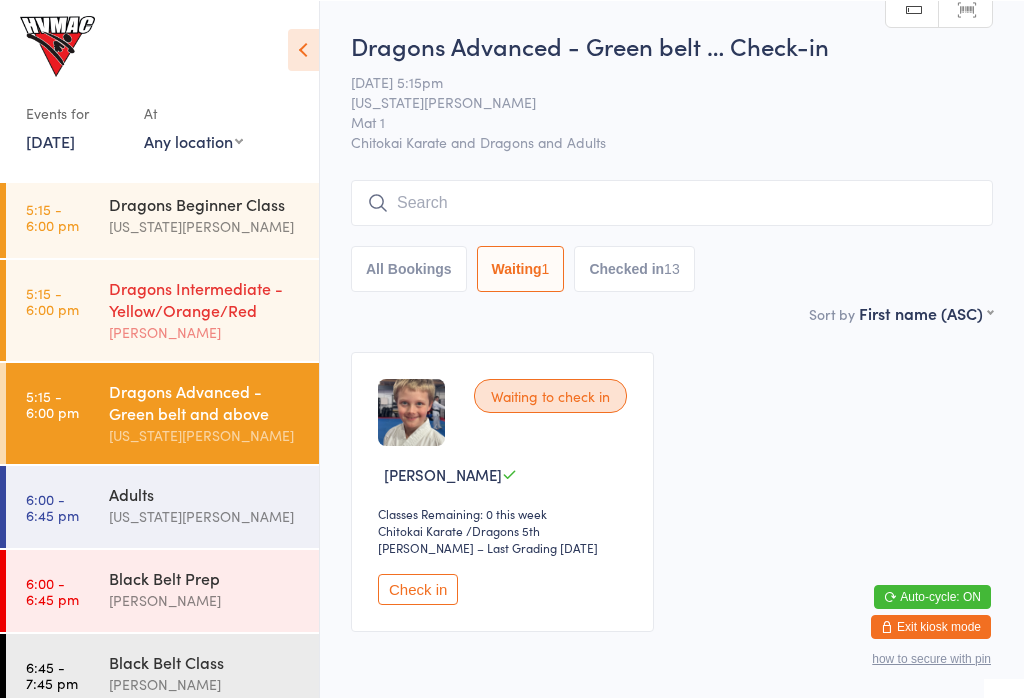 click on "Dragons Intermediate - Yellow/Orange/Red" at bounding box center (205, 298) 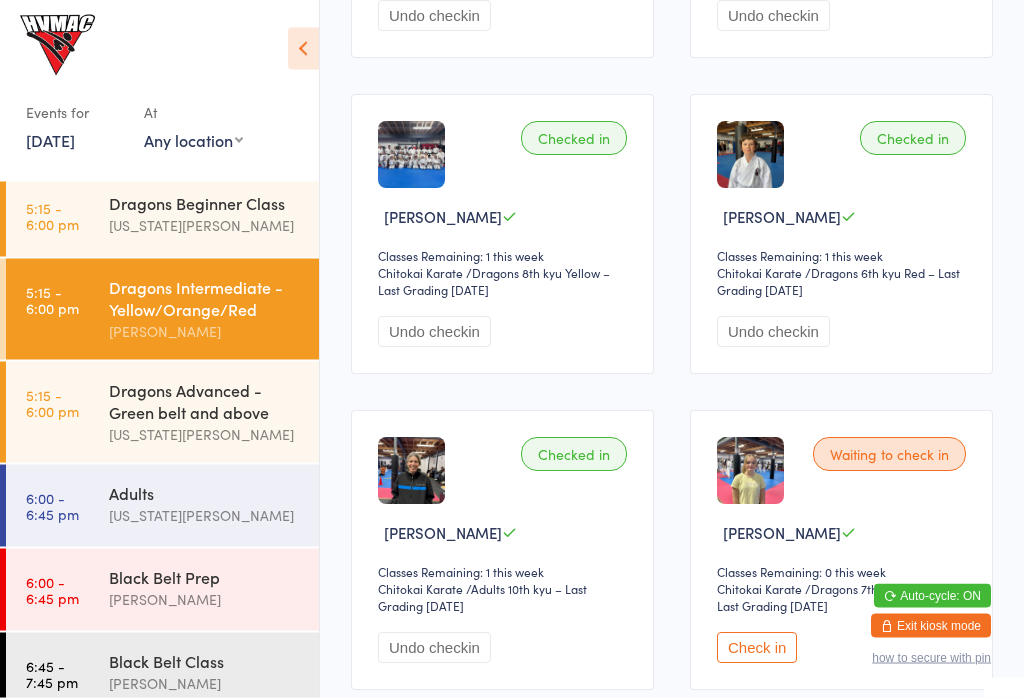 scroll, scrollTop: 713, scrollLeft: 0, axis: vertical 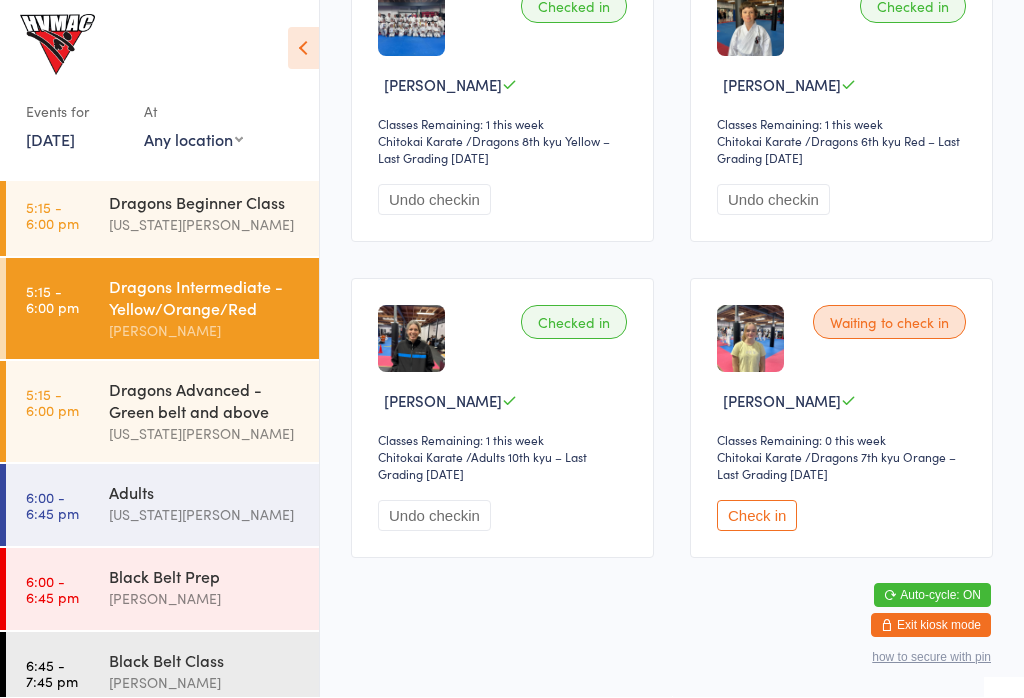 click on "Check in" at bounding box center (757, 516) 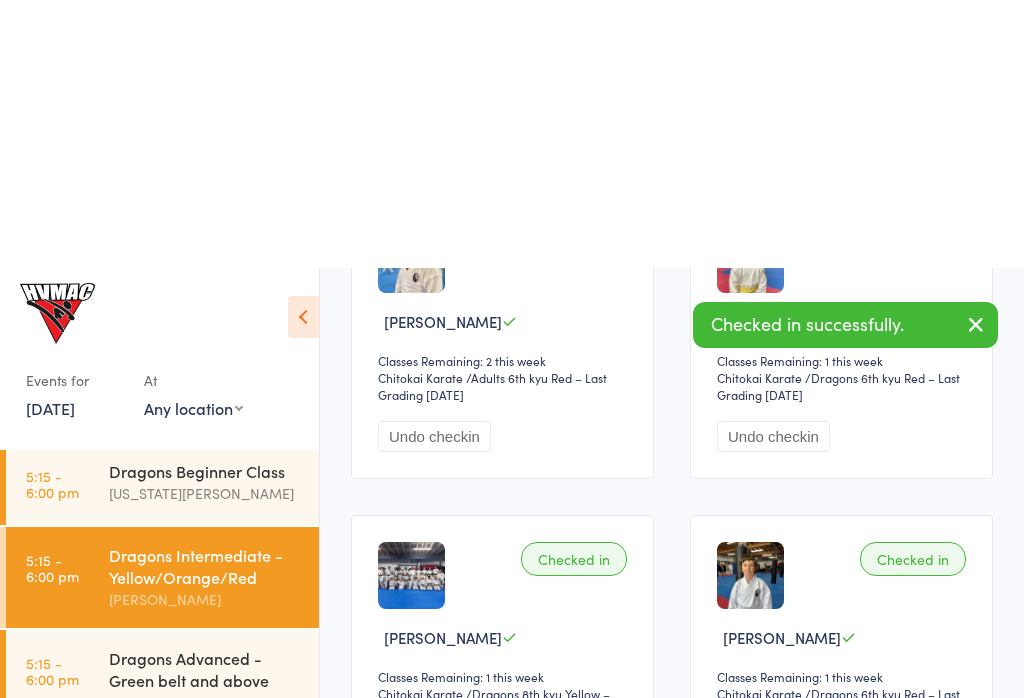 scroll, scrollTop: 0, scrollLeft: 0, axis: both 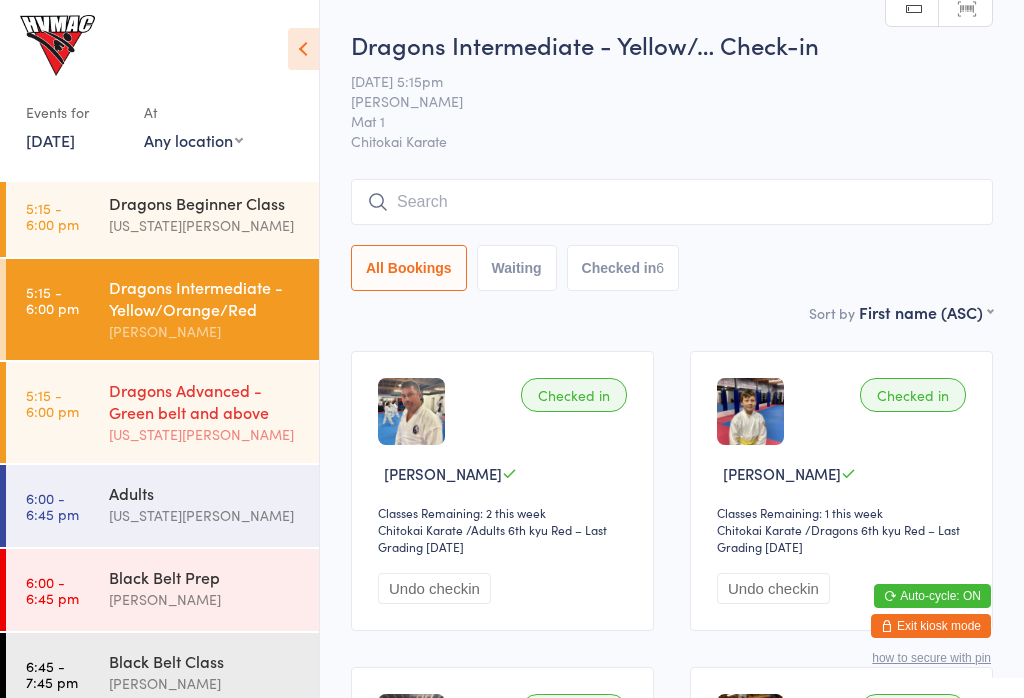 click on "Dragons Advanced - Green belt and above" at bounding box center (205, 401) 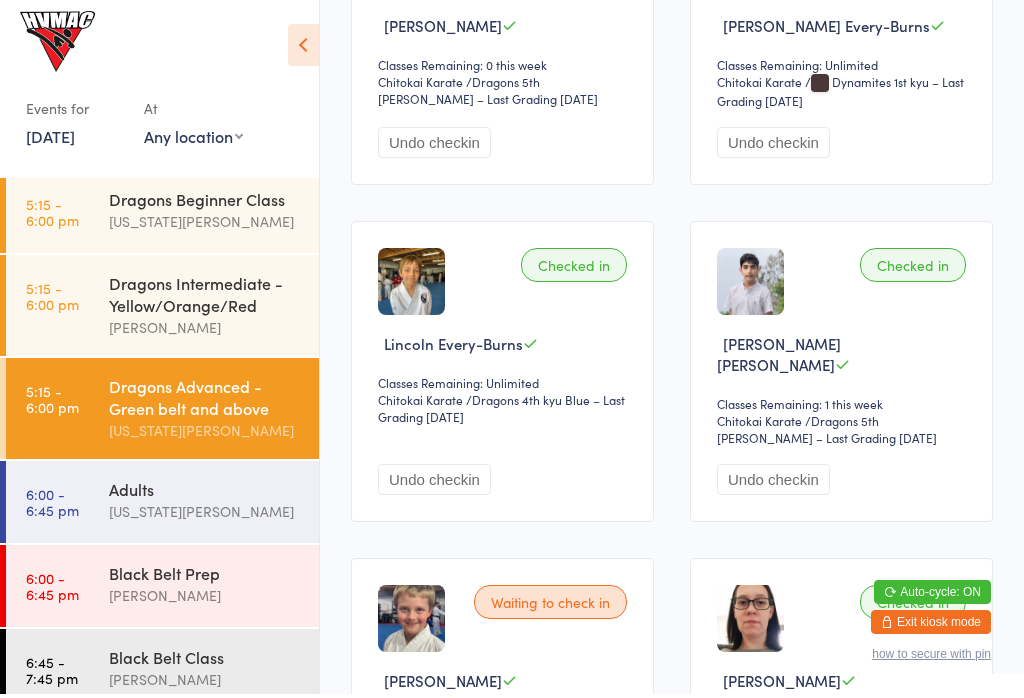 scroll, scrollTop: 764, scrollLeft: 0, axis: vertical 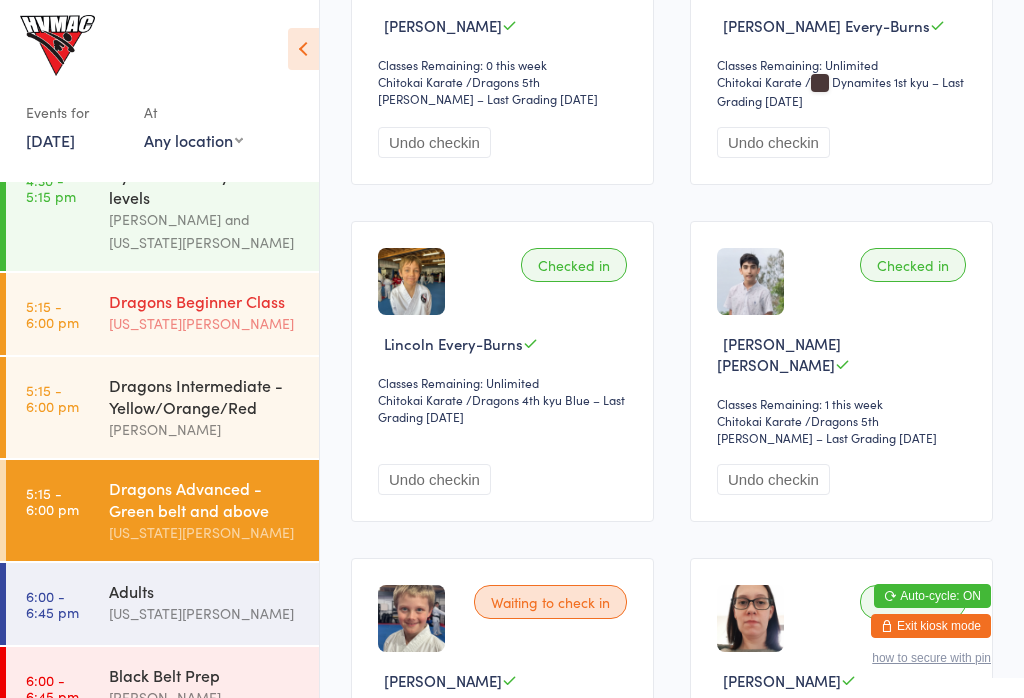 click on "[US_STATE][PERSON_NAME]" at bounding box center [205, 323] 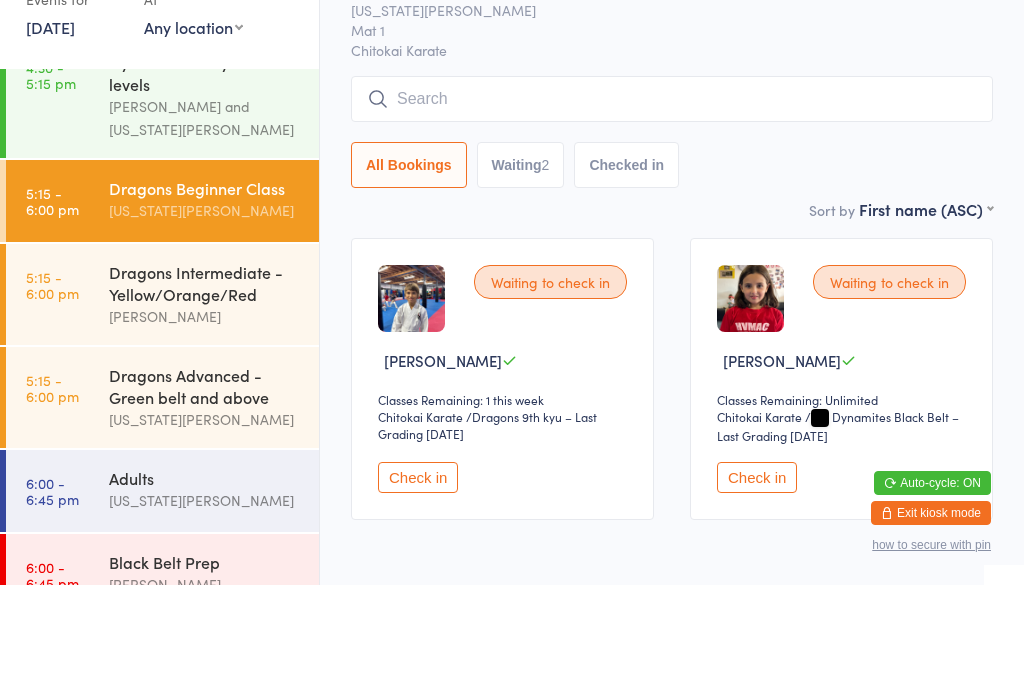scroll, scrollTop: 68, scrollLeft: 0, axis: vertical 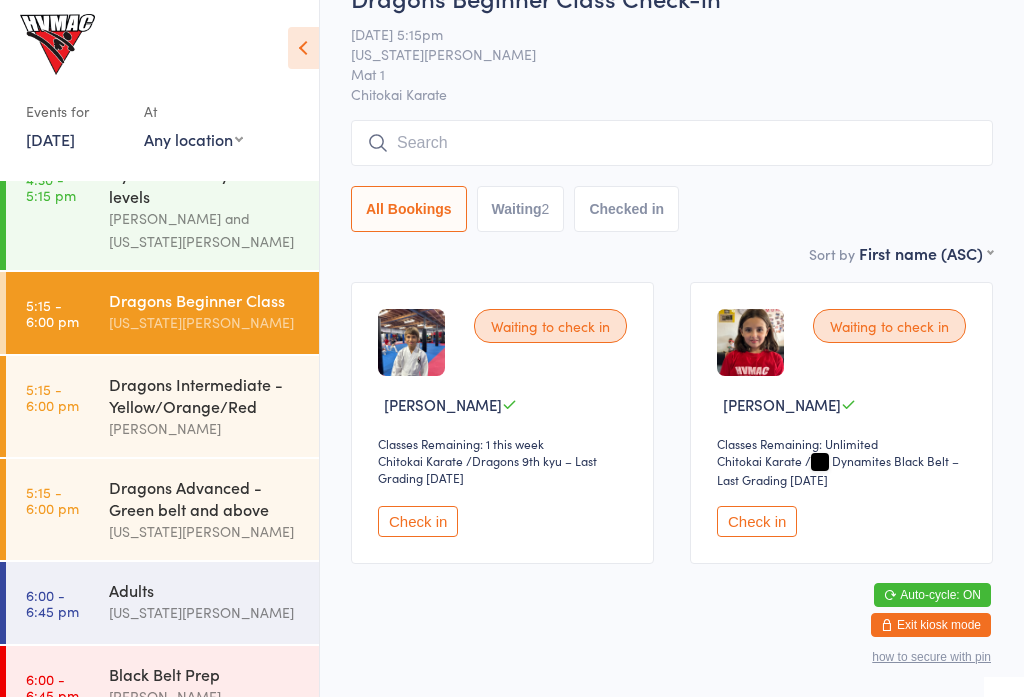 click on "Check in" at bounding box center [418, 522] 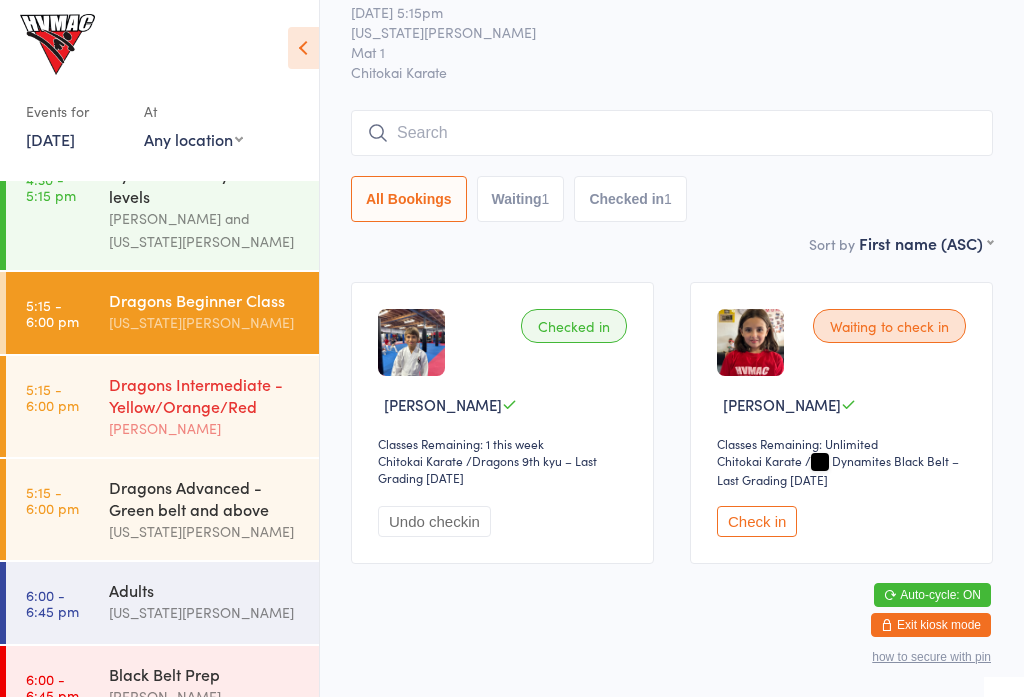 click on "5:15 - 6:00 pm Dragons Intermediate - Yellow/Orange/Red [PERSON_NAME]" at bounding box center (162, 407) 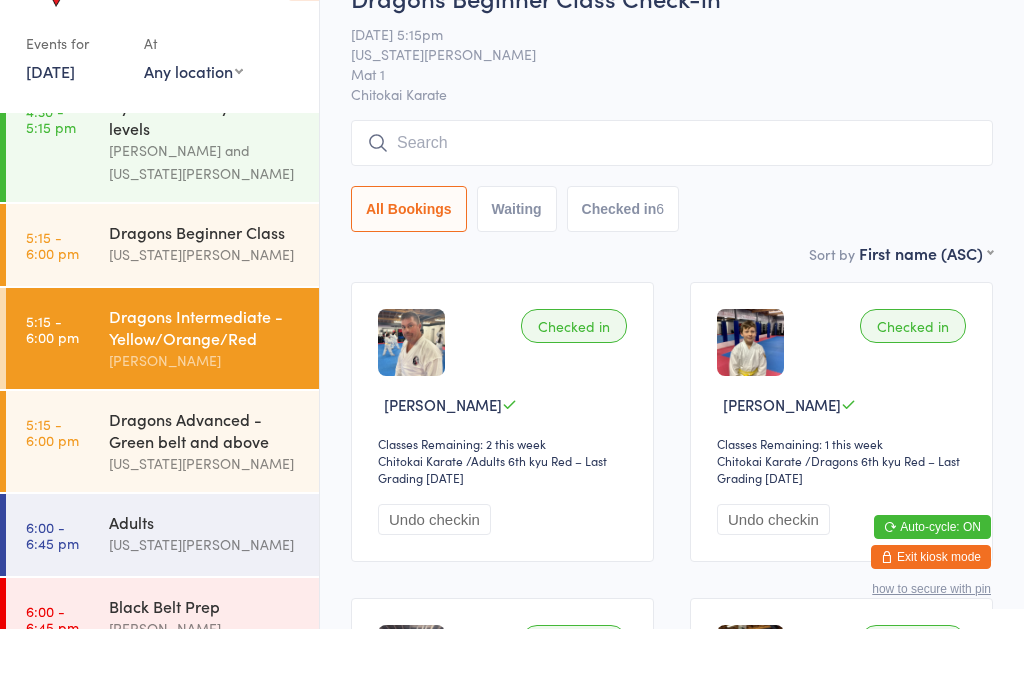 scroll, scrollTop: 69, scrollLeft: 0, axis: vertical 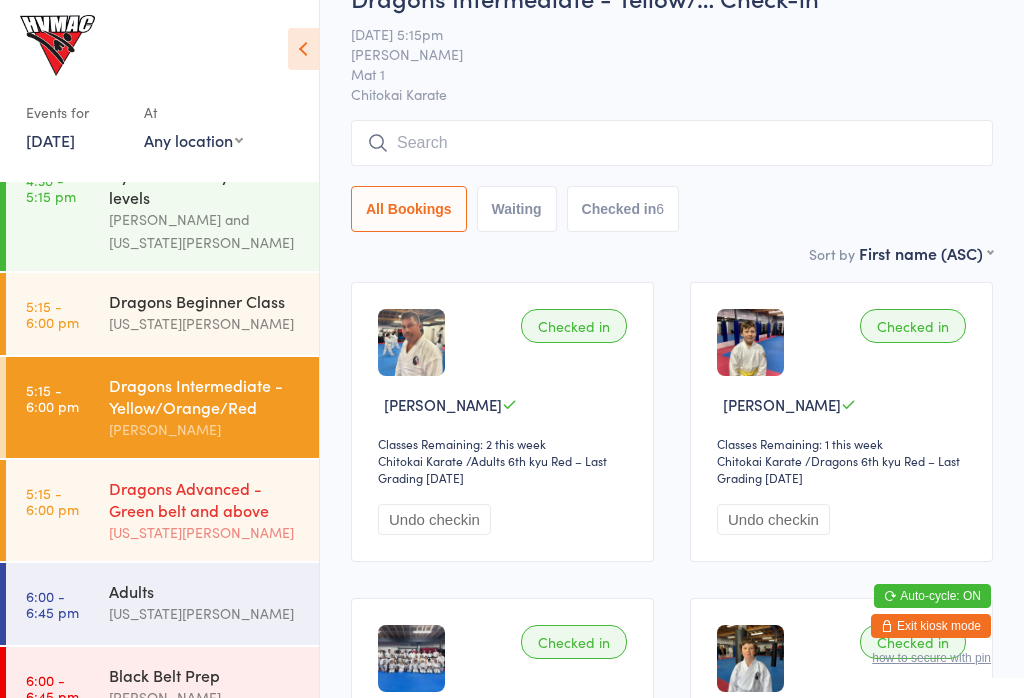 click on "5:15 - 6:00 pm Dragons Advanced - Green belt and above [US_STATE][PERSON_NAME]" at bounding box center (162, 510) 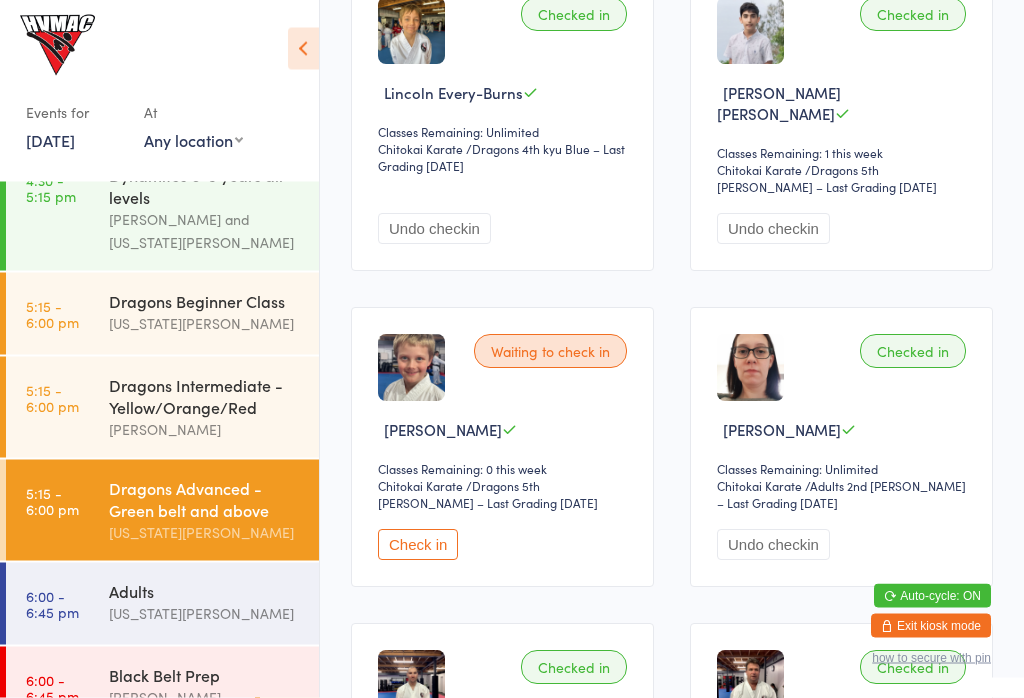scroll, scrollTop: 1015, scrollLeft: 0, axis: vertical 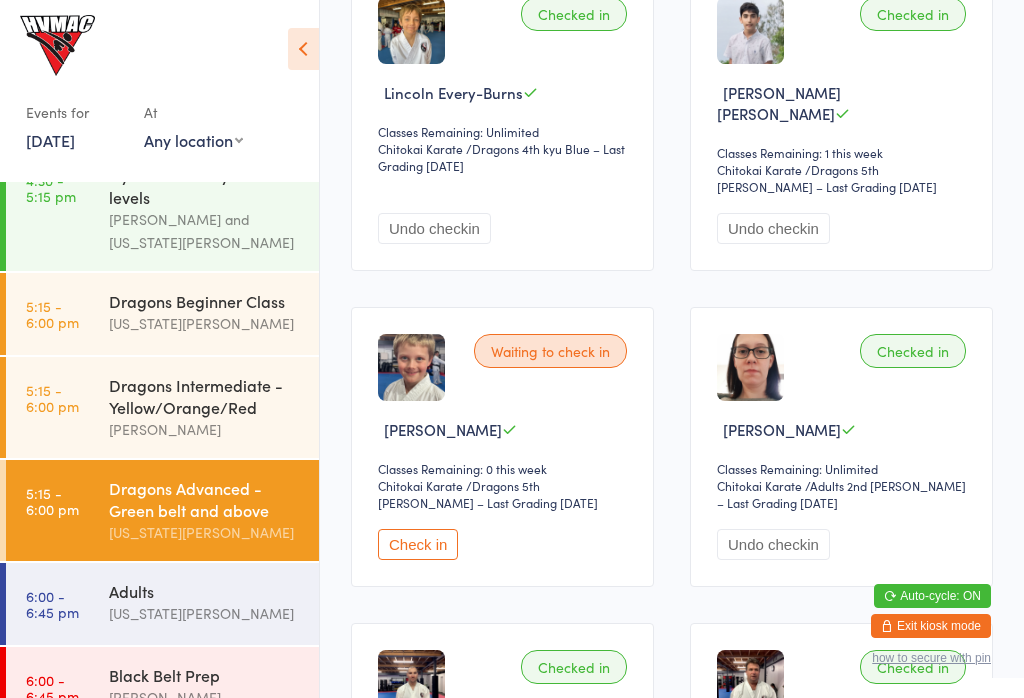 click on "Check in" at bounding box center (418, 544) 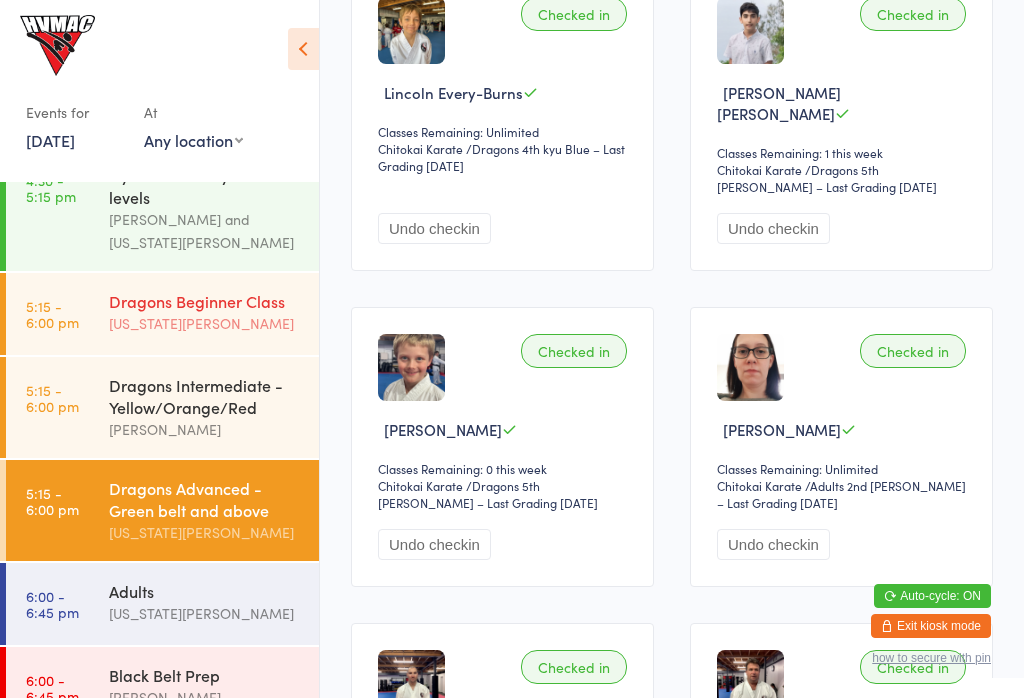 click on "[US_STATE][PERSON_NAME]" at bounding box center (205, 323) 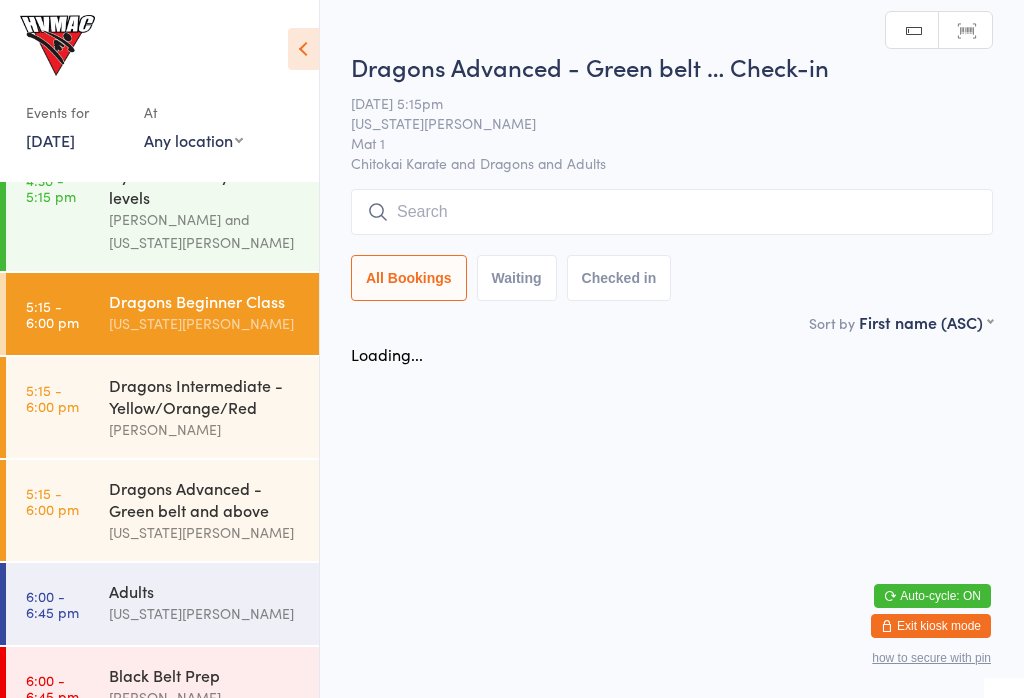 scroll, scrollTop: 0, scrollLeft: 0, axis: both 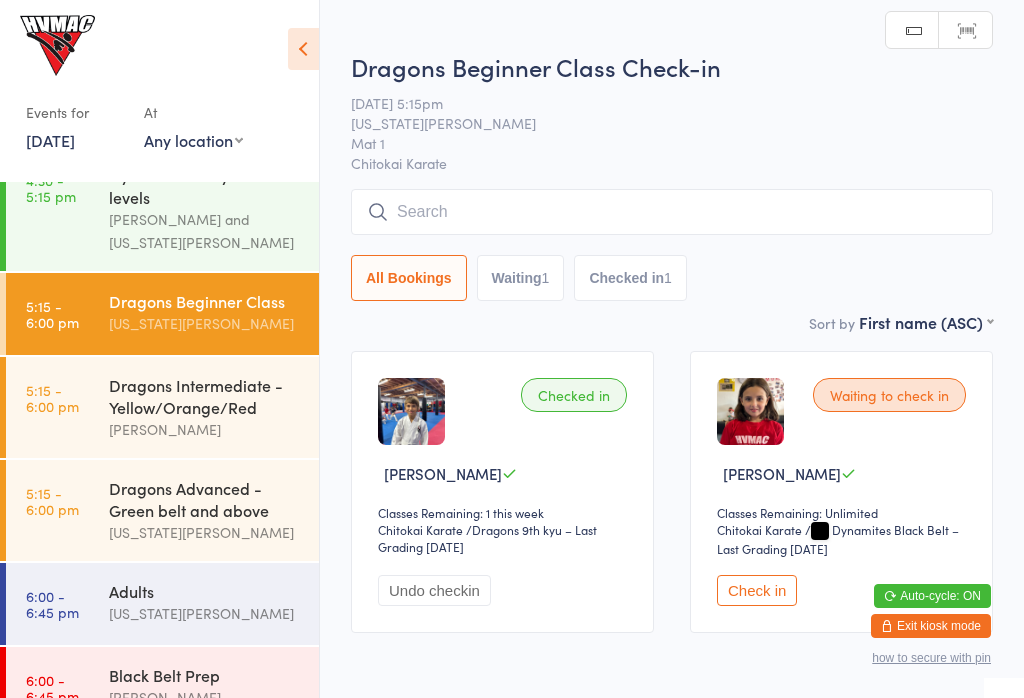 click on "Sort by   First name (ASC) First name (ASC) First name (DESC) Last name (ASC) Last name (DESC) Check in time (ASC) Check in time (DESC) Rank (ASC) Rank (DESC)" at bounding box center (672, 322) 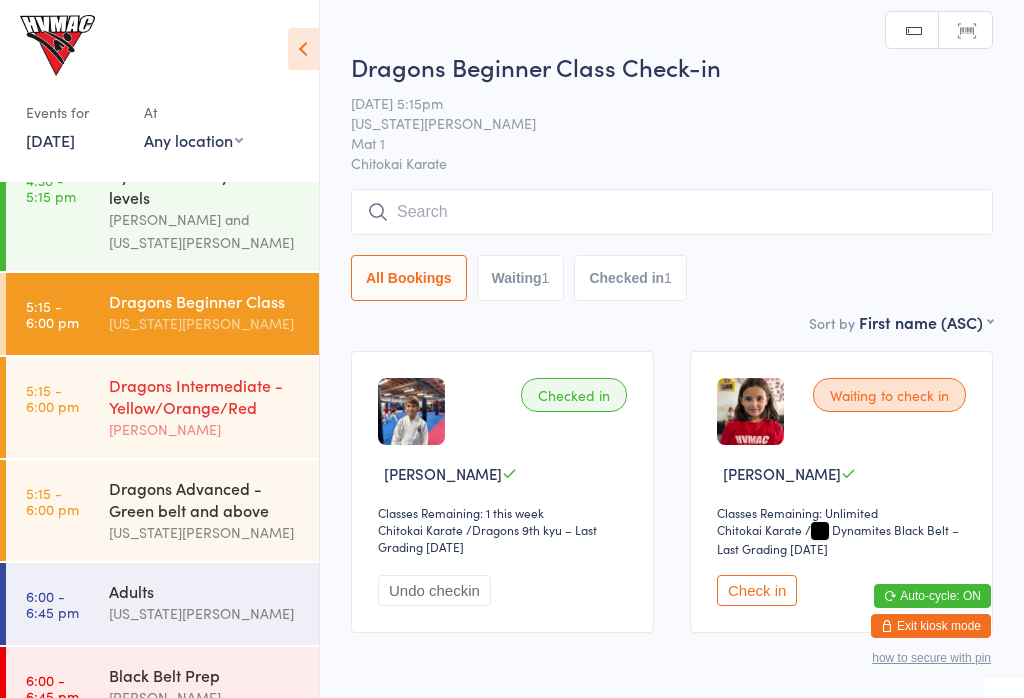 click on "[PERSON_NAME]" at bounding box center [205, 429] 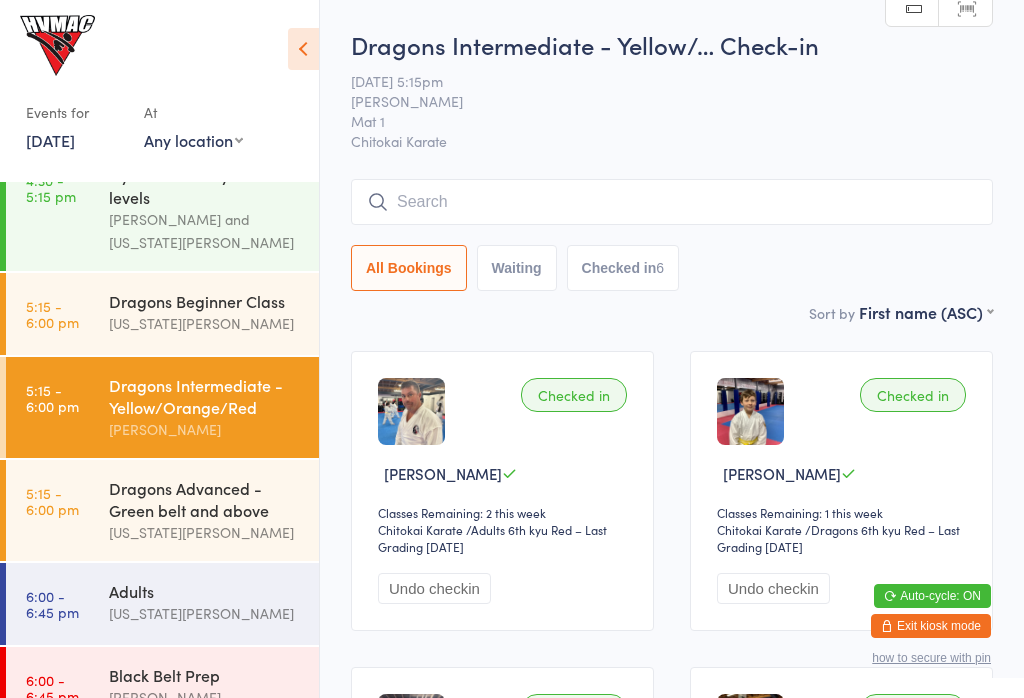 click on "[DATE]" at bounding box center [50, 140] 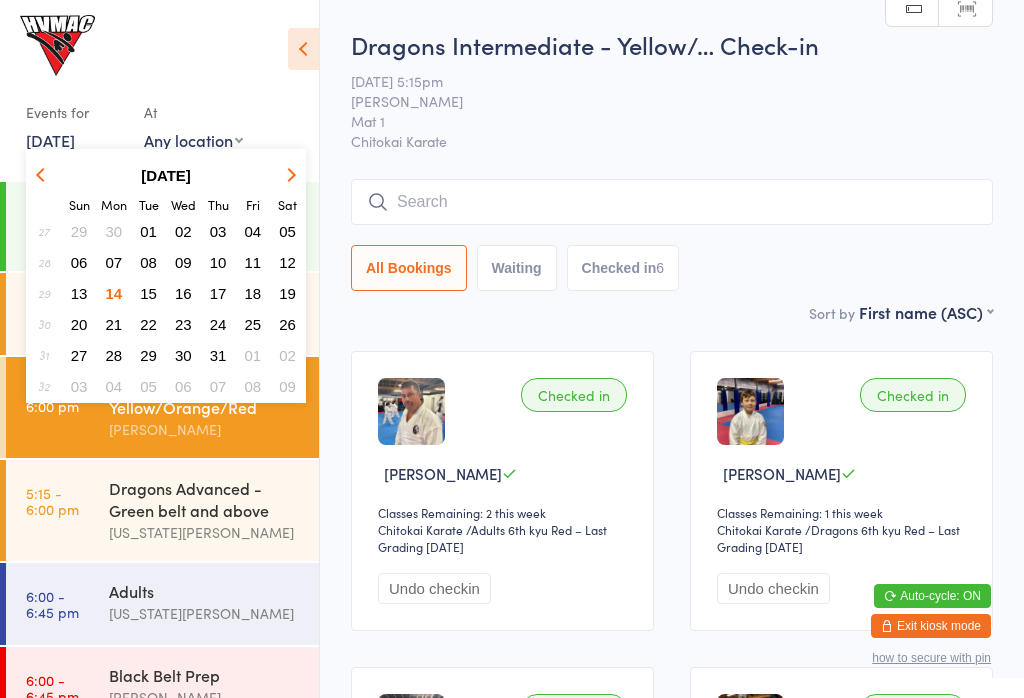 click on "21" at bounding box center [114, 324] 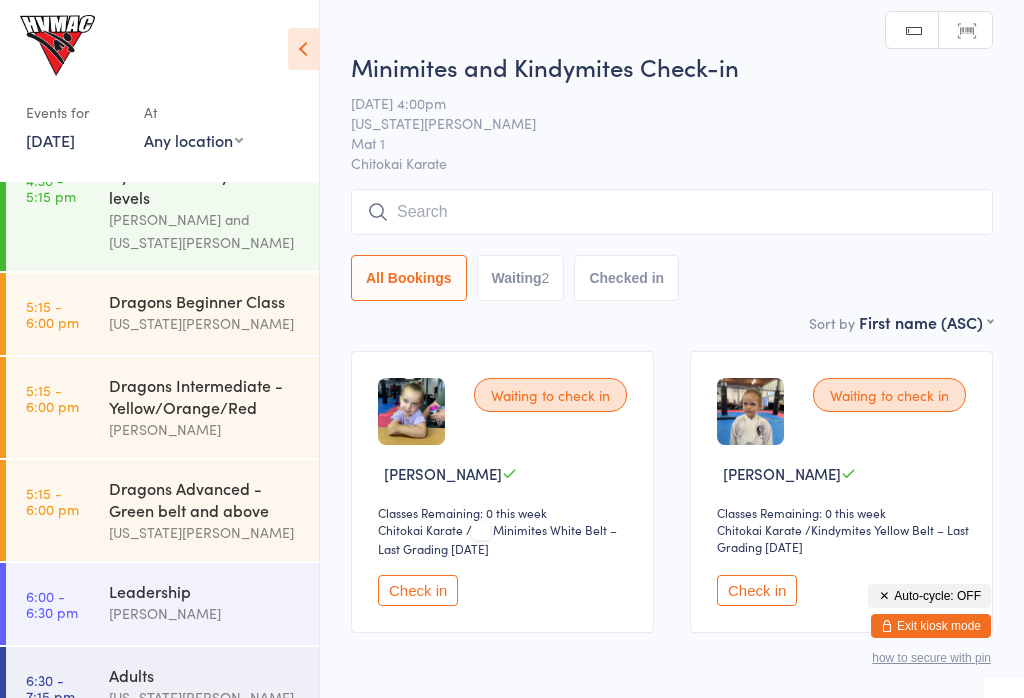 click on "[DATE]" at bounding box center [50, 140] 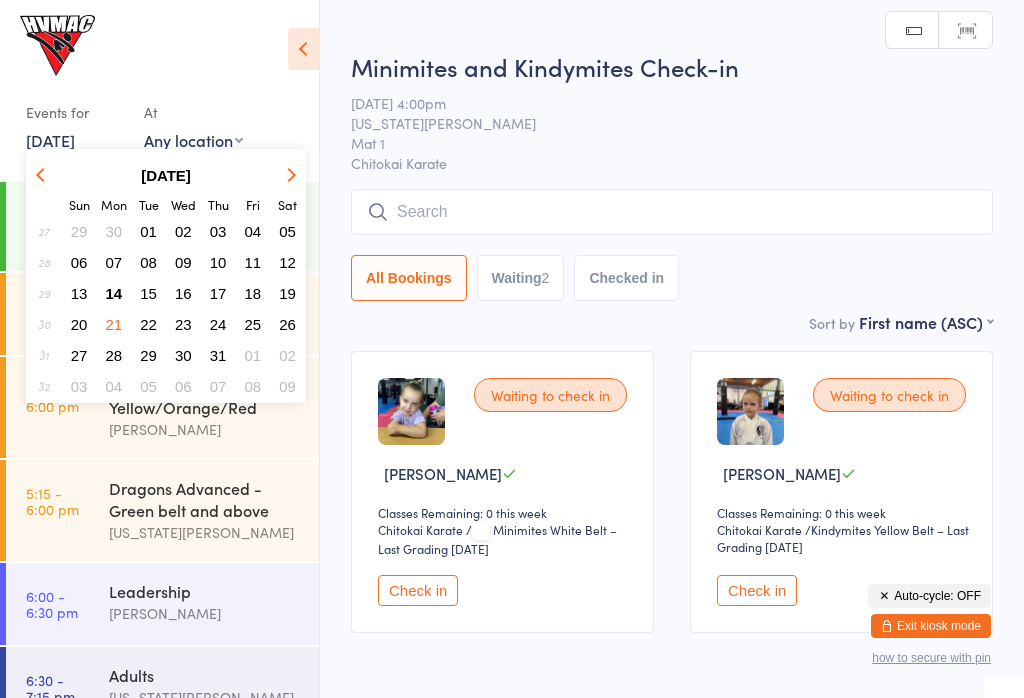click on "14" at bounding box center [114, 293] 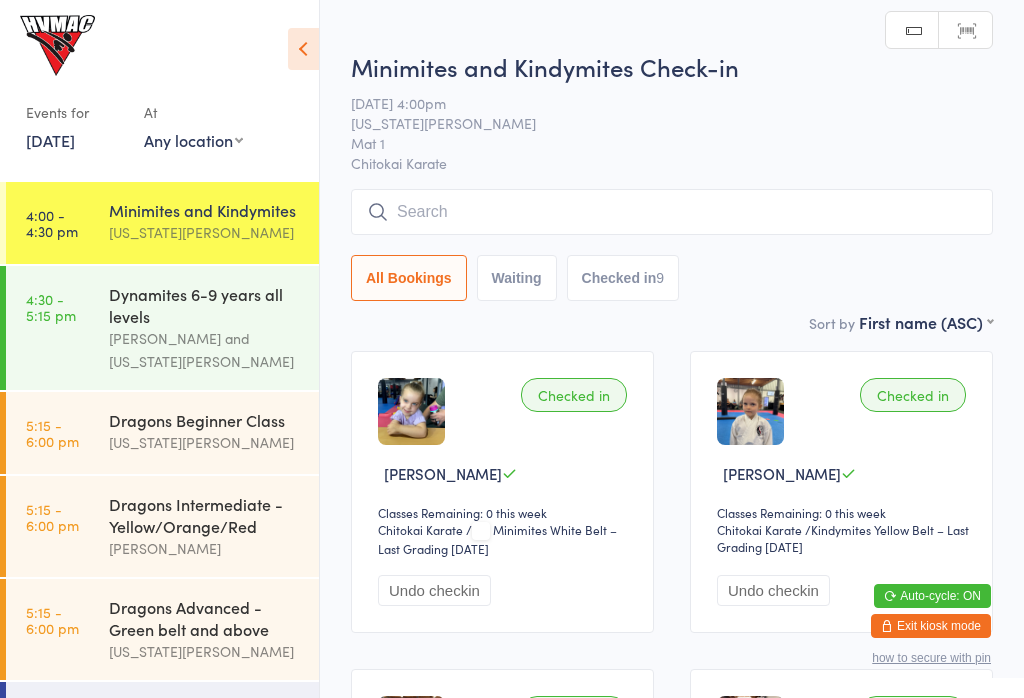 scroll, scrollTop: 0, scrollLeft: 0, axis: both 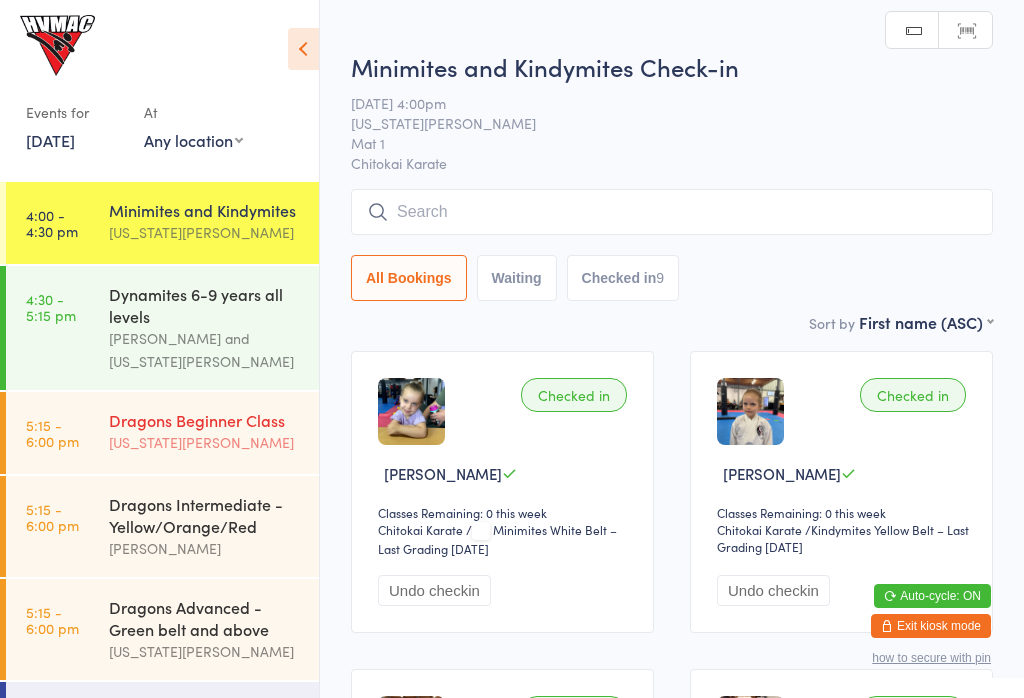 click on "[US_STATE][PERSON_NAME]" at bounding box center (205, 442) 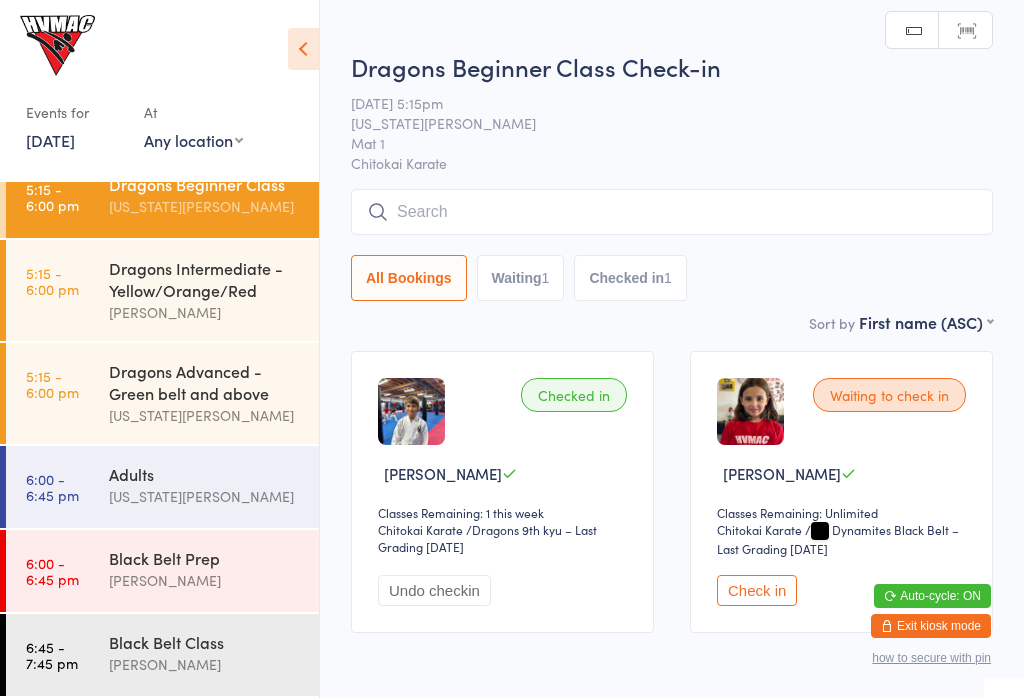scroll, scrollTop: 248, scrollLeft: 0, axis: vertical 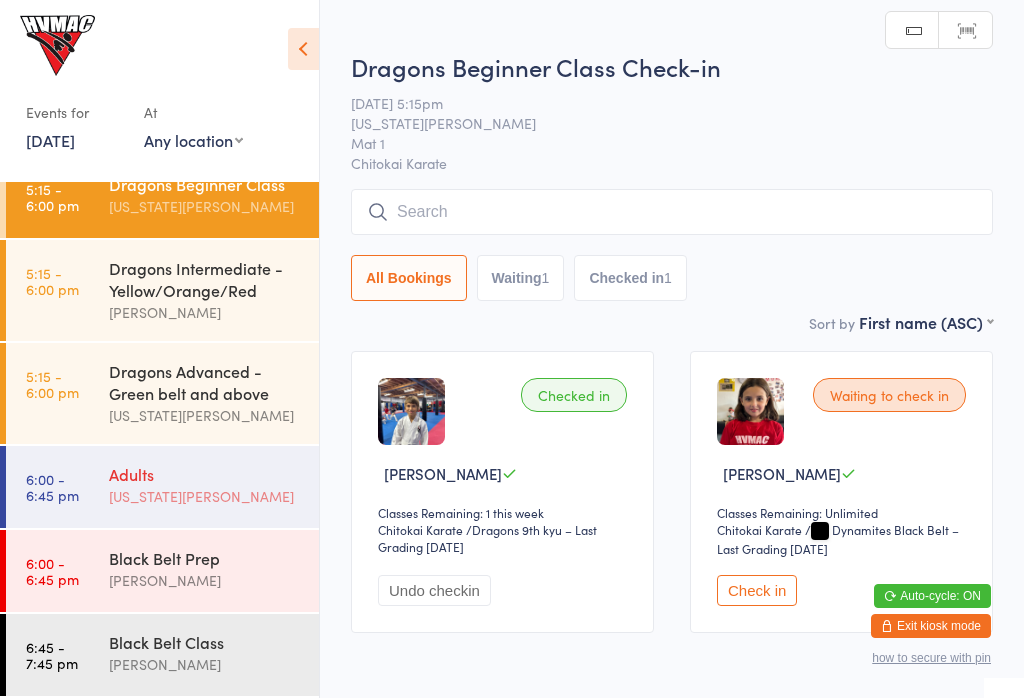 click on "Adults" at bounding box center [205, 474] 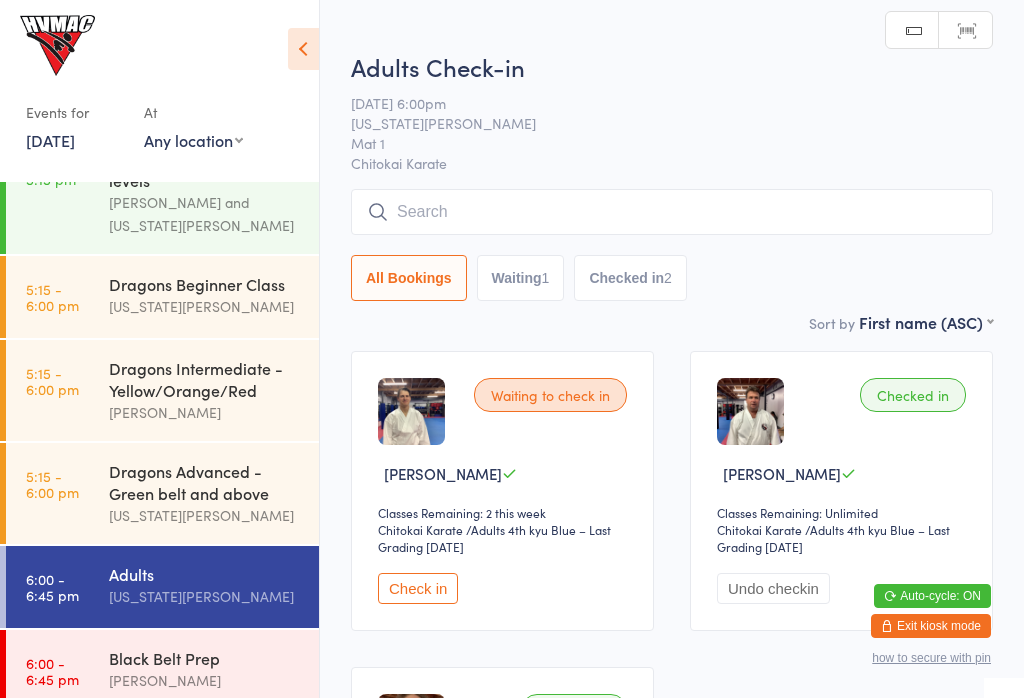 scroll, scrollTop: 135, scrollLeft: 0, axis: vertical 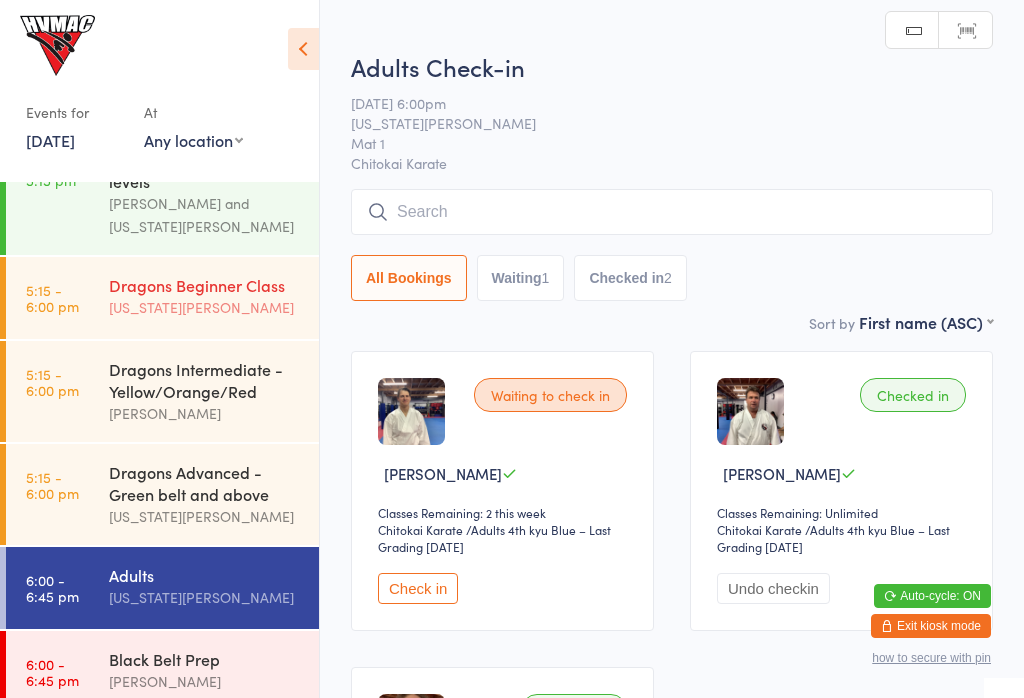click on "[US_STATE][PERSON_NAME]" at bounding box center [205, 307] 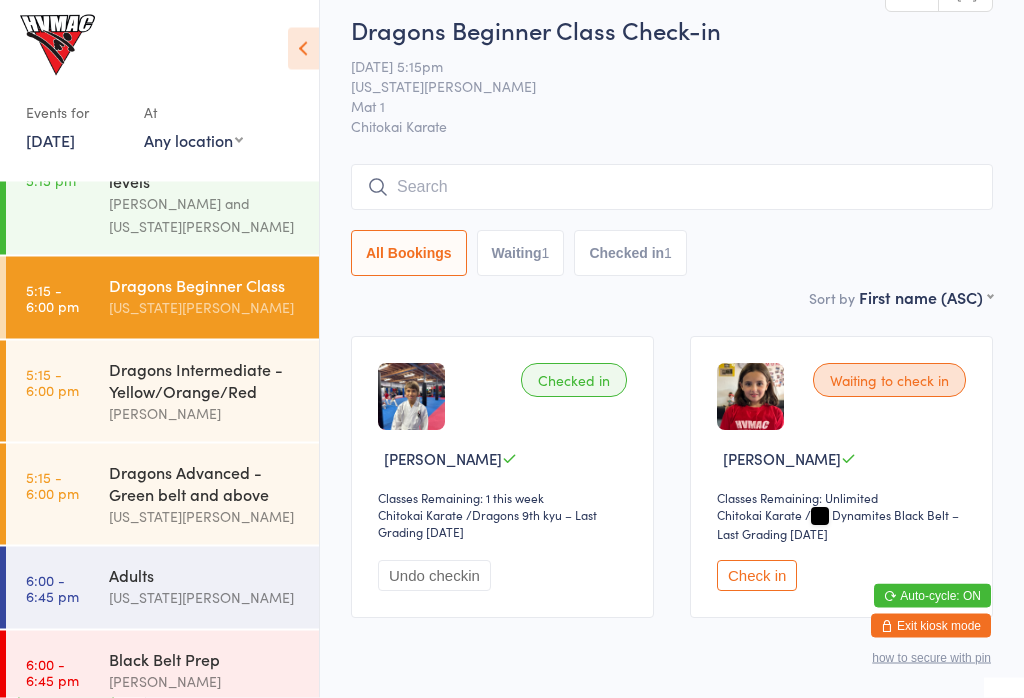 scroll, scrollTop: 0, scrollLeft: 0, axis: both 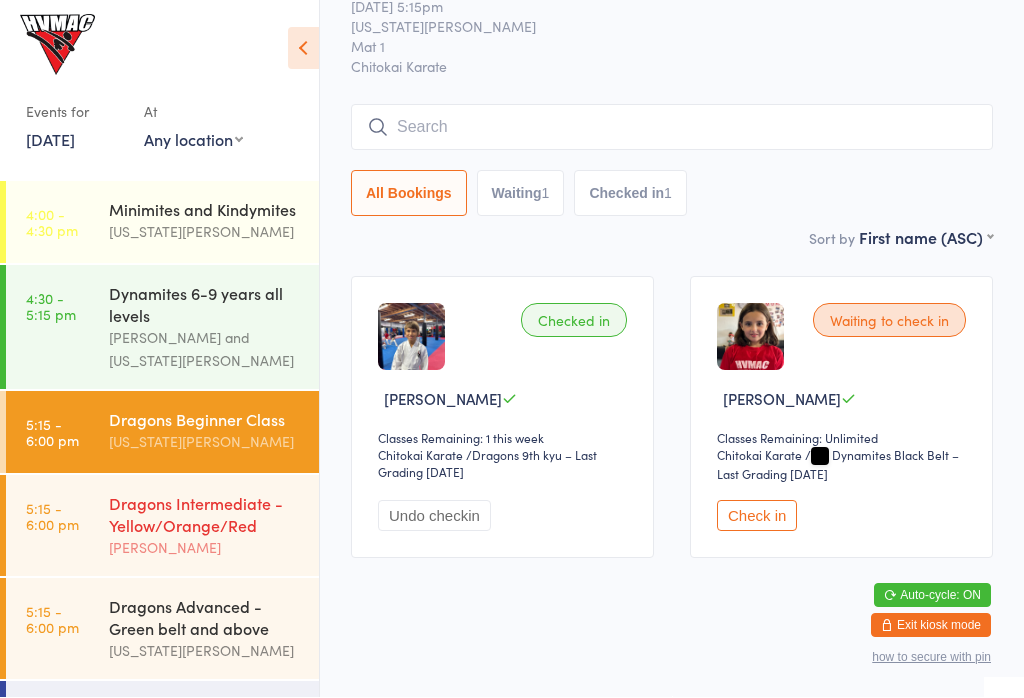 click on "[PERSON_NAME]" at bounding box center (205, 548) 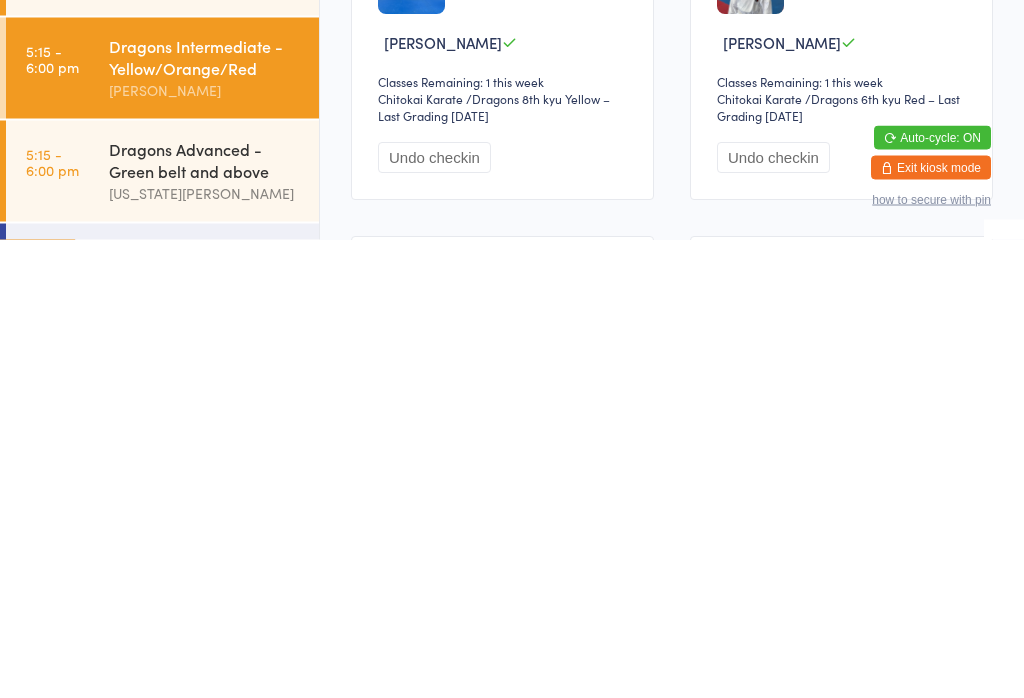scroll, scrollTop: 713, scrollLeft: 0, axis: vertical 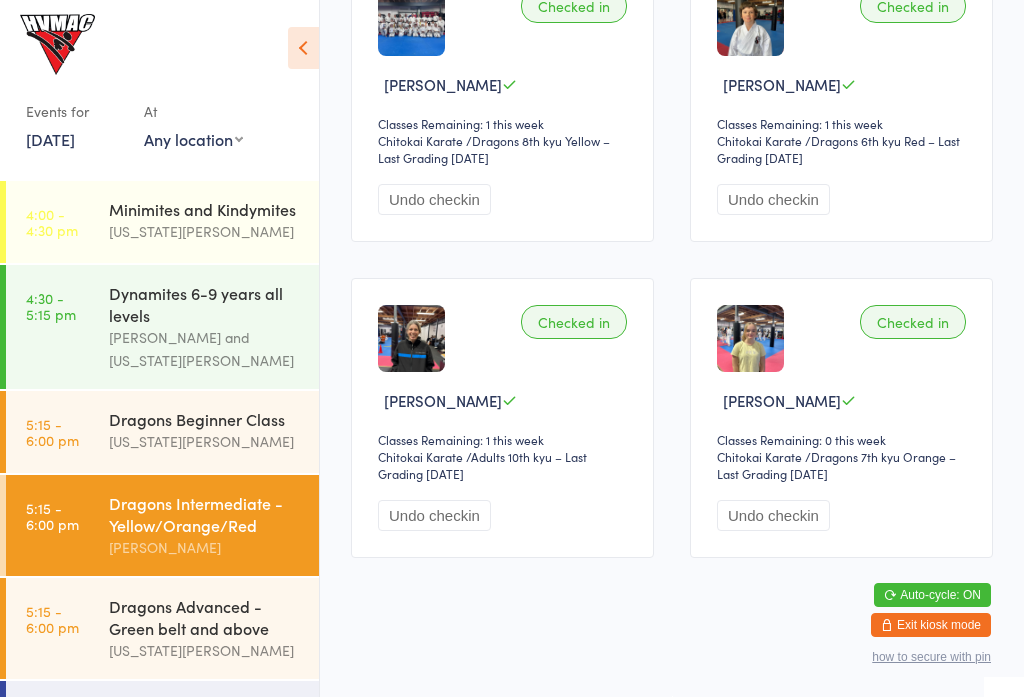click on "Chitokai Karate" at bounding box center [435, 458] 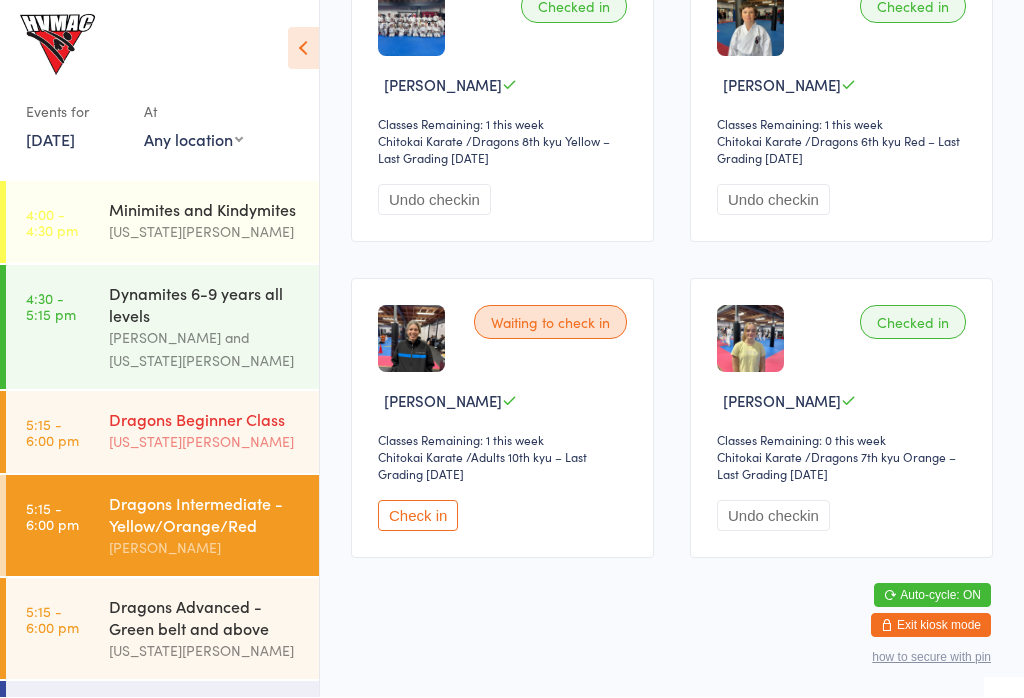 click on "Dragons Beginner Class [US_STATE][PERSON_NAME]" at bounding box center [214, 431] 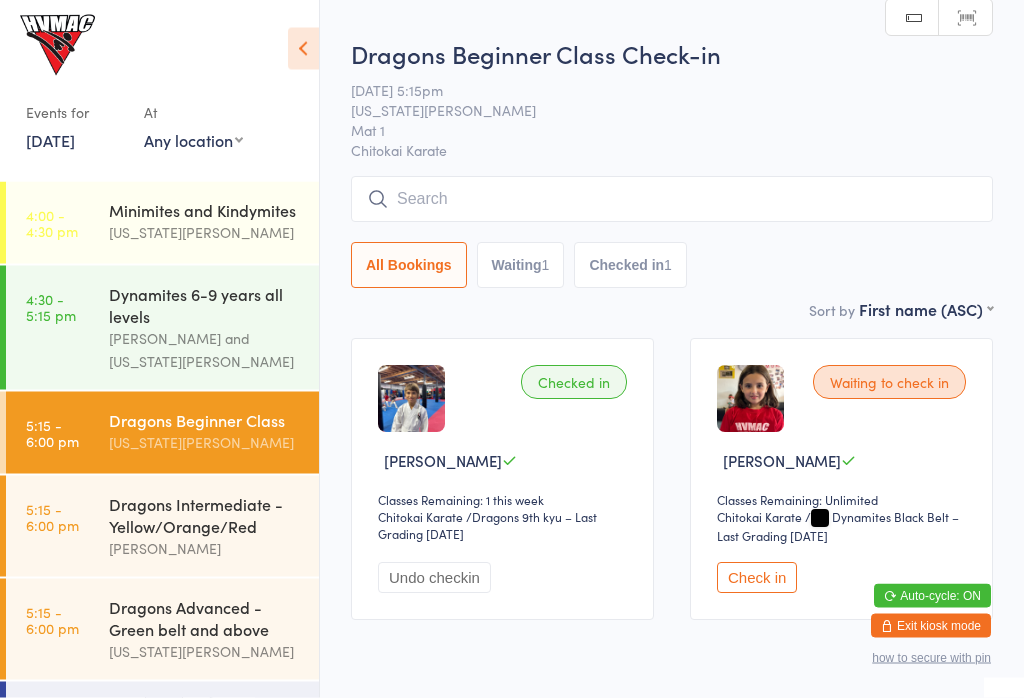 scroll, scrollTop: 0, scrollLeft: 0, axis: both 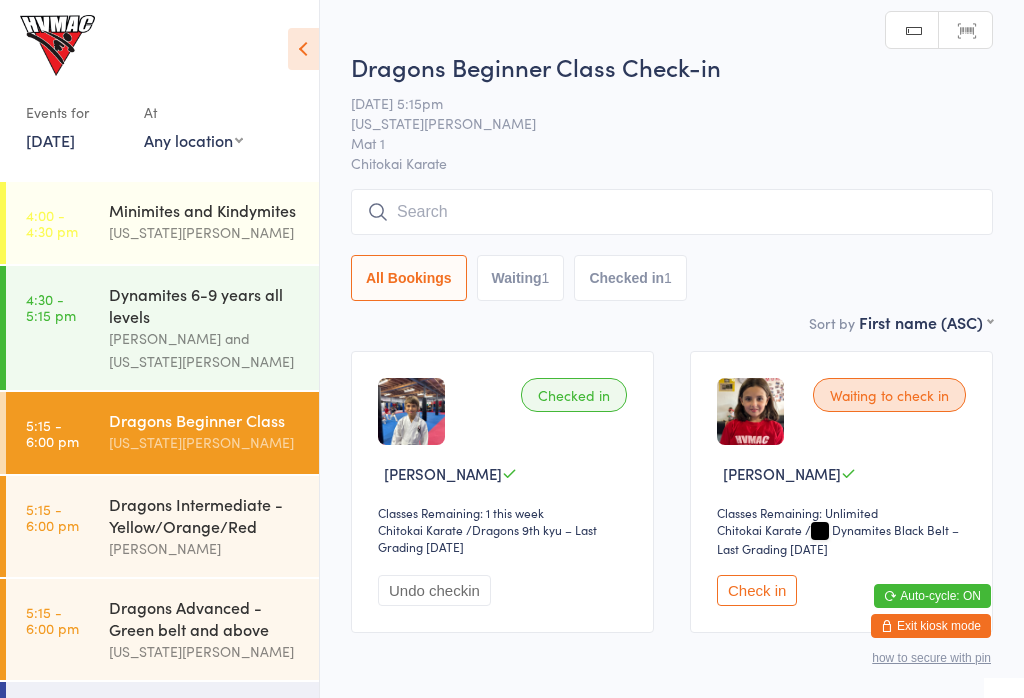 click at bounding box center (672, 212) 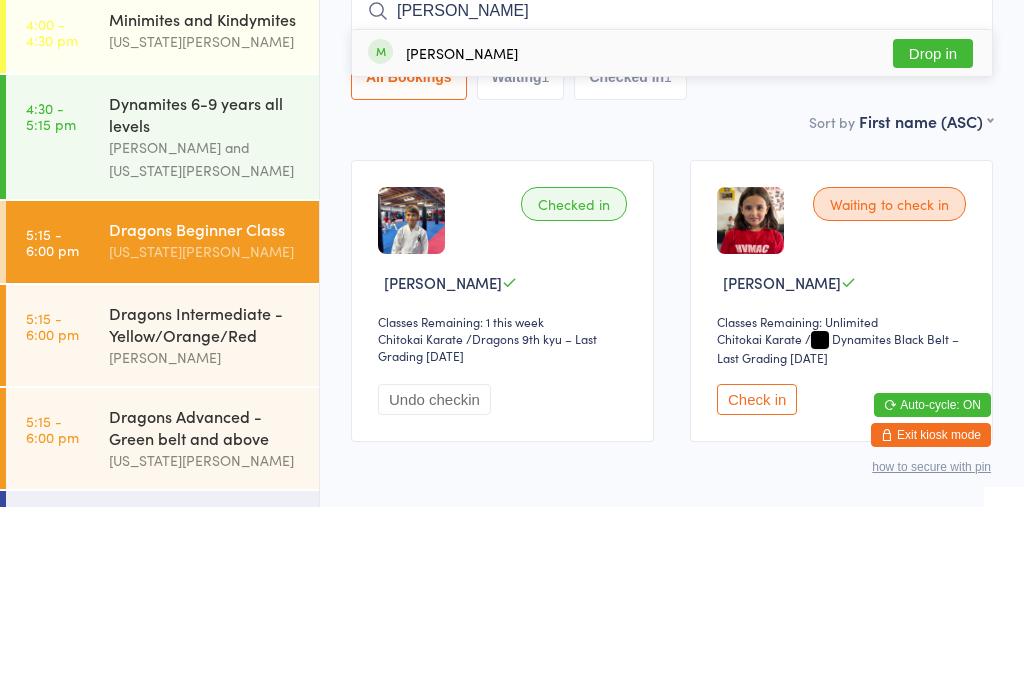 type on "[PERSON_NAME]" 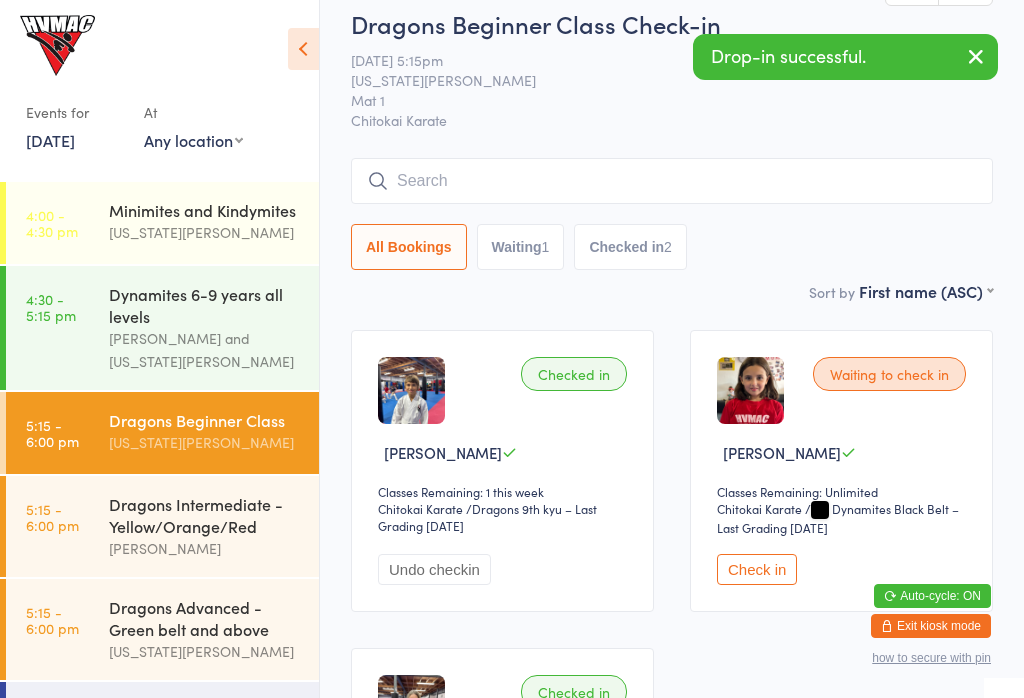 scroll, scrollTop: 0, scrollLeft: 0, axis: both 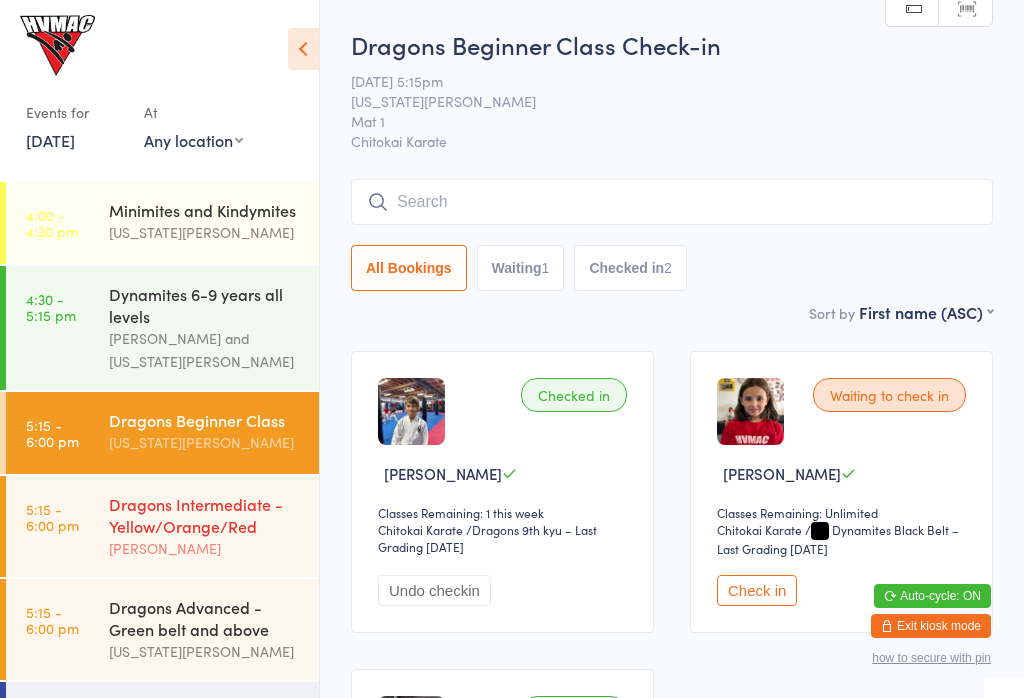 click on "Dragons Intermediate - Yellow/Orange/Red" at bounding box center (205, 515) 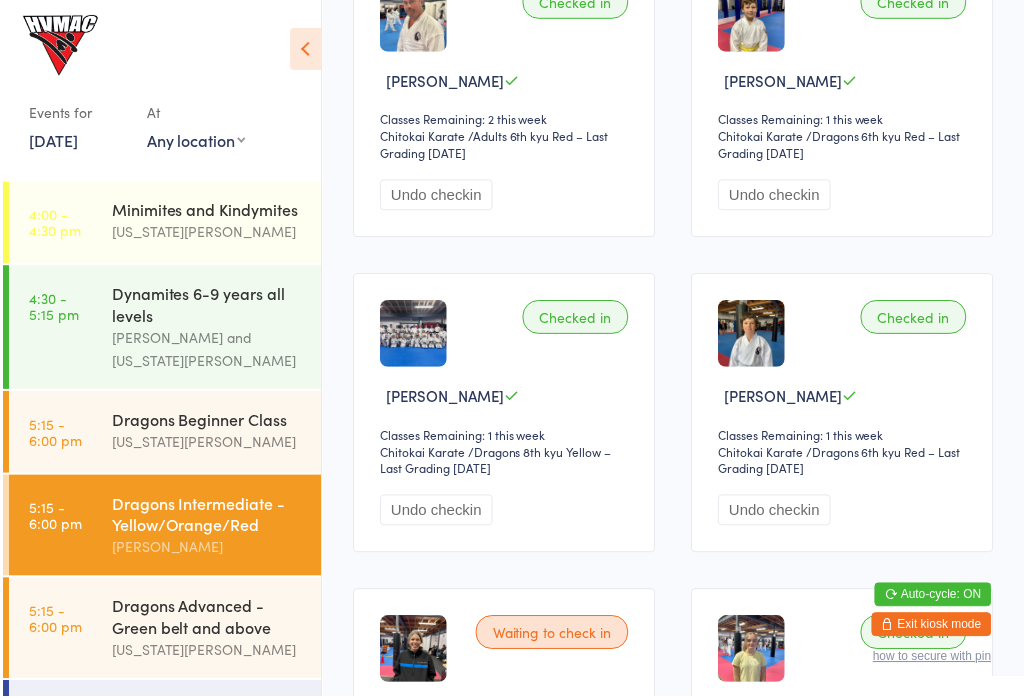 scroll, scrollTop: 405, scrollLeft: 0, axis: vertical 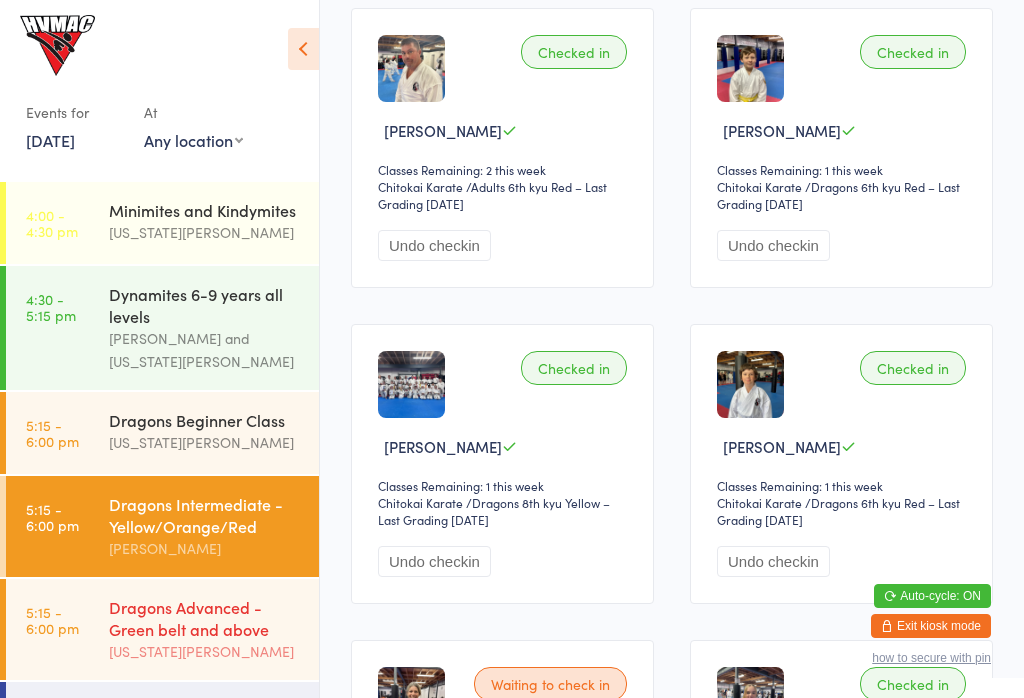click on "Dragons Advanced - Green belt and above" at bounding box center (205, 618) 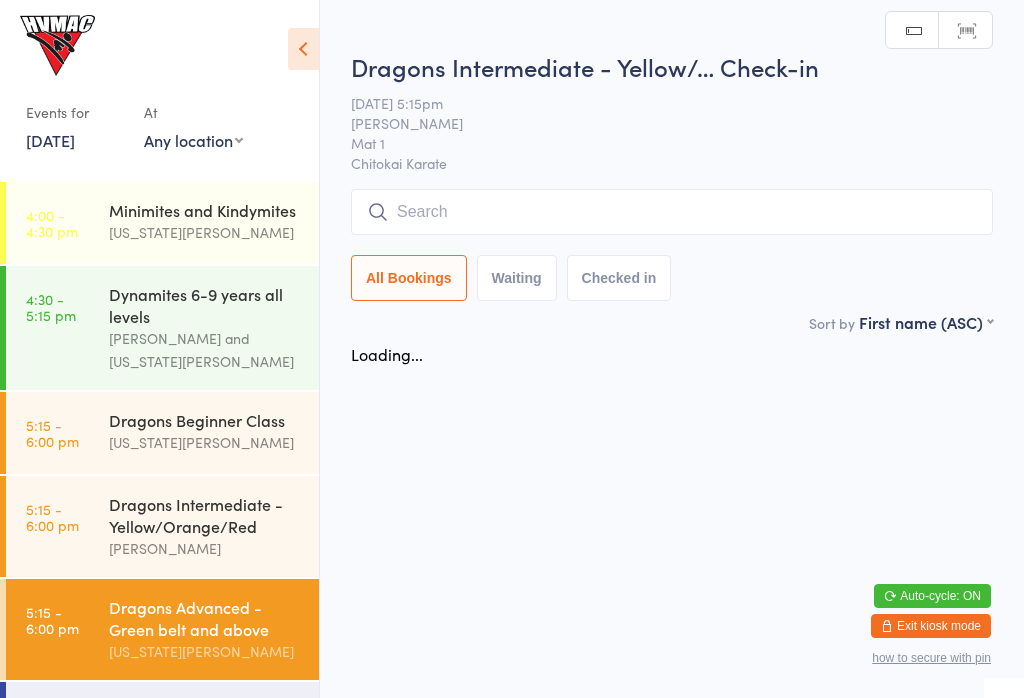 scroll, scrollTop: 0, scrollLeft: 0, axis: both 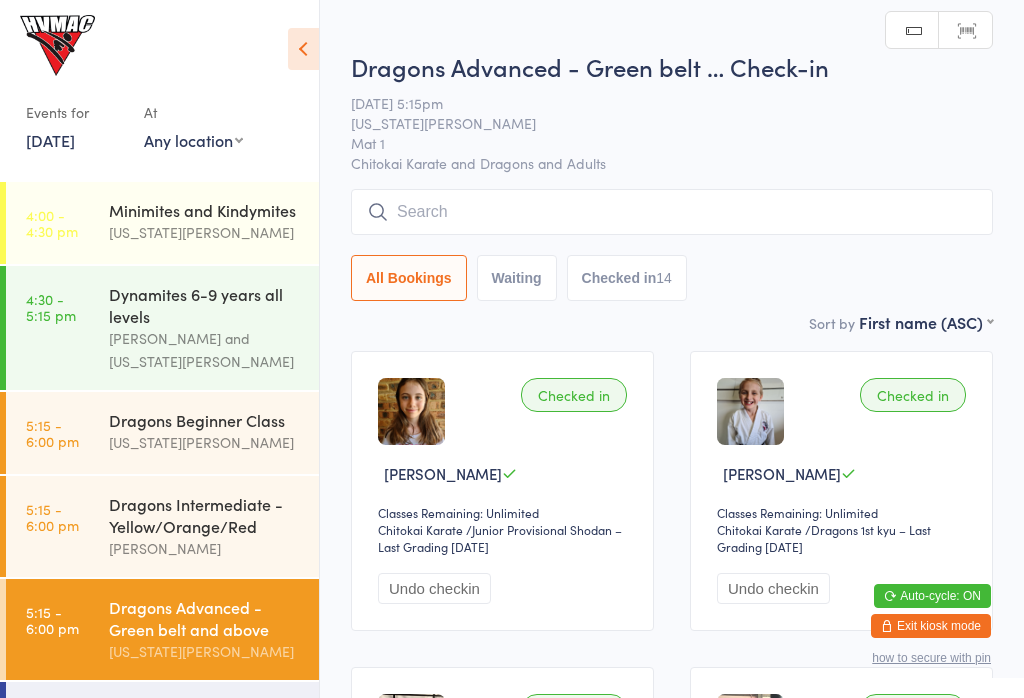 click at bounding box center (672, 212) 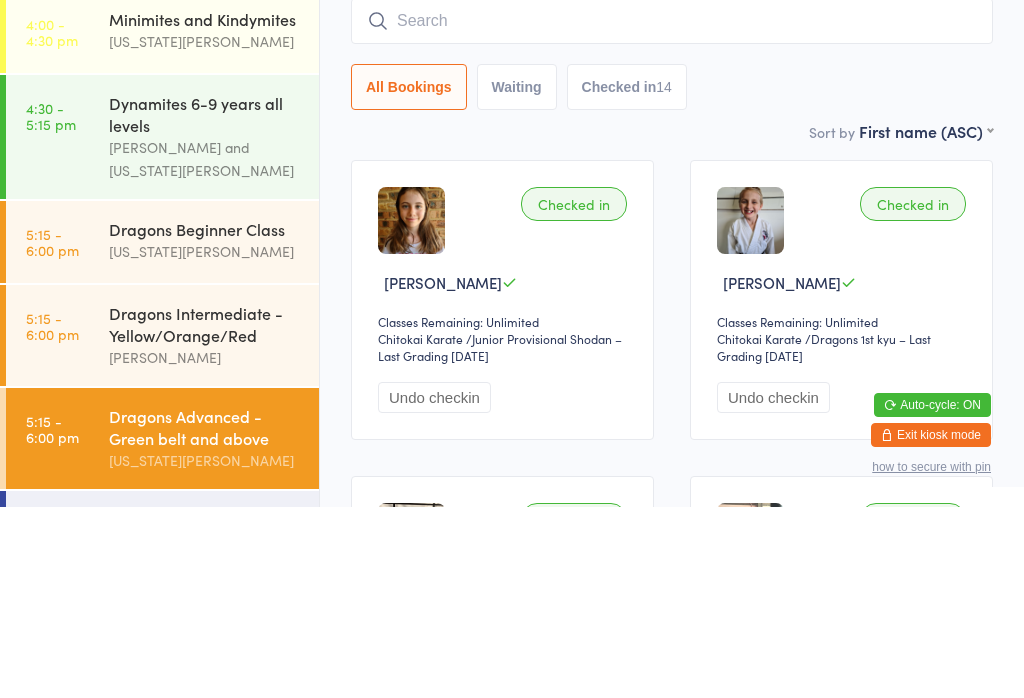 click on "All Bookings Waiting  Checked in  14" at bounding box center [672, 278] 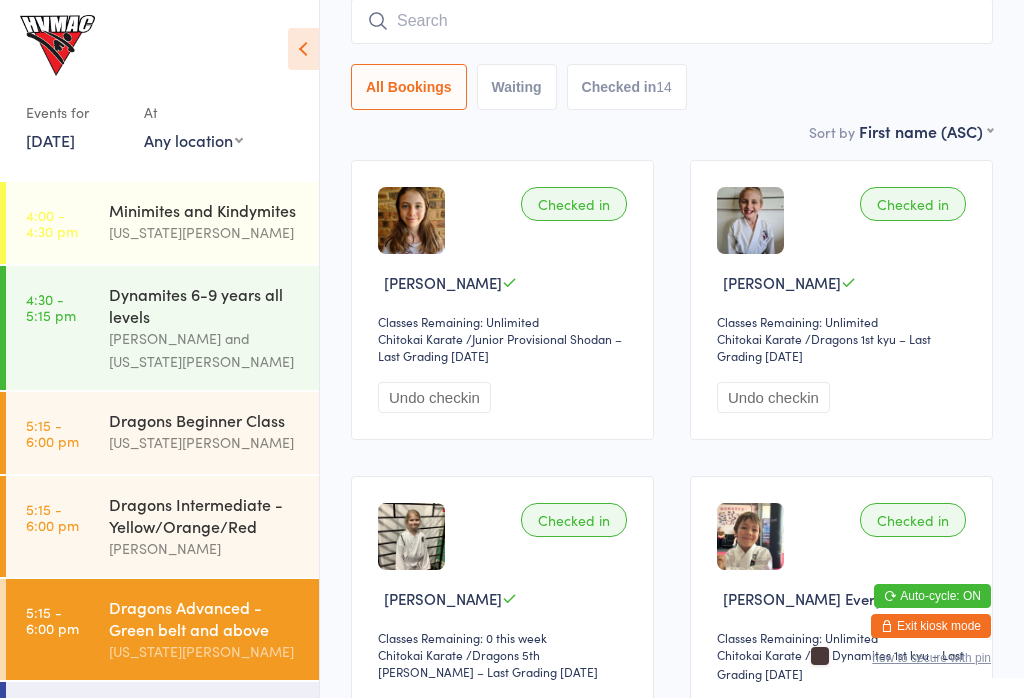 click on "Checked in  14" at bounding box center [627, 87] 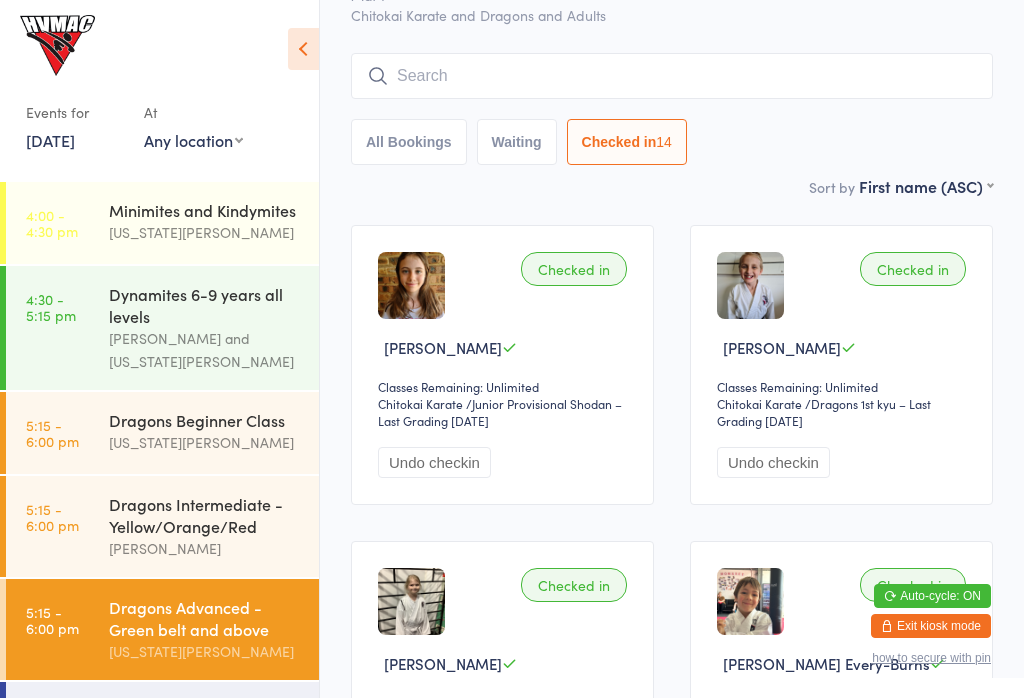 scroll, scrollTop: 125, scrollLeft: 0, axis: vertical 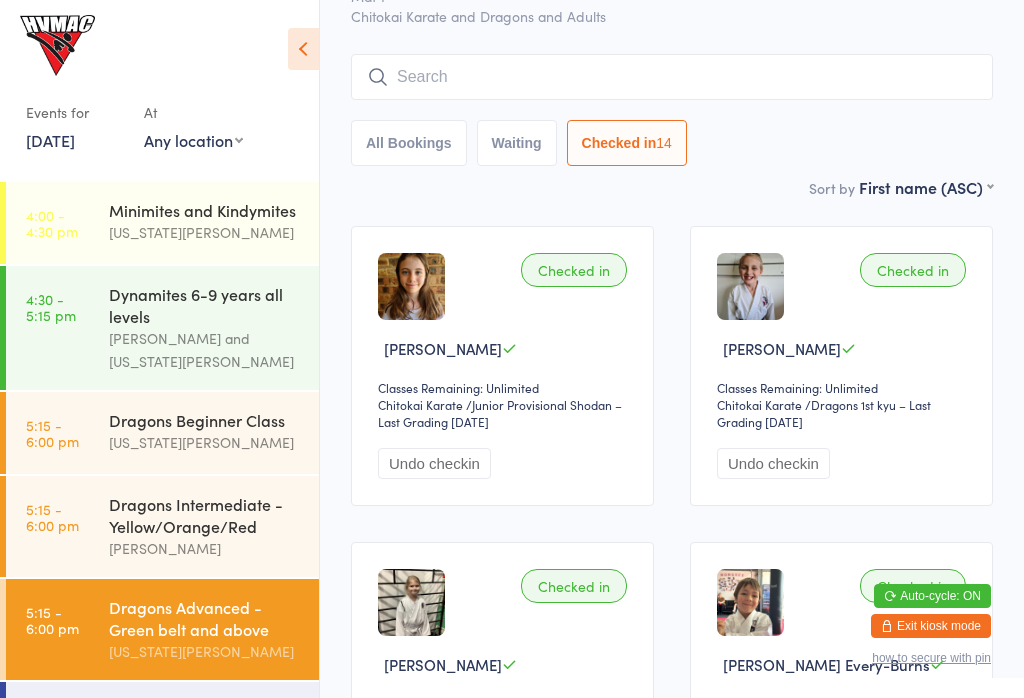 click on "All Bookings" at bounding box center [409, 143] 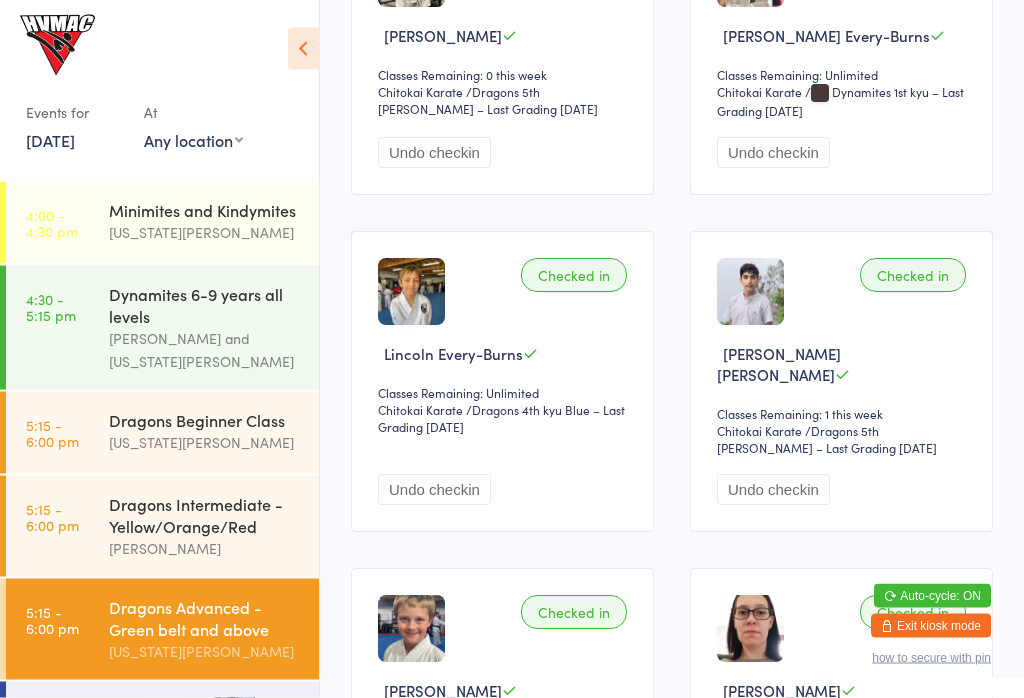scroll, scrollTop: 754, scrollLeft: 0, axis: vertical 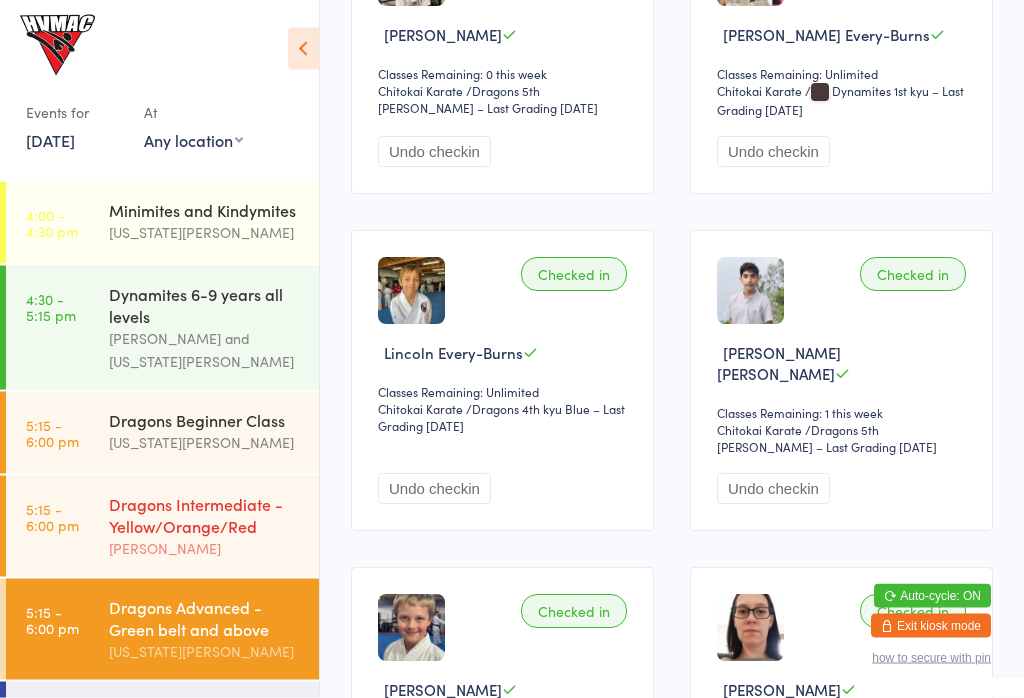 click on "Dragons Intermediate - Yellow/Orange/Red" at bounding box center [205, 515] 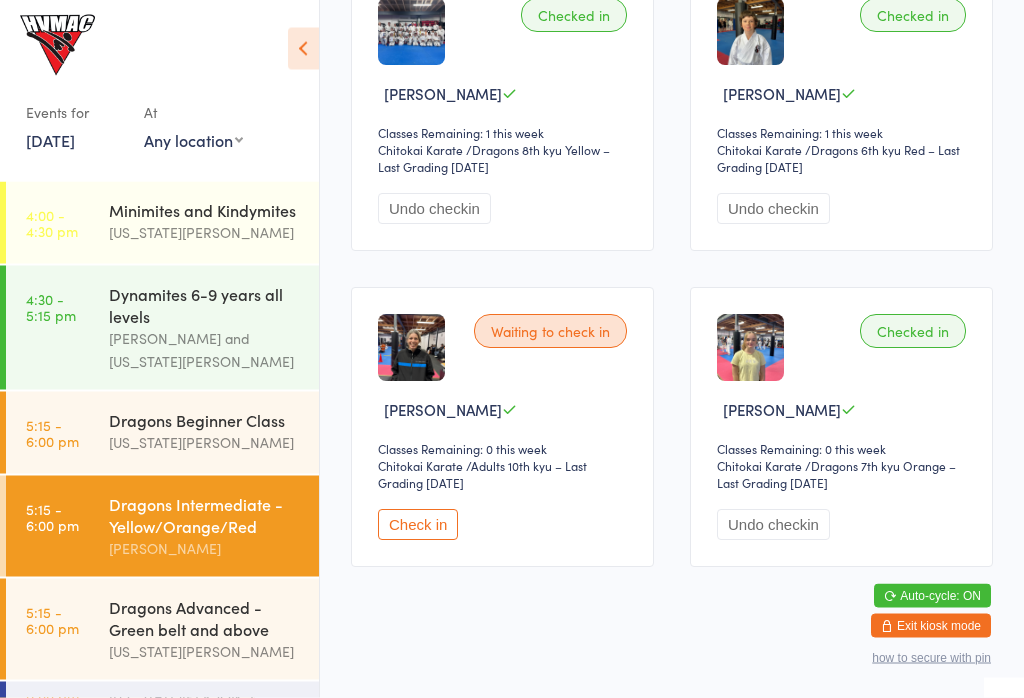 scroll, scrollTop: 713, scrollLeft: 0, axis: vertical 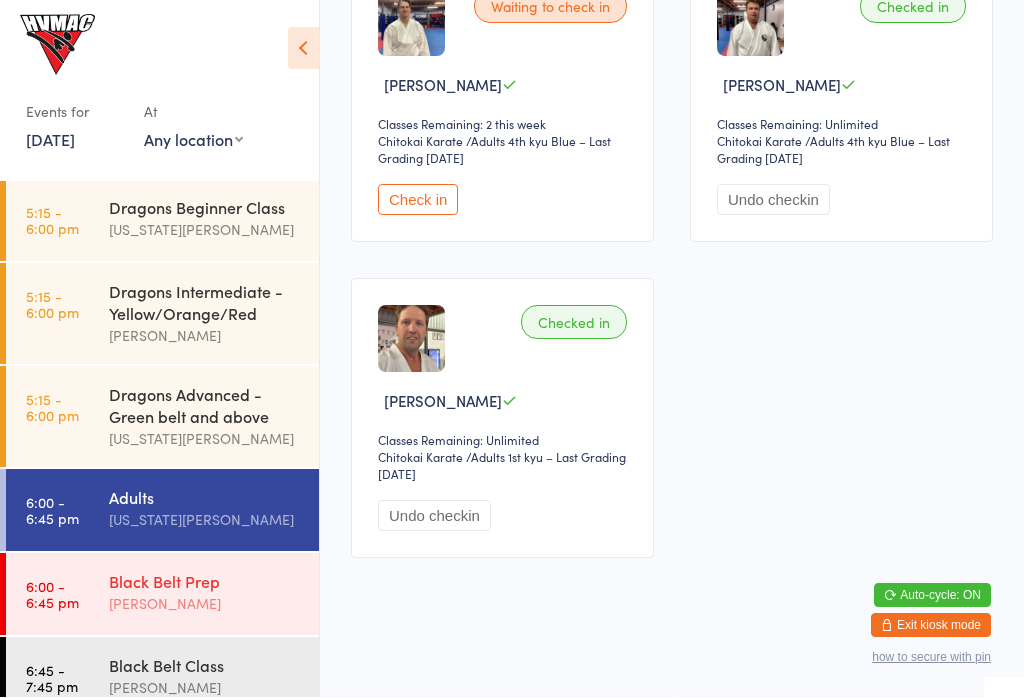 click on "6:00 - 6:45 pm Black Belt Prep [PERSON_NAME]" at bounding box center (162, 595) 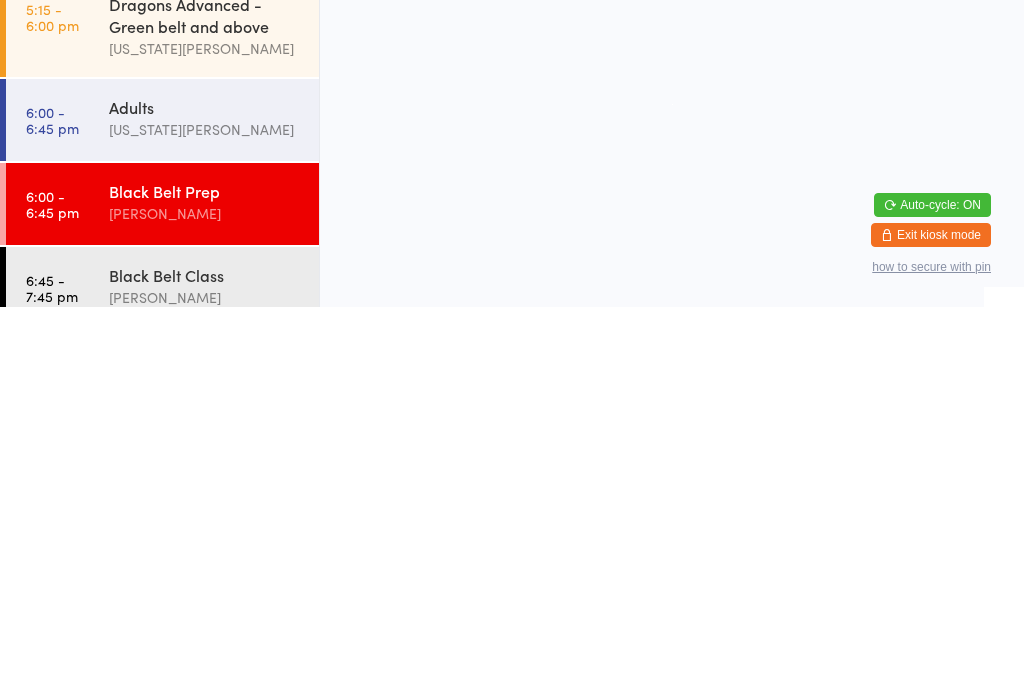 scroll, scrollTop: 391, scrollLeft: 0, axis: vertical 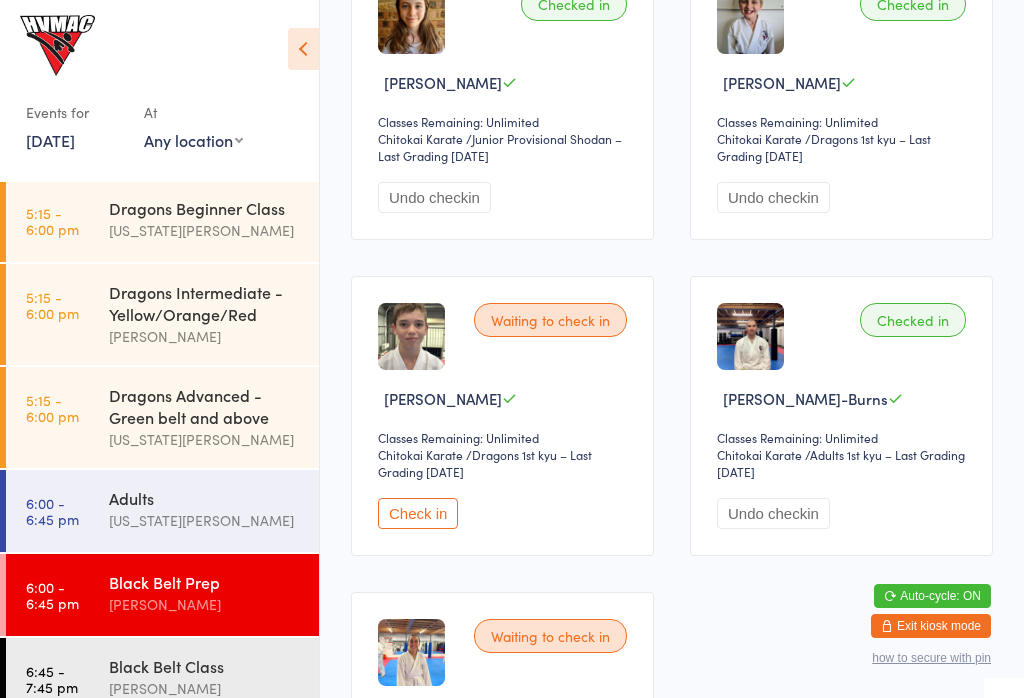 click on "Check in" at bounding box center [418, 513] 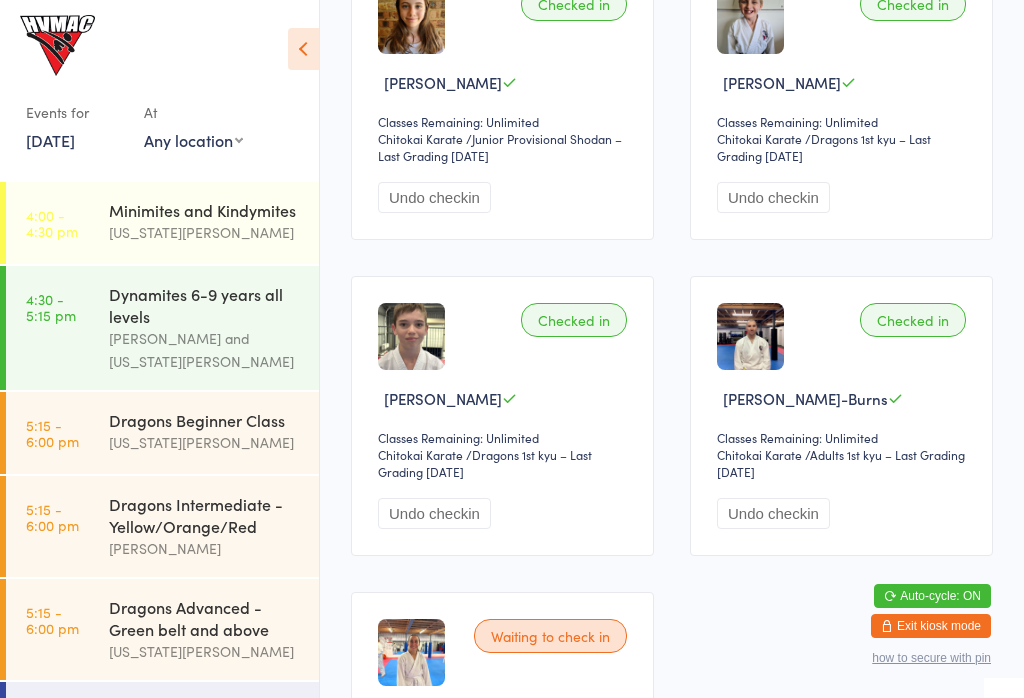 scroll, scrollTop: 0, scrollLeft: 0, axis: both 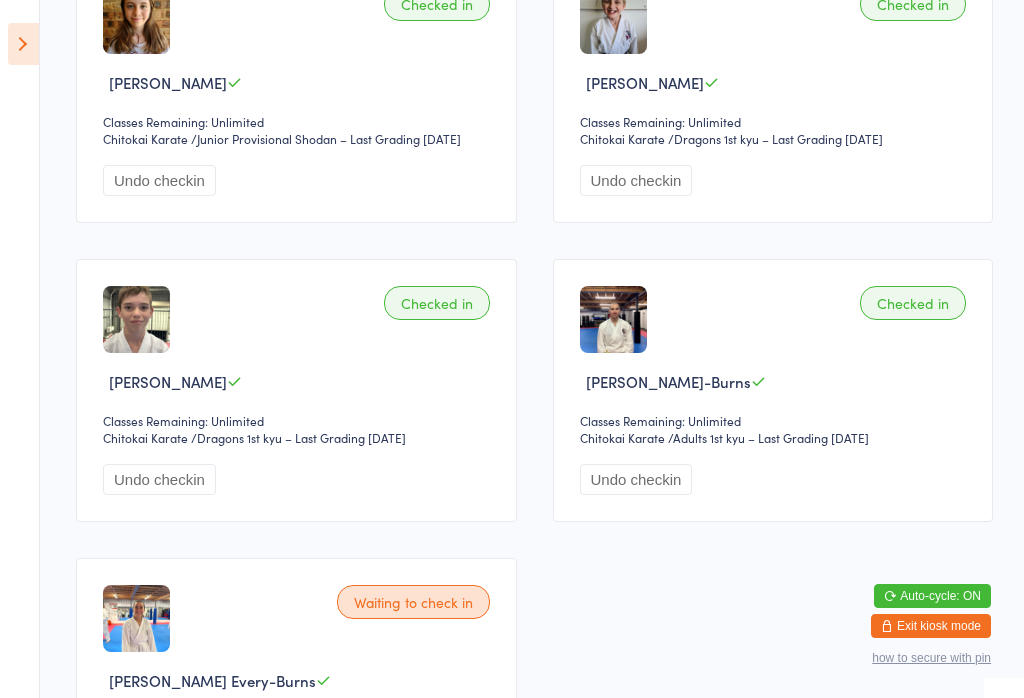 click at bounding box center [23, 44] 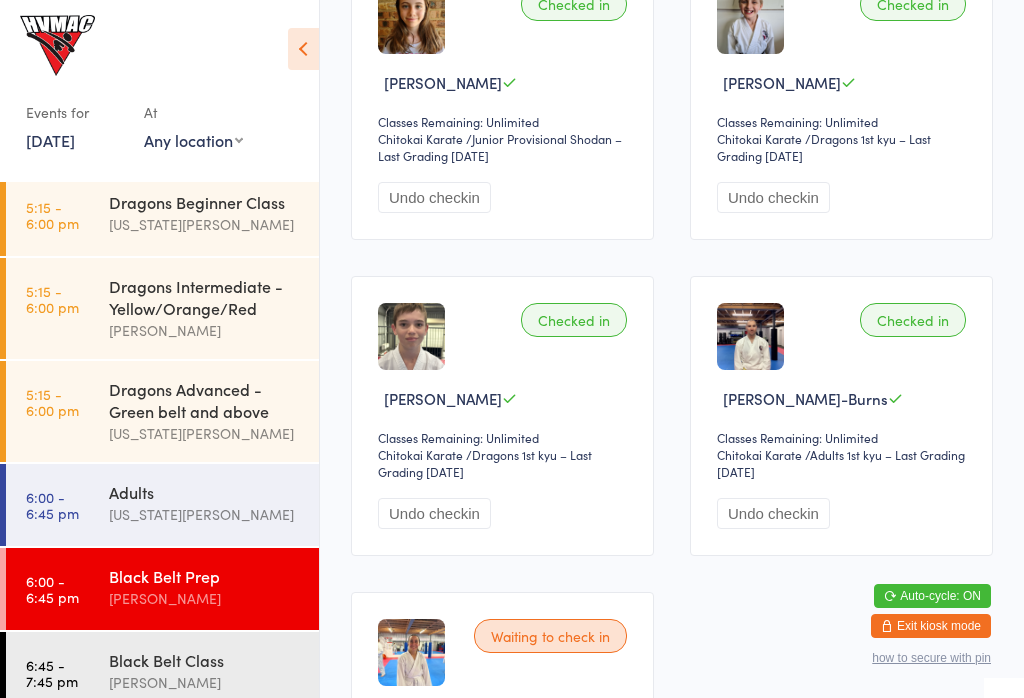 scroll, scrollTop: 217, scrollLeft: 0, axis: vertical 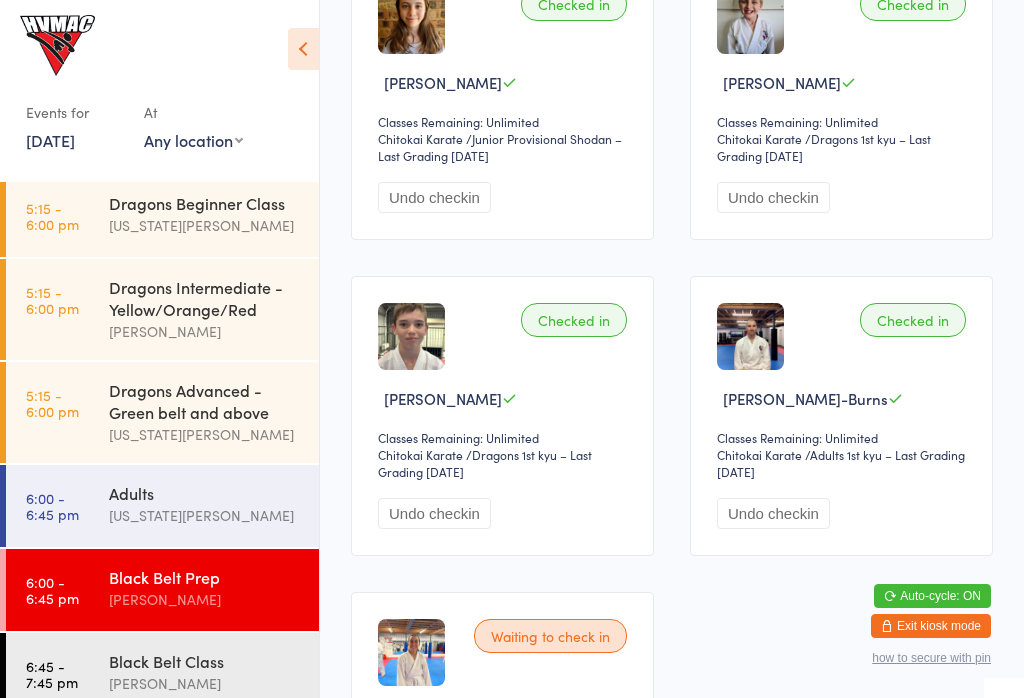 click at bounding box center (303, 49) 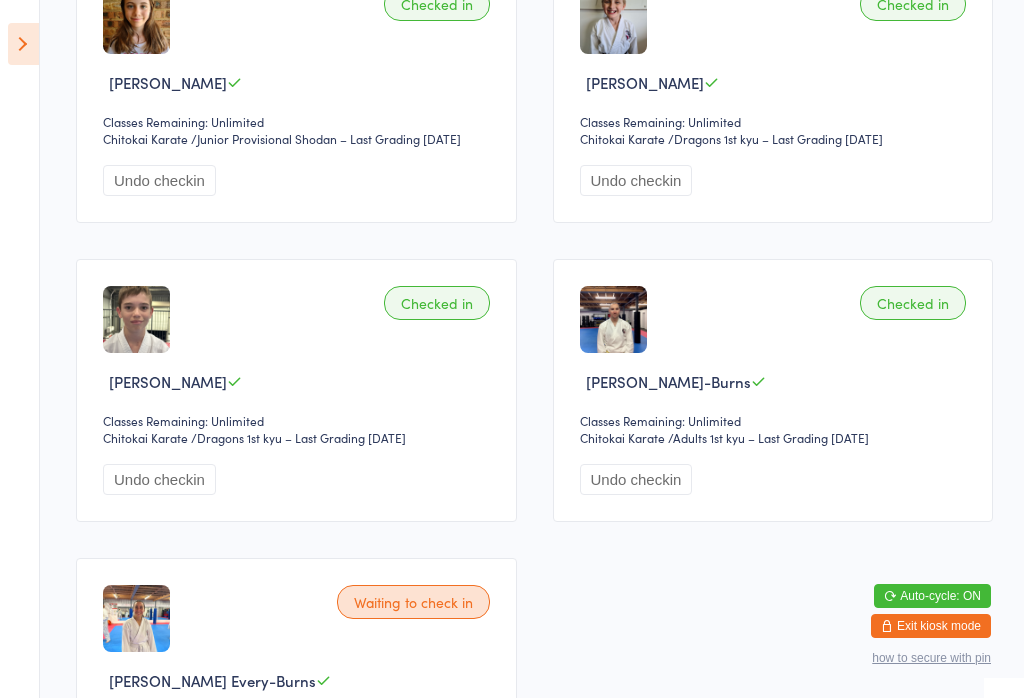 click on "Events for [DATE] [DATE]
[DATE]
Sun Mon Tue Wed Thu Fri Sat
27
29
30
01
02
03
04
05
28
06
07
08
09
10
11
12
29
13
14
15
16
17
18
19
30
20
21
22
23
24
25
26
31
27
28
29
30
31
01
02" at bounding box center (20, 349) 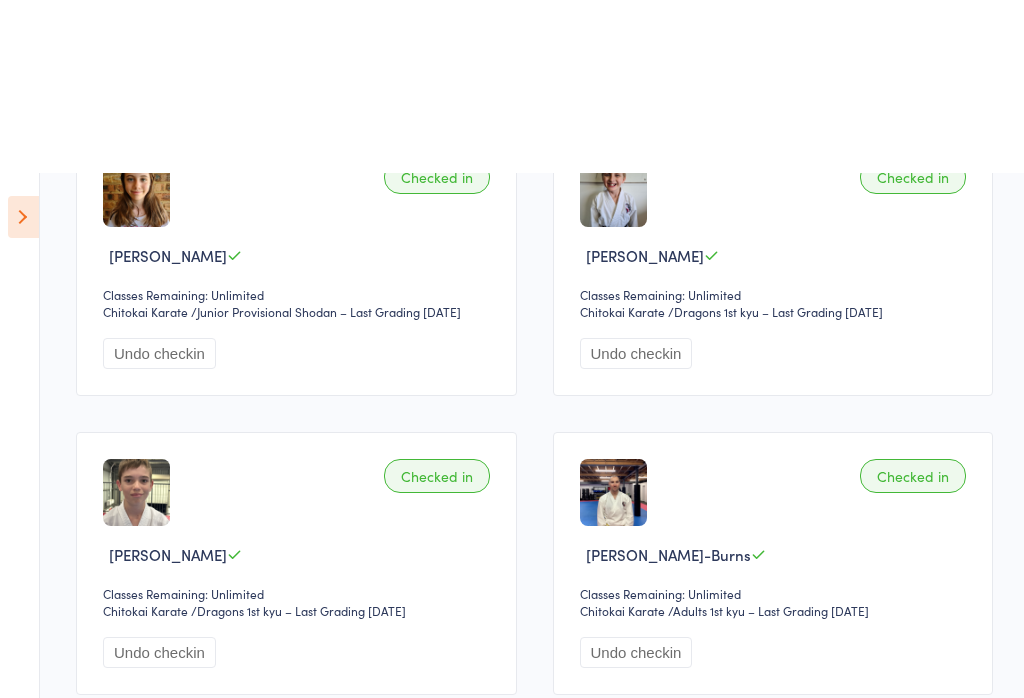 scroll, scrollTop: 0, scrollLeft: 0, axis: both 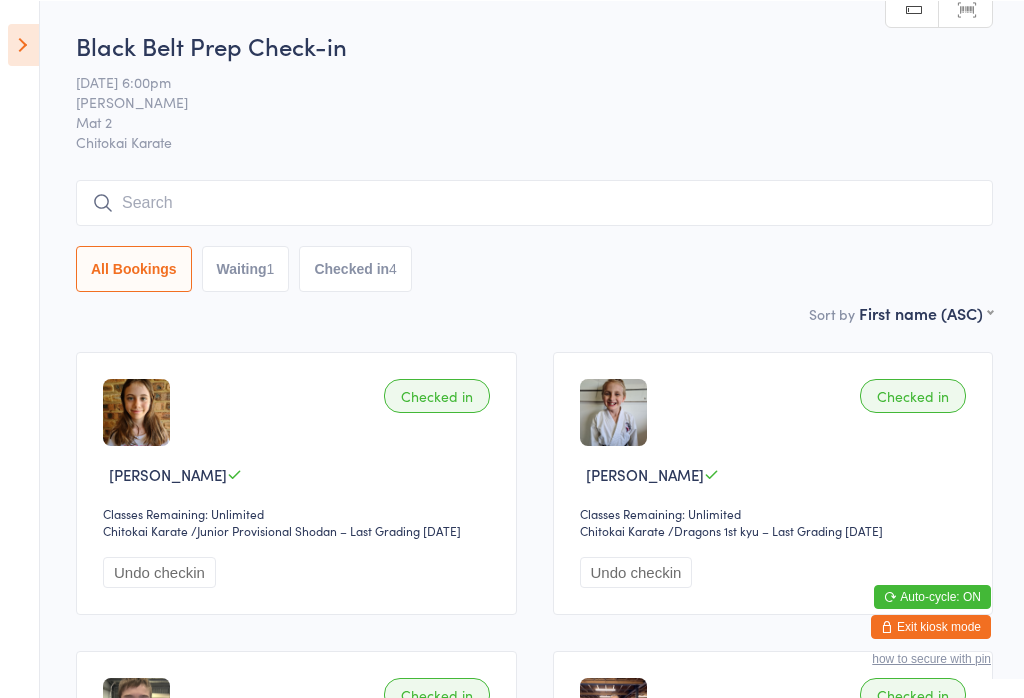 click at bounding box center [534, 202] 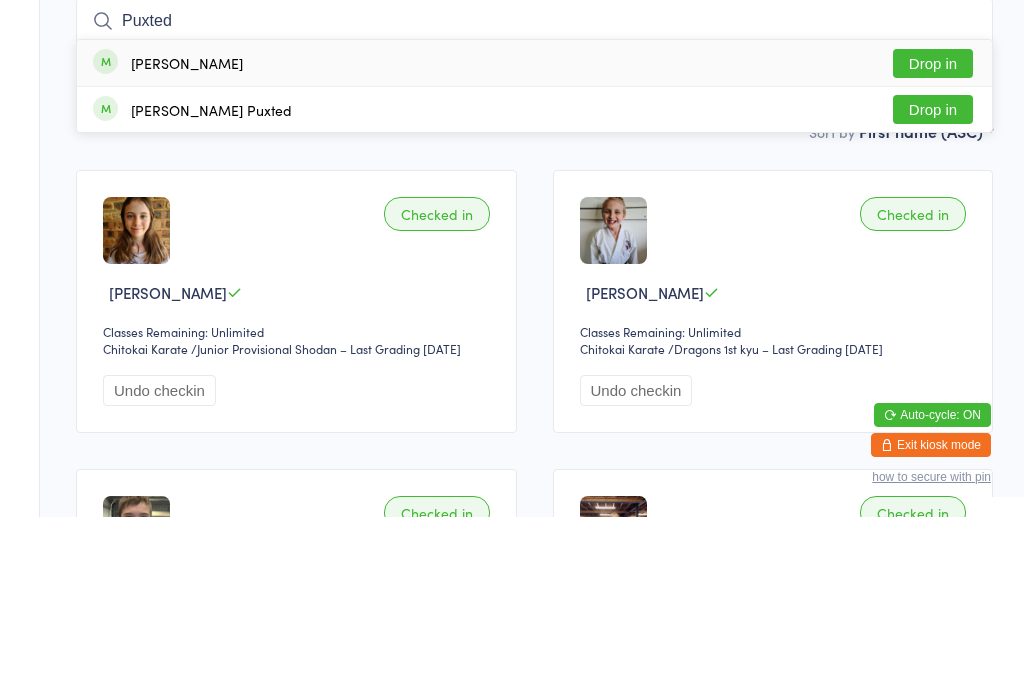 type on "Puxted" 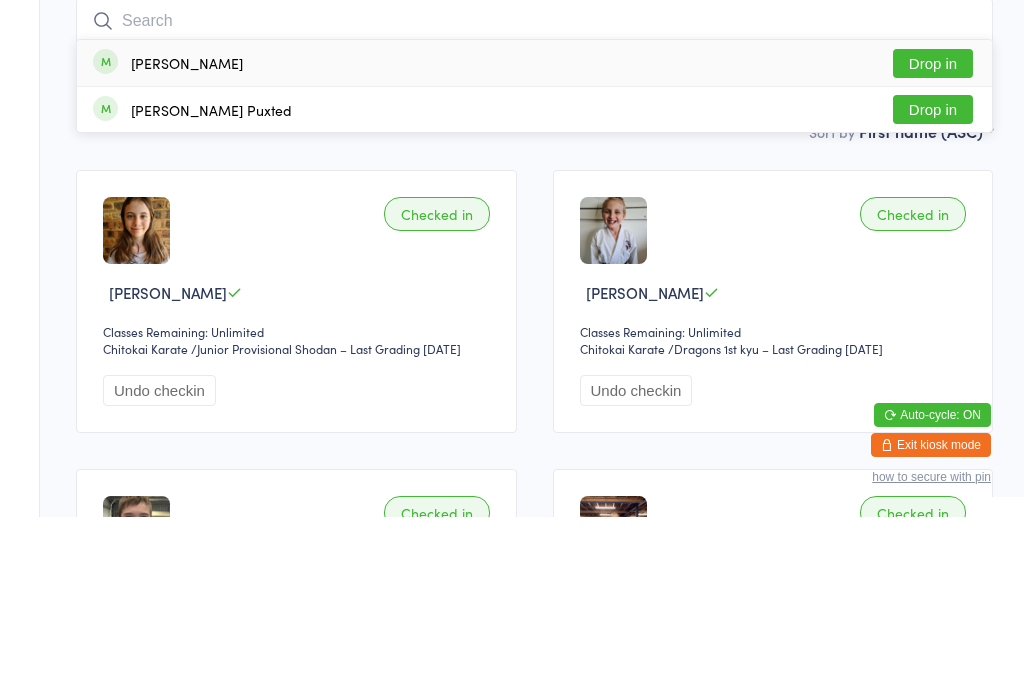 scroll, scrollTop: 181, scrollLeft: 0, axis: vertical 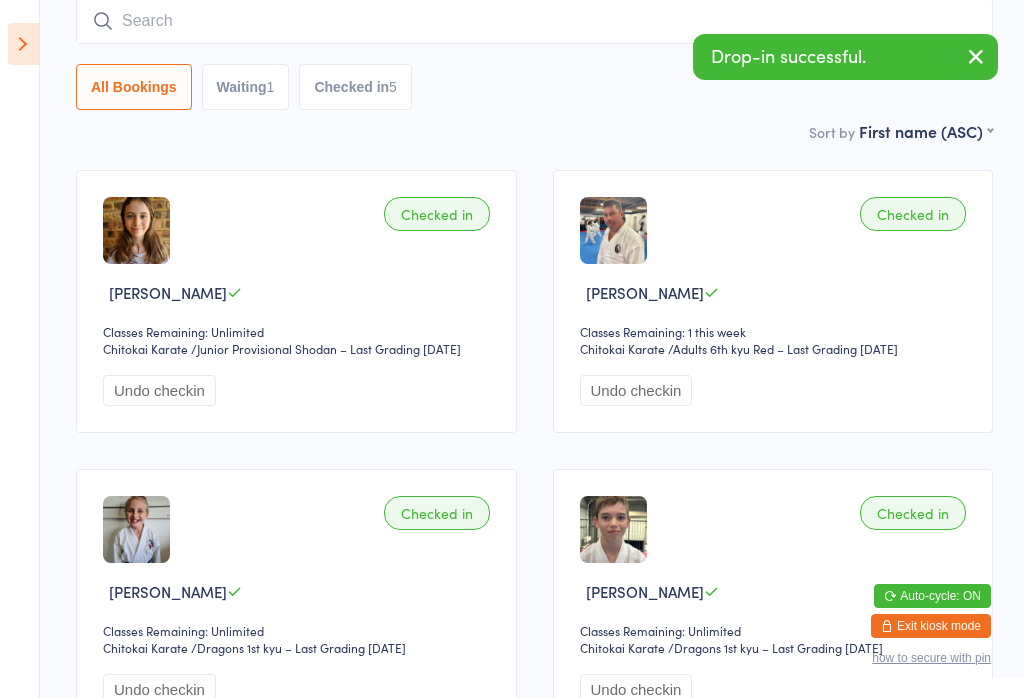click on "Checked in" at bounding box center [913, 214] 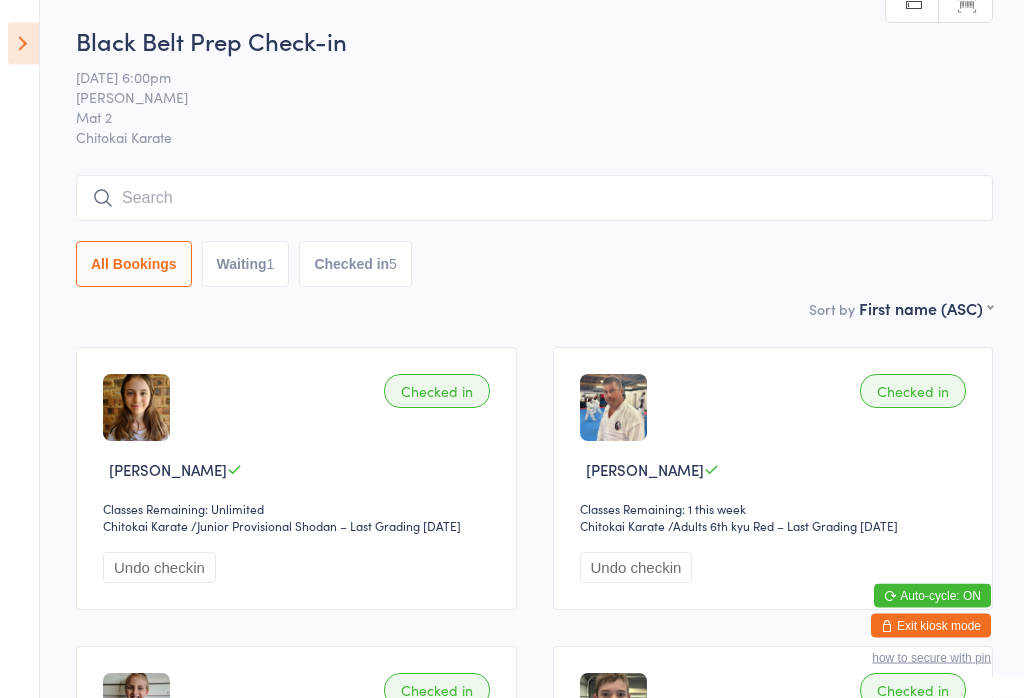 scroll, scrollTop: 0, scrollLeft: 0, axis: both 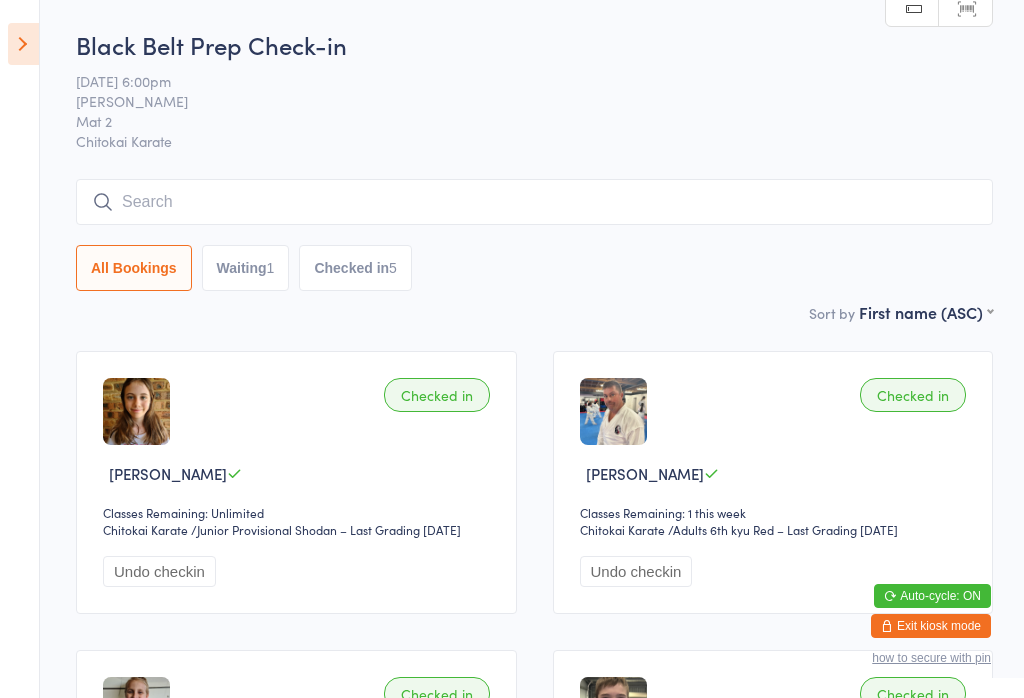 click at bounding box center [23, 44] 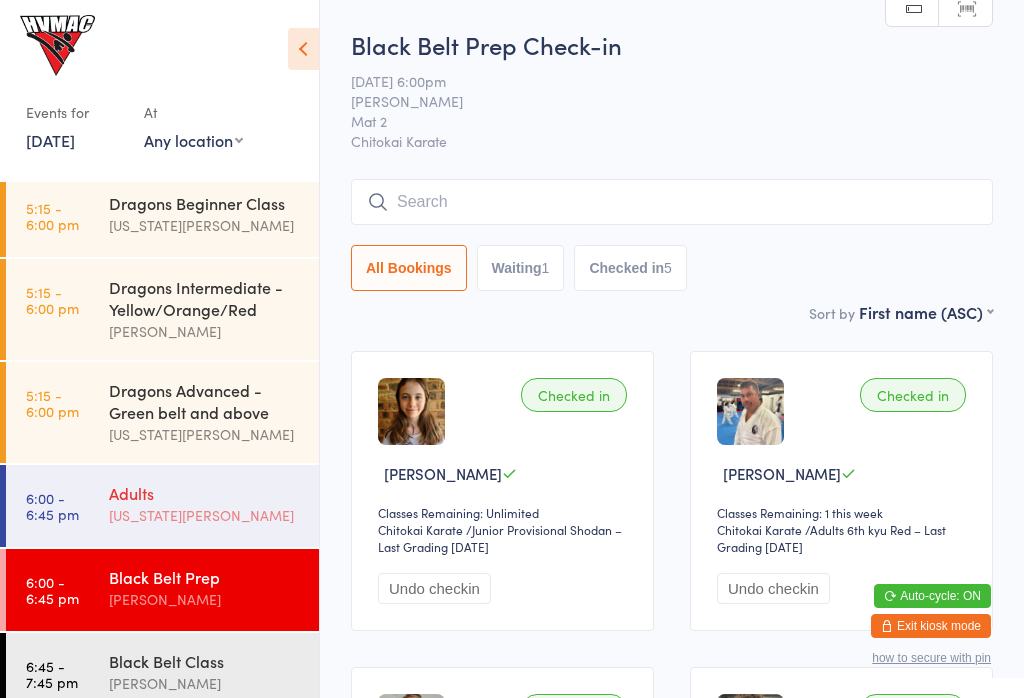 click on "Adults" at bounding box center [205, 493] 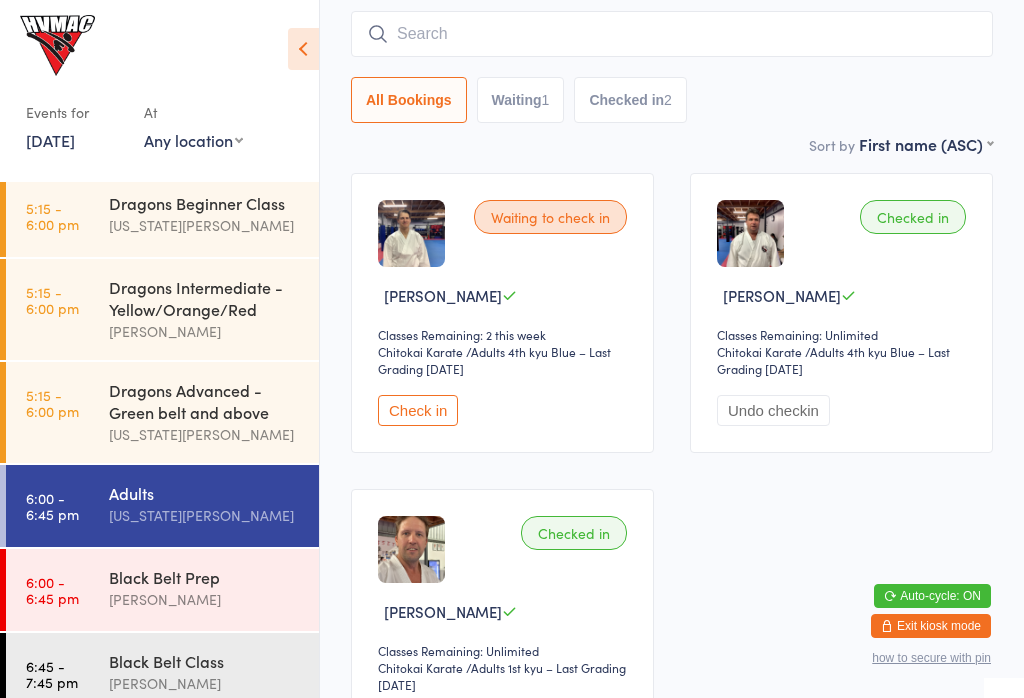 scroll, scrollTop: 182, scrollLeft: 0, axis: vertical 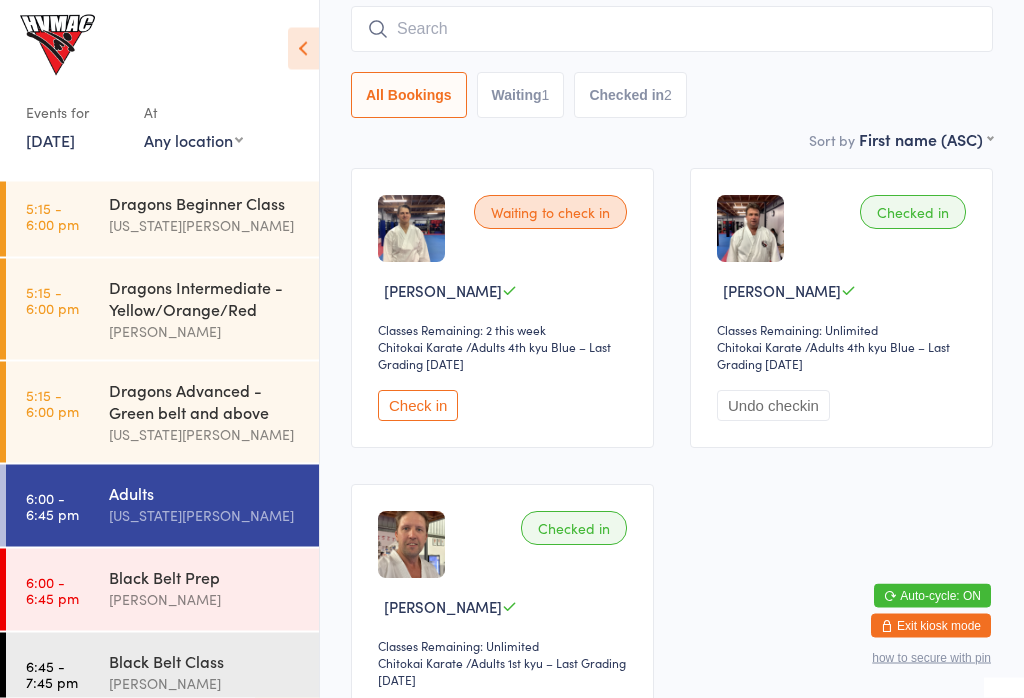 click on "Check in" at bounding box center [418, 406] 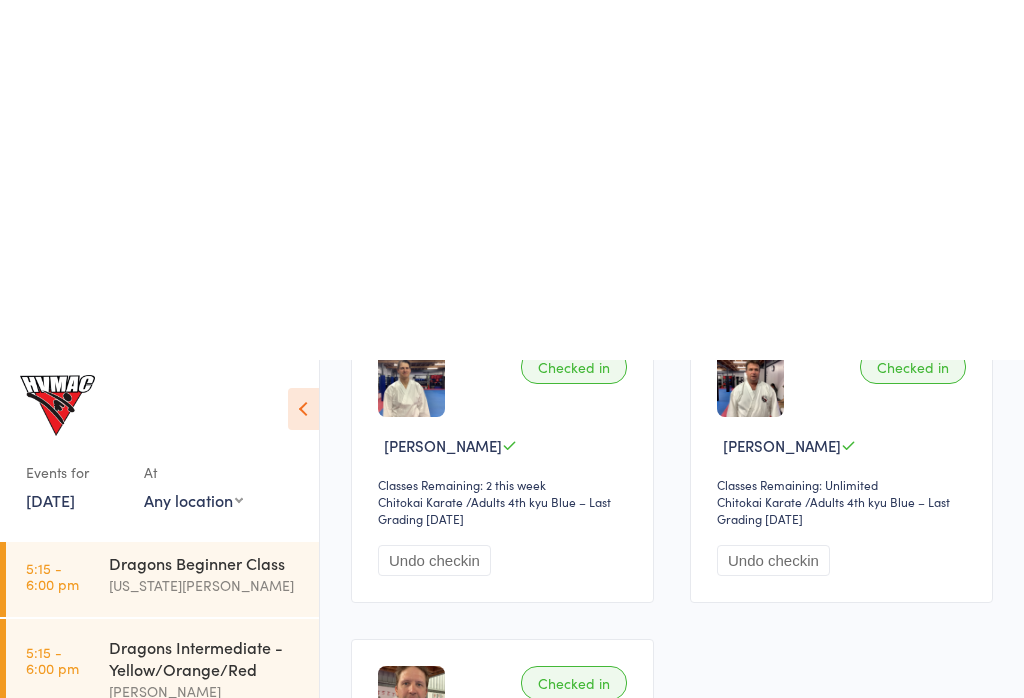 scroll, scrollTop: 0, scrollLeft: 0, axis: both 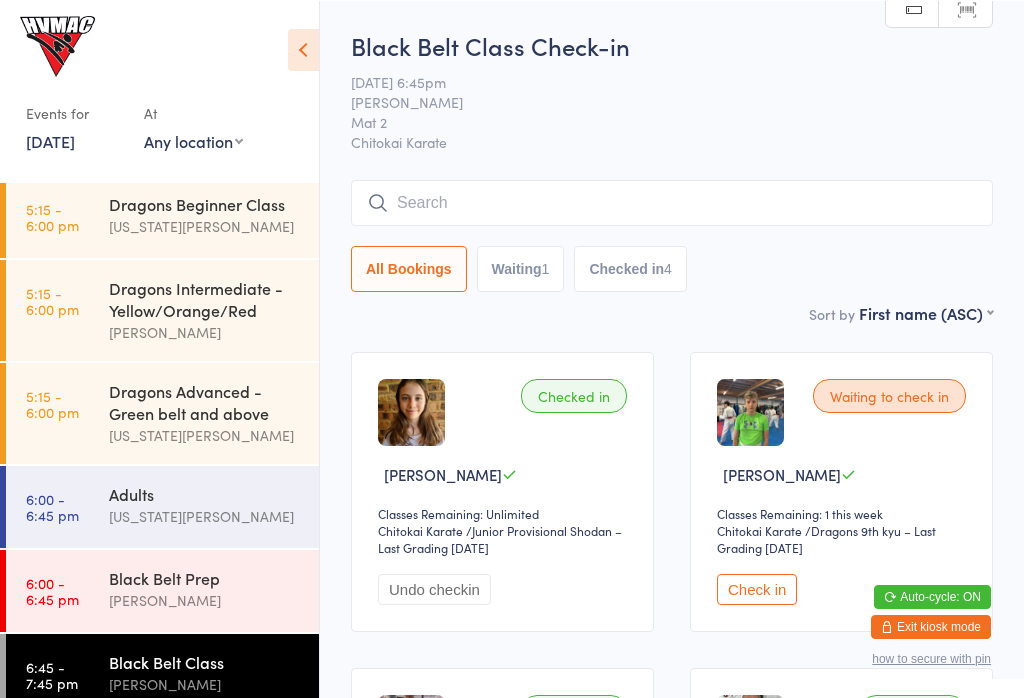 click at bounding box center [672, 202] 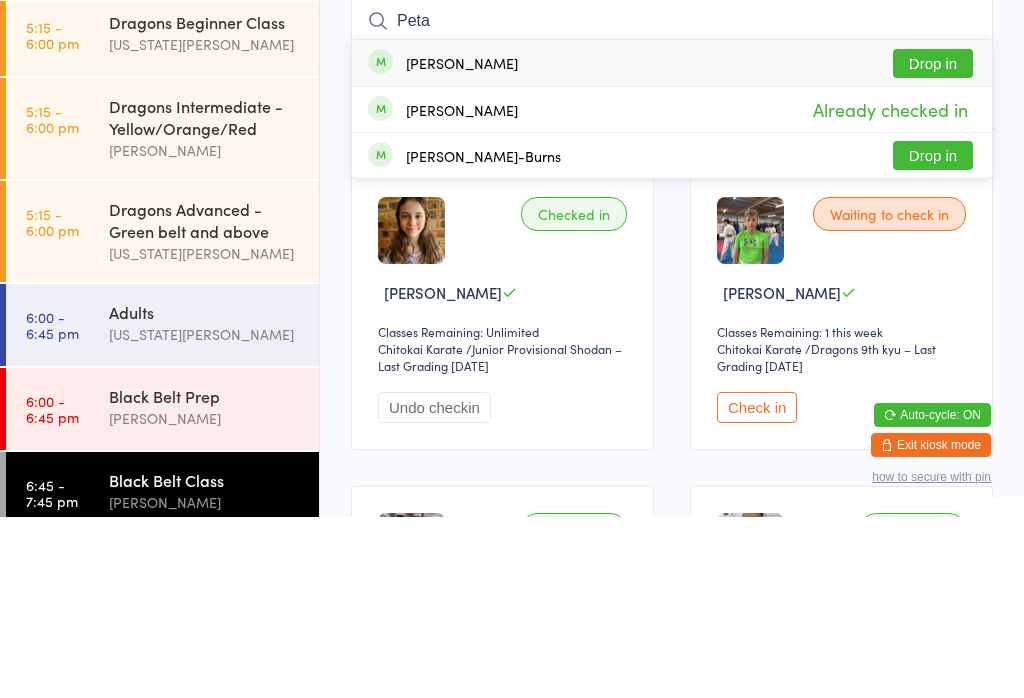type on "Peta" 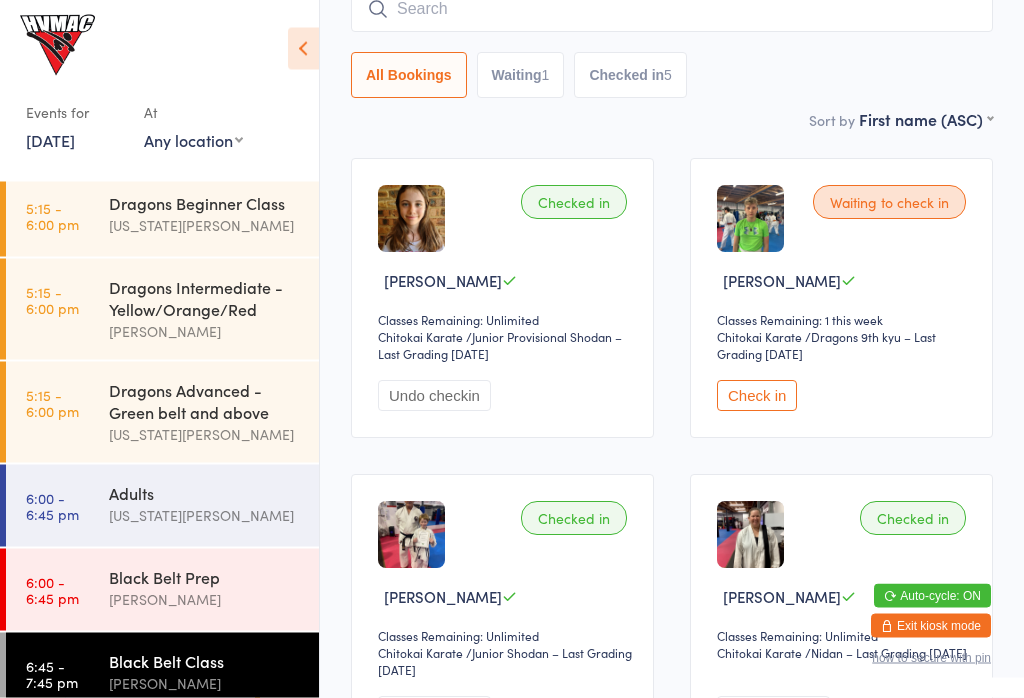 scroll, scrollTop: 0, scrollLeft: 0, axis: both 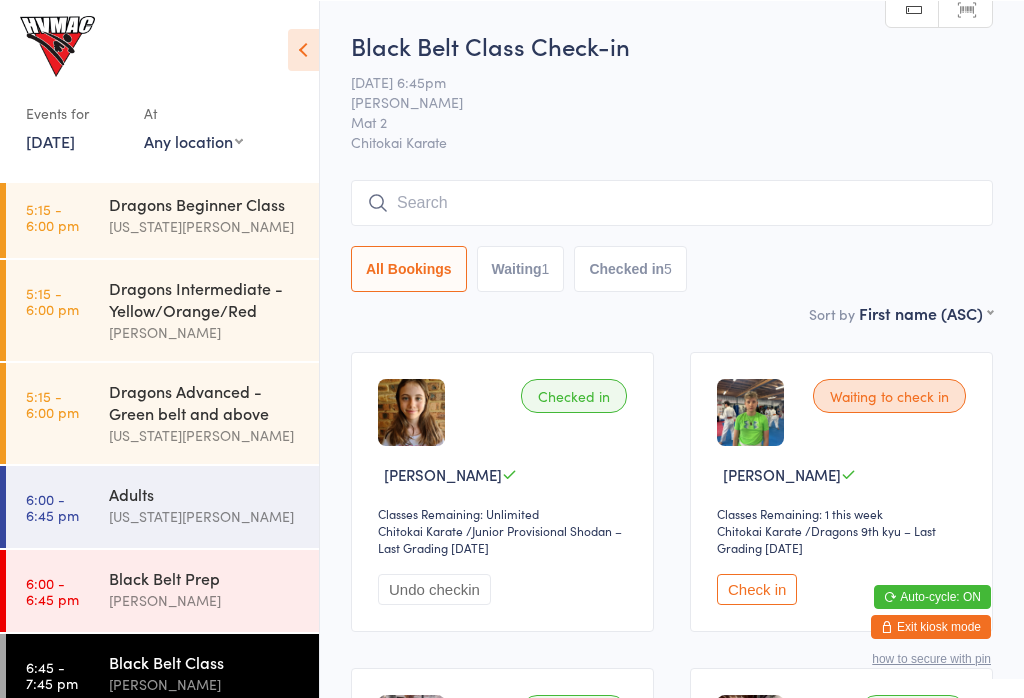 click at bounding box center (672, 202) 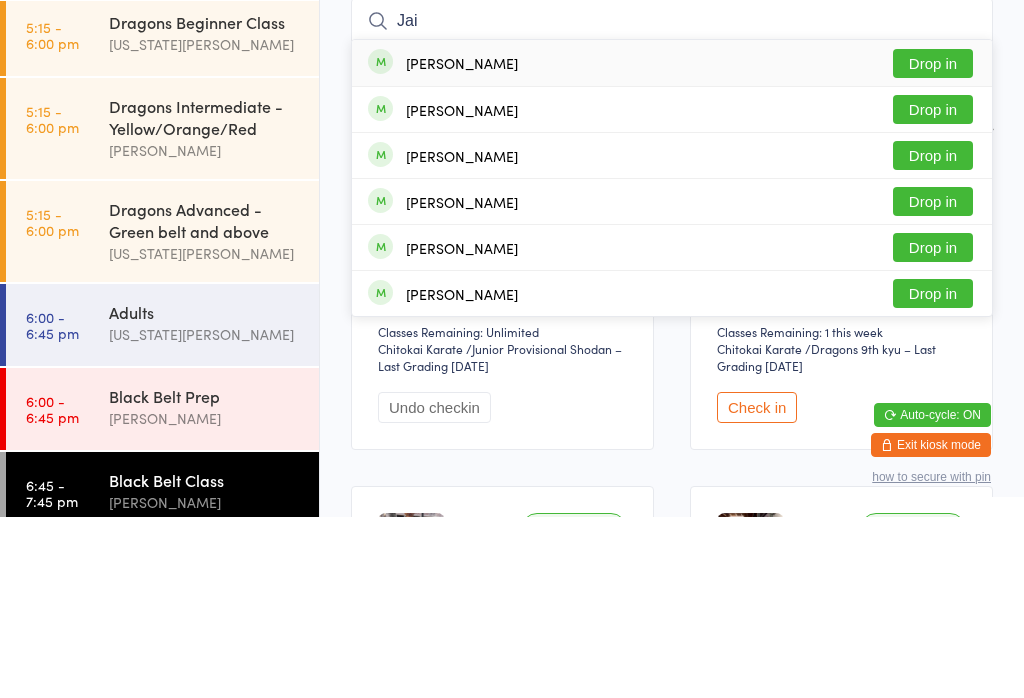 type on "Jai" 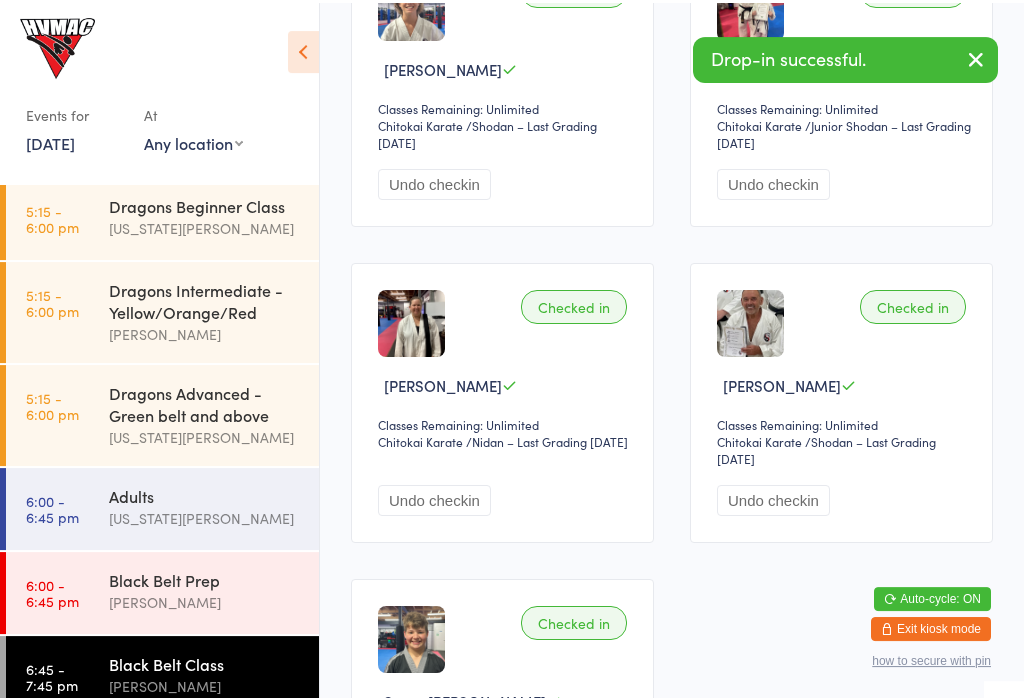scroll, scrollTop: 0, scrollLeft: 0, axis: both 